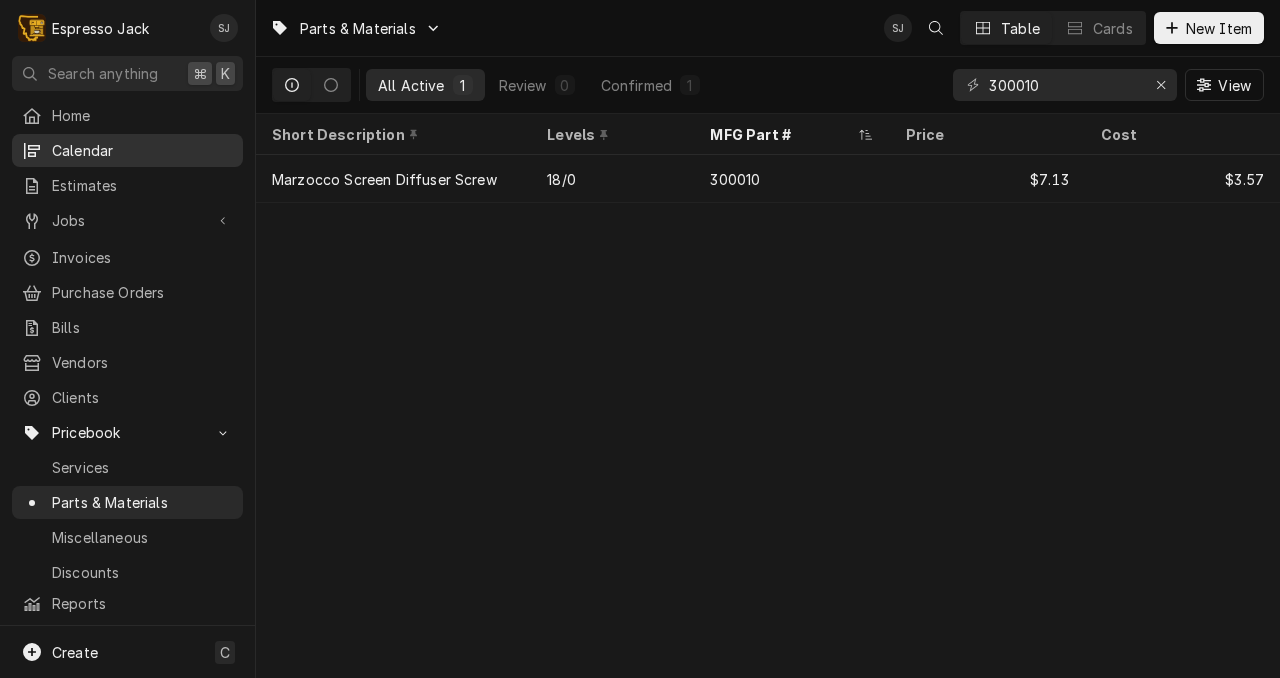 scroll, scrollTop: 0, scrollLeft: 0, axis: both 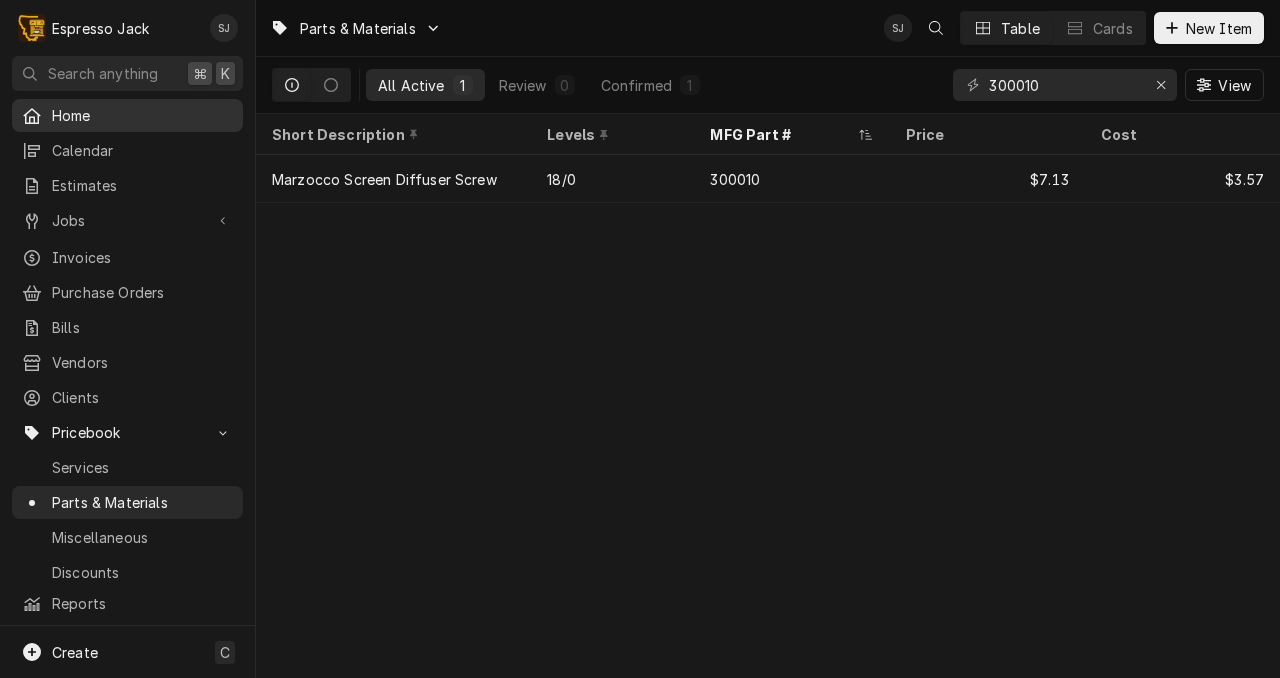 click on "Home" at bounding box center [142, 115] 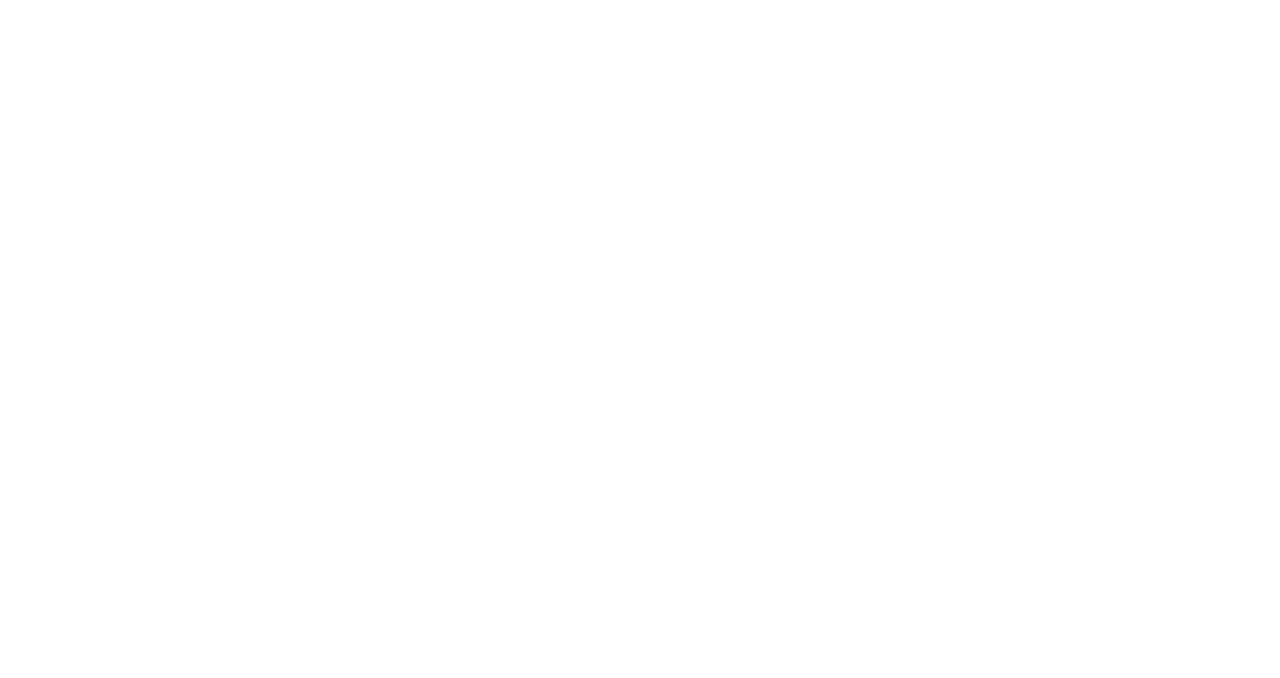 scroll, scrollTop: 0, scrollLeft: 0, axis: both 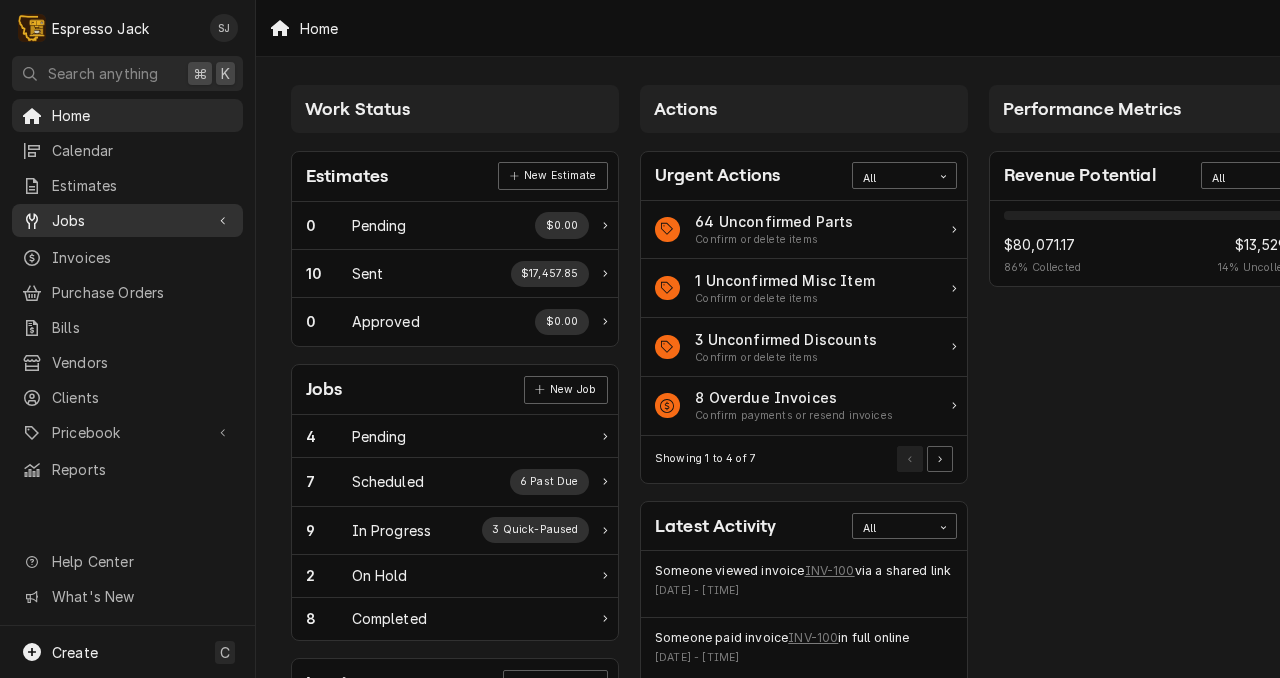 click on "Jobs" at bounding box center (127, 220) 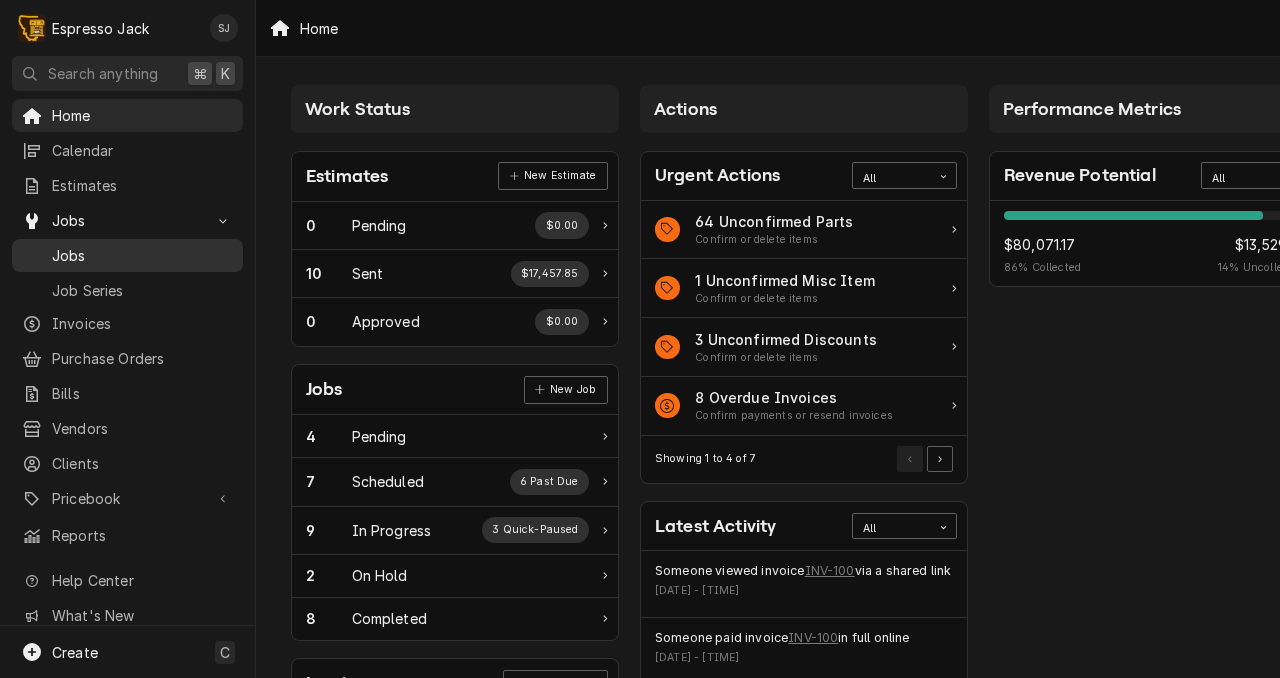 click on "Jobs" at bounding box center (142, 255) 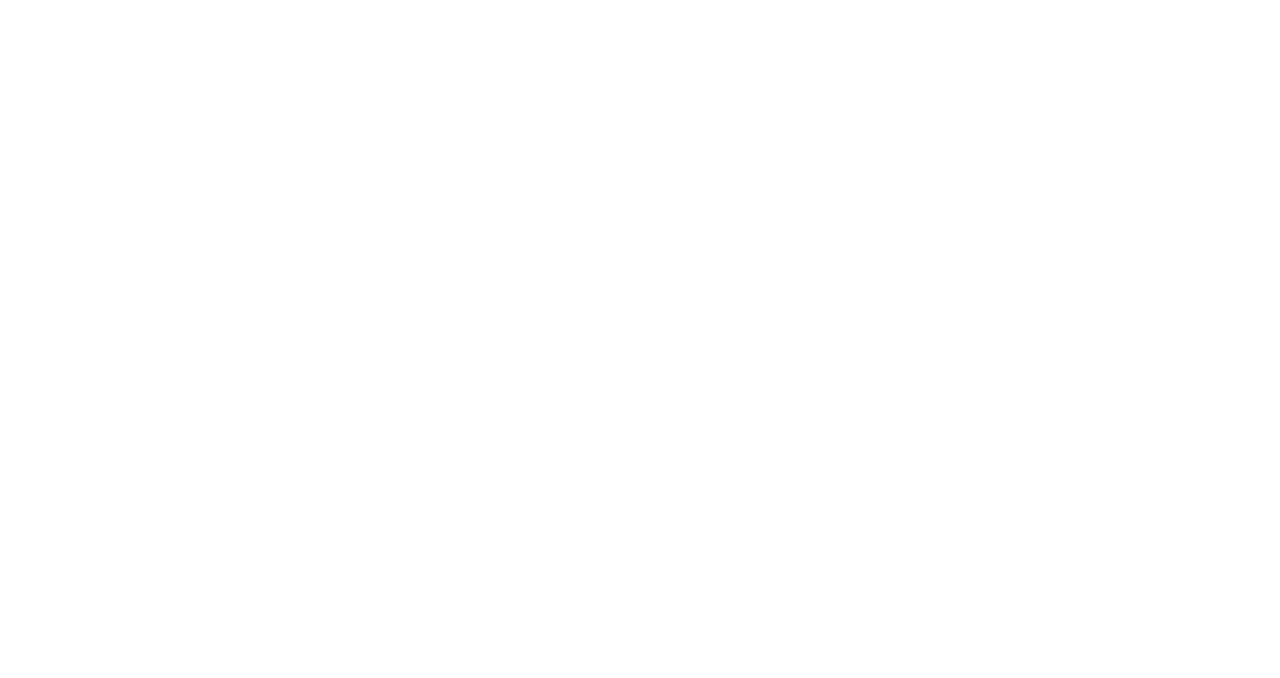 scroll, scrollTop: 0, scrollLeft: 0, axis: both 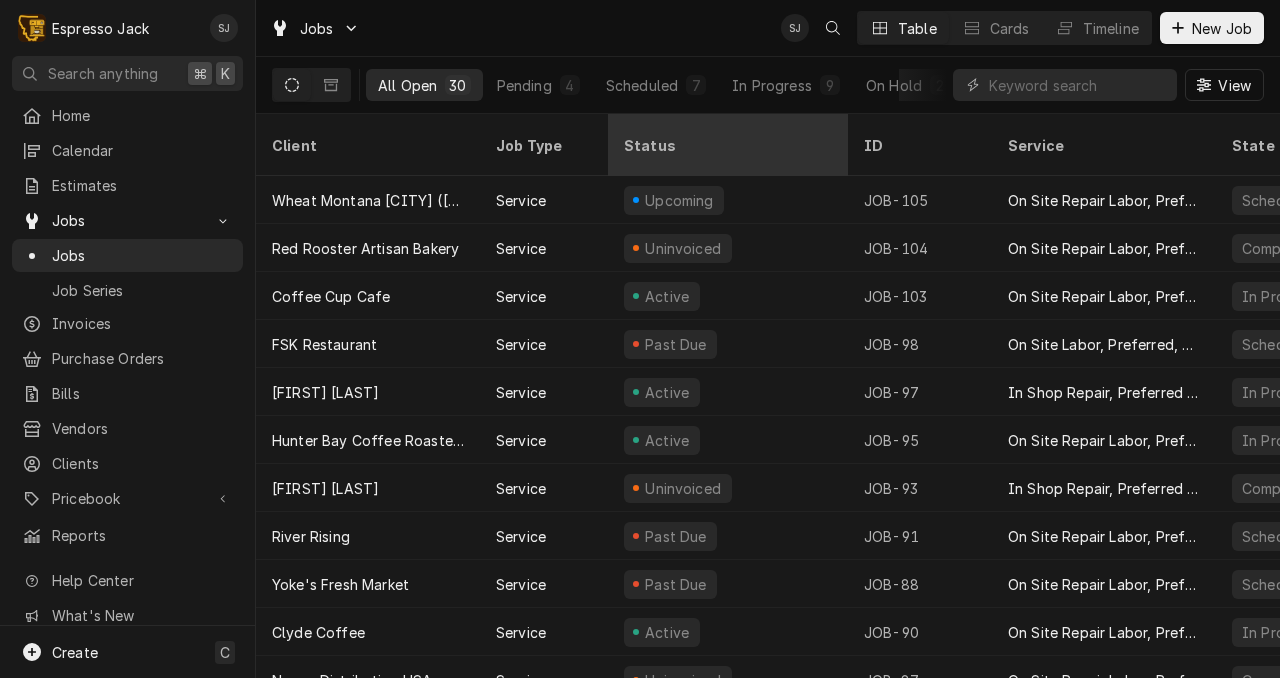 click on "Status" at bounding box center (726, 145) 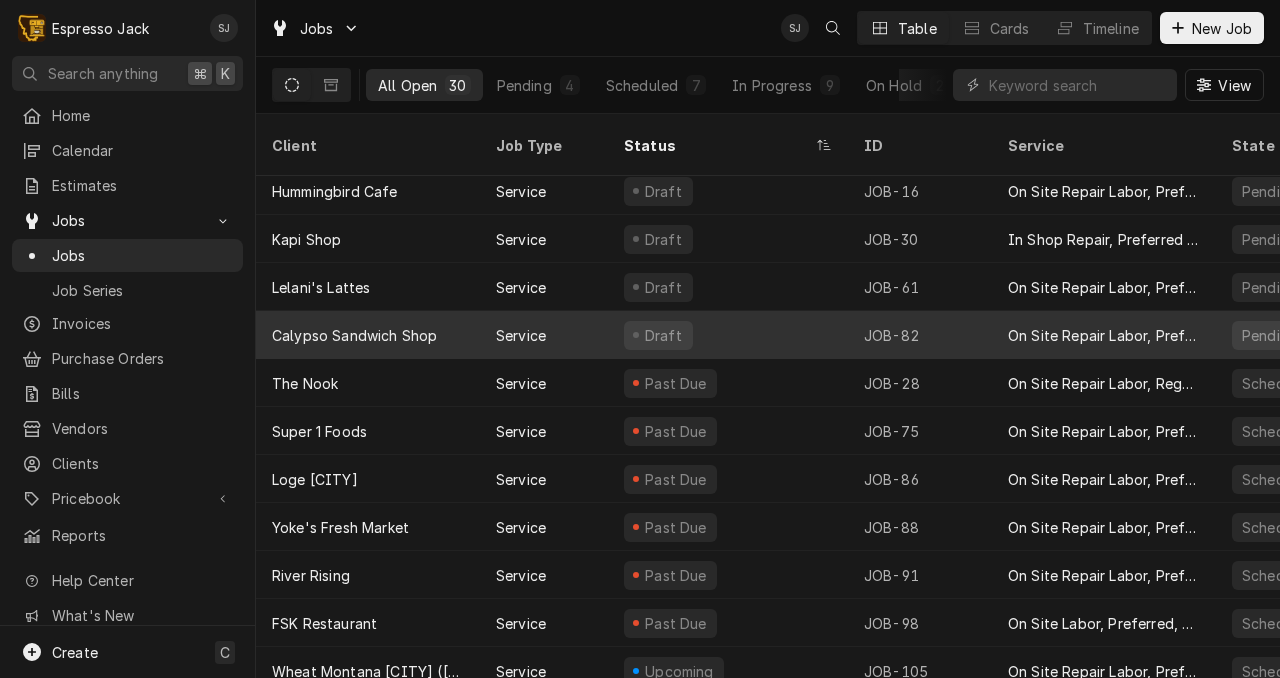 scroll, scrollTop: 10, scrollLeft: 0, axis: vertical 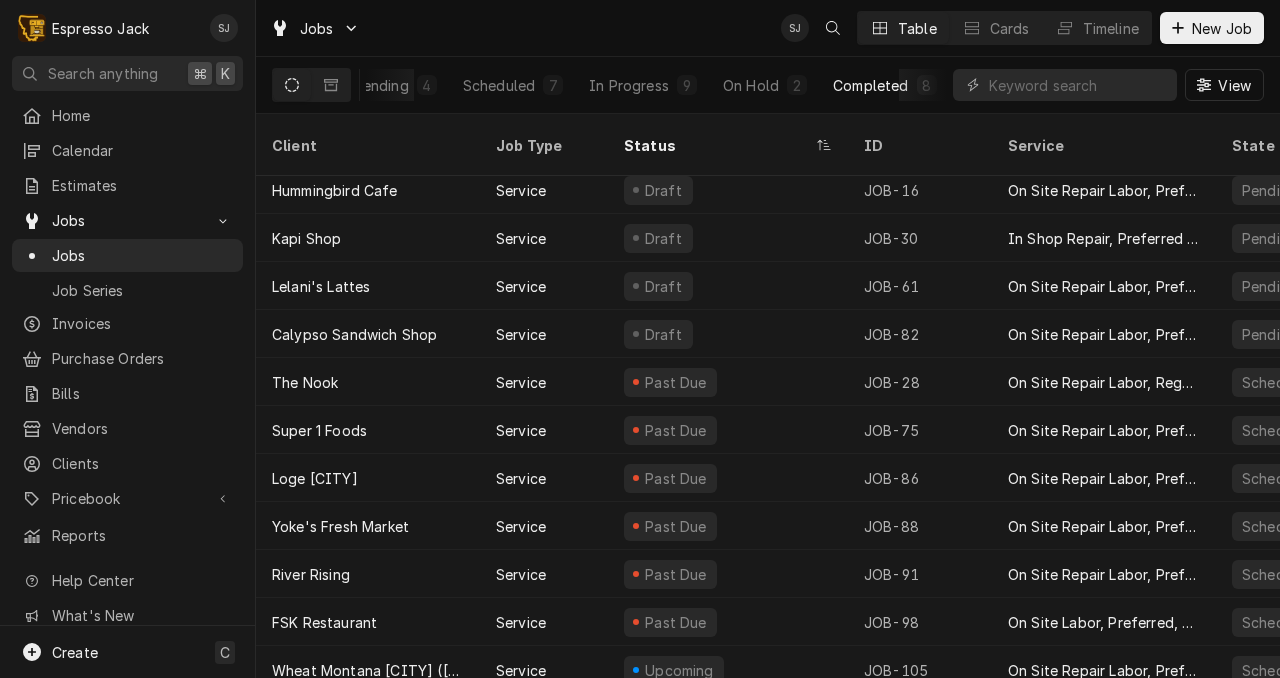 click on "Completed" at bounding box center [870, 85] 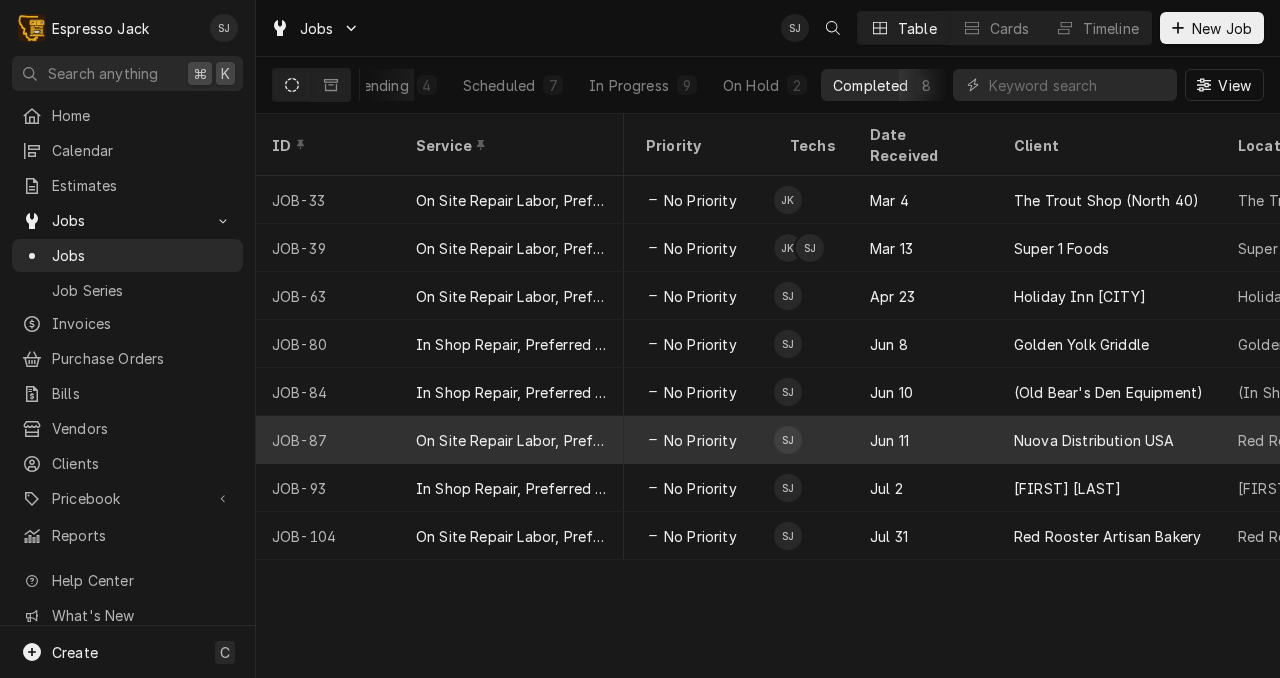 scroll, scrollTop: 0, scrollLeft: 617, axis: horizontal 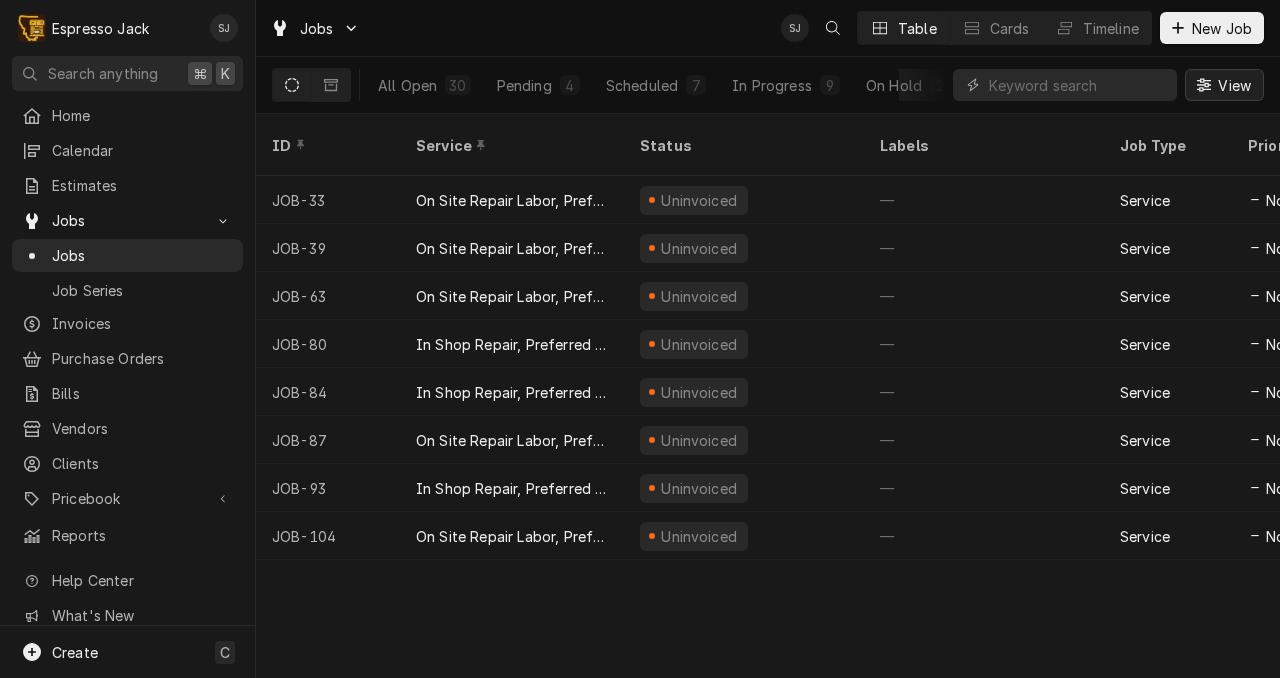 click on "View" at bounding box center [1234, 85] 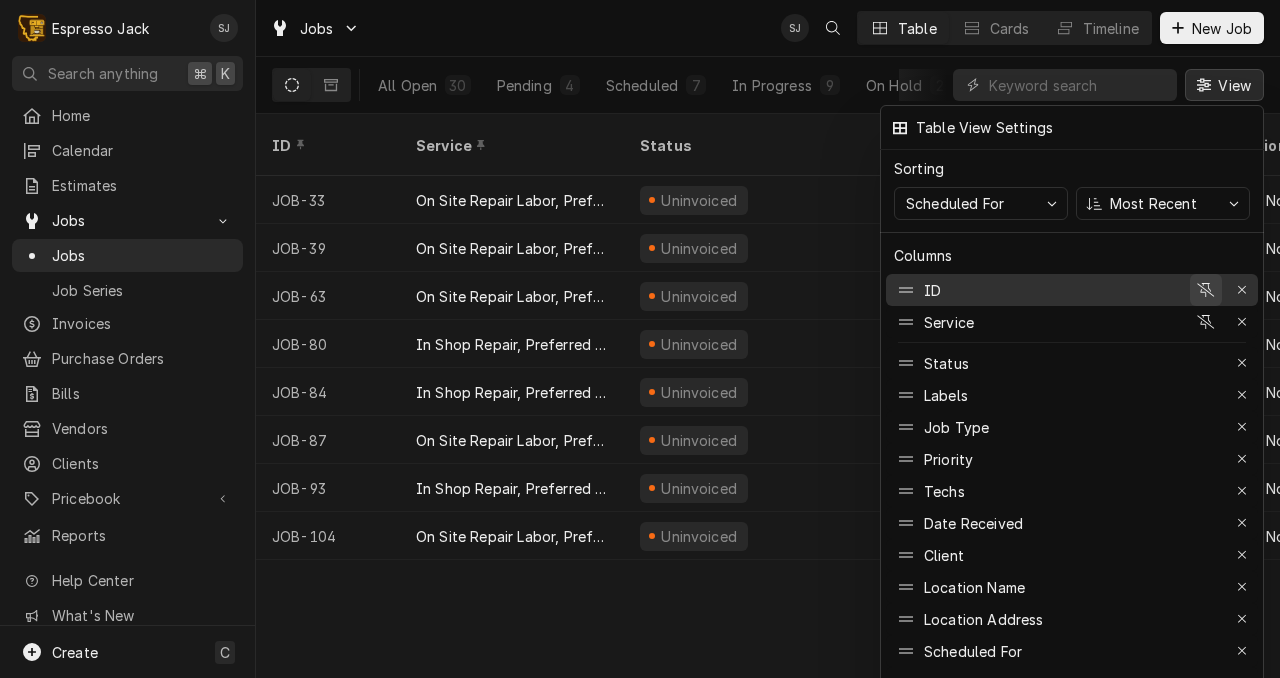 click 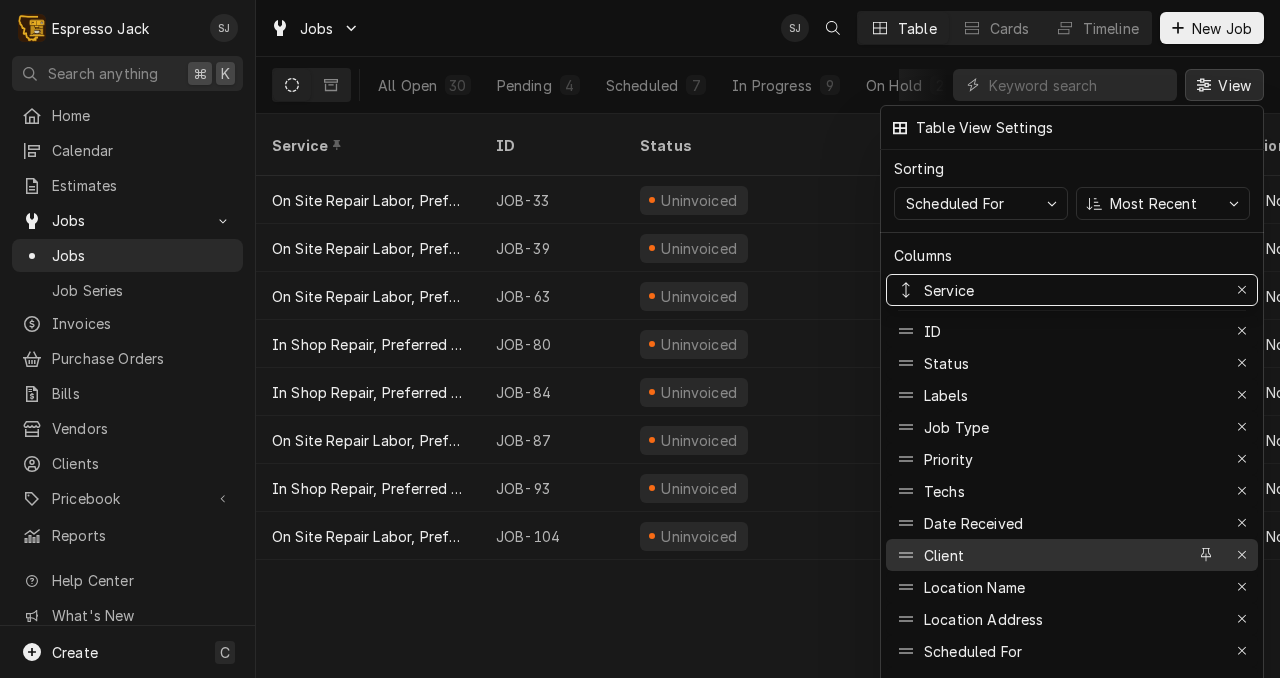 drag, startPoint x: 1097, startPoint y: 279, endPoint x: 1067, endPoint y: 530, distance: 252.78647 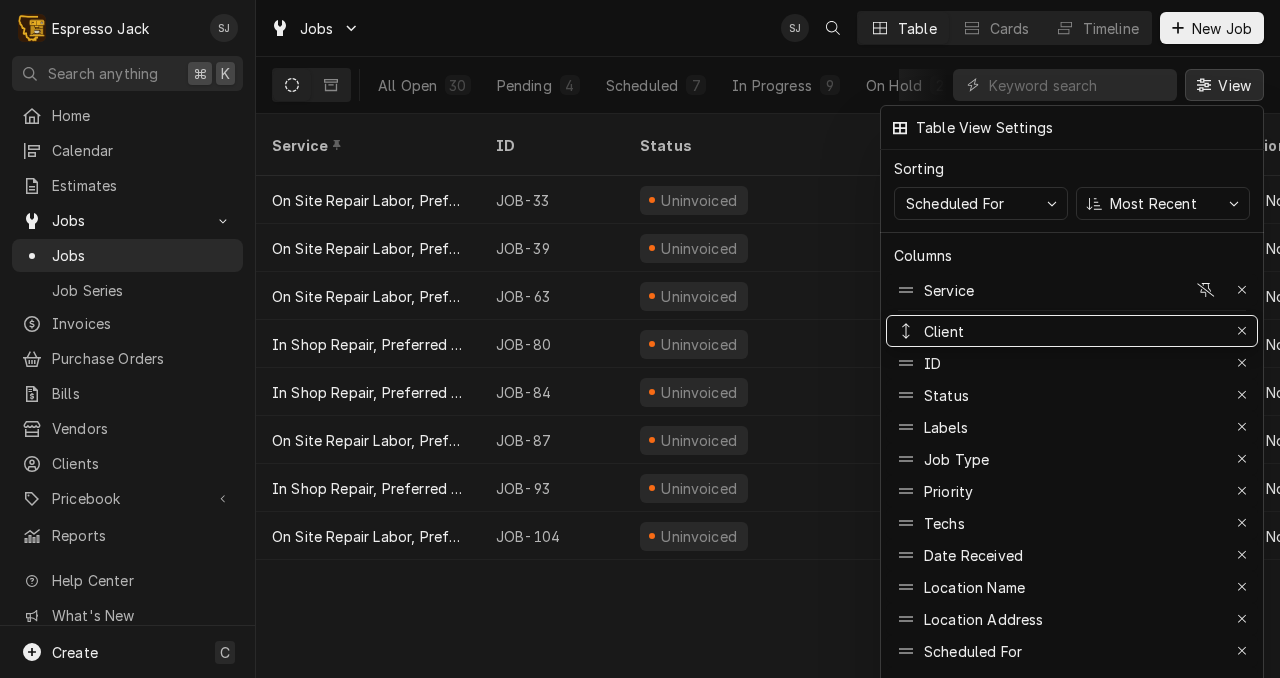 drag, startPoint x: 910, startPoint y: 536, endPoint x: 915, endPoint y: 258, distance: 278.04495 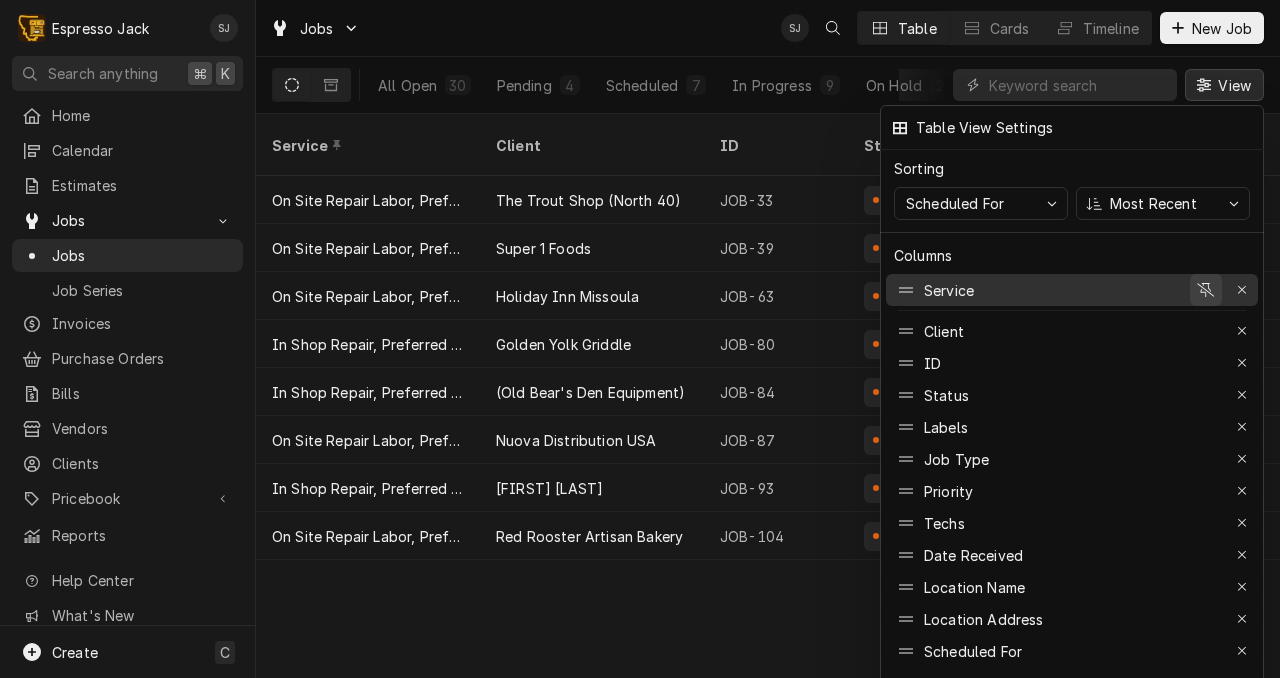 click 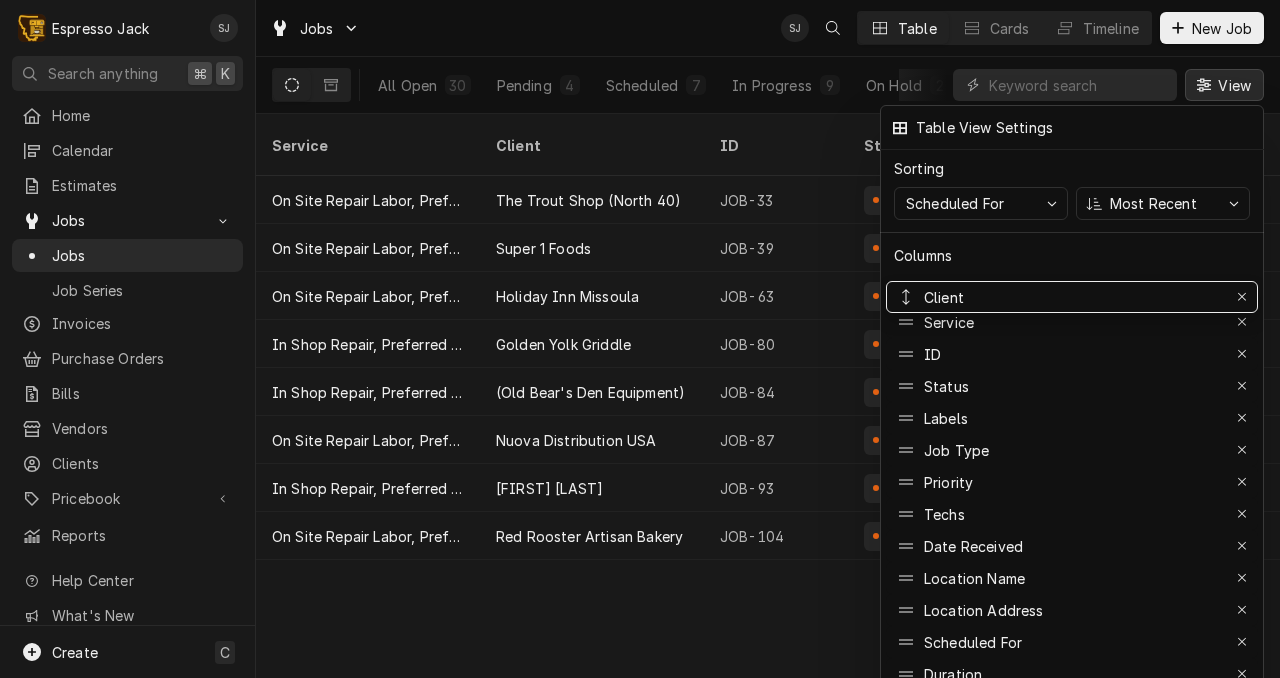 drag, startPoint x: 905, startPoint y: 310, endPoint x: 905, endPoint y: 285, distance: 25 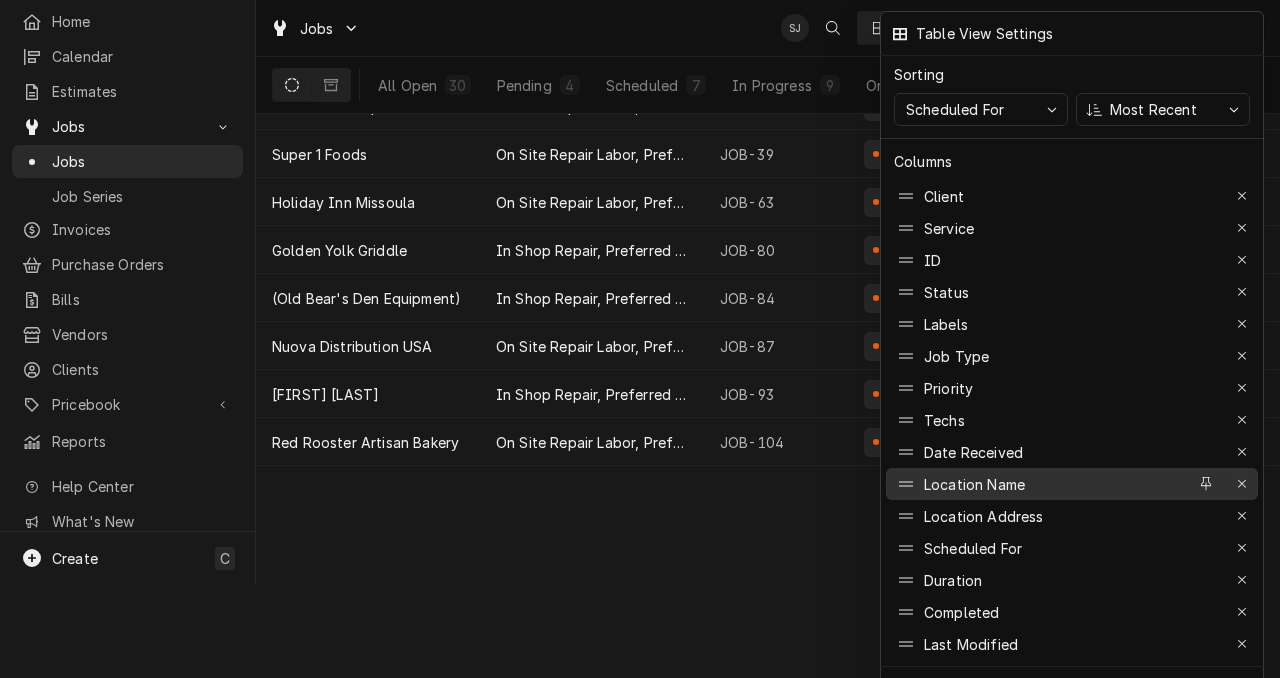 scroll, scrollTop: 114, scrollLeft: 0, axis: vertical 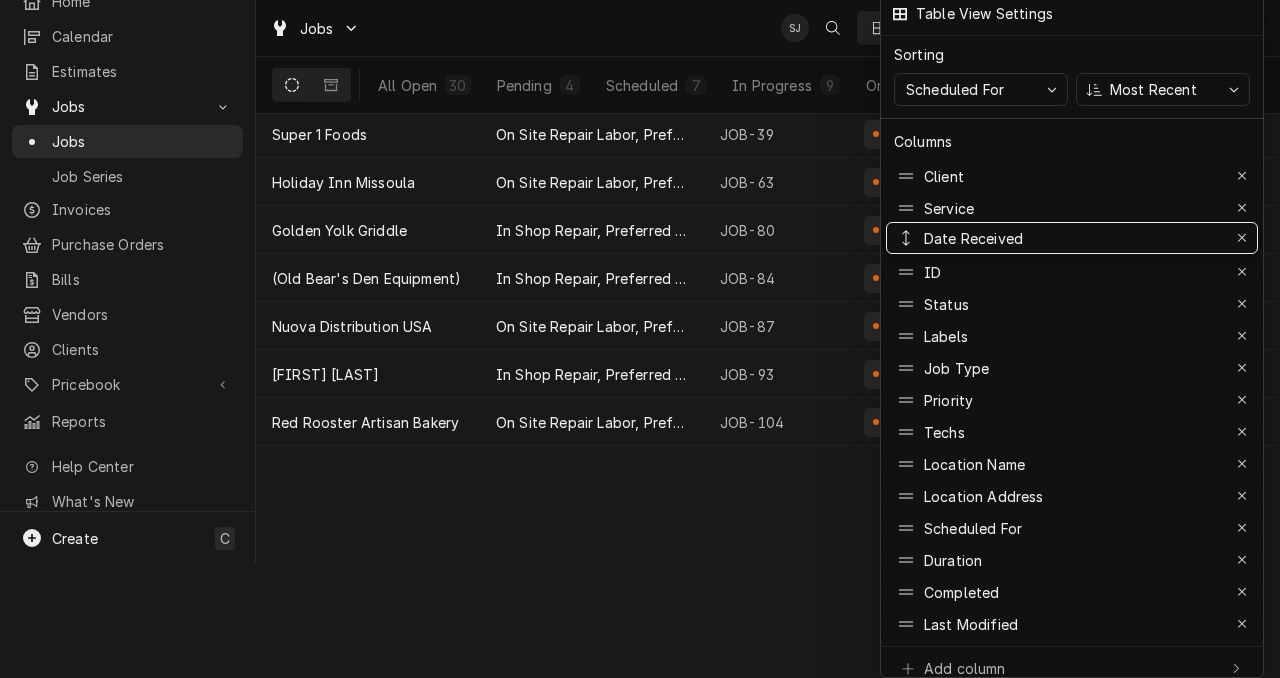 drag, startPoint x: 903, startPoint y: 419, endPoint x: 912, endPoint y: 225, distance: 194.20865 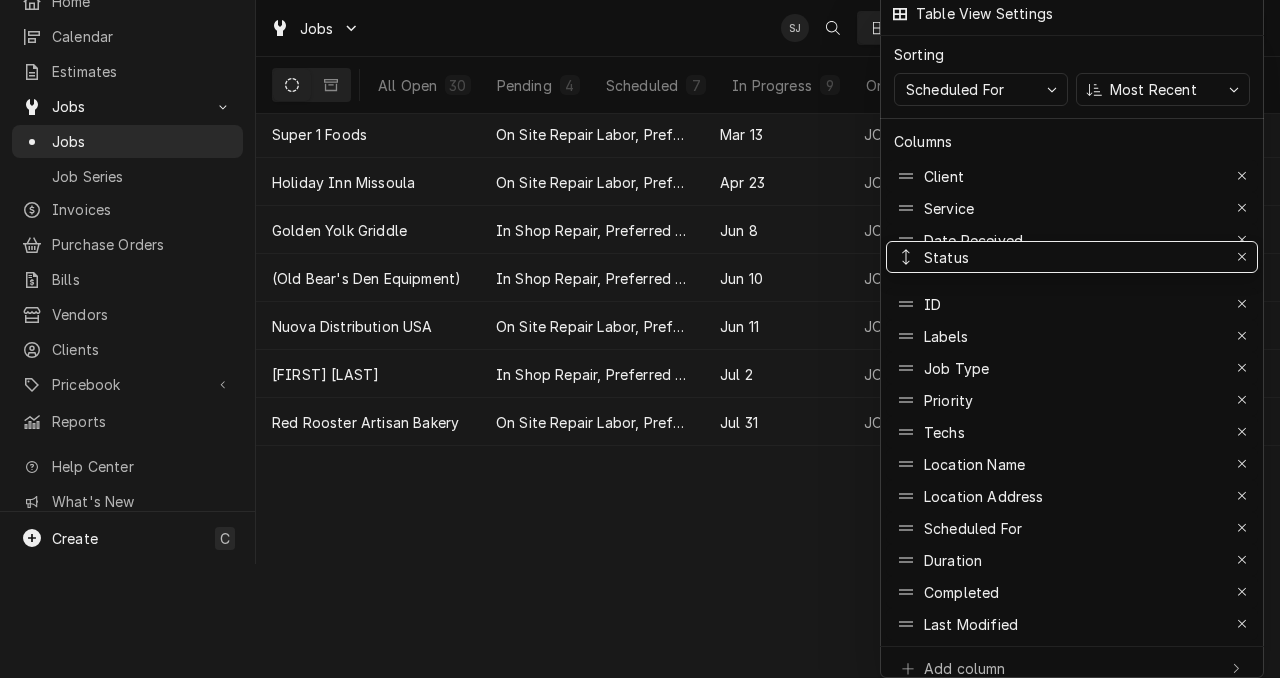 drag, startPoint x: 911, startPoint y: 292, endPoint x: 908, endPoint y: 245, distance: 47.095646 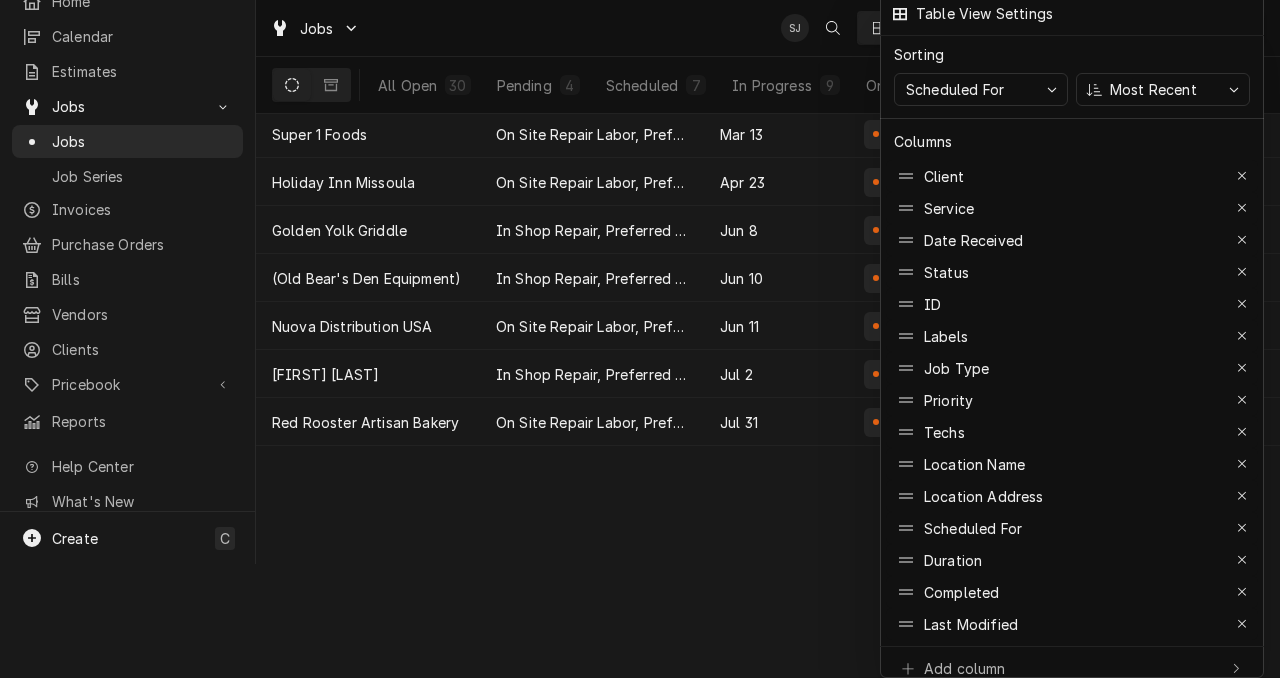 click at bounding box center [640, 339] 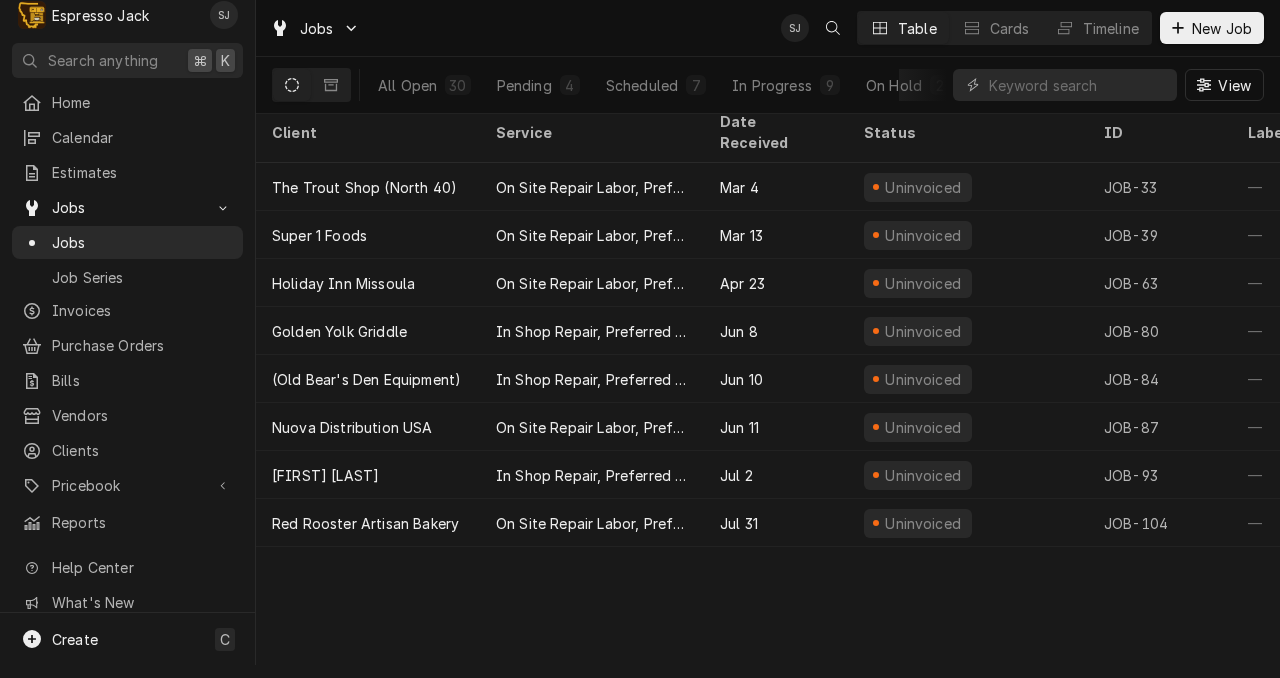 scroll, scrollTop: 0, scrollLeft: 0, axis: both 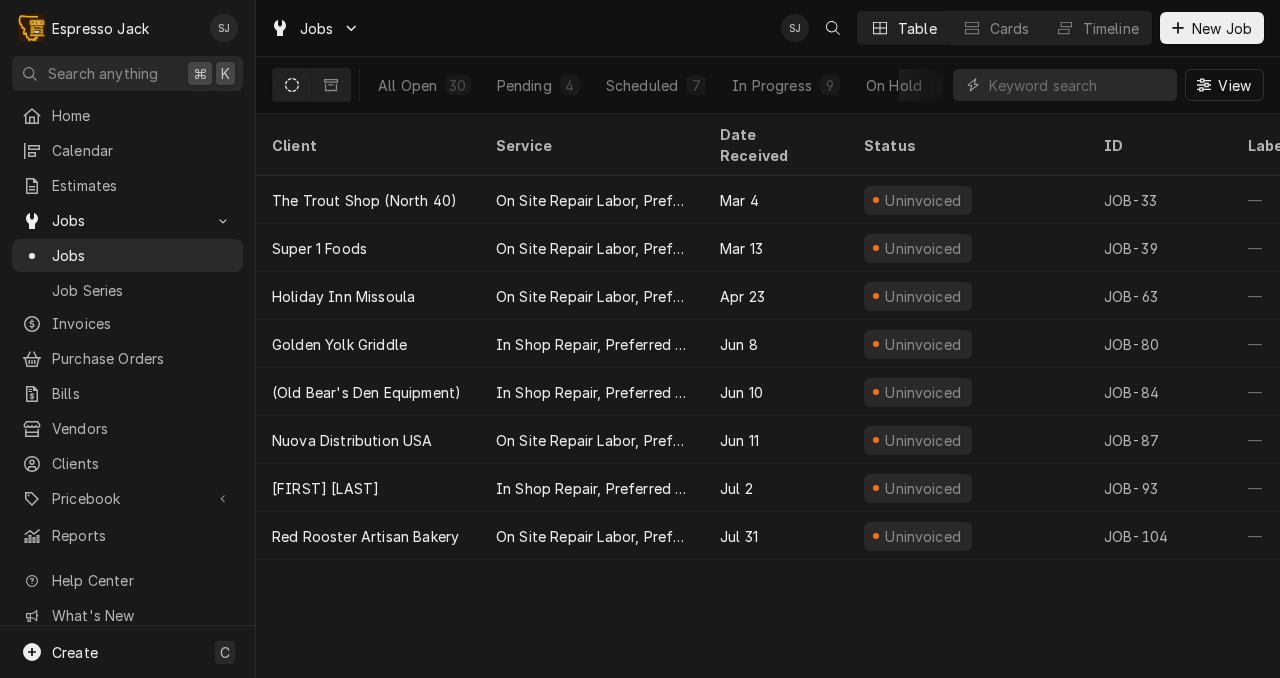 click on "Client Service Date Received Status ID Labels Job Type Priority Techs Location Name Location Address Scheduled For Duration Completed Last Modified The Trout Shop (North 40) On Site Repair Labor, Prefered Rate, Regular Hours Mar 4   Uninvoiced JOB-33 — Service No Priority JK The Trout Shop (North 40) 275 Bridge Street, Craig, Montana 59648 Mar 4   • 12:00 PM 1h 30min Mar 19   Mar 19   Super 1 Foods On Site Repair Labor, Prefered Rate, Regular Hours Mar 13   Uninvoiced JOB-39 — Service No Priority JK SJ Super 1 Foods Columbia Falls 2100 9th St W, Columbia Falls, MT 59912 Mar 14   • 4:00 PM 2h Mar 19   Mar 19   Holiday Inn Missoula On Site Repair Labor, Prefered Rate, Regular Hours Apr 23   Uninvoiced JOB-63 — Service No Priority SJ Holiday Inn Missoula 200 S Pattee Street, Missoula, Montana 59802 Apr 24   • 2:30 PM 1h May 30   May 30   Golden Yolk Griddle In Shop Repair, Preferred Rate Jun 8   Uninvoiced JOB-80 — Service No Priority SJ Golden Yolk Griddle Jun 9   • 12:00 PM 1h Jun 9   Jun 9" at bounding box center [768, 396] 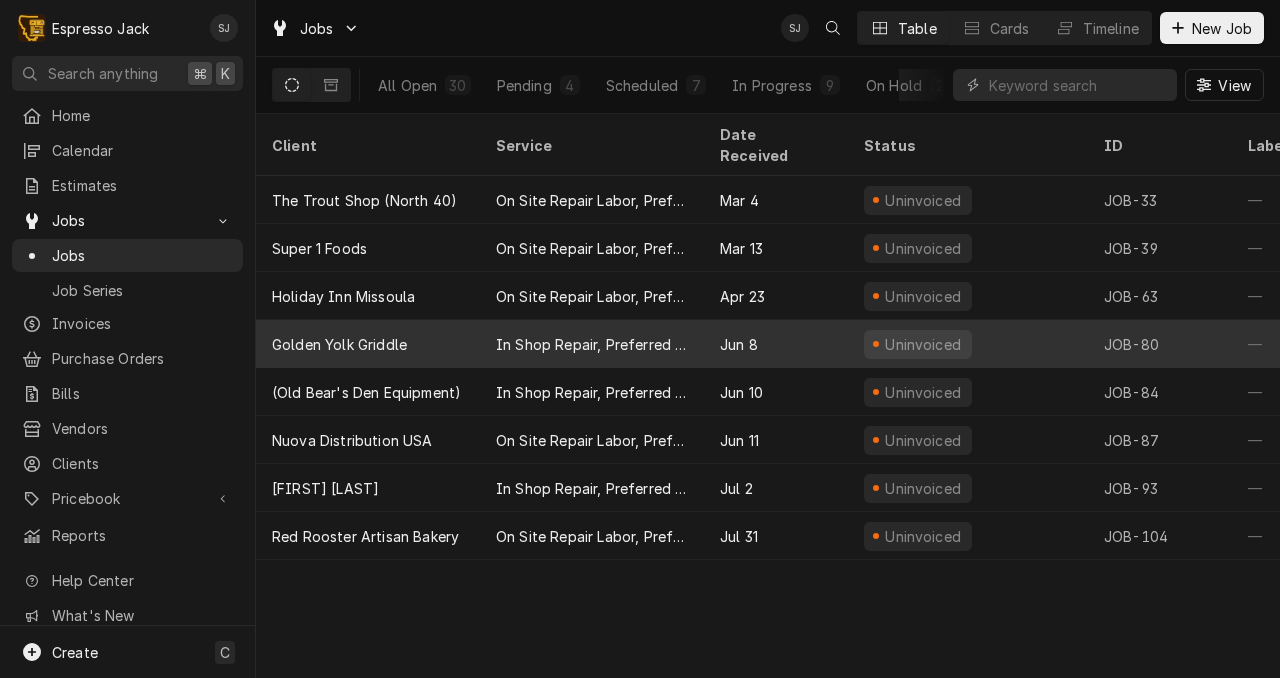 click on "Golden Yolk Griddle" at bounding box center (339, 344) 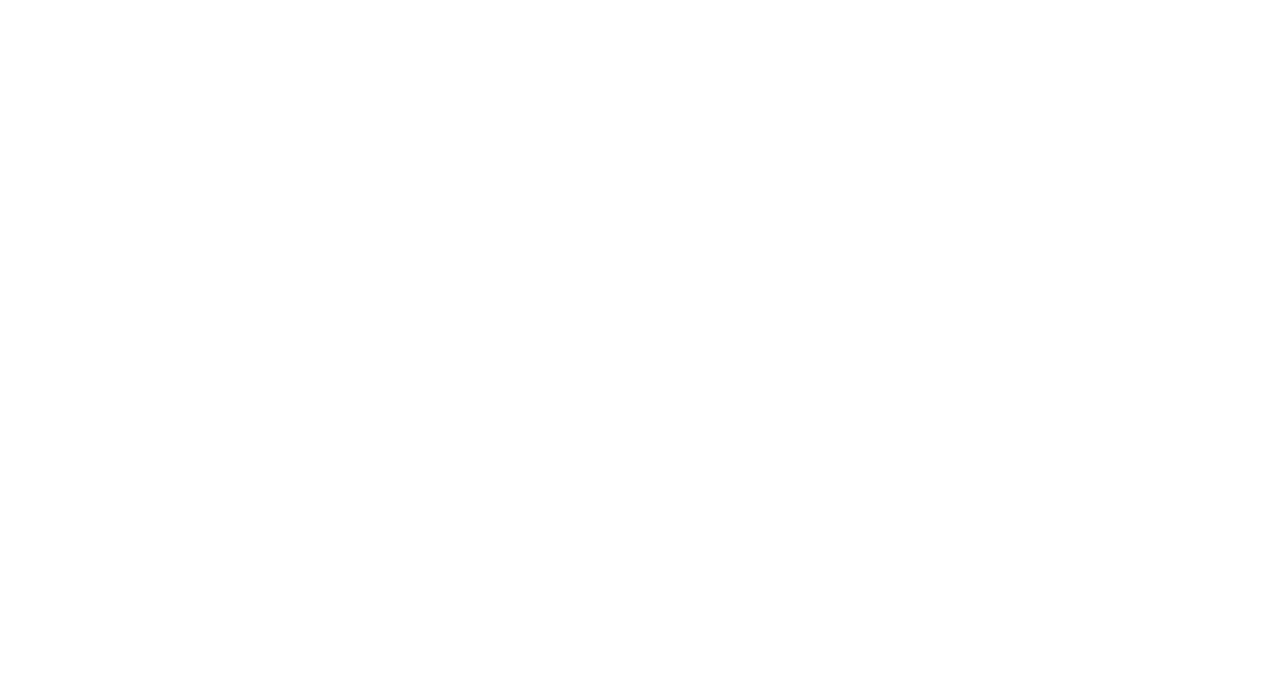 scroll, scrollTop: 0, scrollLeft: 0, axis: both 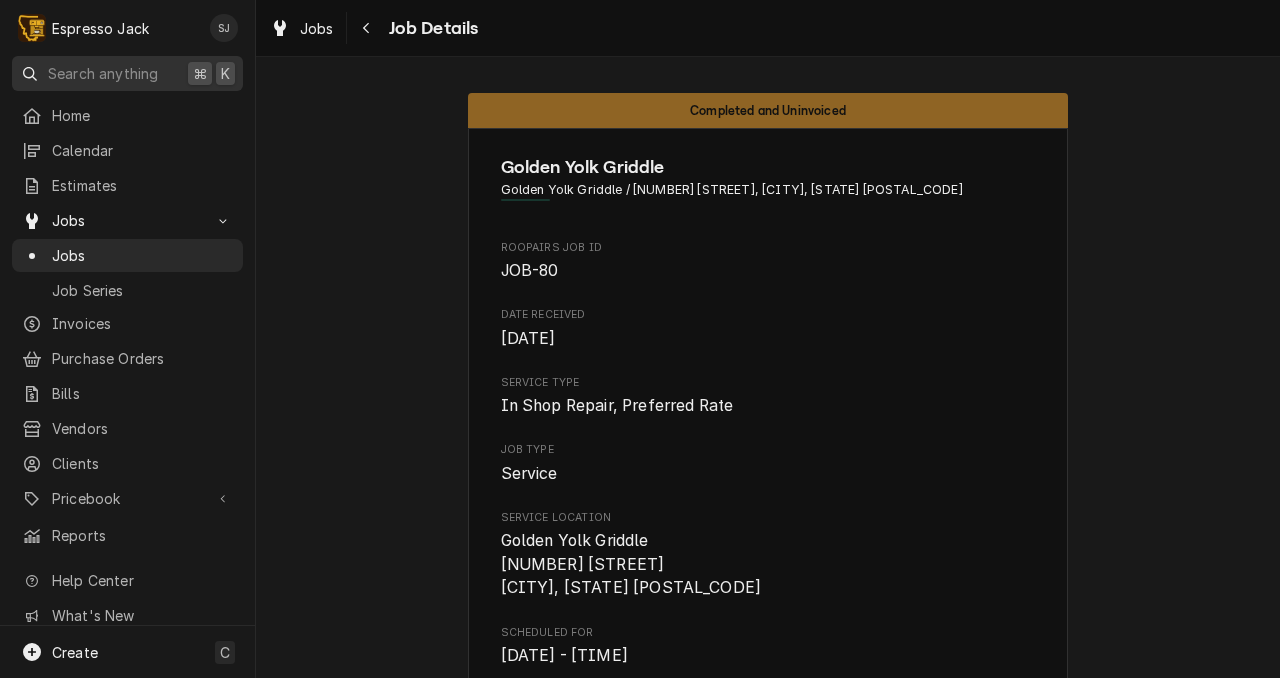 click on "Search anything" at bounding box center (103, 73) 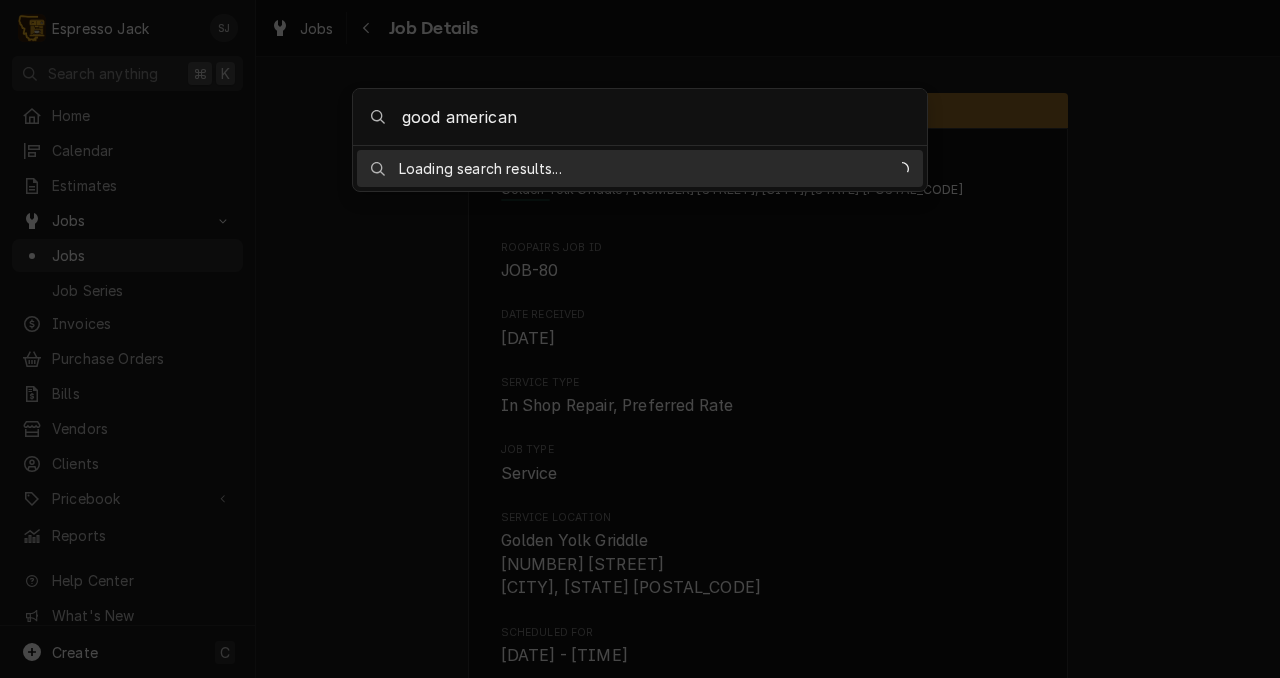 type on "good americano" 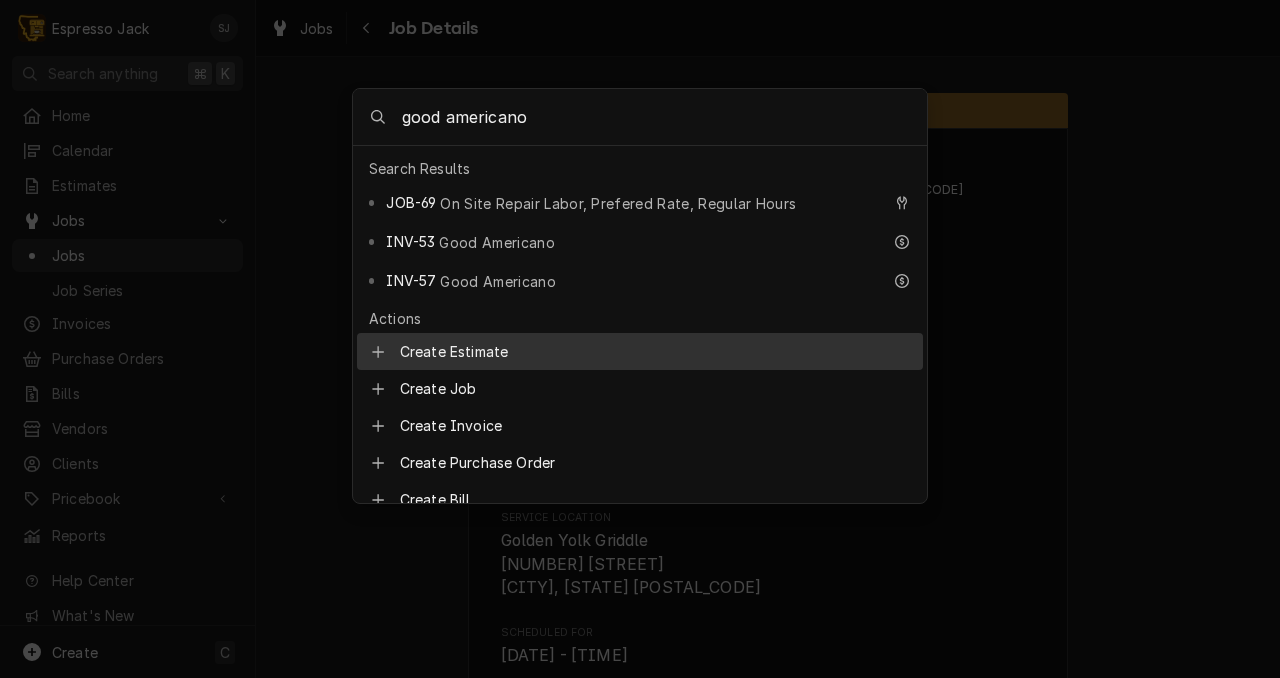 click on "E Espresso Jack SJ Search anything ⌘ K Home Calendar Estimates Jobs Jobs Job Series Invoices Purchase Orders Bills Vendors Clients Pricebook Services Parts & Materials Miscellaneous Discounts Reports Help Center What's New Create C Jobs   Job Details Completed and Uninvoiced Golden Yolk Griddle Golden Yolk Griddle / 200 W Pine Street, Missoula, Montana 59802 Roopairs Job ID JOB-80 Date Received Jun 8, 2025 Service Type In Shop Repair, Preferred Rate Job Type Service Service Location Golden Yolk Griddle
200 W Pine Street
Missoula, Montana 59802 Scheduled For Mon, Jun 9th, 2025 - 12:00 PM Started On Mon, Jun 9th, 2025 - 10:44 AM Completed On Mon, Jun 9th, 2025 - 10:46 AM Last Modified Mon, Jun 9th, 2025 - 10:46 AM Estimated Job Duration 1h Assigned Technician(s) Samantha Janssen Reason For Call Previously told brewer needed a valve Priority No Priority Client Contact Phone (406) 493-8663 Email info@goldenyolkgridle.com Reminders Invoice reminders via Email Estimate reminders via Email Start" at bounding box center (640, 339) 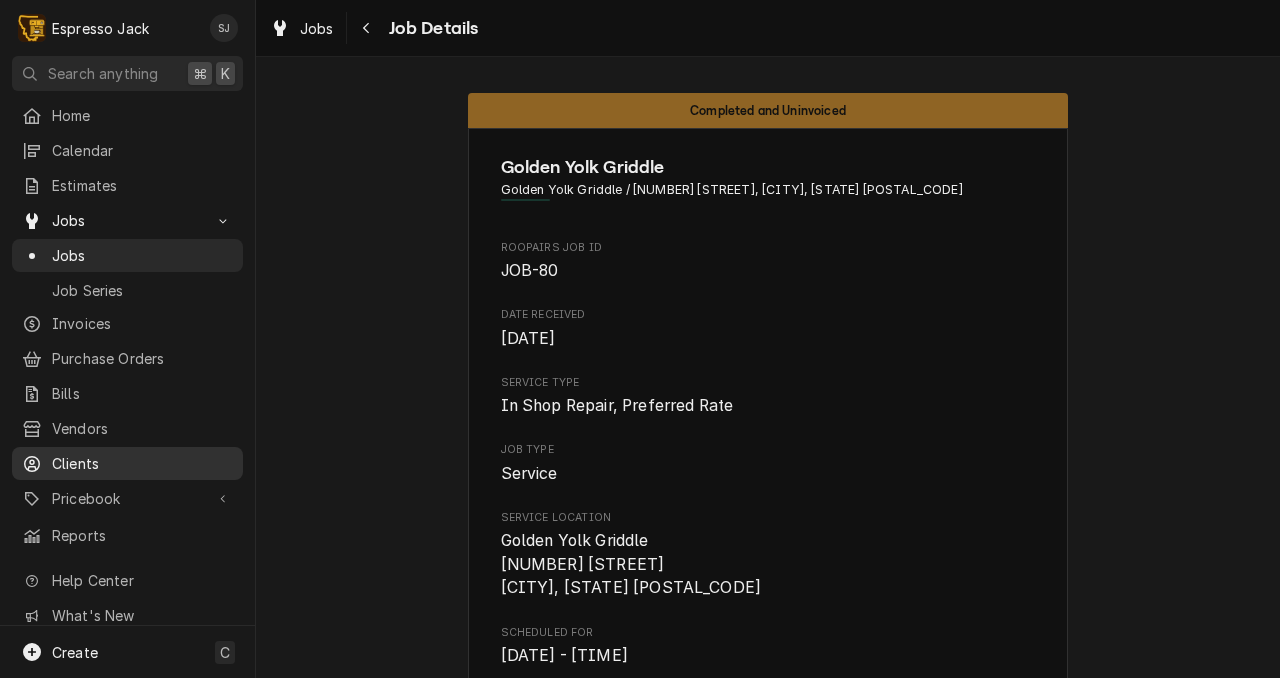 click on "Clients" at bounding box center [142, 463] 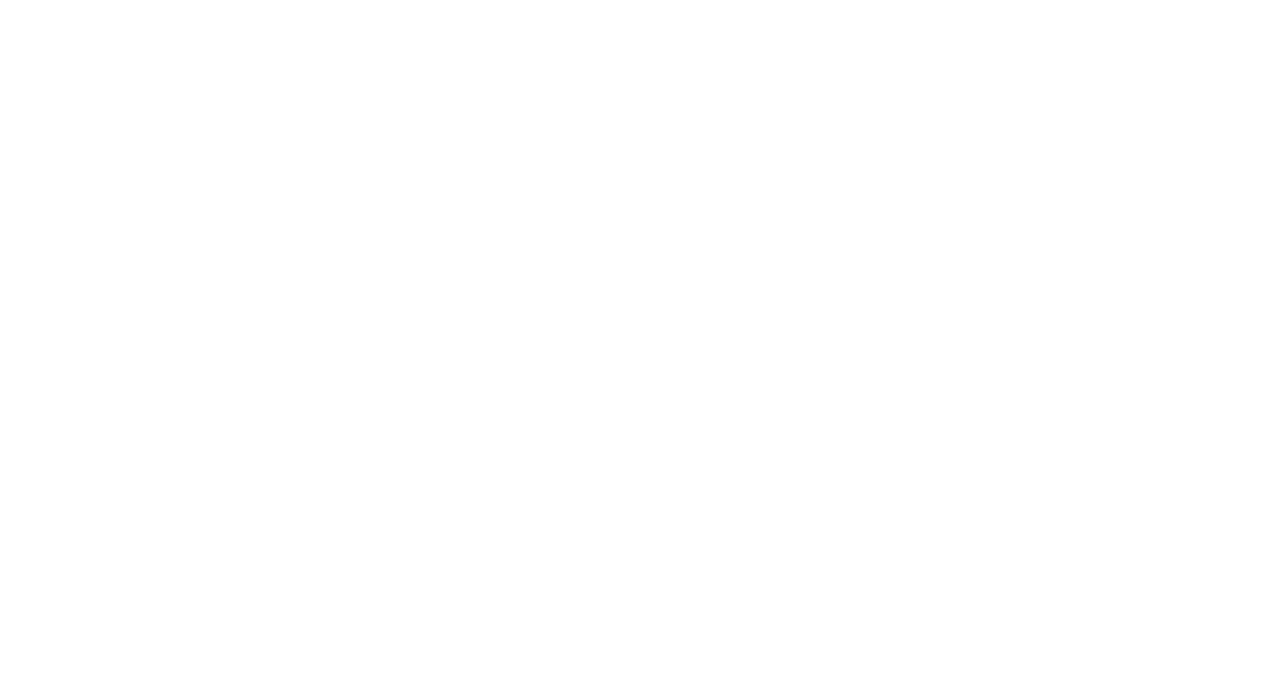 scroll, scrollTop: 0, scrollLeft: 0, axis: both 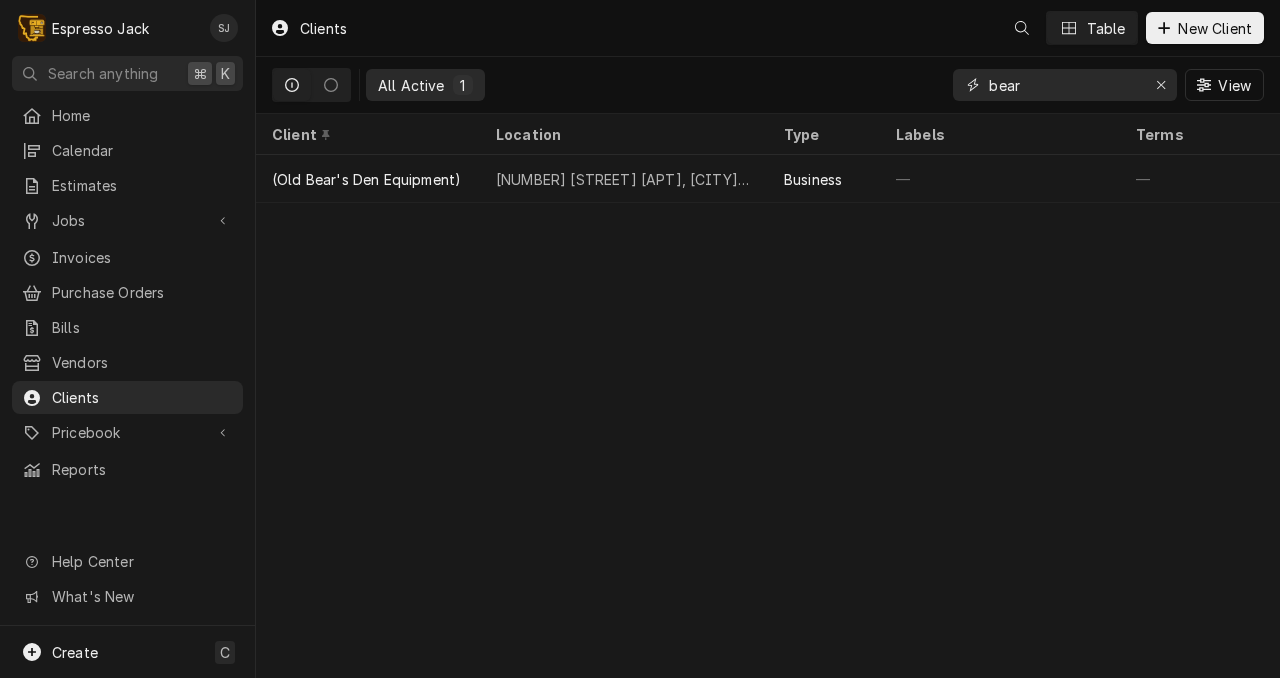 click on "bear" at bounding box center [1064, 85] 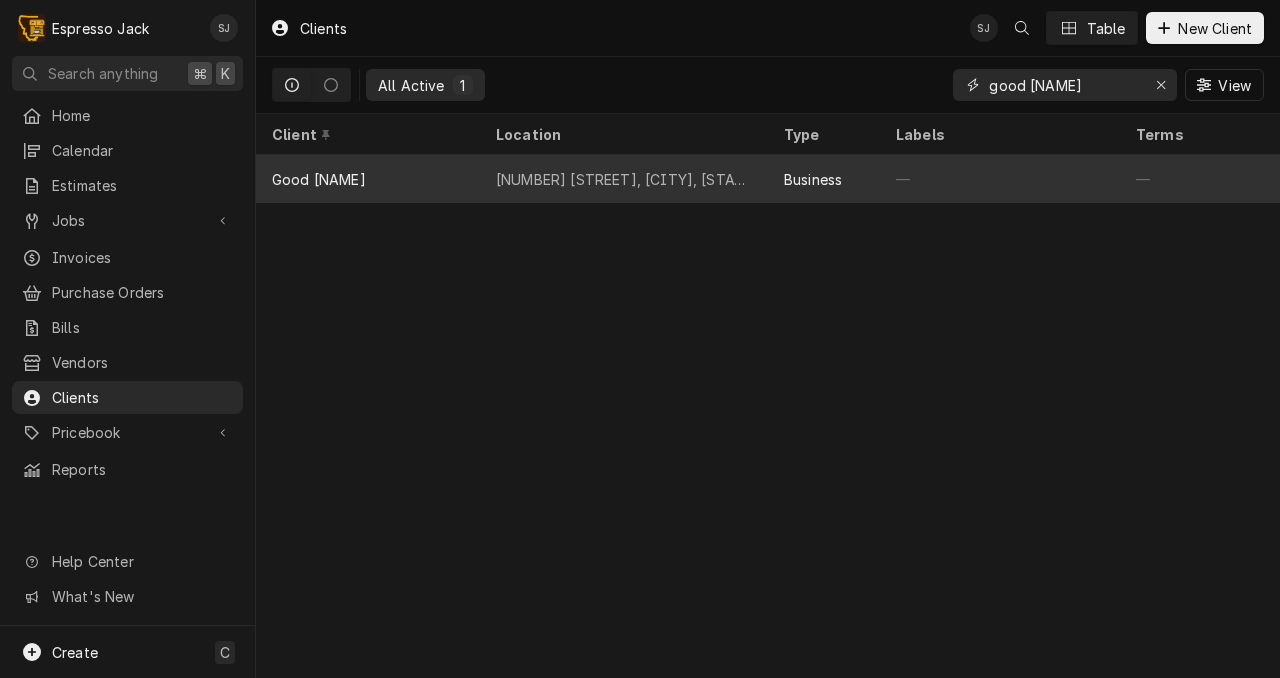 type on "good [NAME]" 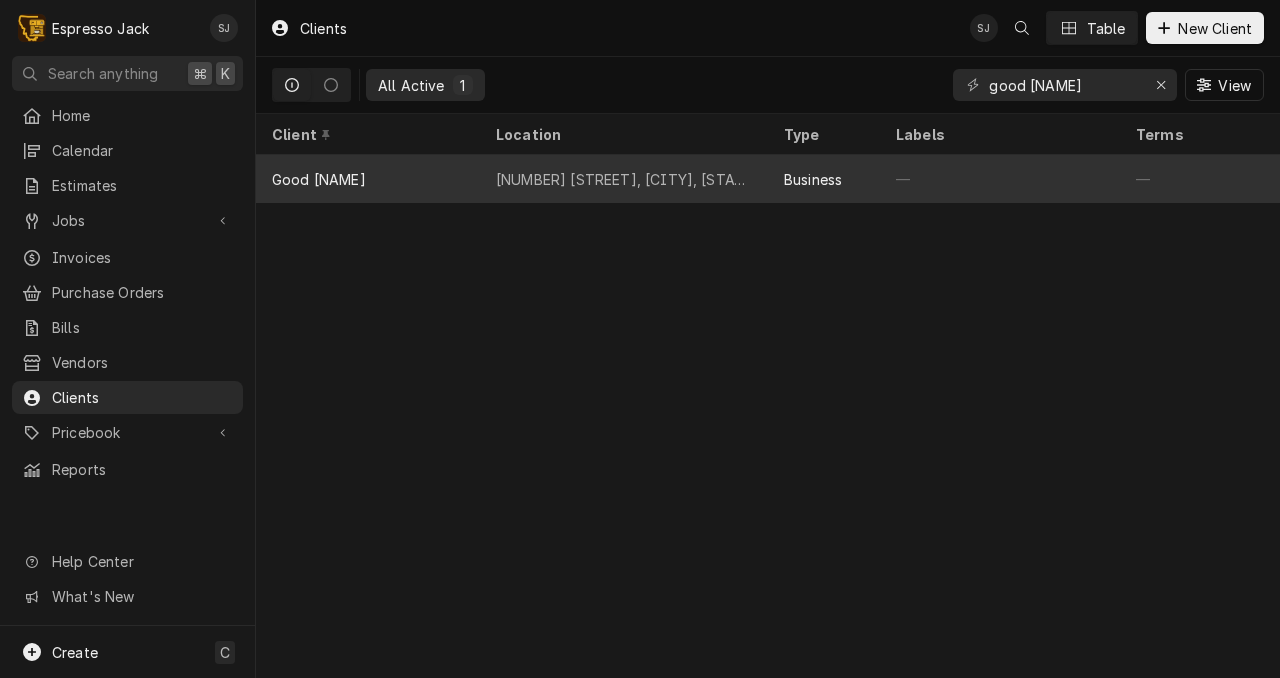 click on "Good [NAME]" at bounding box center [368, 179] 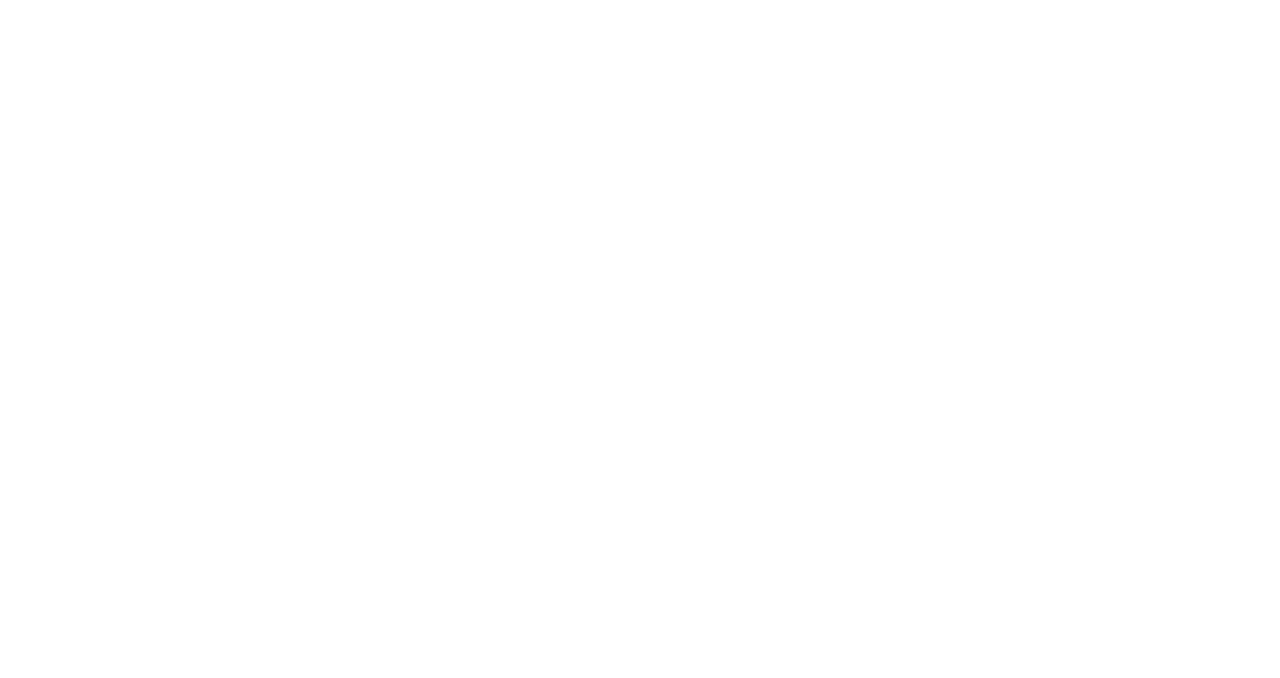 scroll, scrollTop: 0, scrollLeft: 0, axis: both 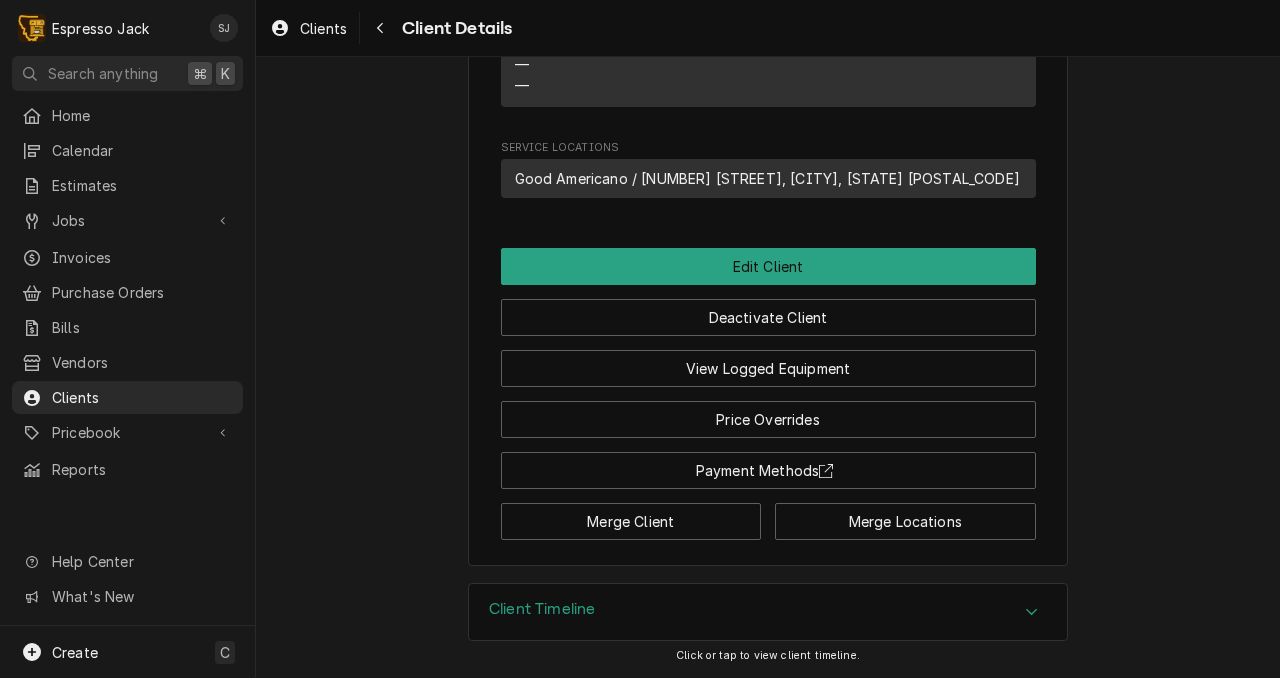 click on "Client Timeline" at bounding box center [542, 609] 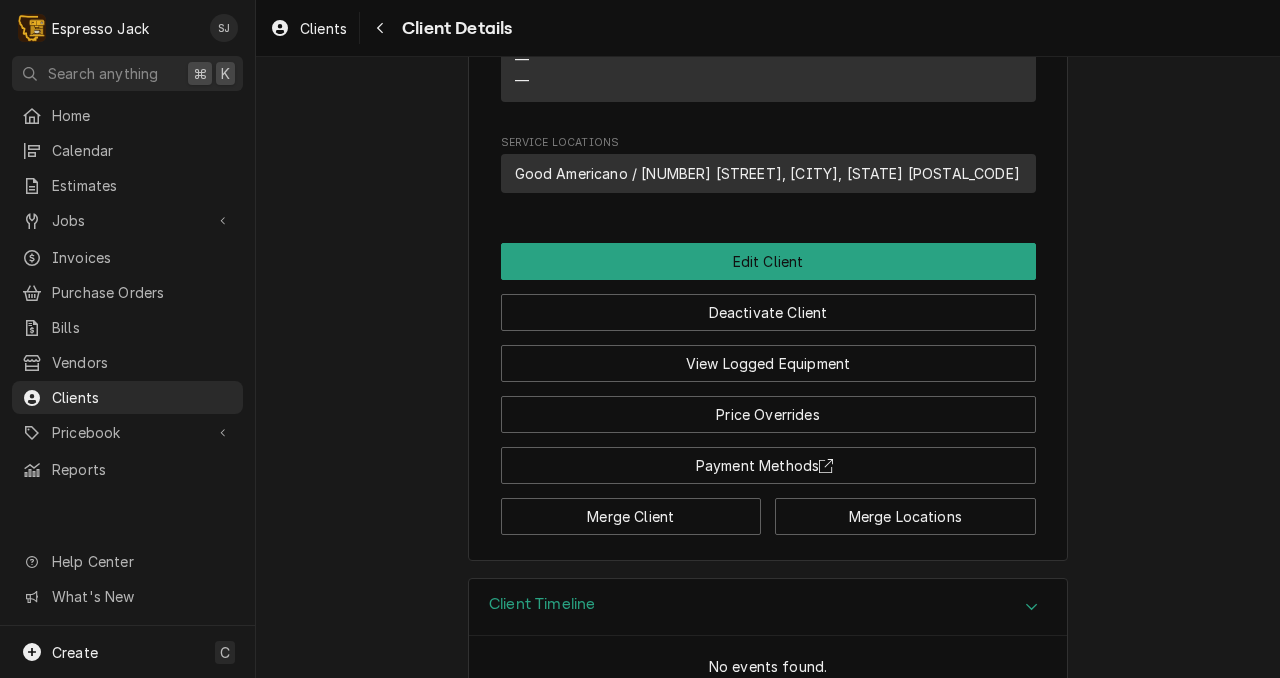 scroll, scrollTop: 986, scrollLeft: 0, axis: vertical 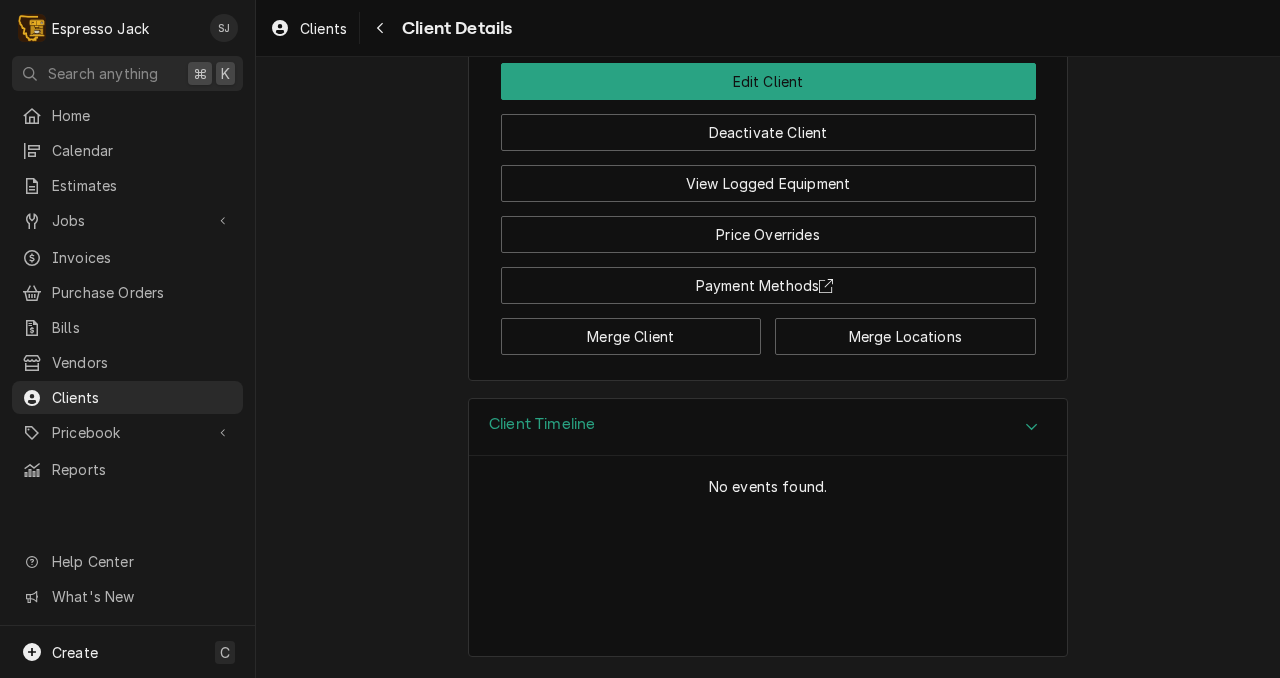 click on "Client Timeline" at bounding box center [768, 427] 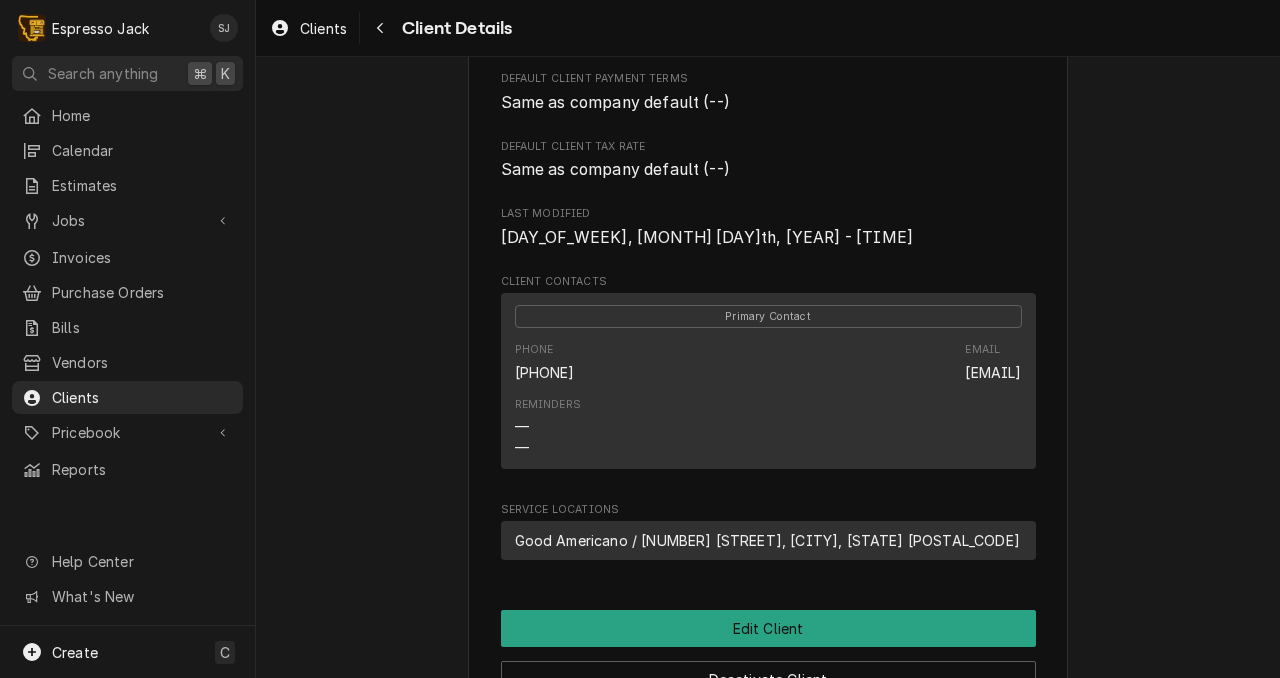 scroll, scrollTop: 0, scrollLeft: 0, axis: both 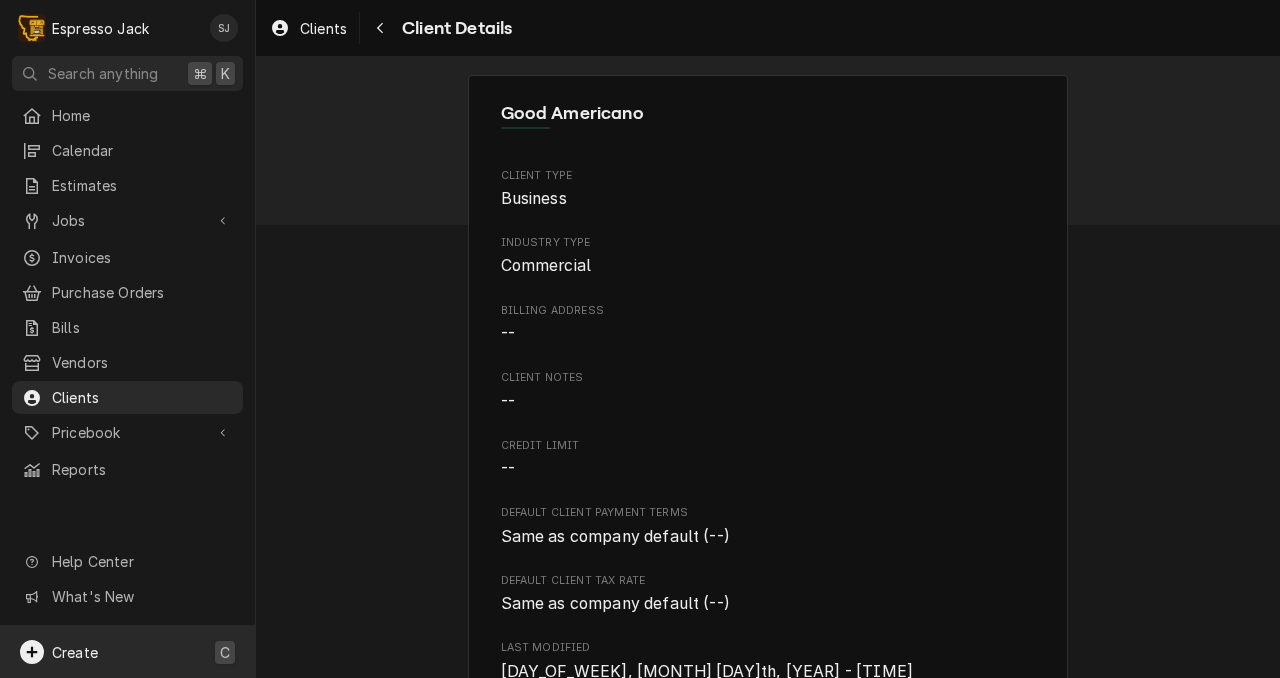 click 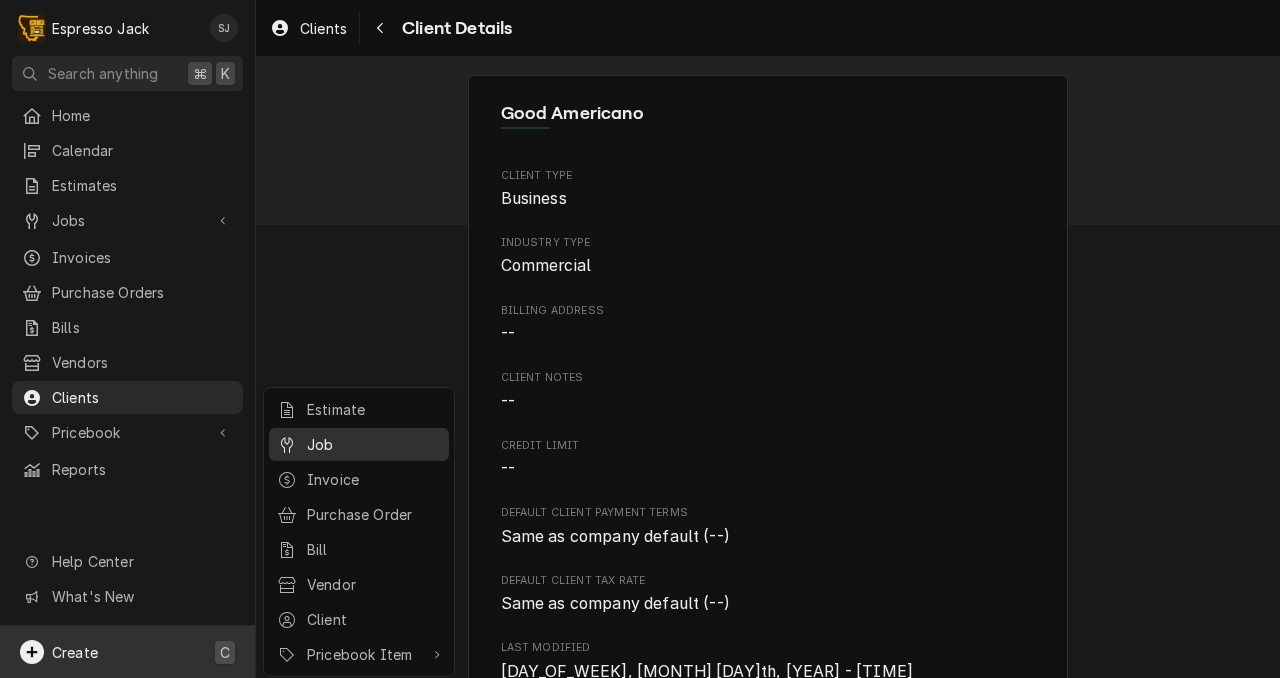 click on "Job" at bounding box center [374, 444] 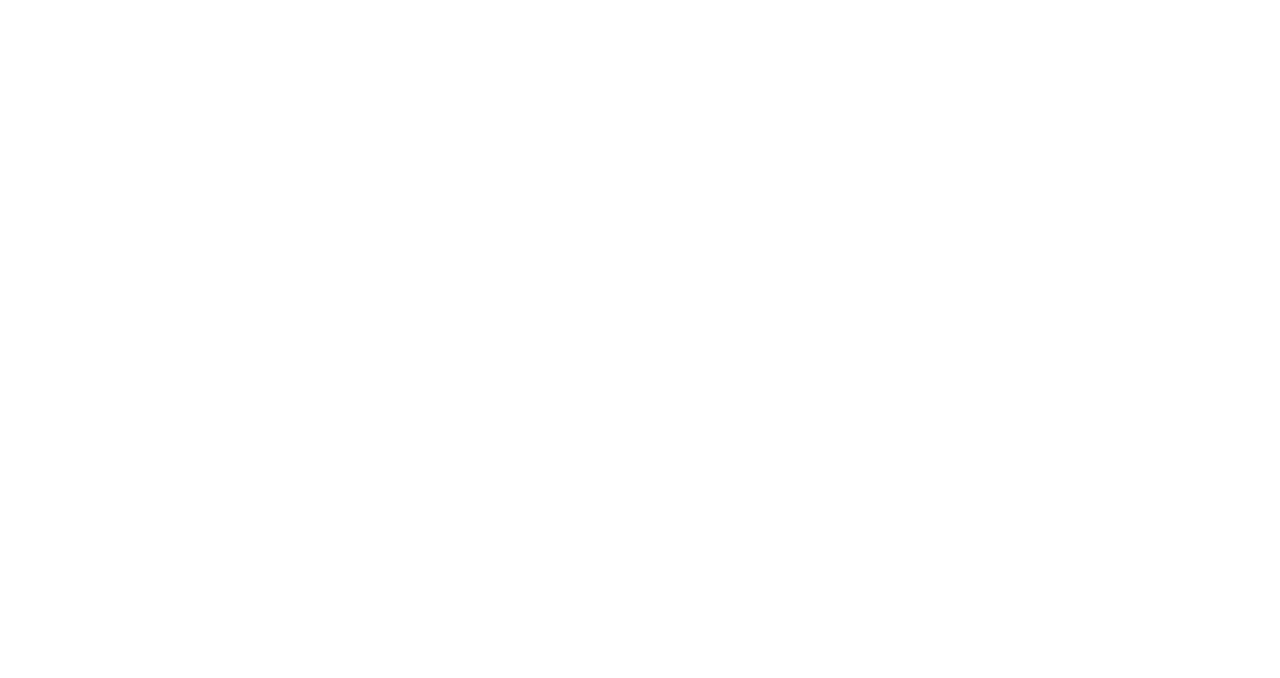 scroll, scrollTop: 0, scrollLeft: 0, axis: both 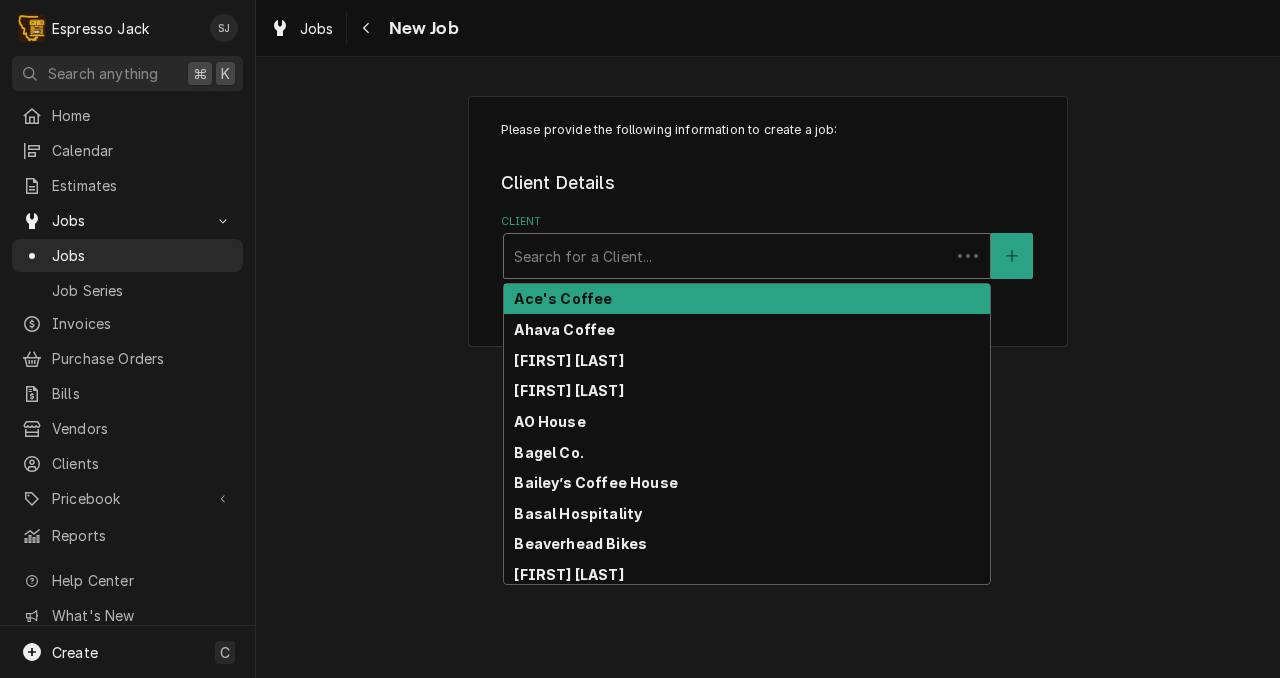 click at bounding box center [727, 256] 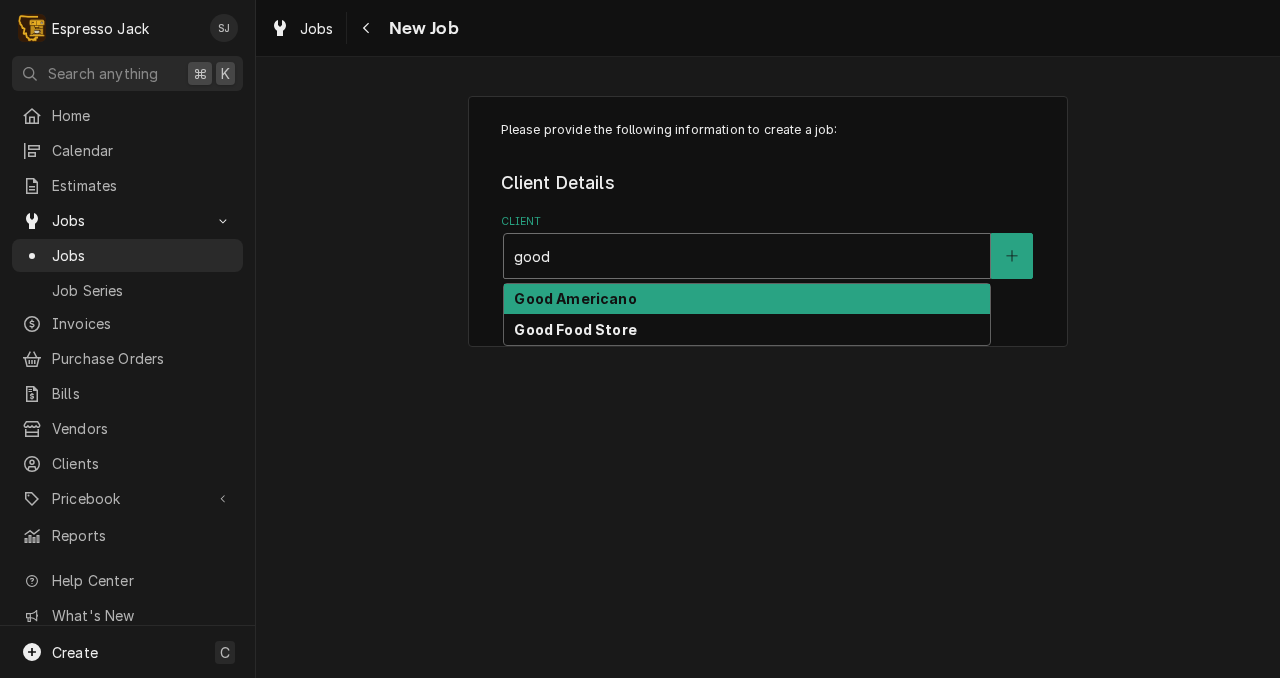 type on "good" 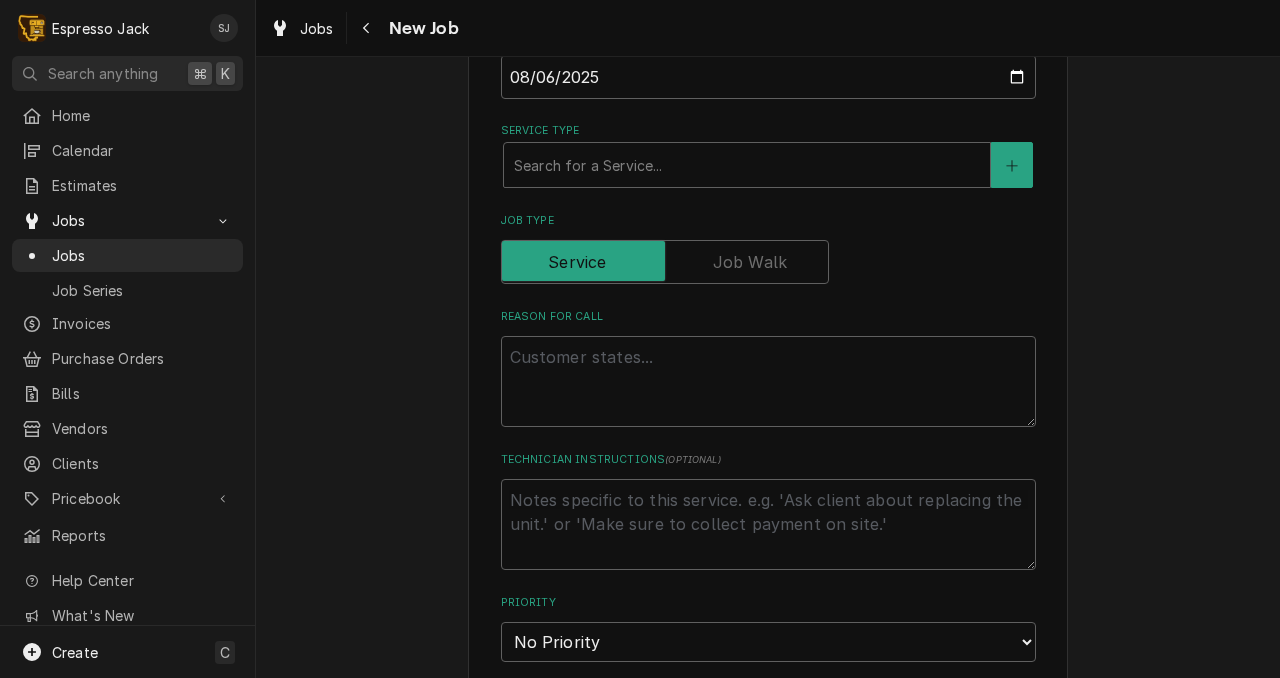 scroll, scrollTop: 588, scrollLeft: 0, axis: vertical 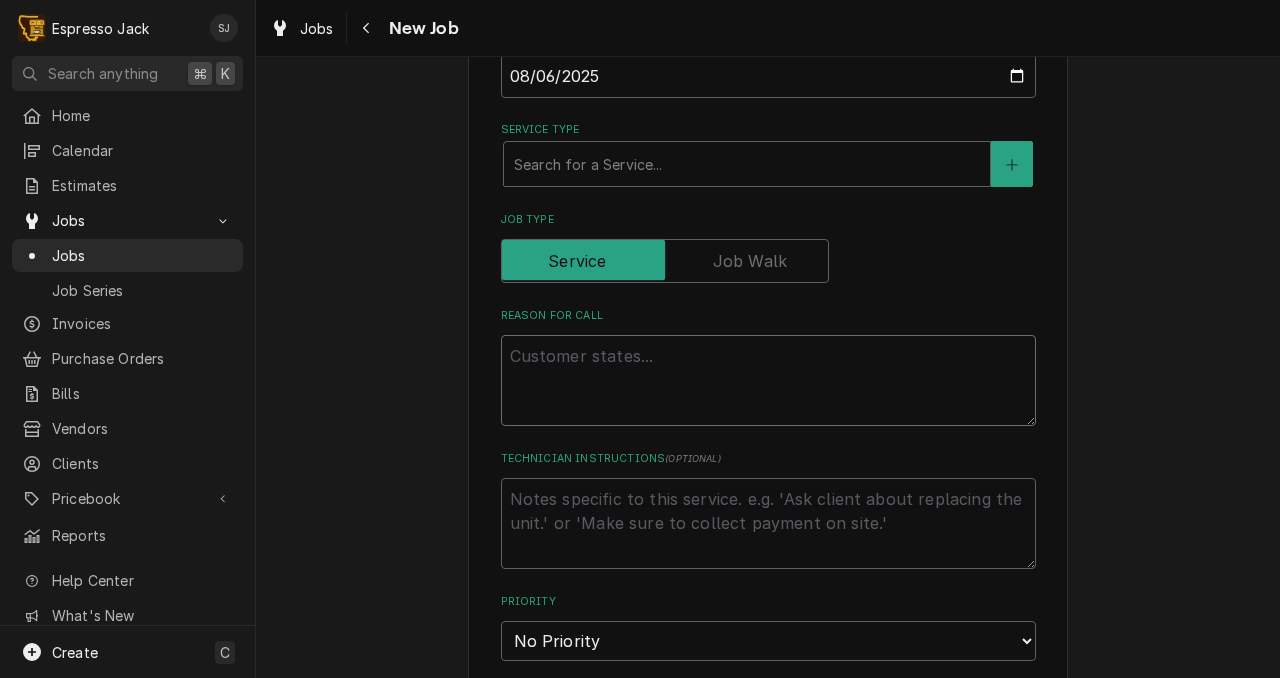 click on "Reason For Call" at bounding box center [768, 380] 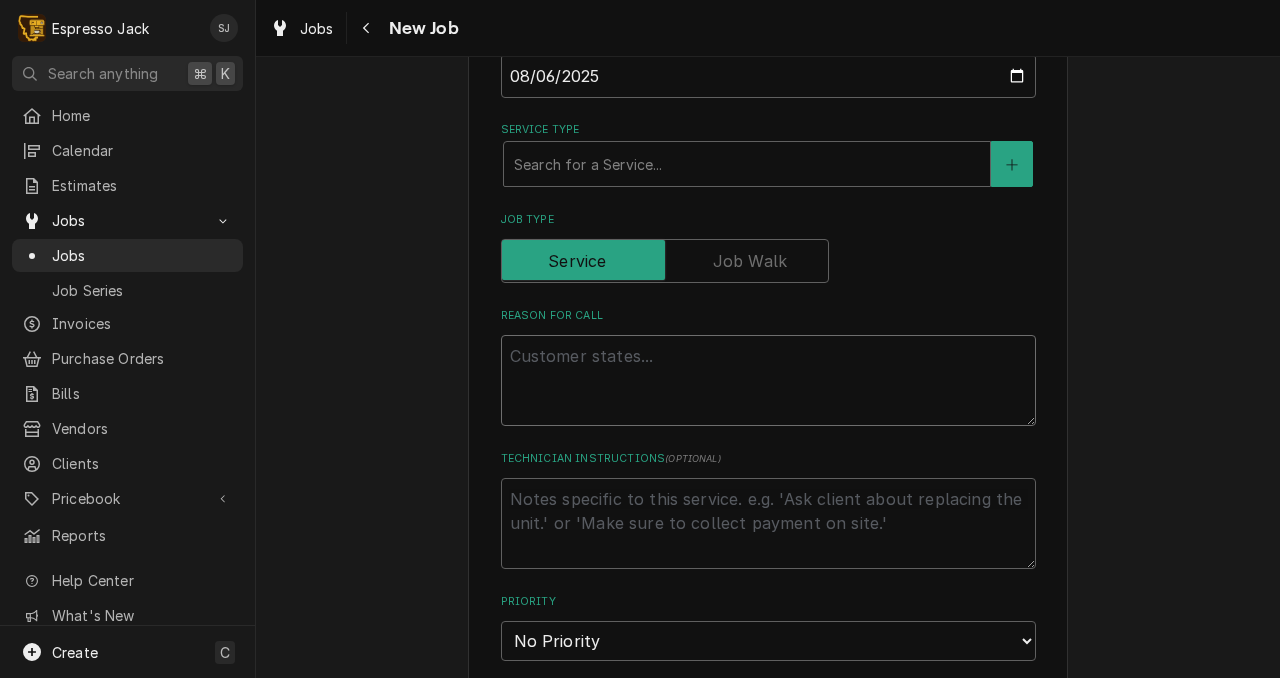 type on "x" 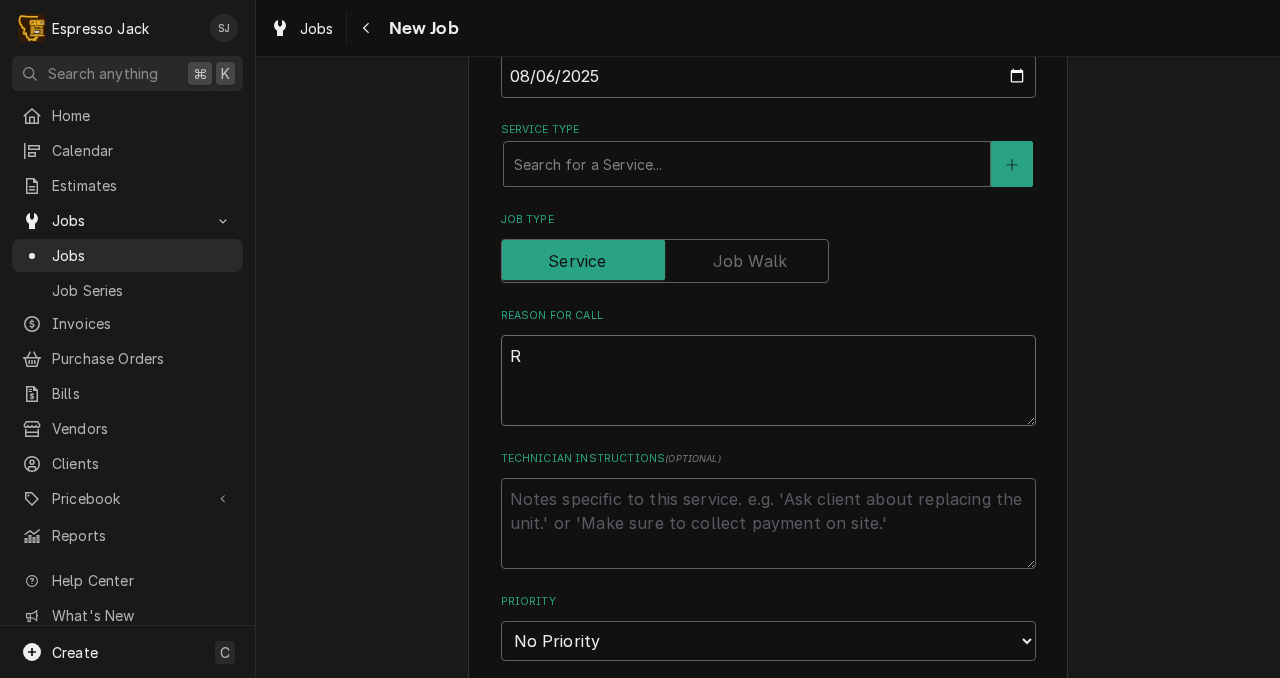 type on "x" 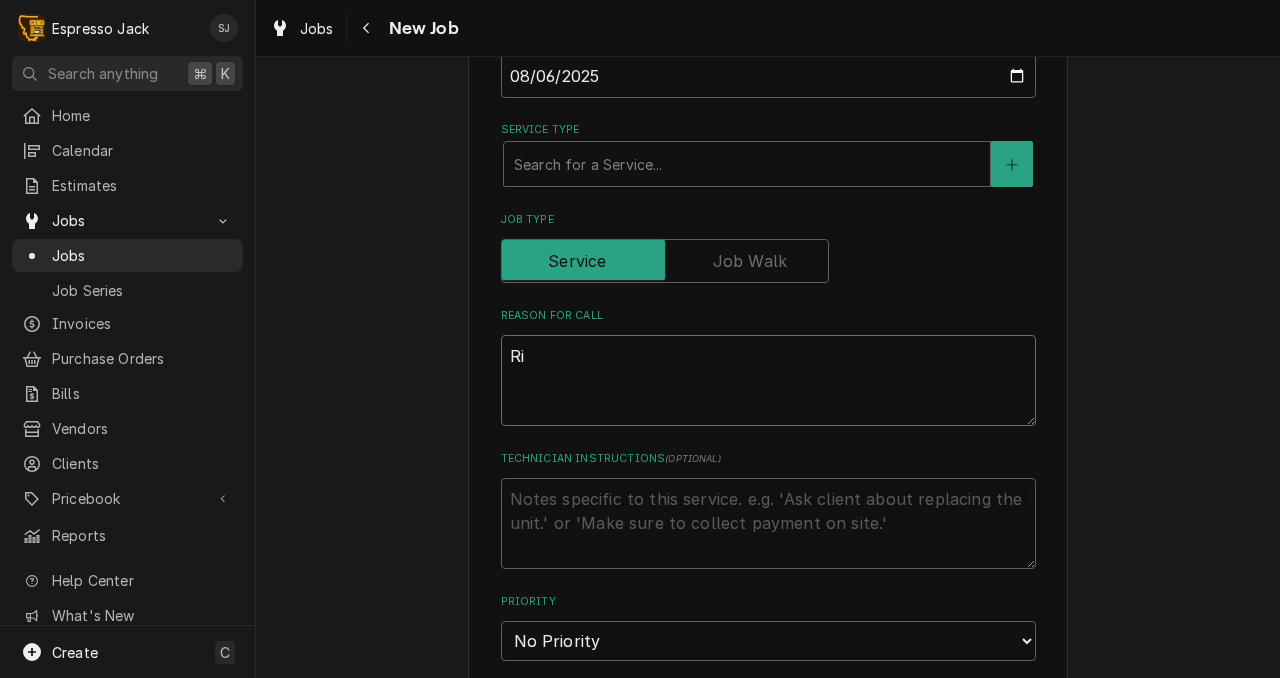 type on "x" 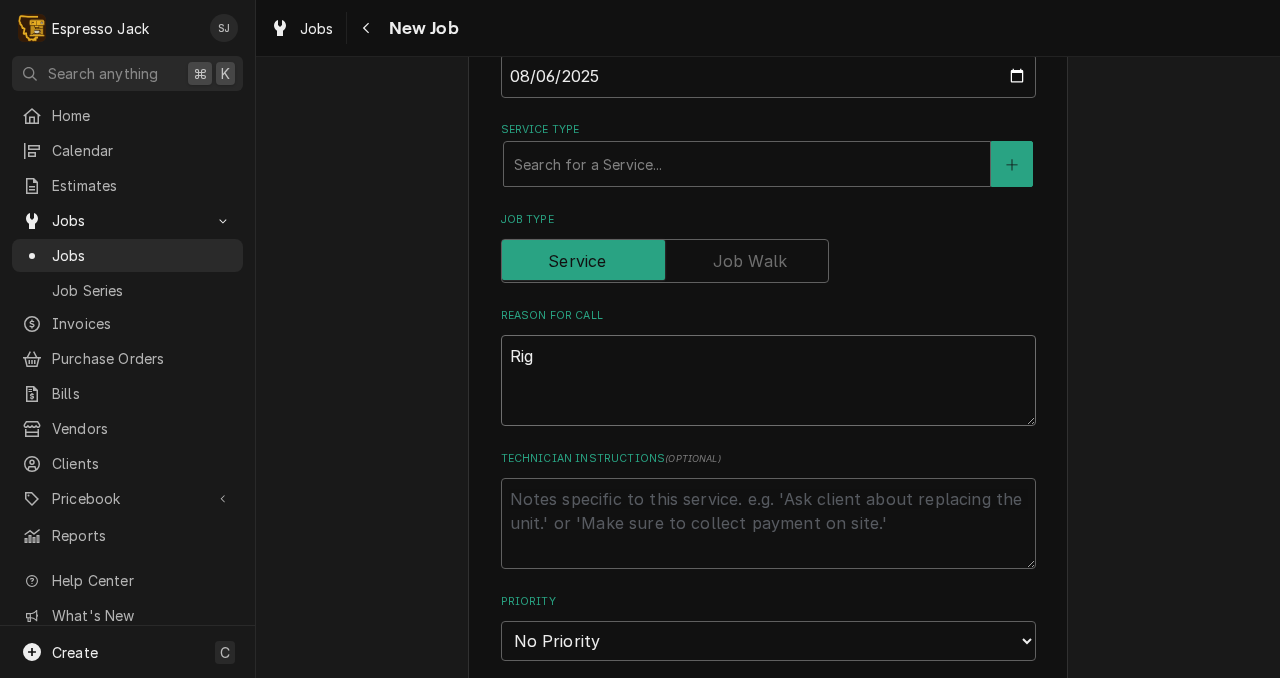 type on "x" 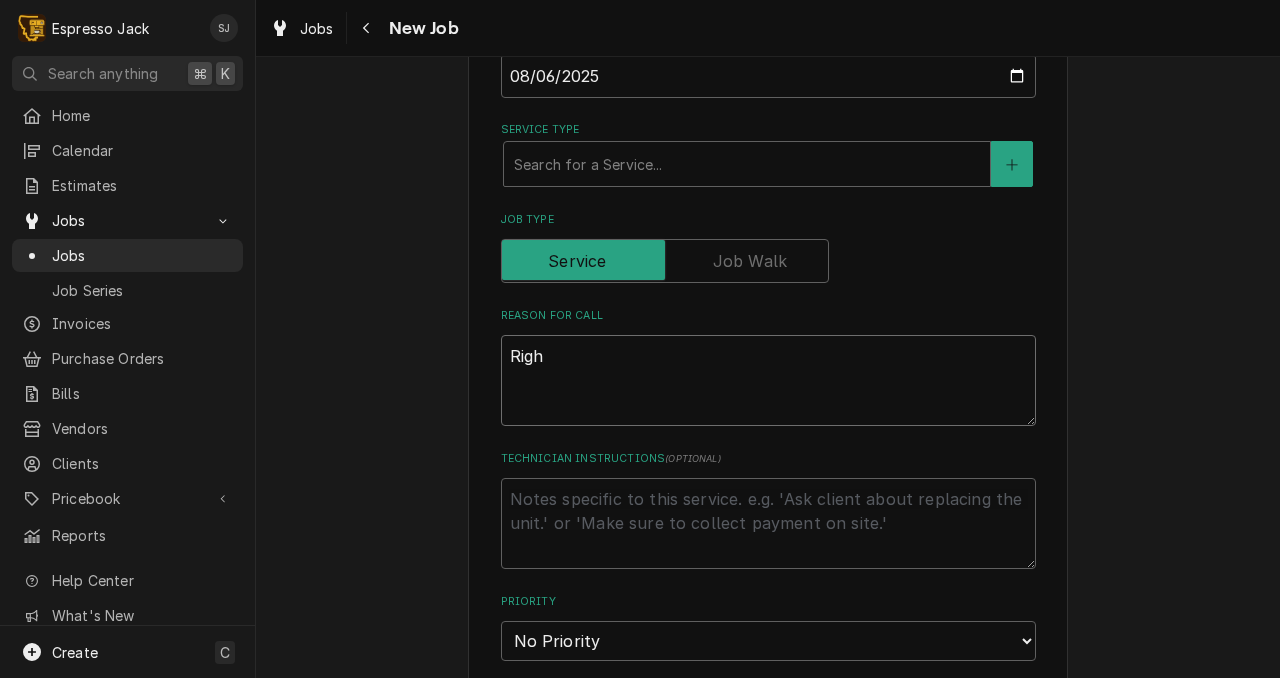 type on "x" 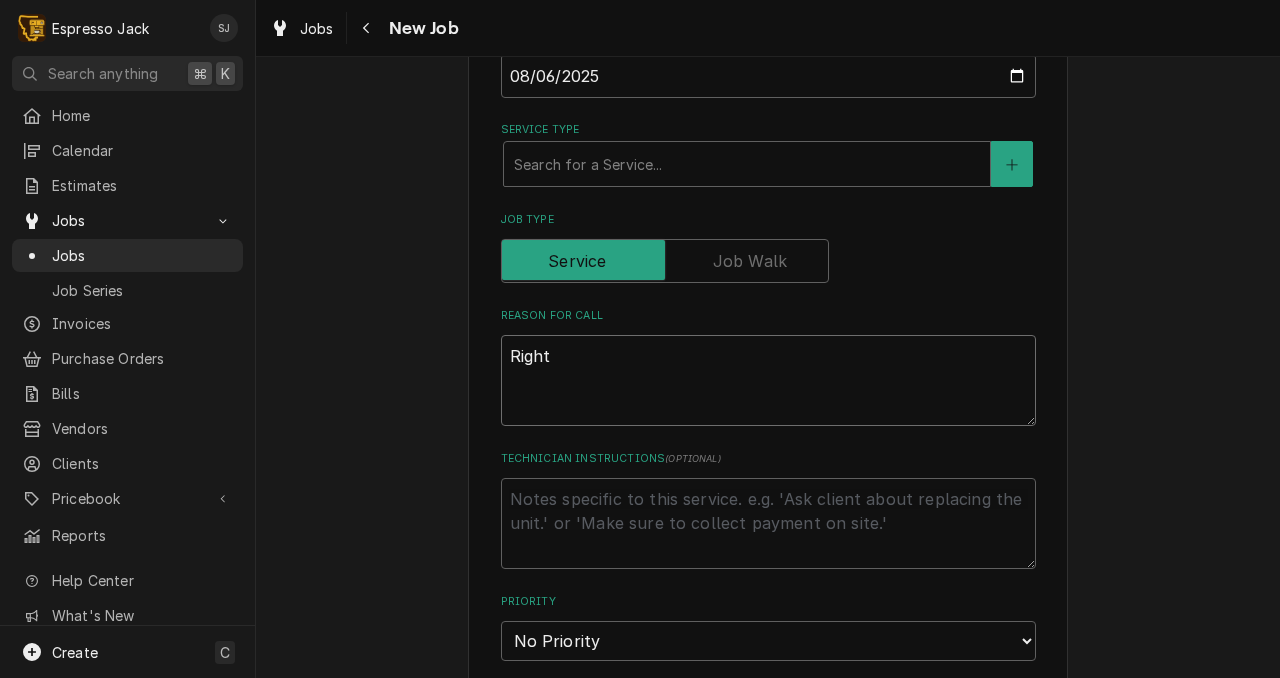 type on "x" 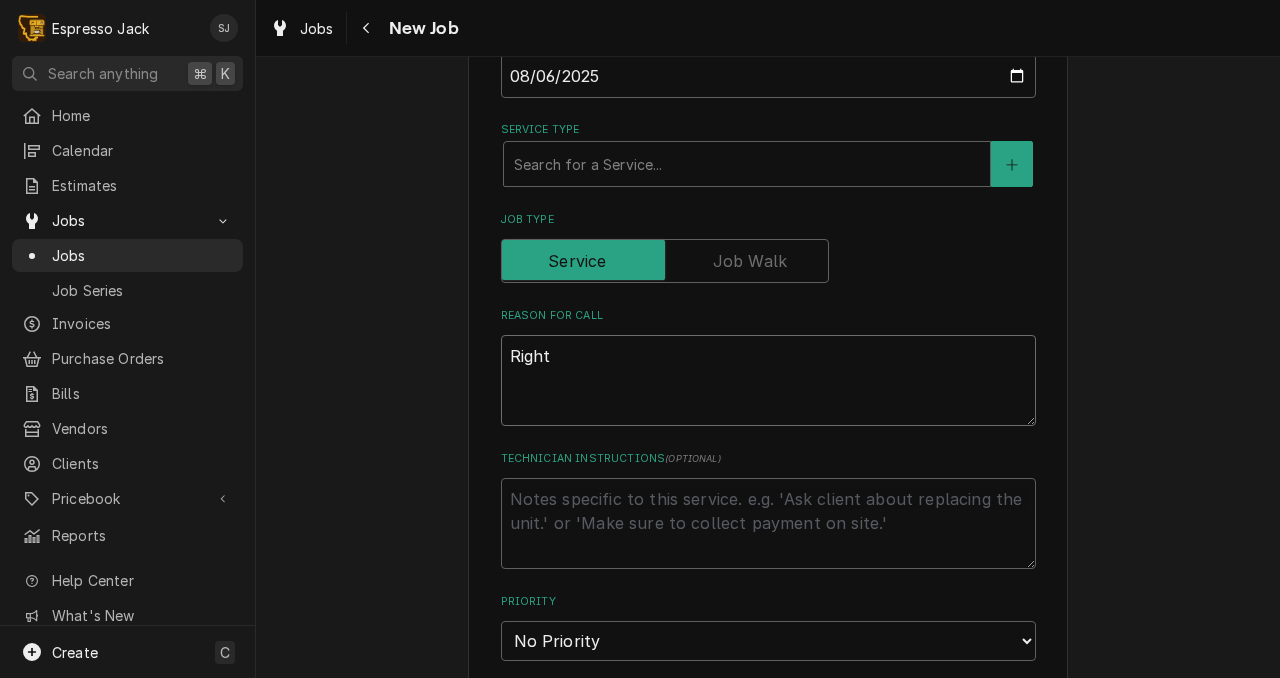 type on "x" 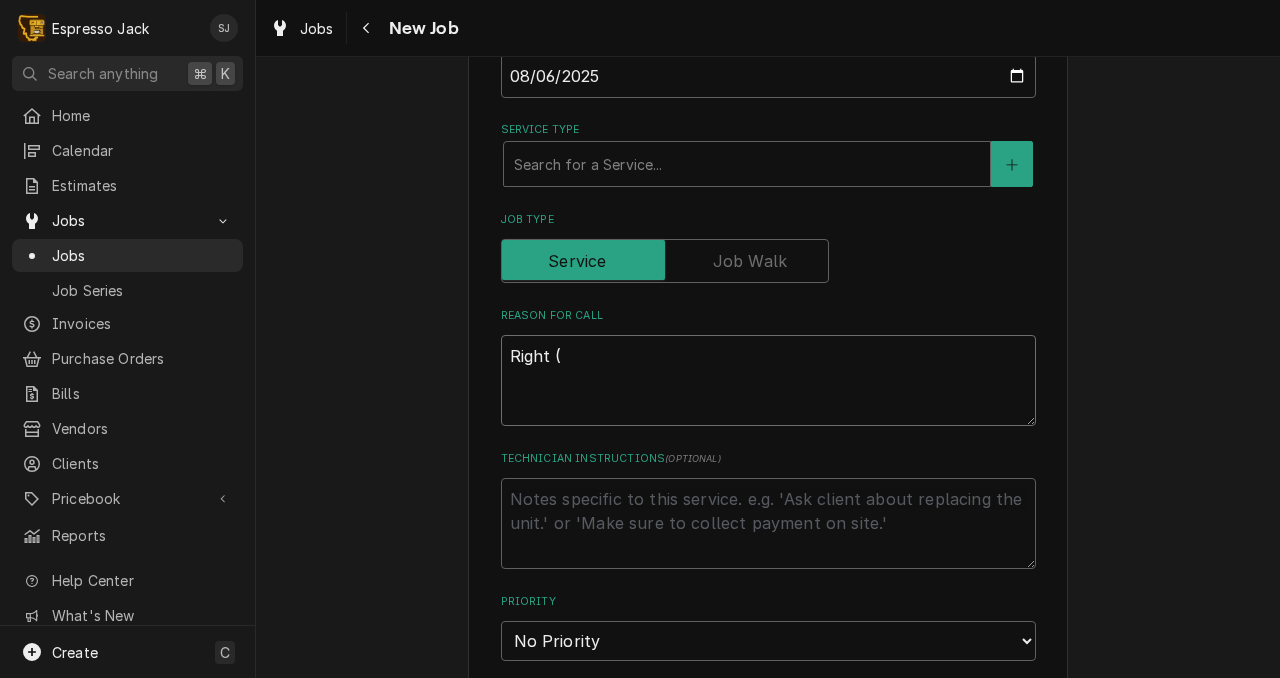 type on "x" 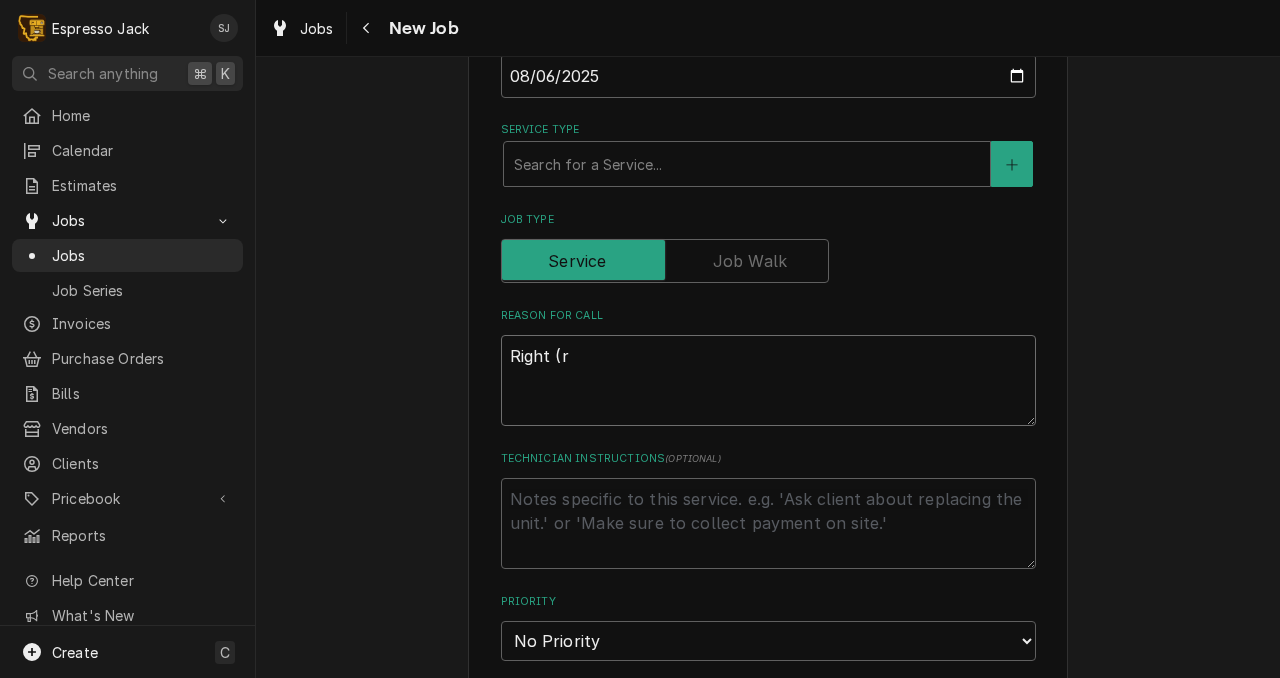 type on "x" 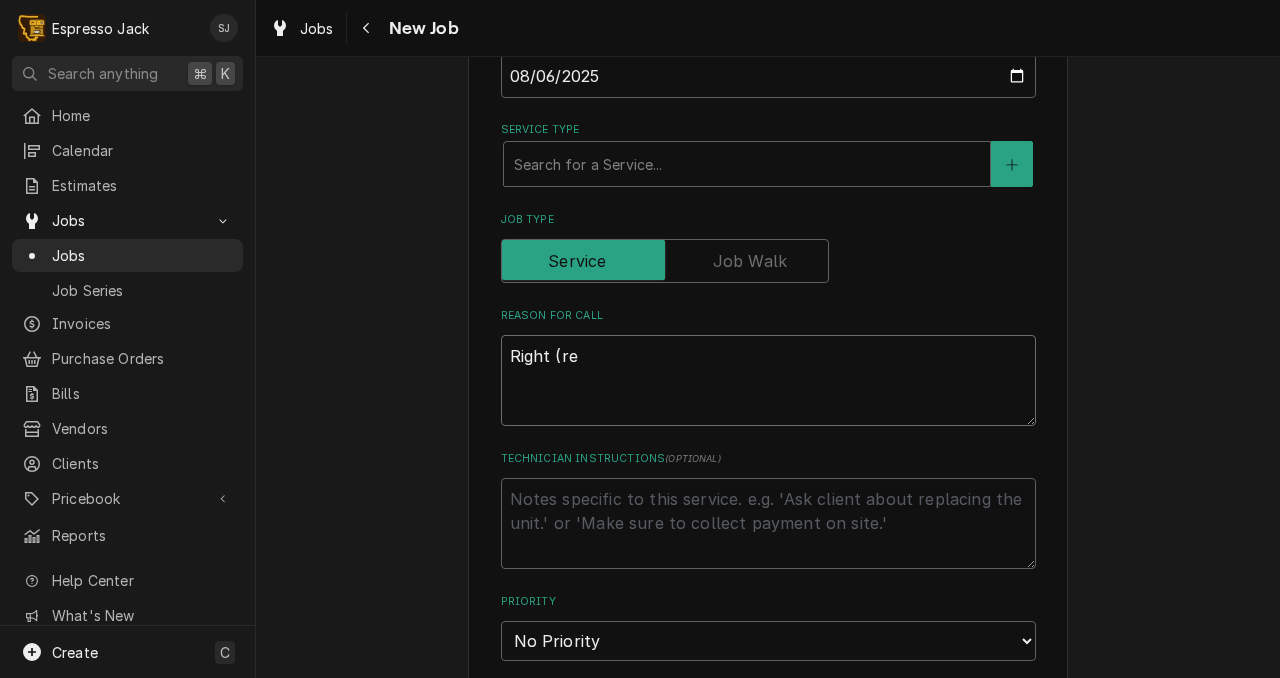 type on "x" 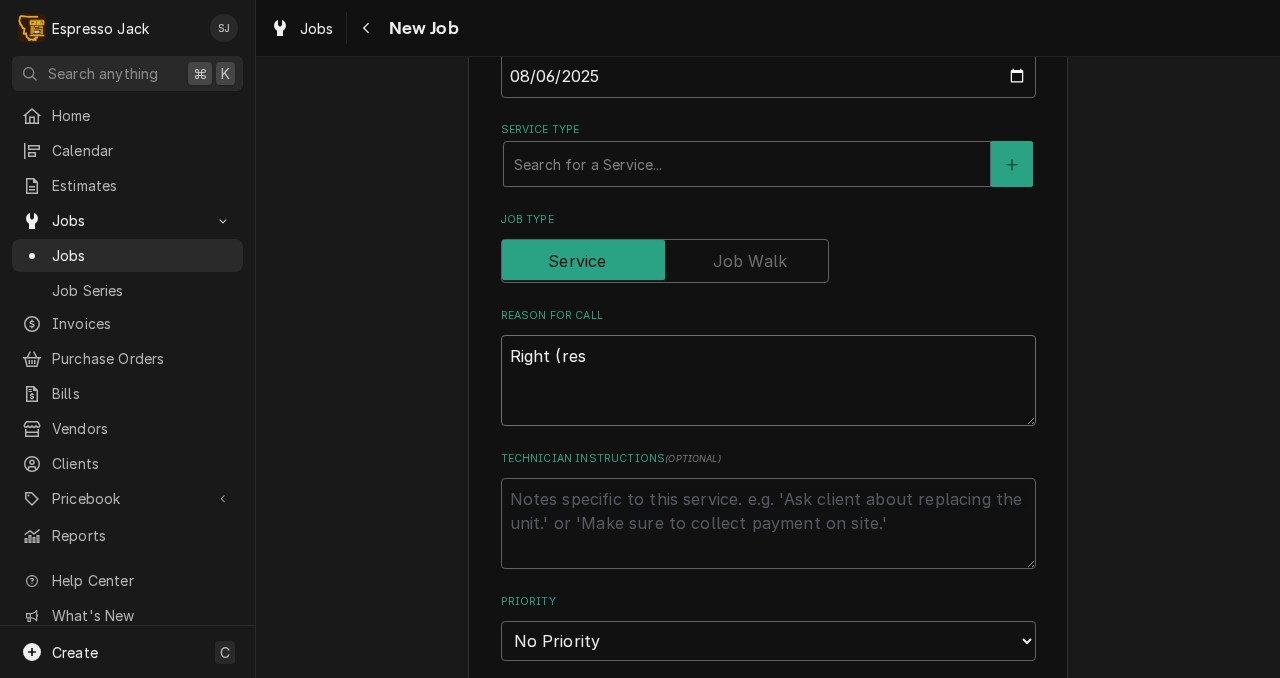 type on "x" 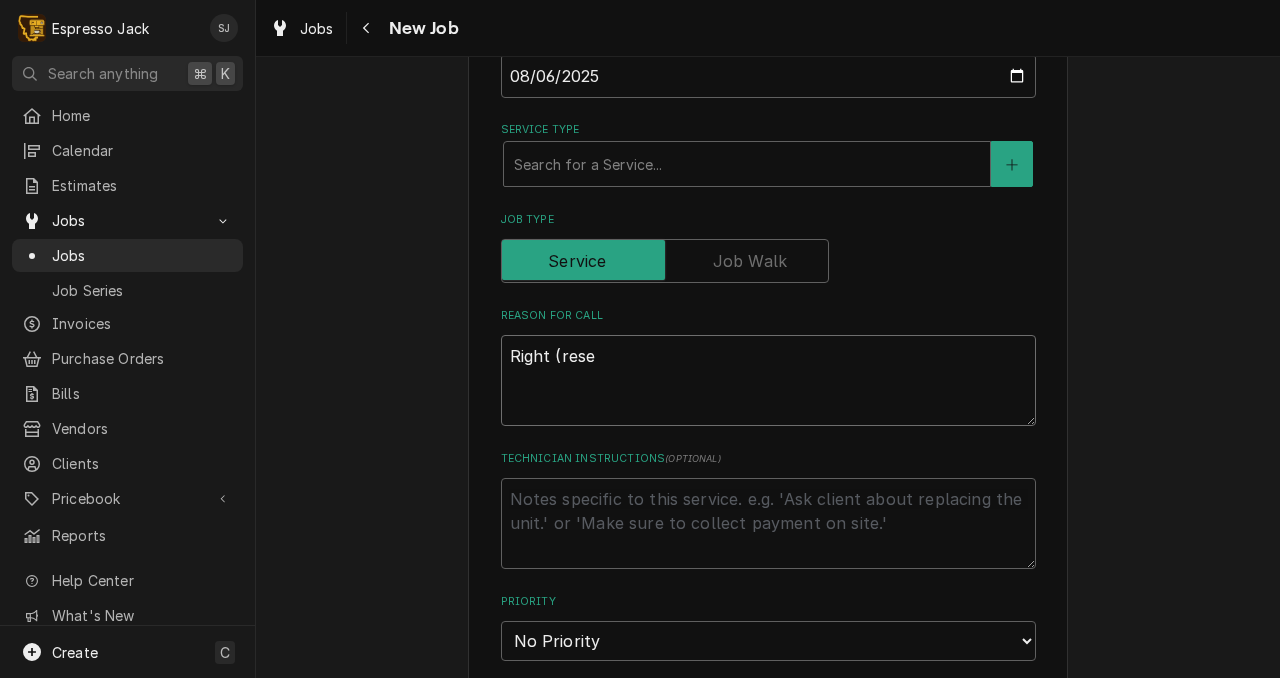type on "x" 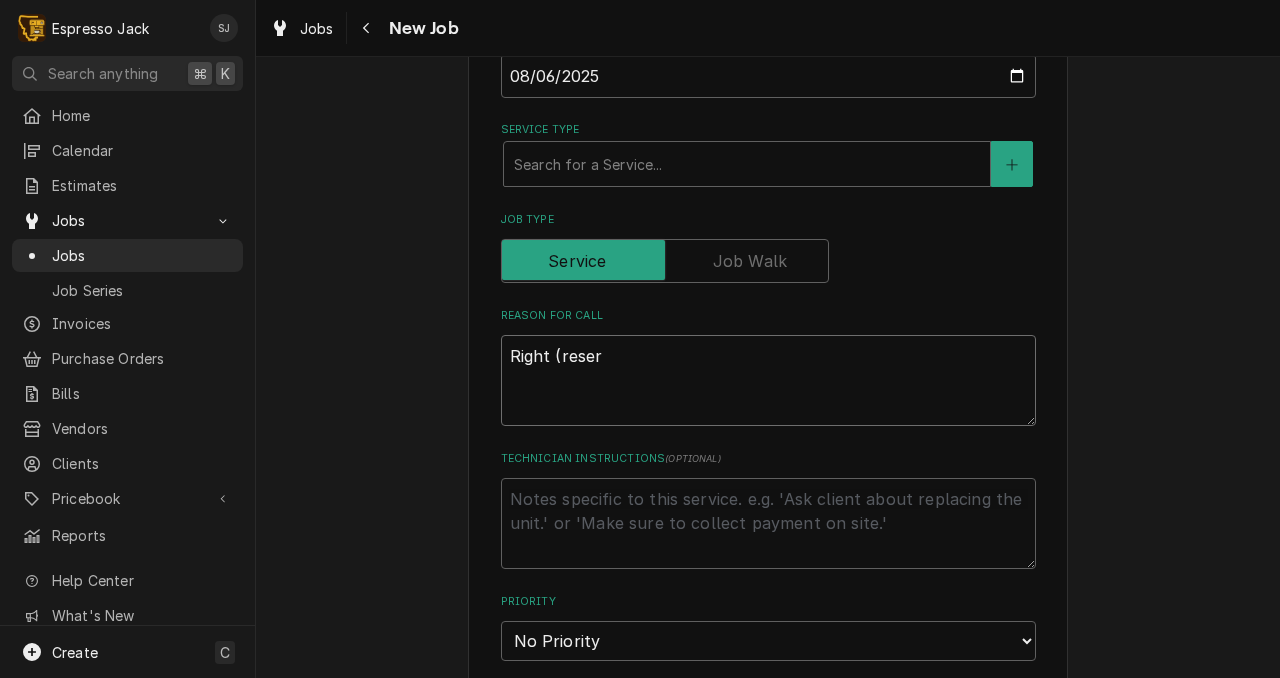 type on "x" 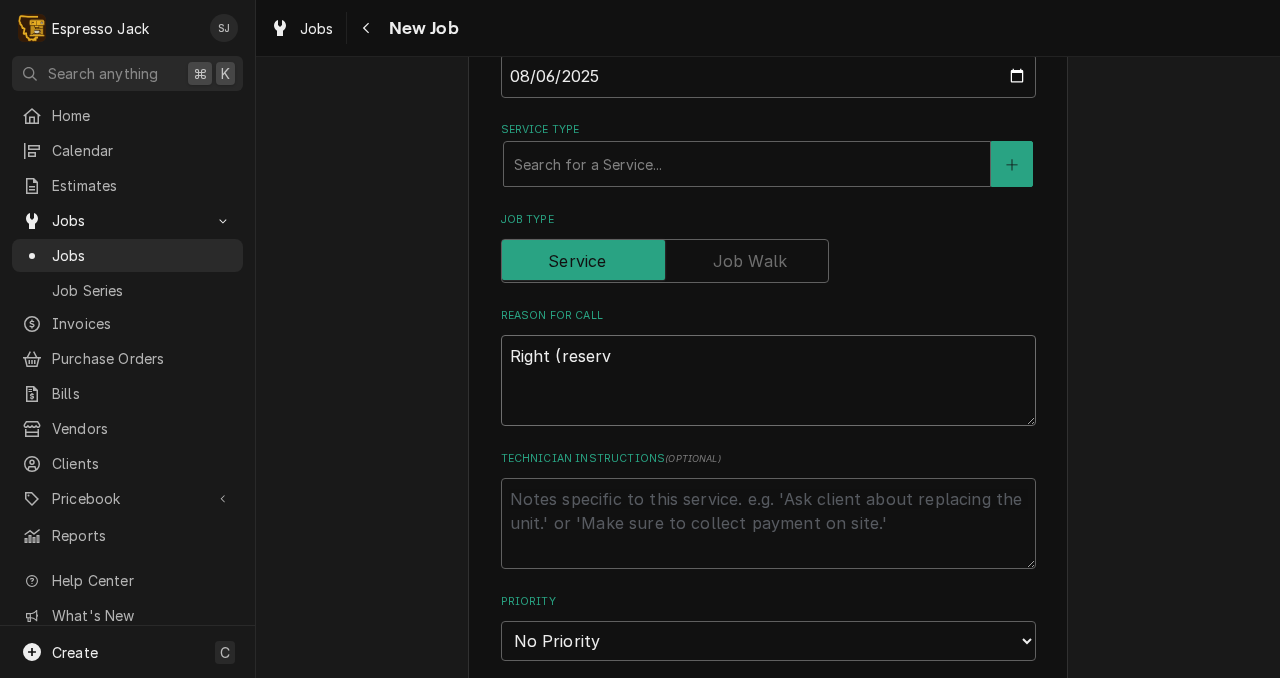 type on "x" 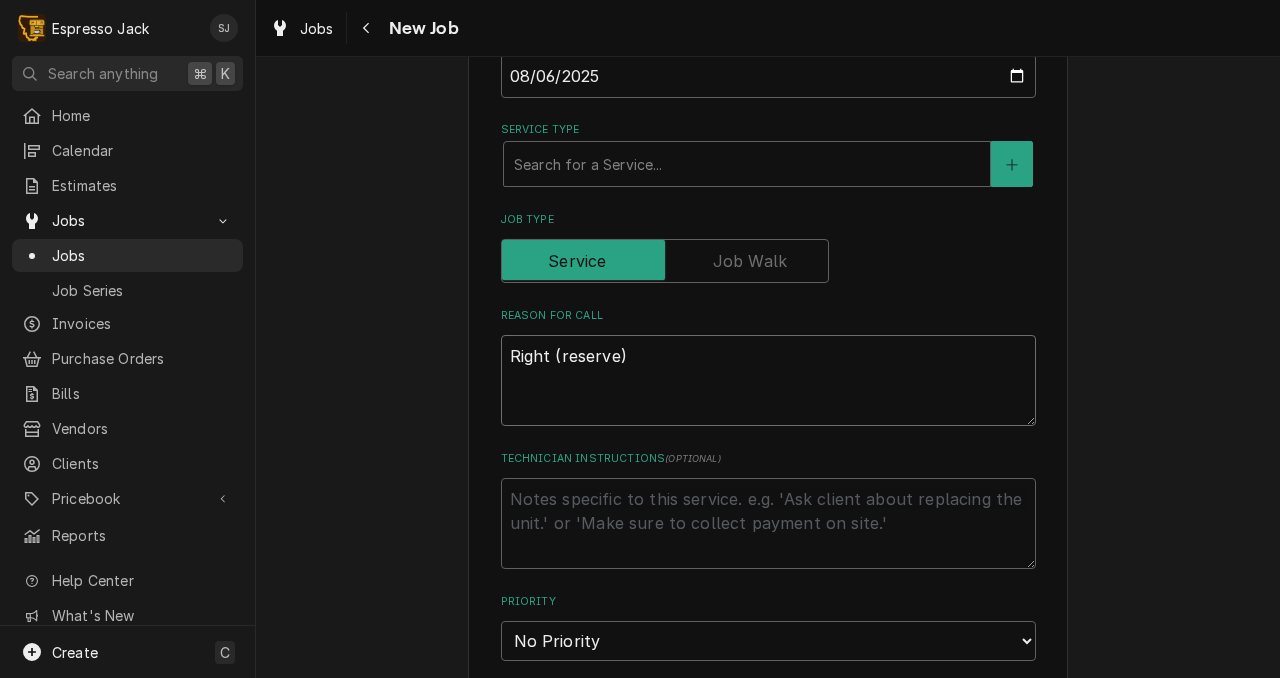 type on "x" 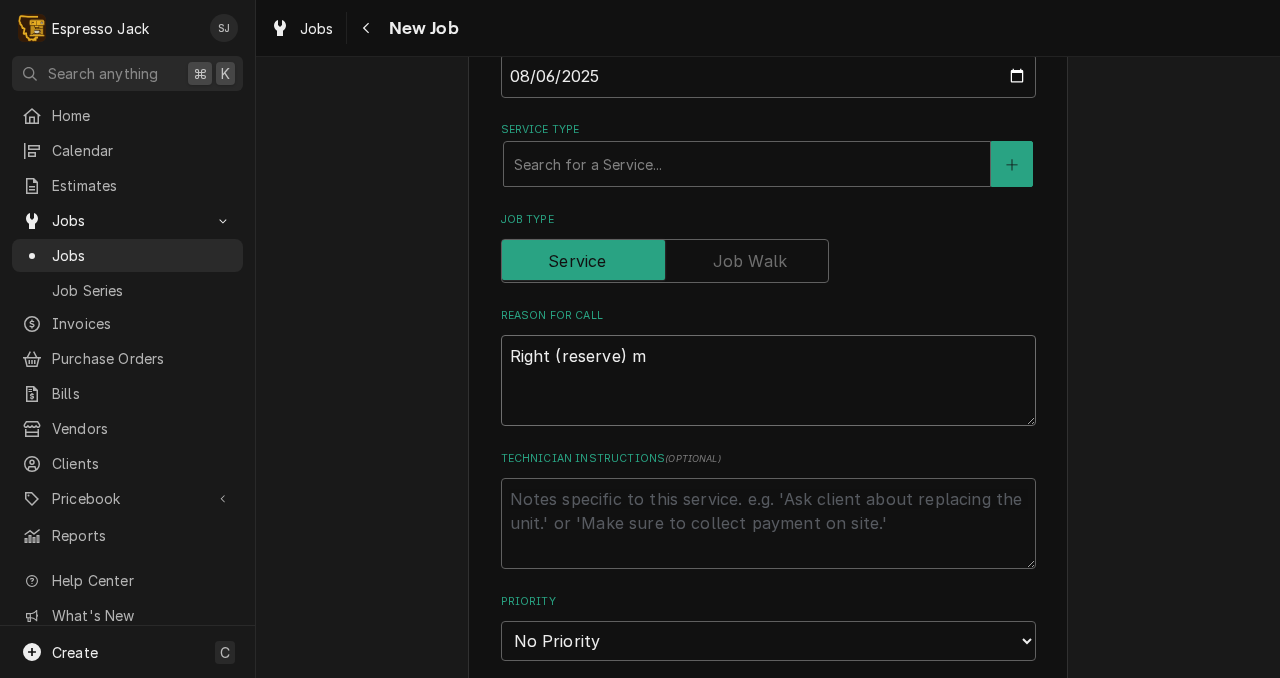 type on "x" 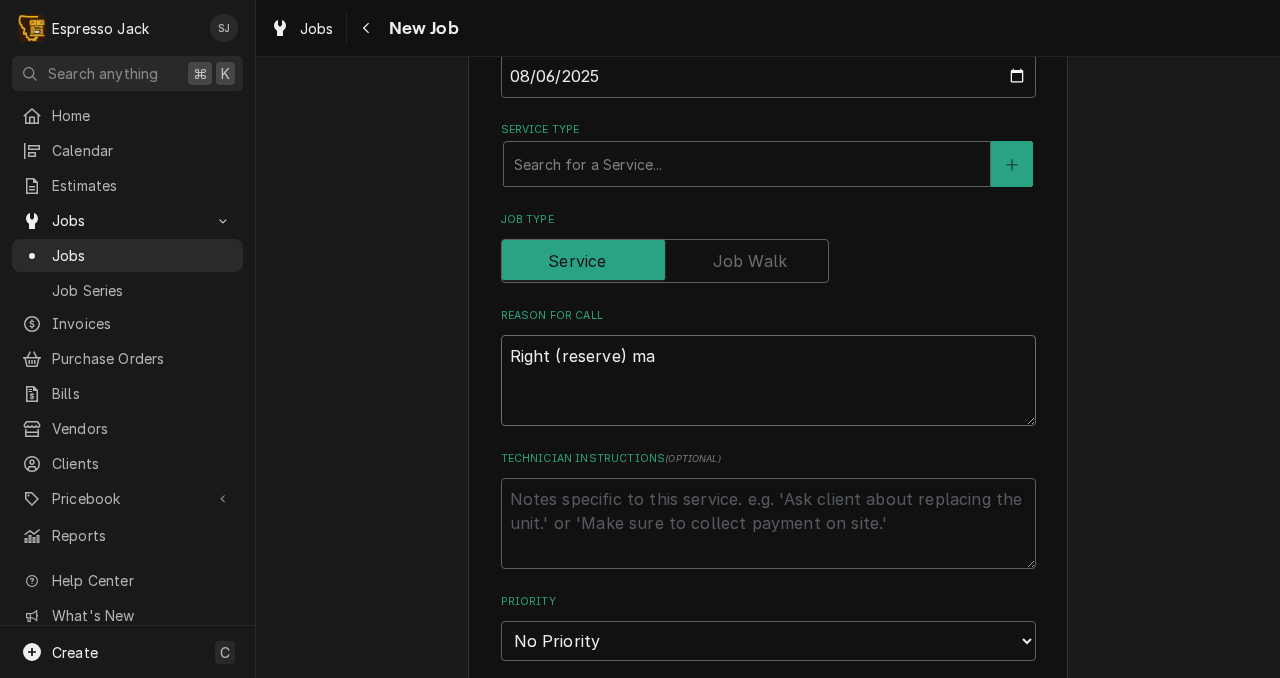 type on "x" 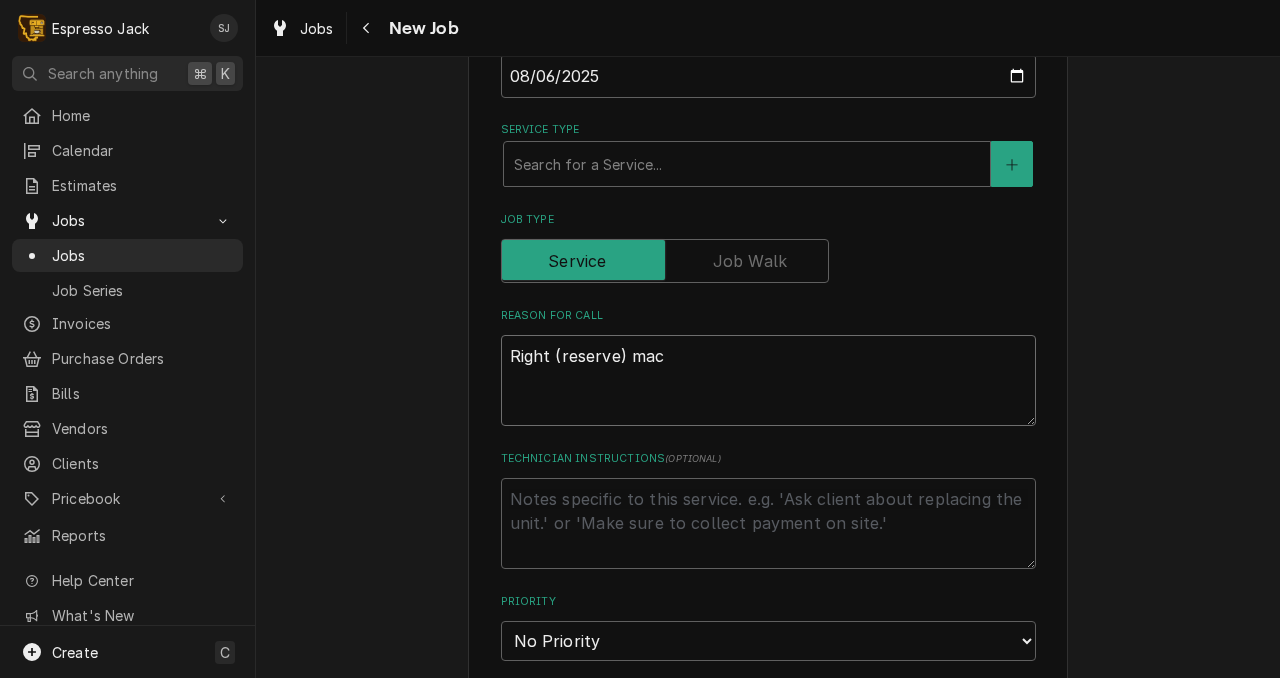 type on "Right (reserve) mach" 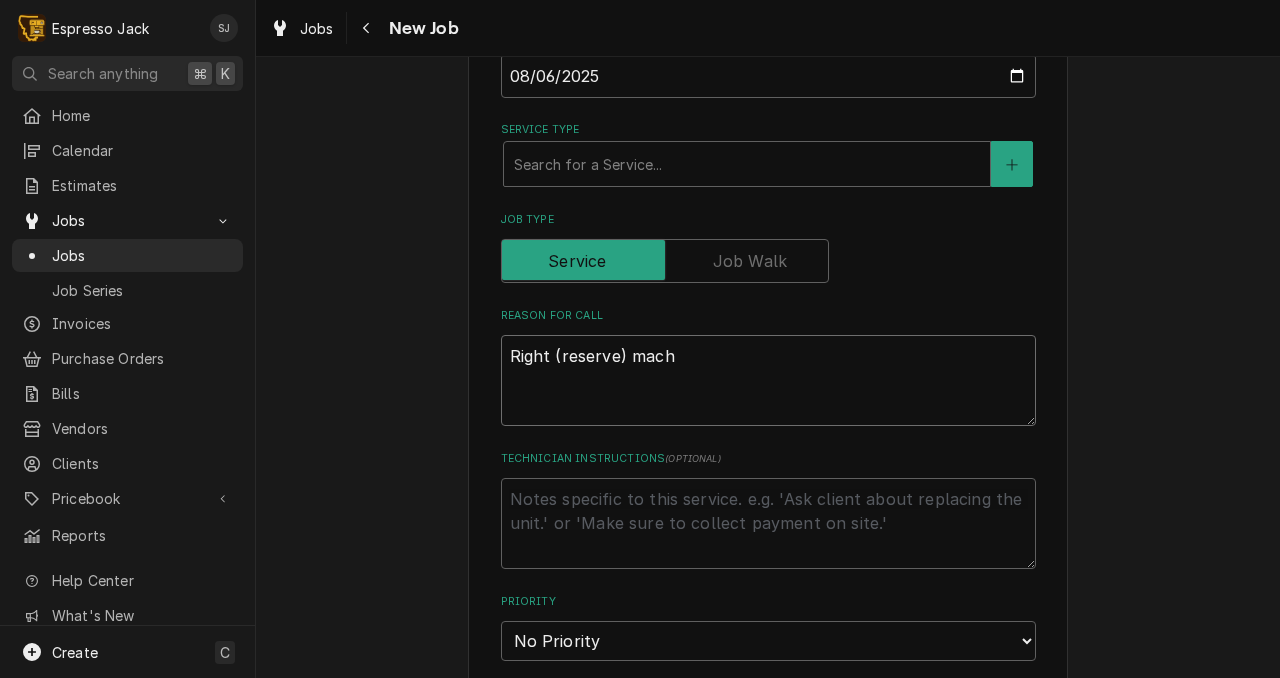 type on "x" 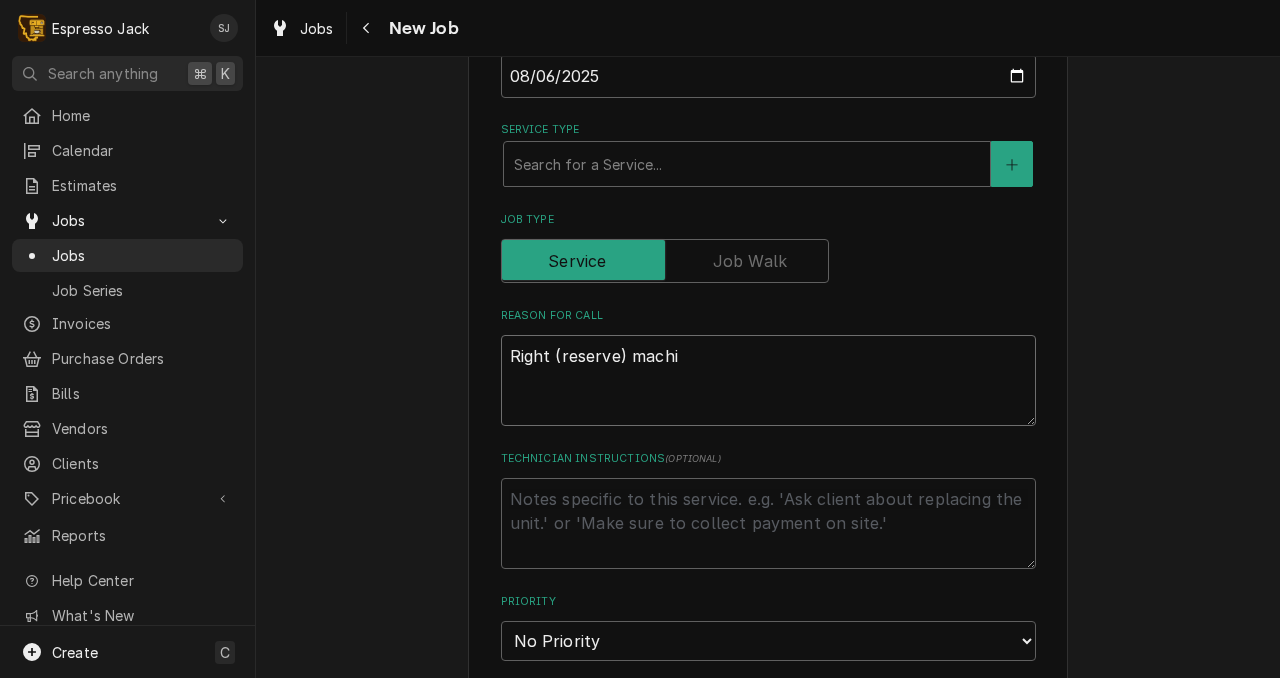 type on "x" 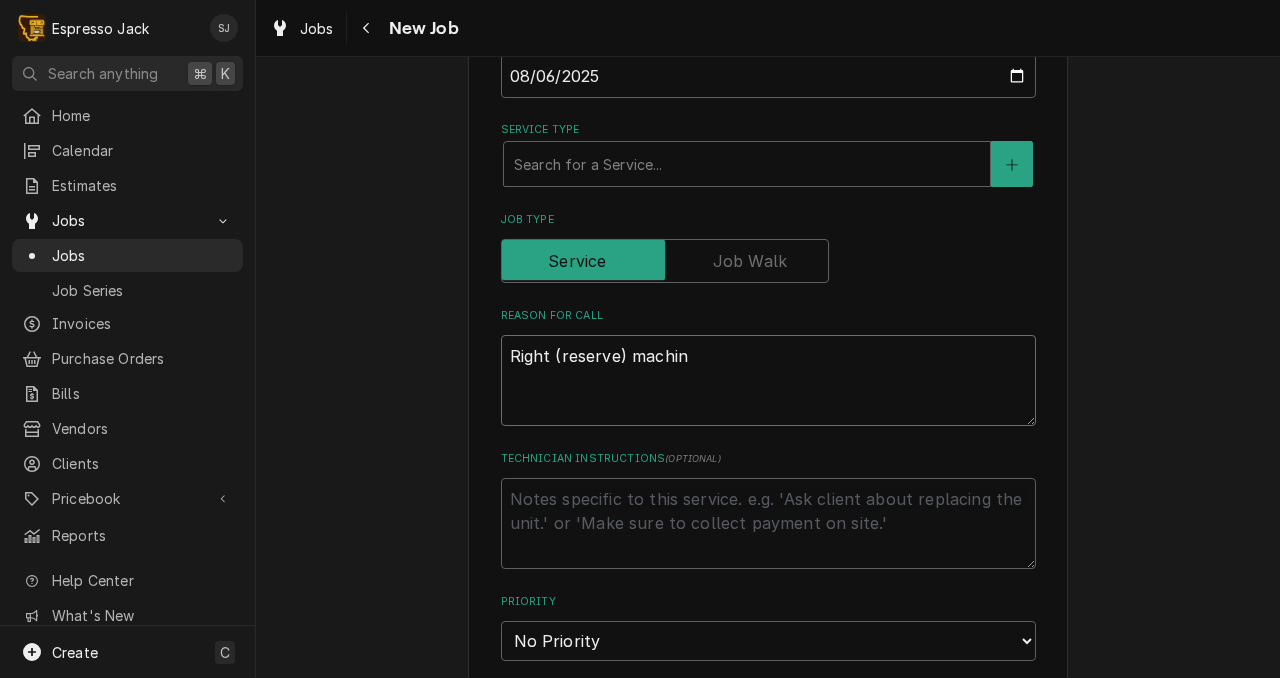 type on "x" 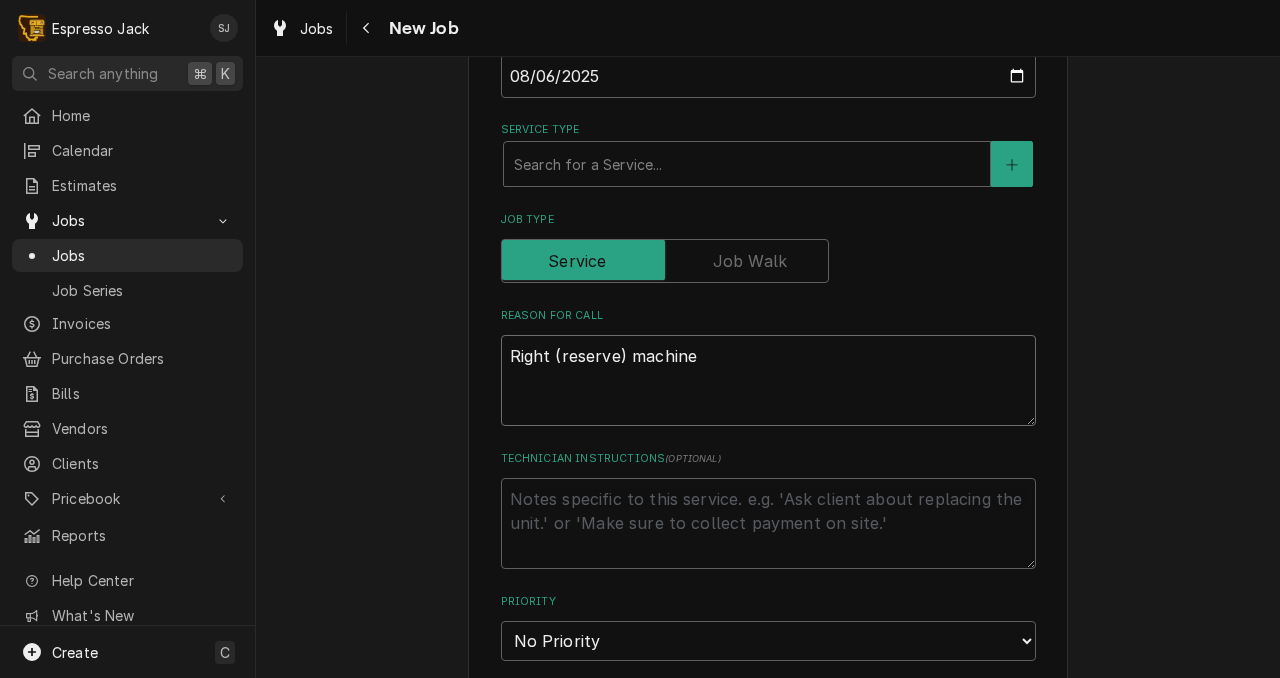 type on "x" 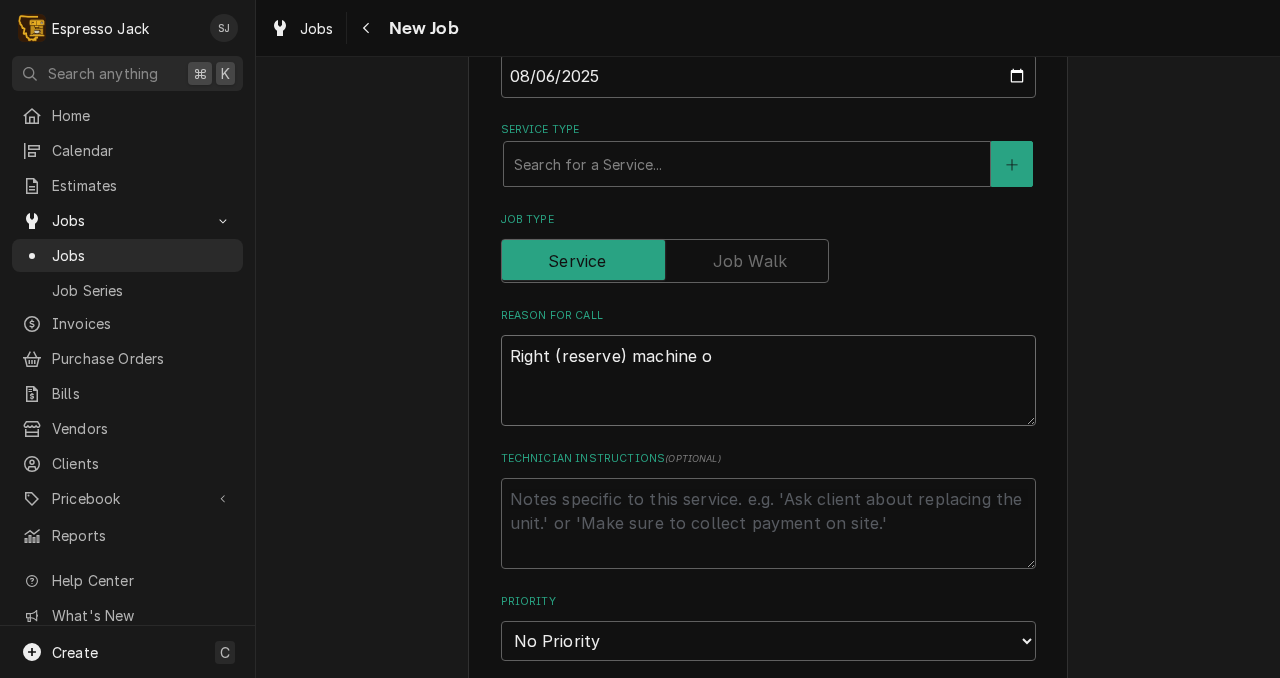 type on "x" 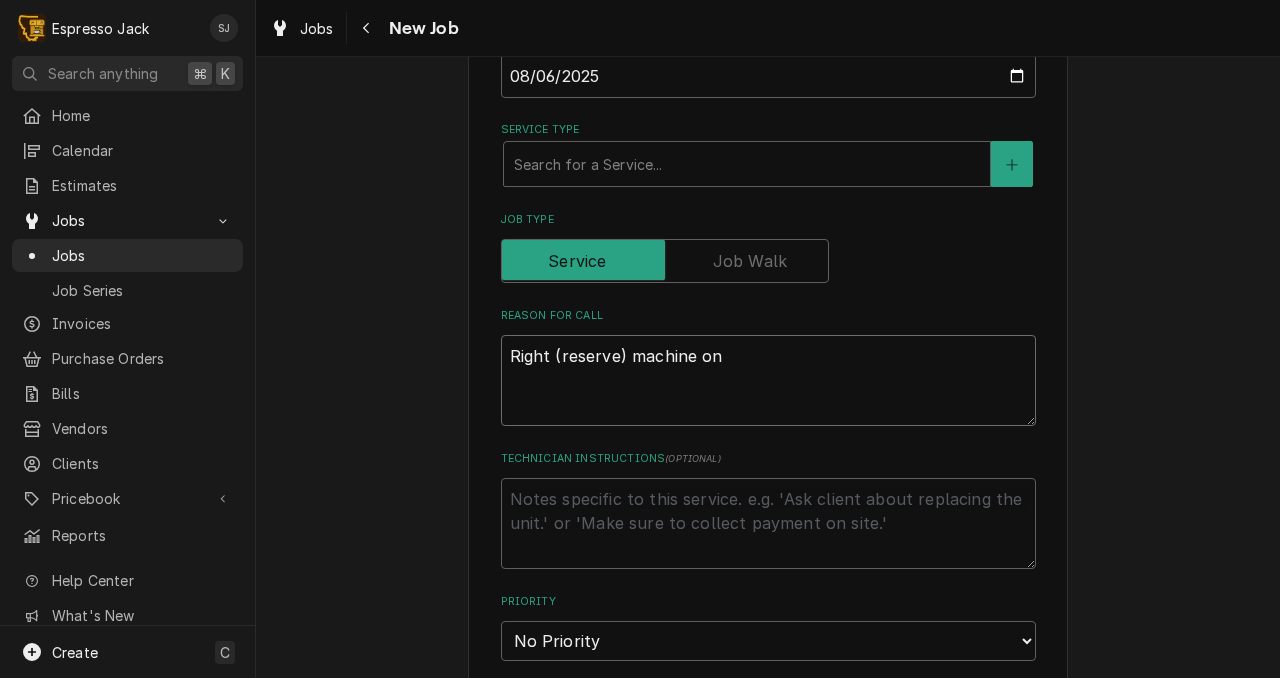 type on "x" 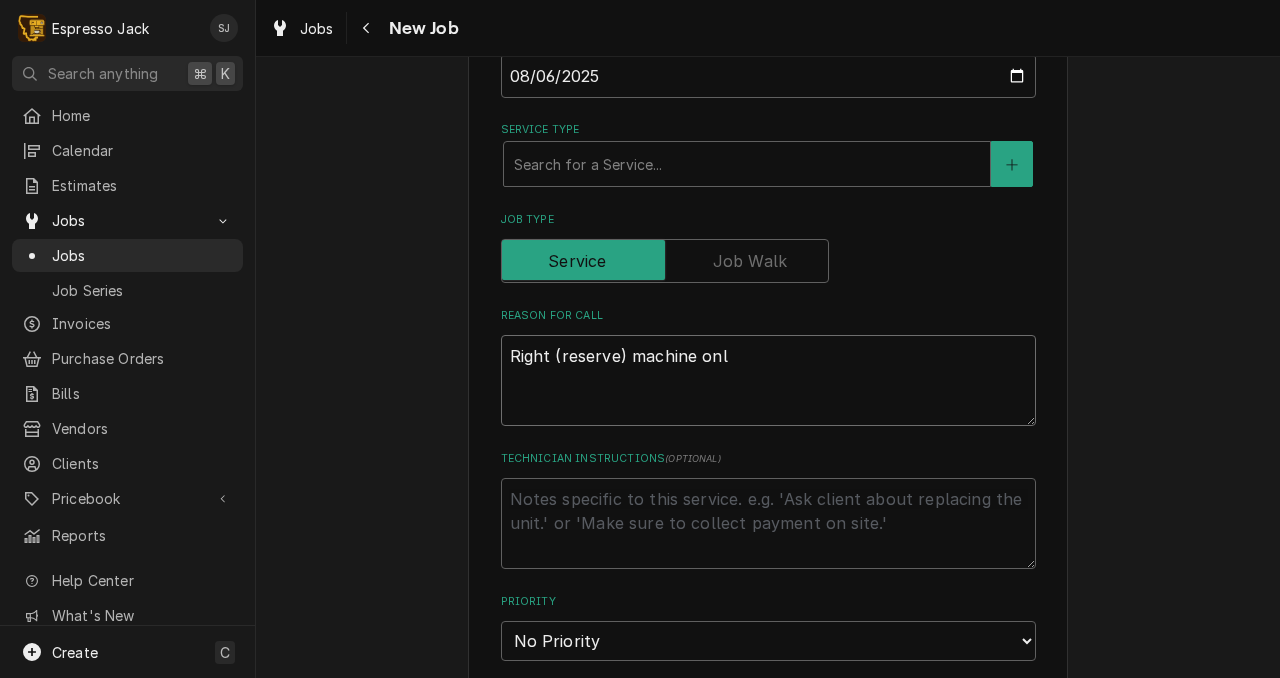 type on "x" 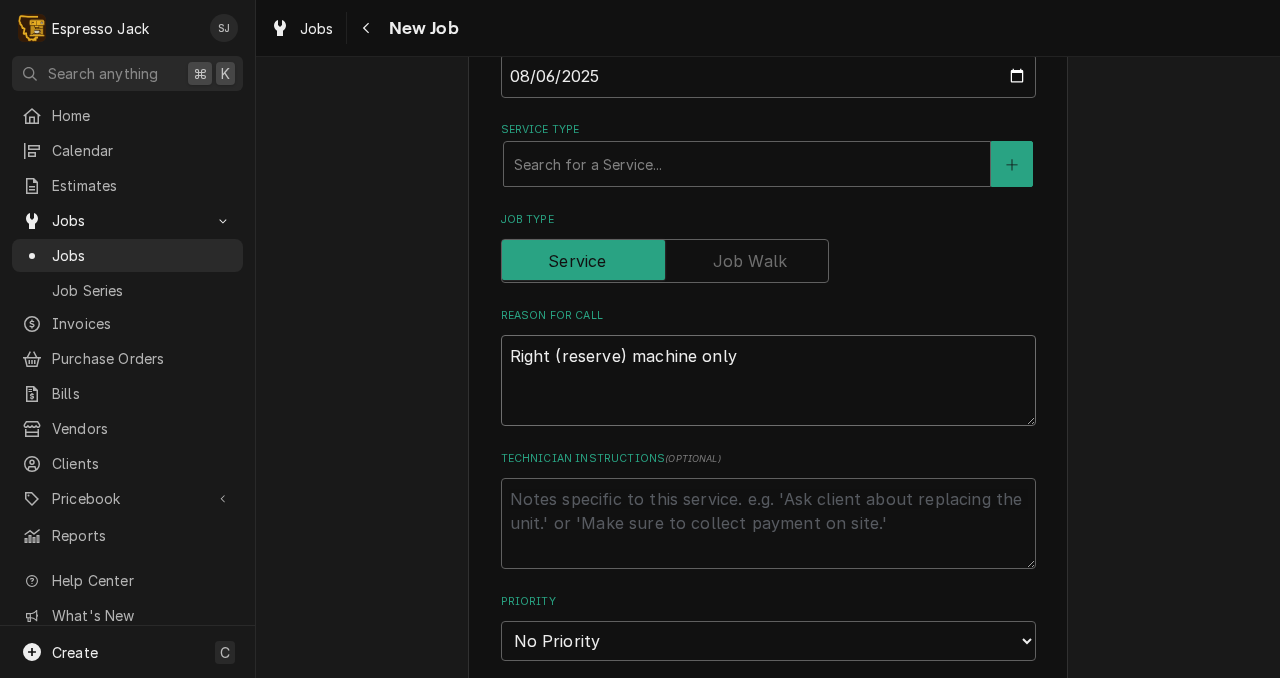 type on "x" 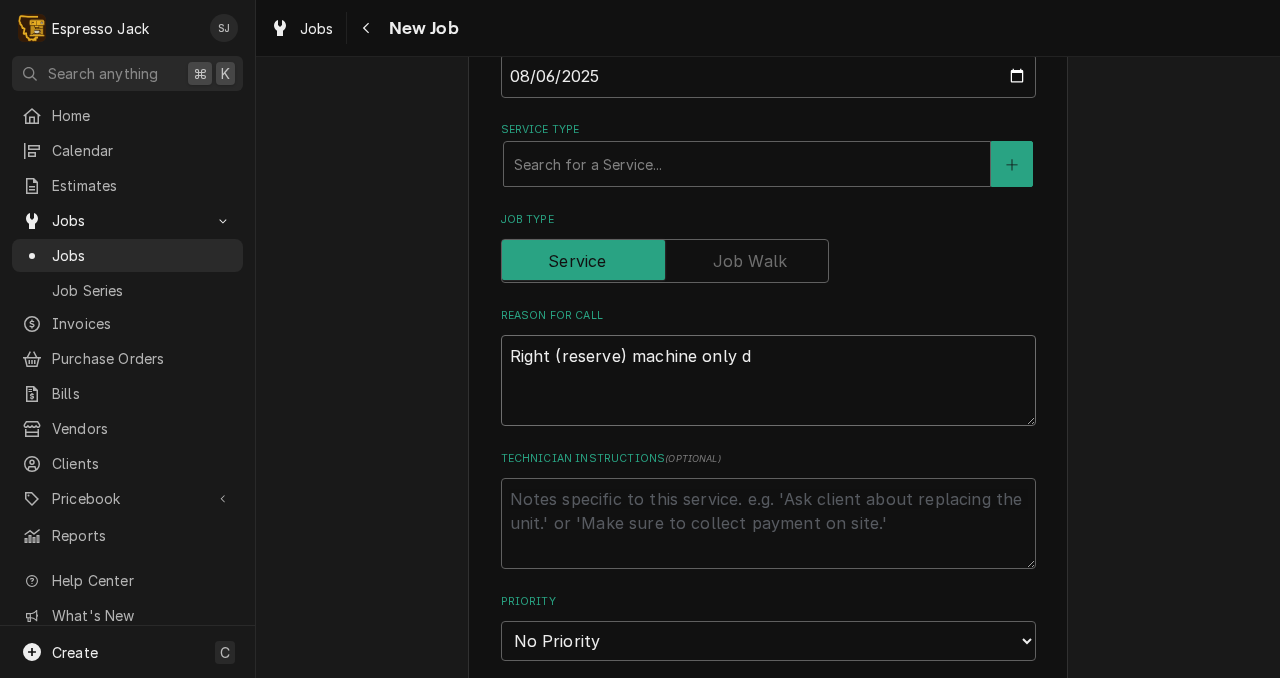 type on "x" 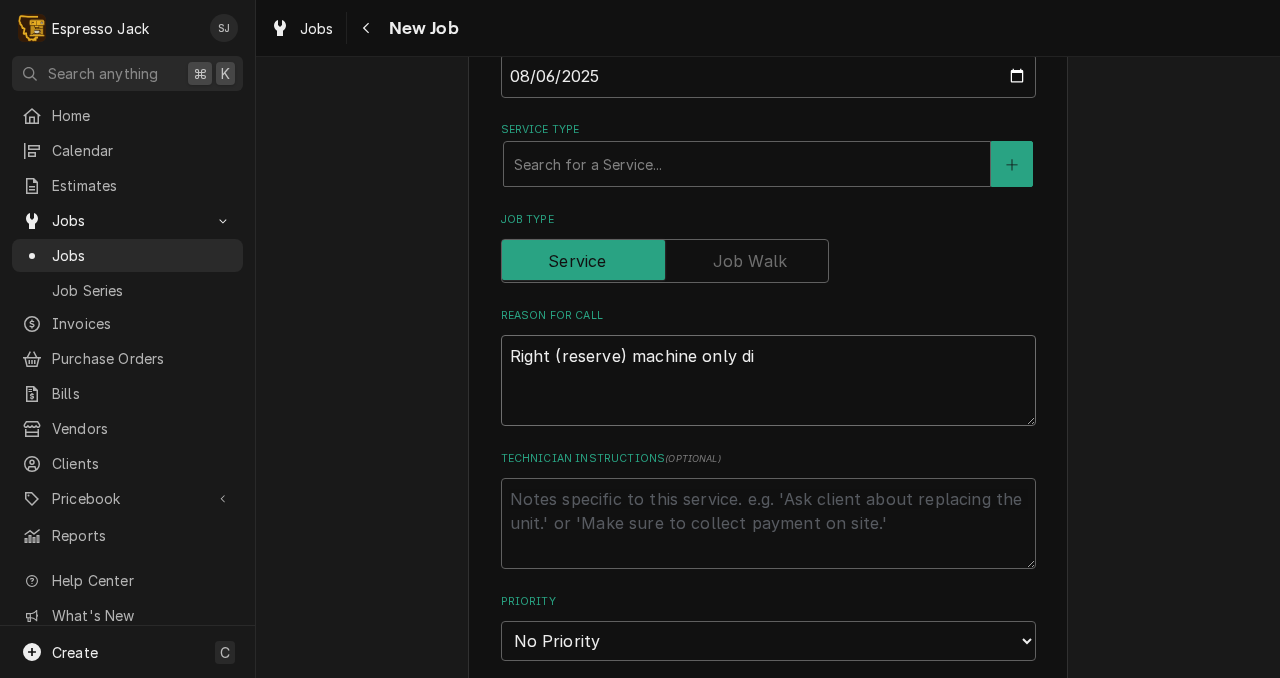type on "x" 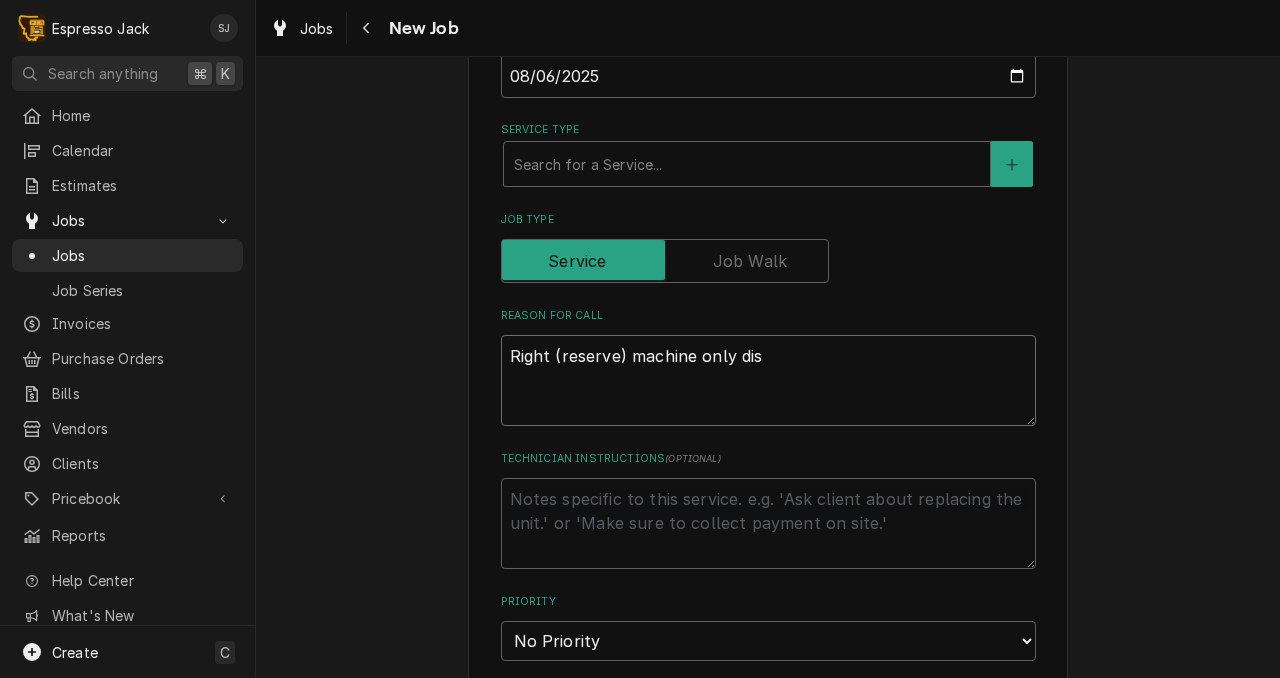 type on "x" 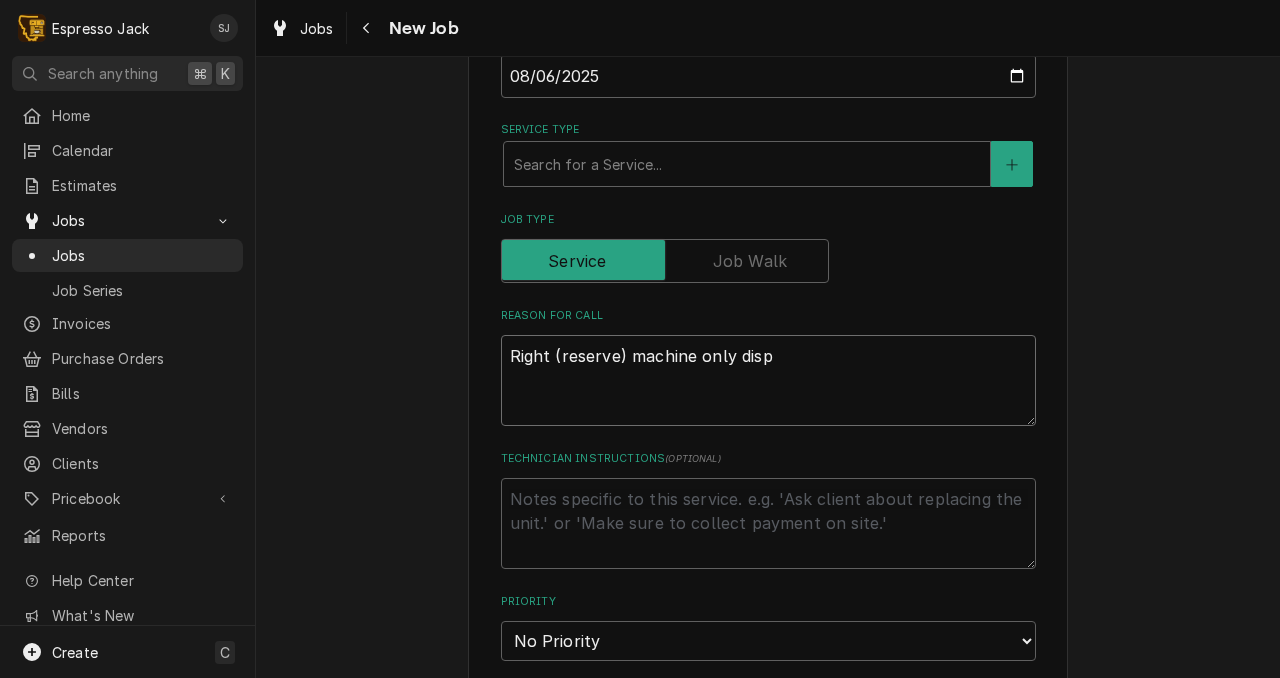 type on "x" 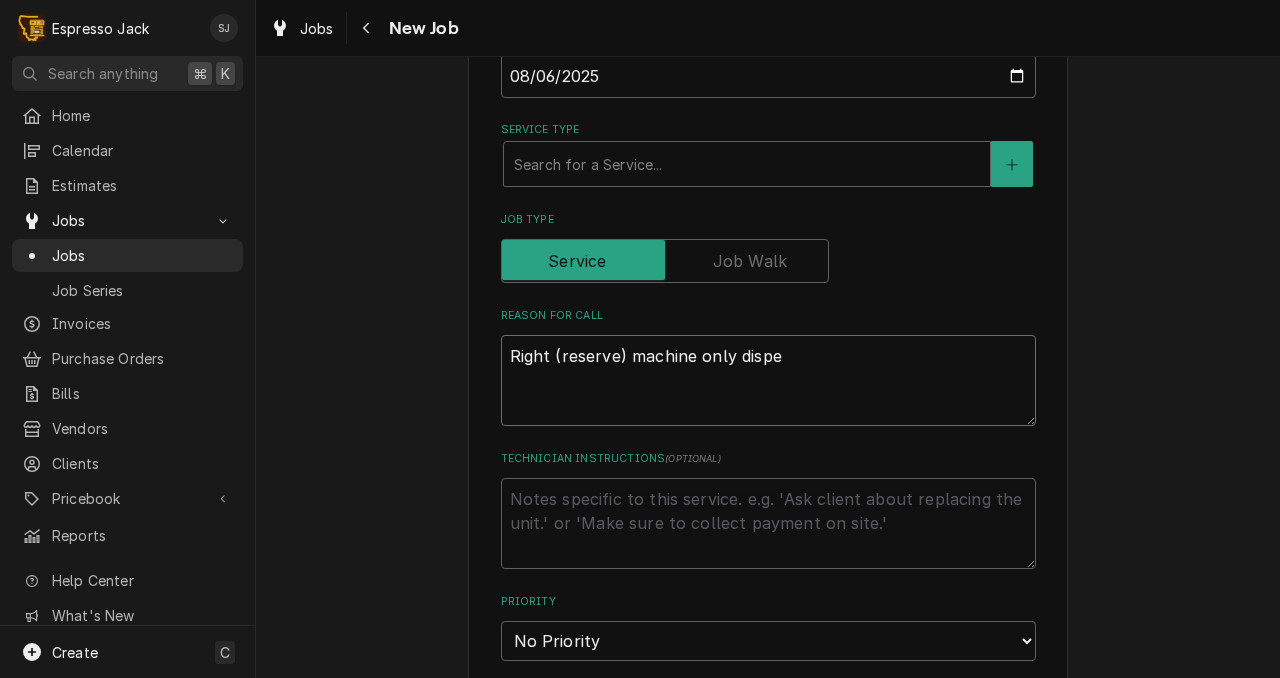 type on "x" 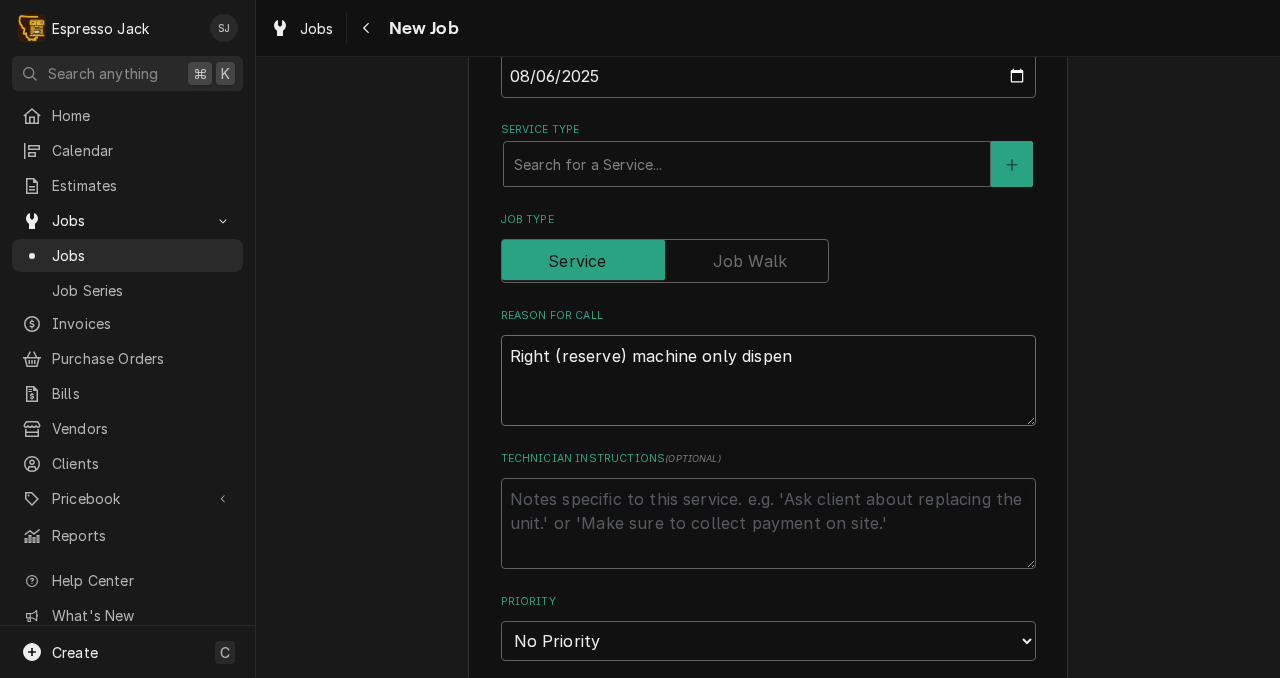 type on "x" 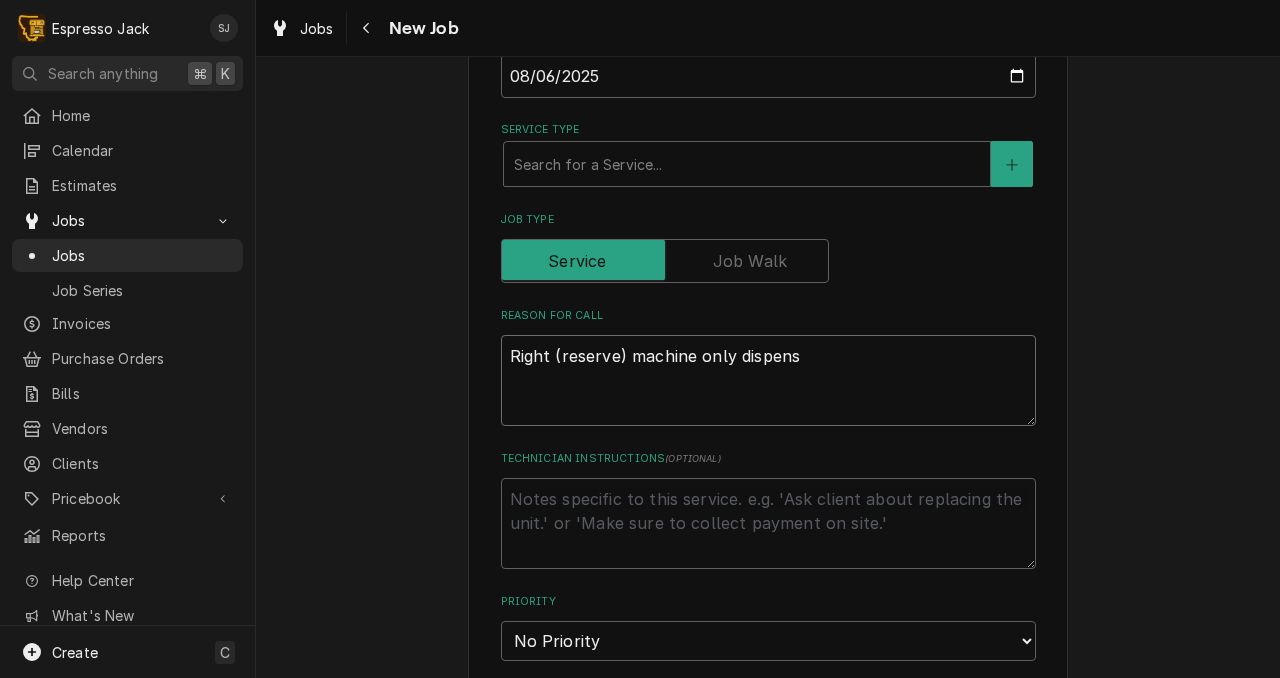 type on "x" 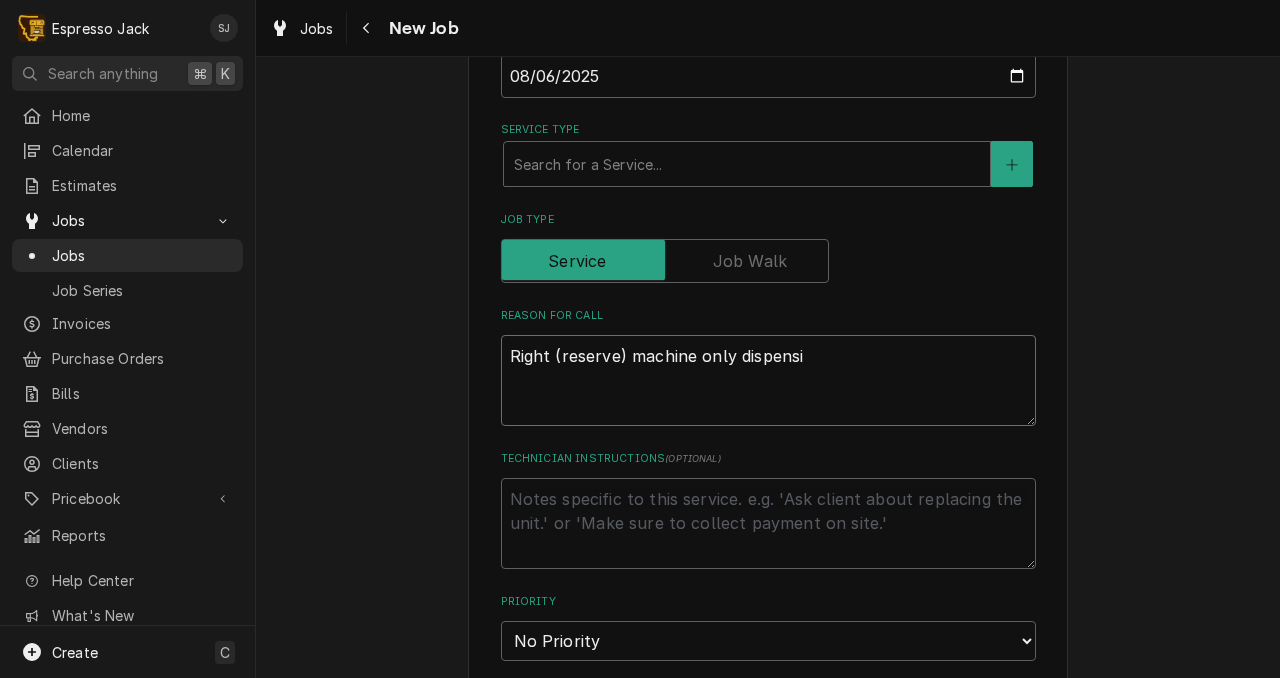 type on "x" 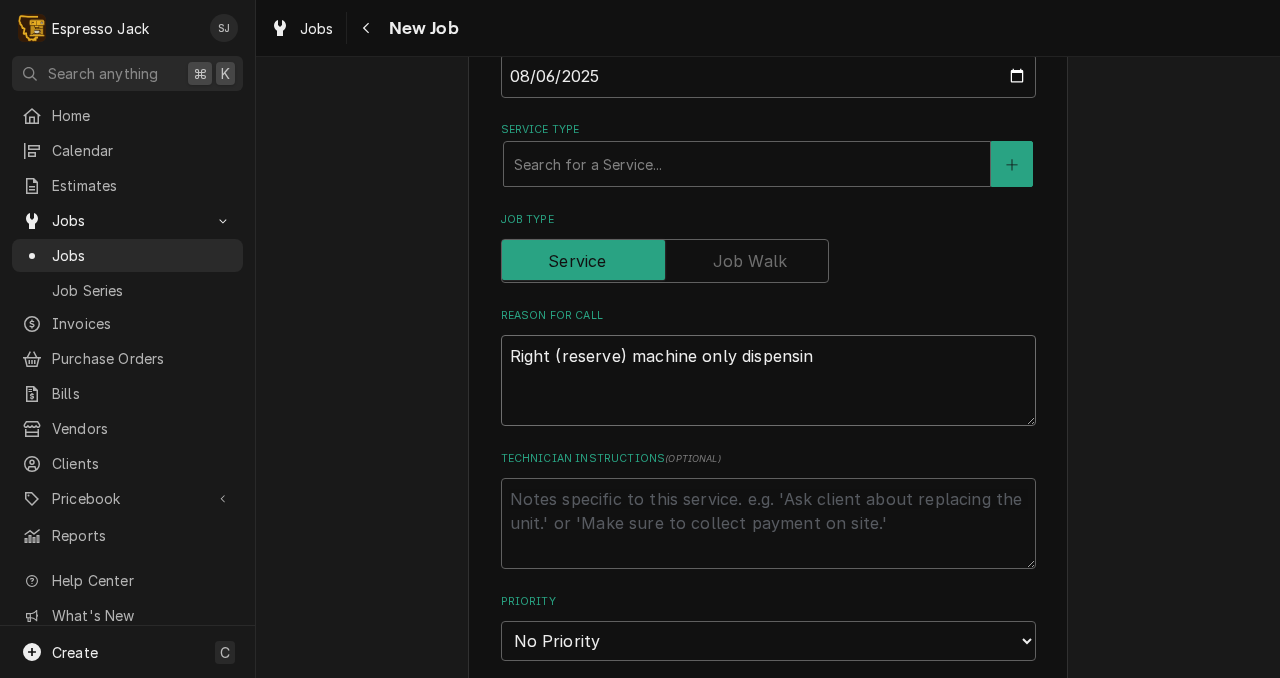 type on "x" 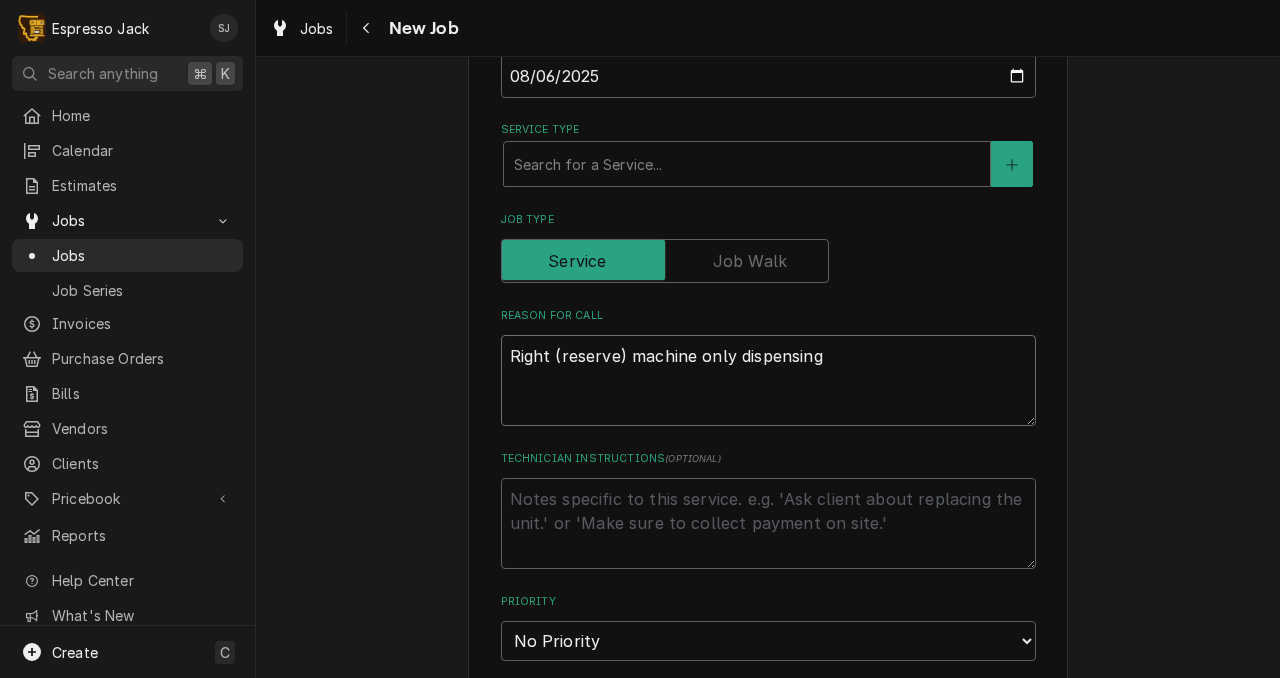 type on "x" 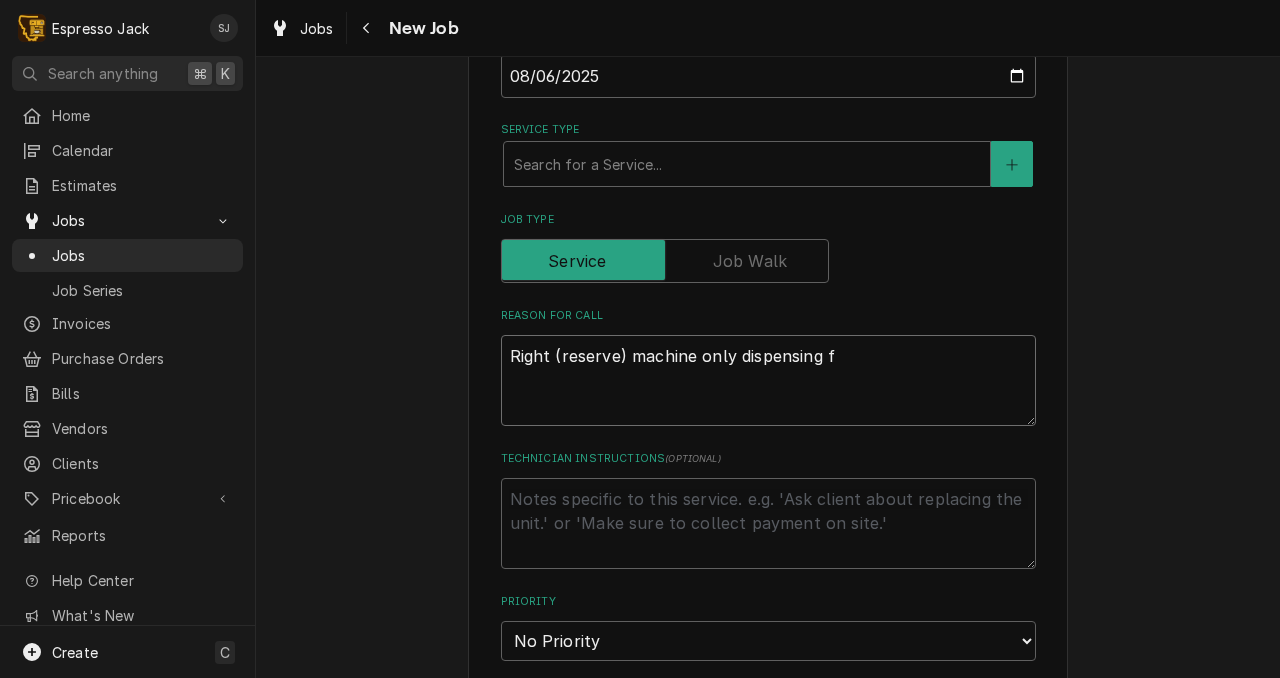 type on "x" 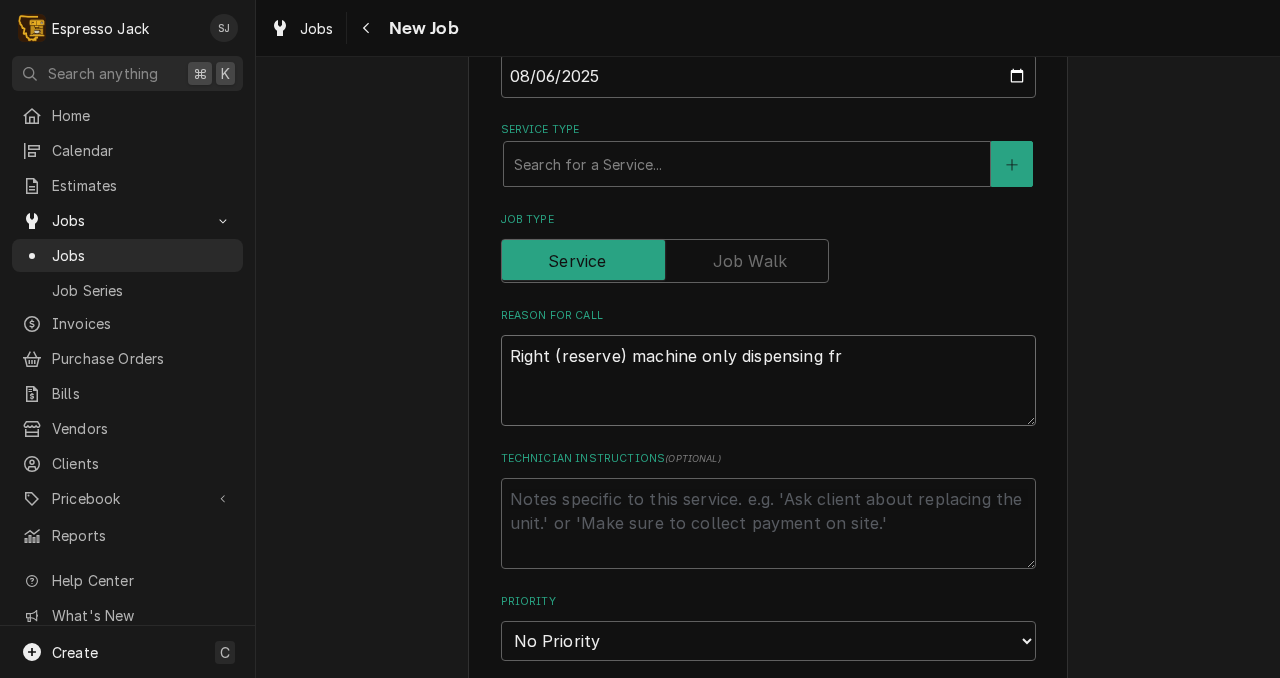 type on "x" 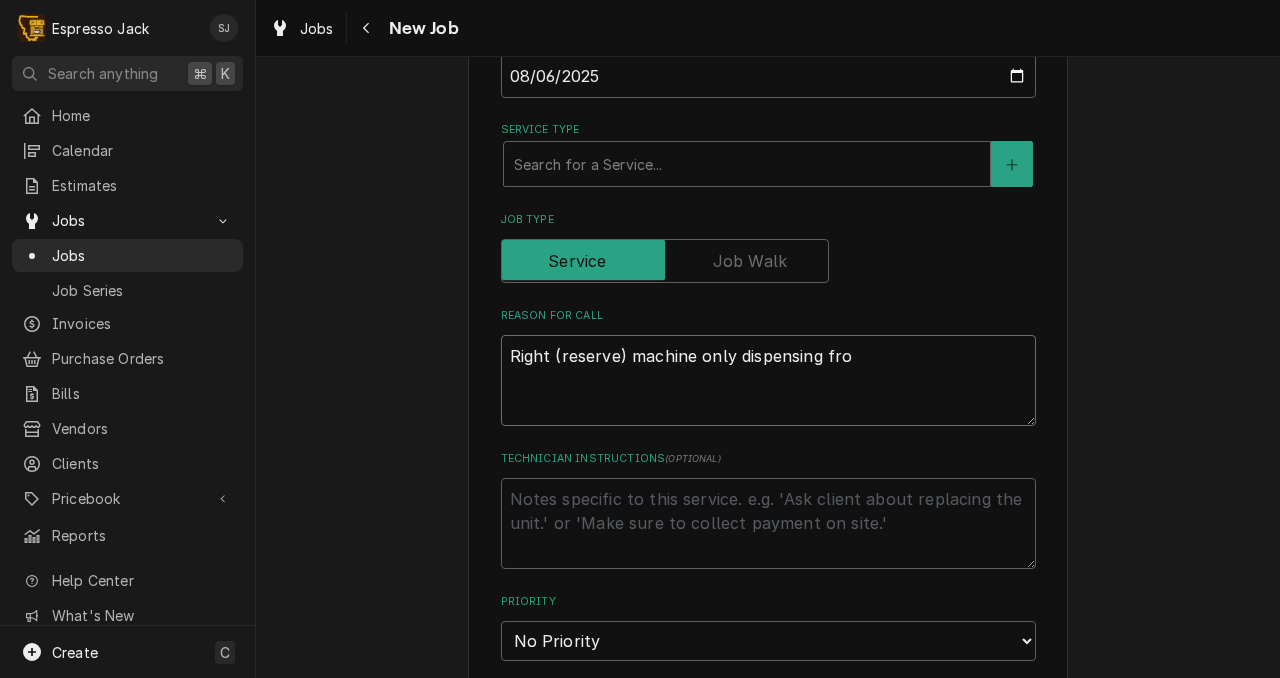 type on "x" 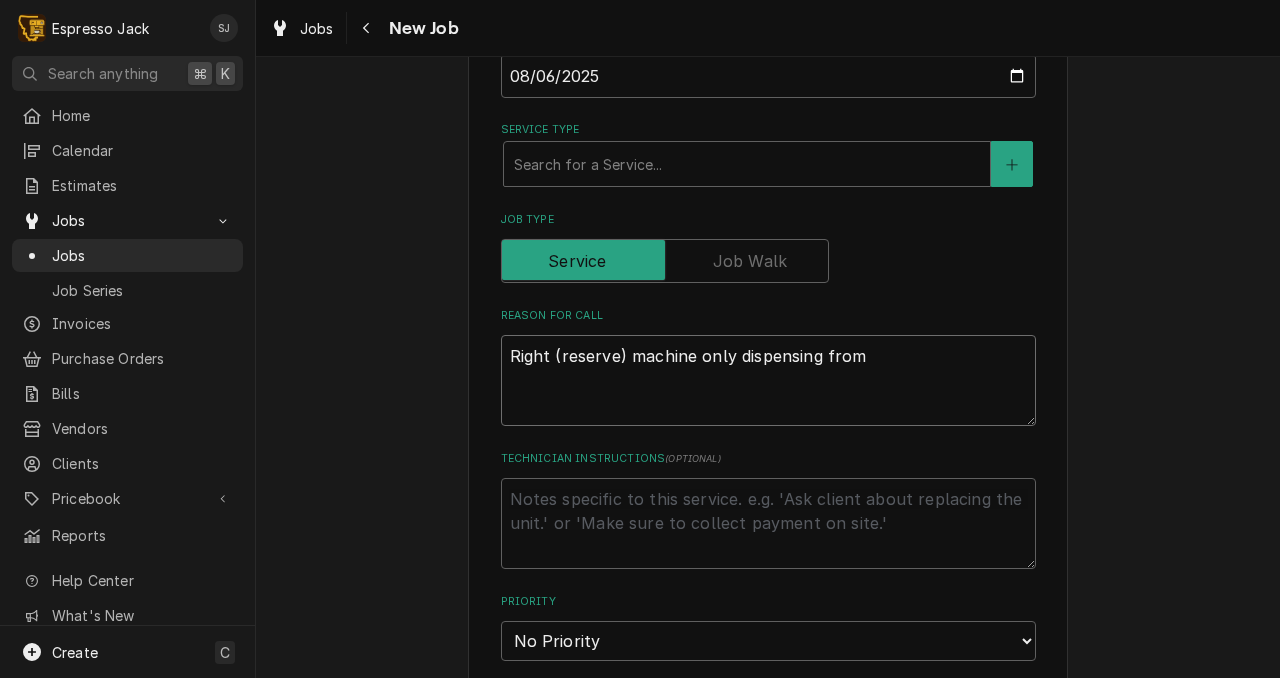 type on "x" 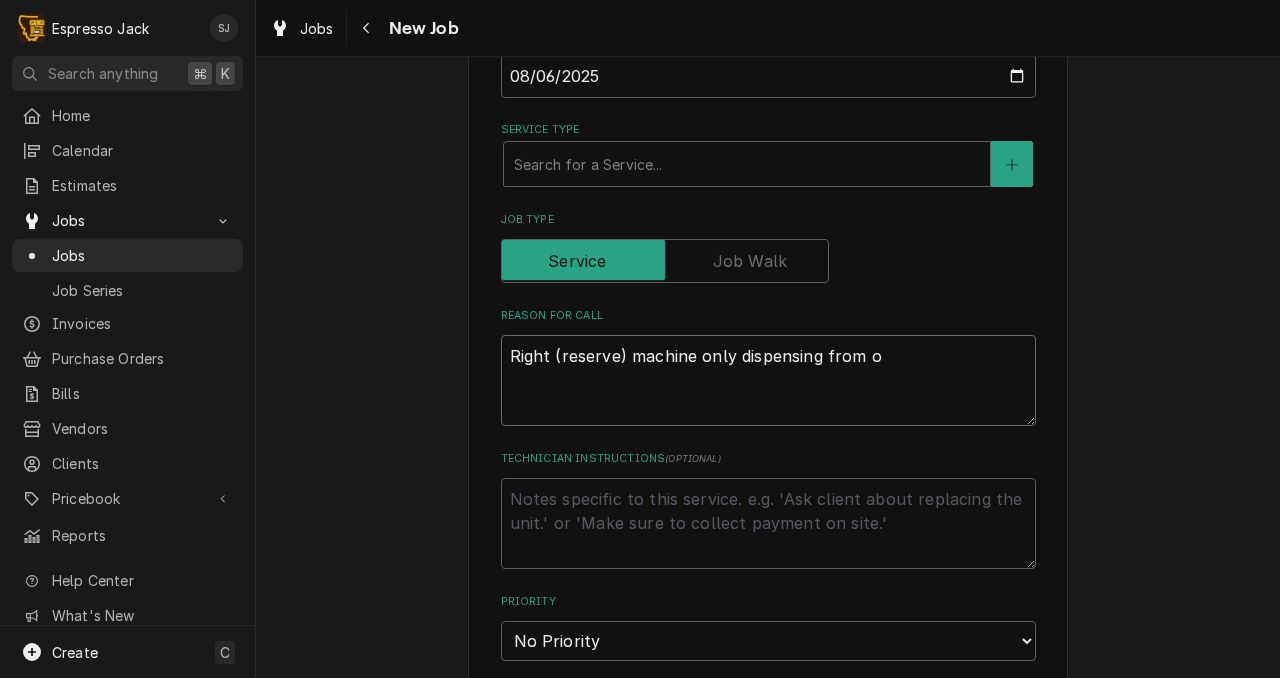 type on "x" 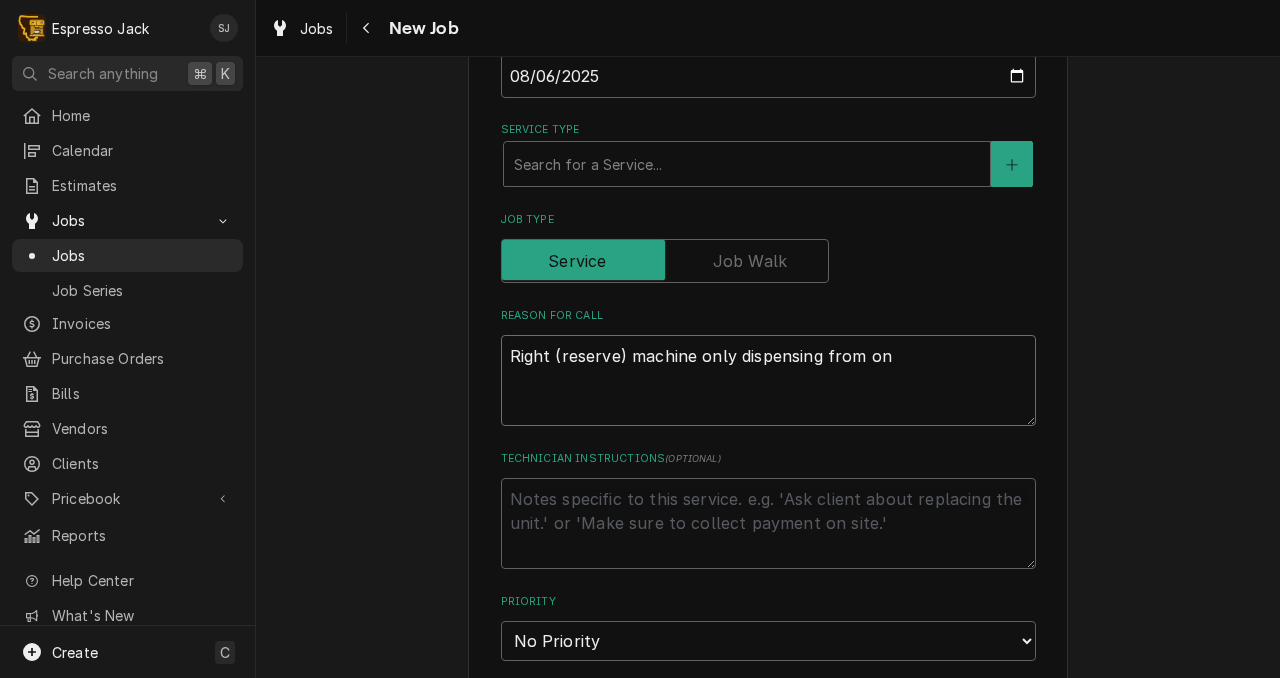 type on "x" 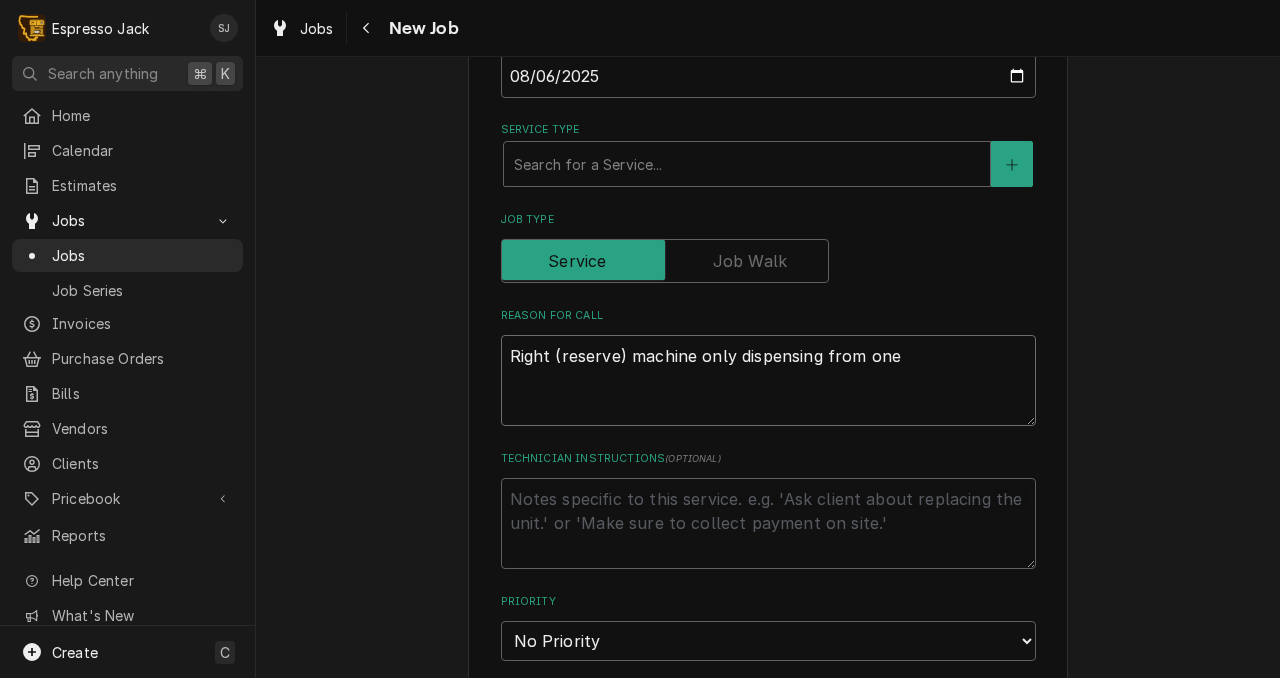 type on "x" 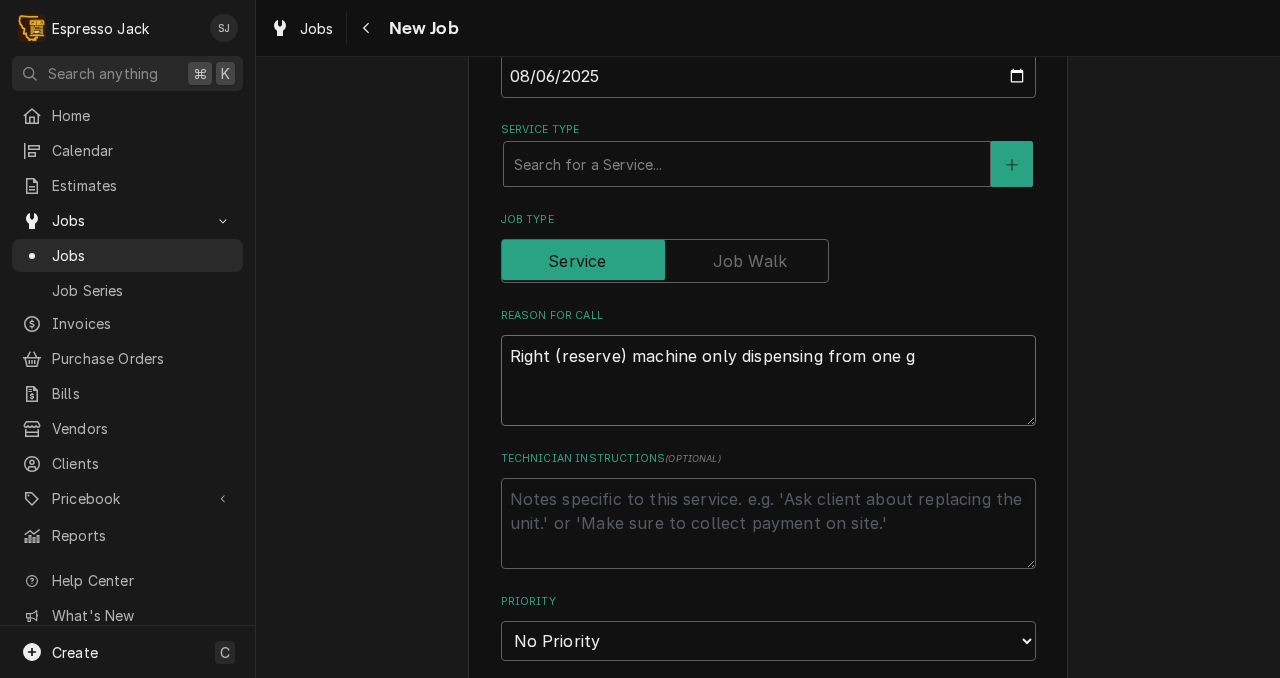 type on "x" 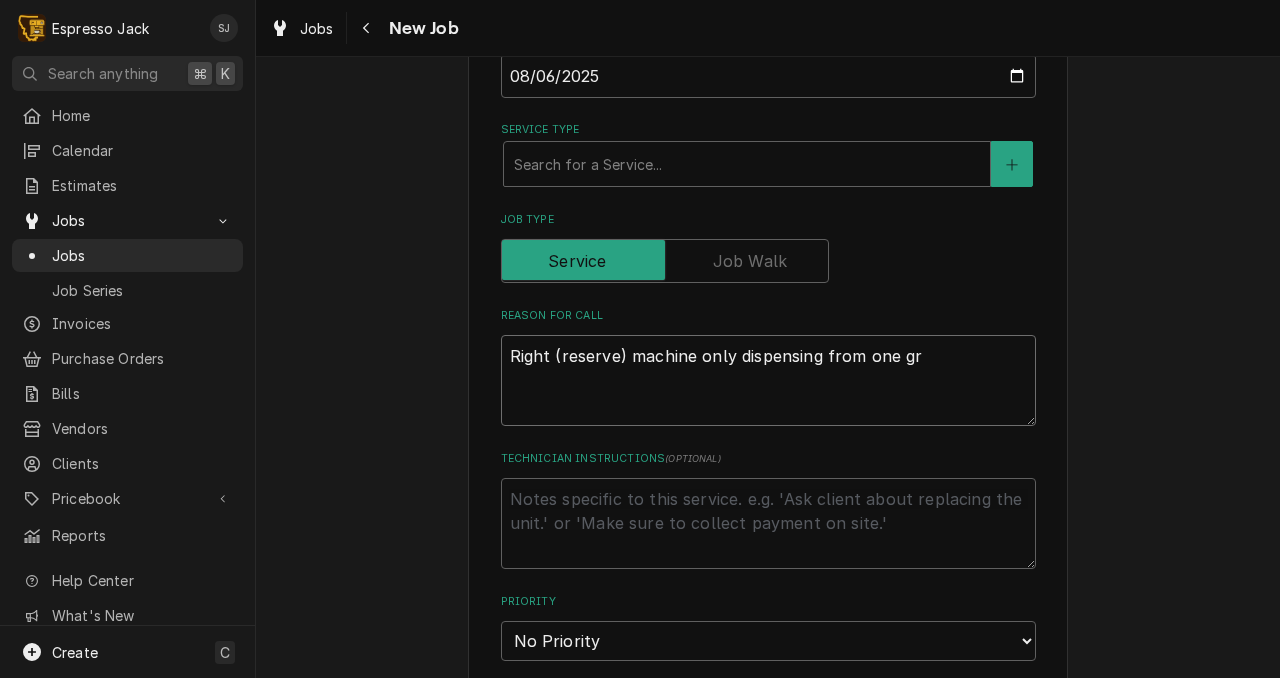 type on "x" 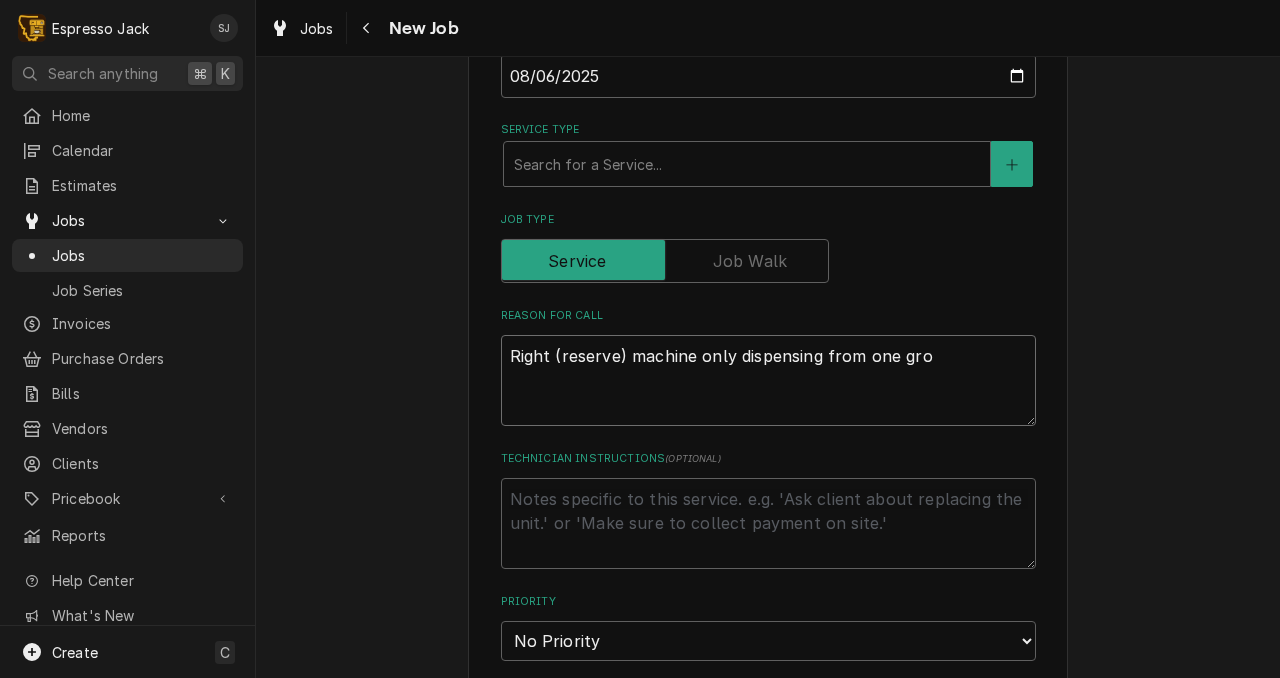 type on "x" 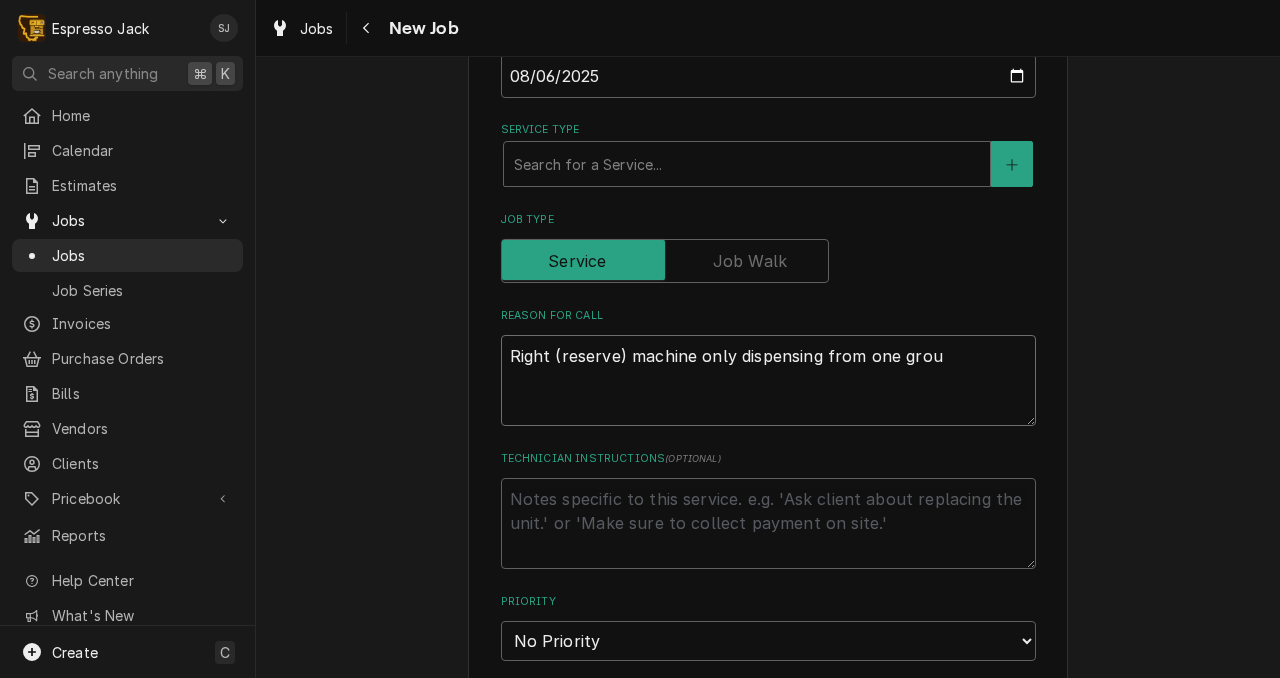 type on "x" 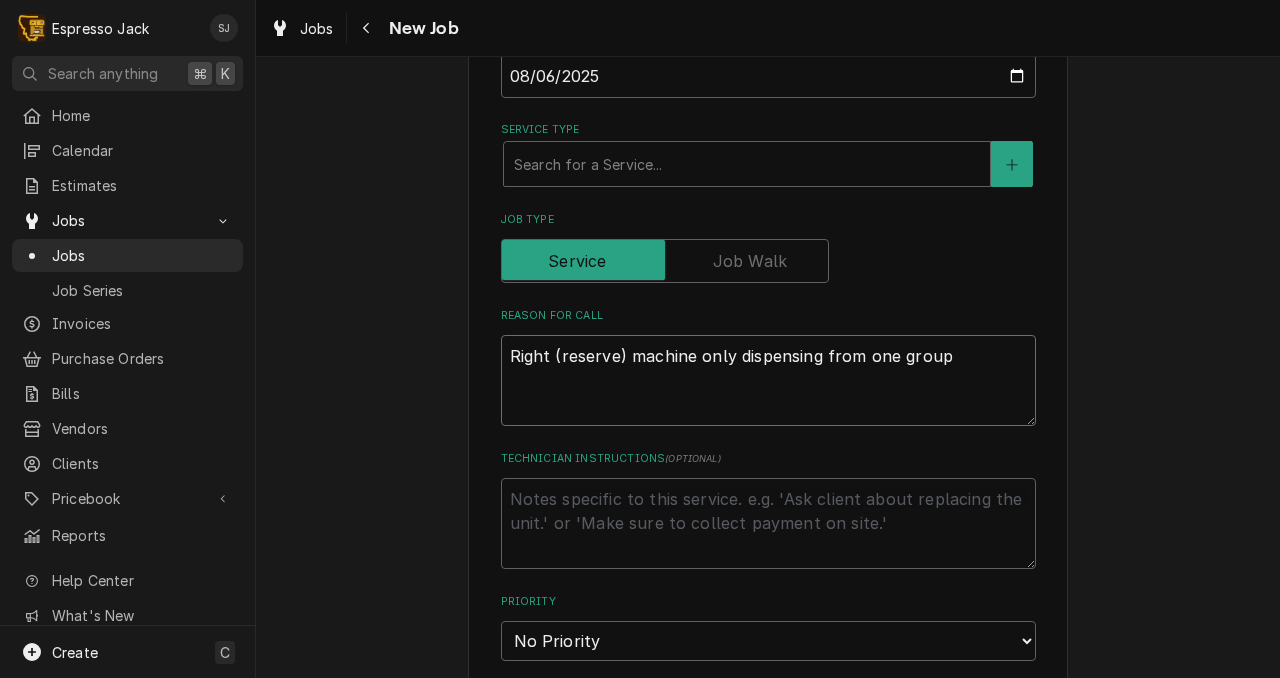 type on "x" 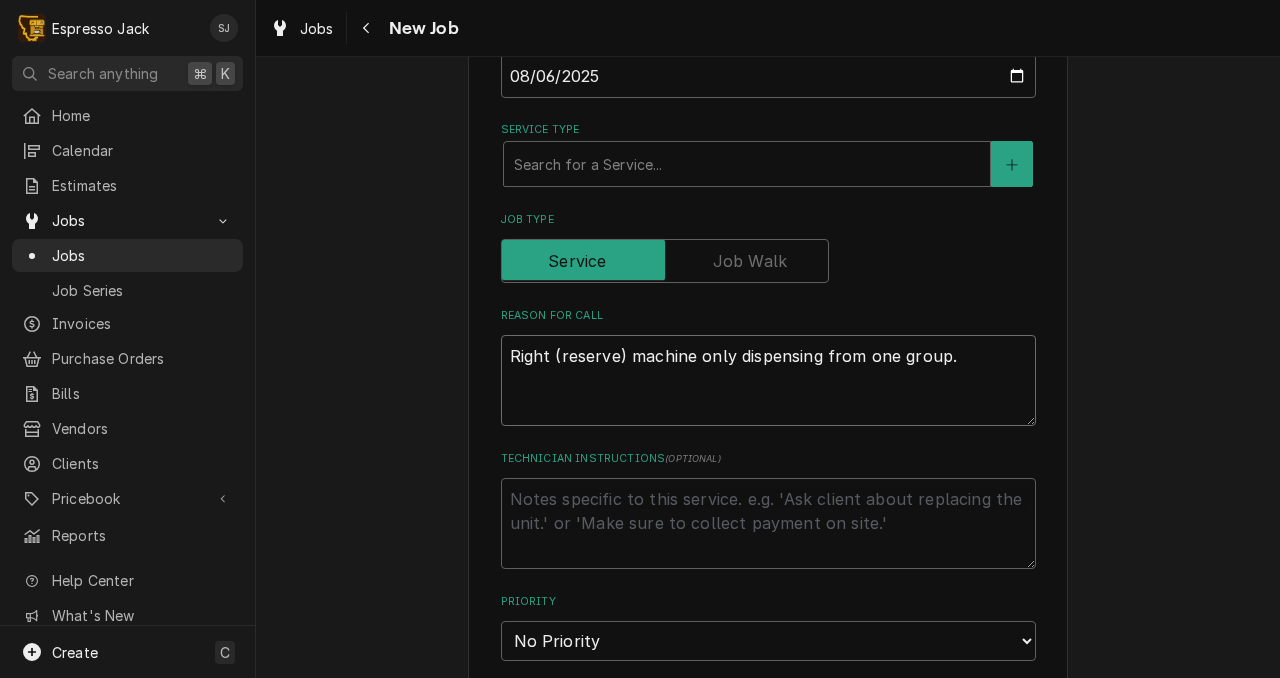 type on "x" 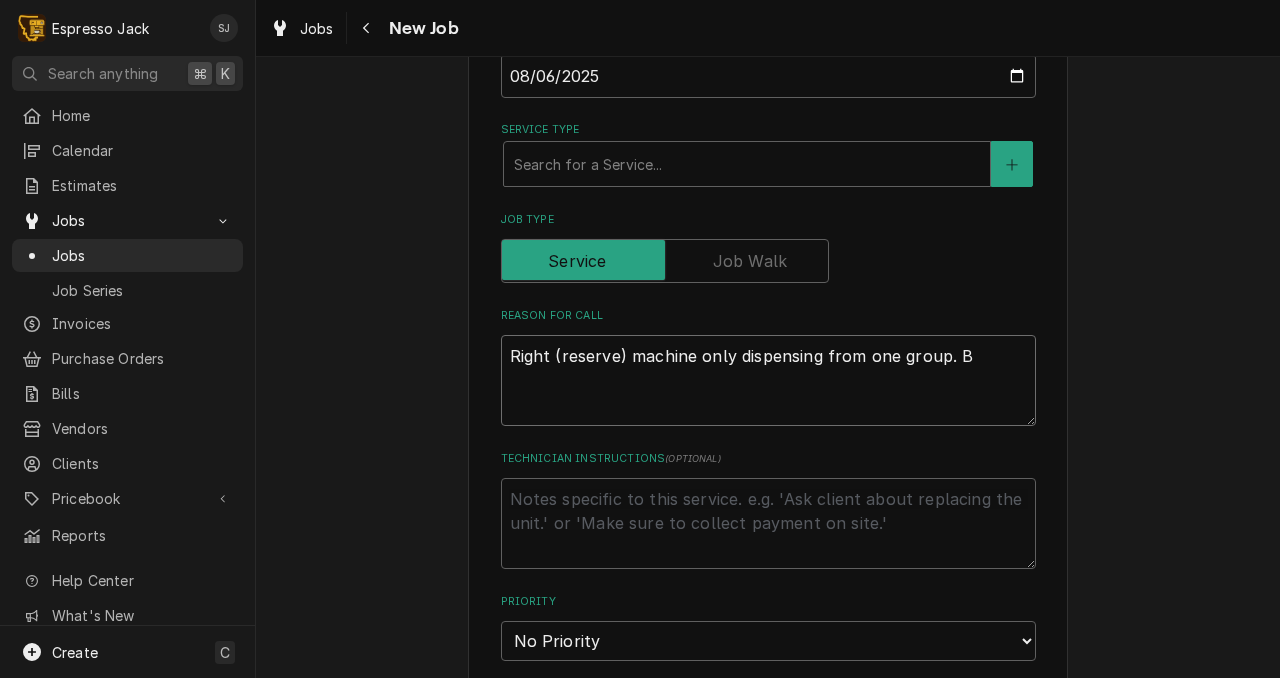 type on "x" 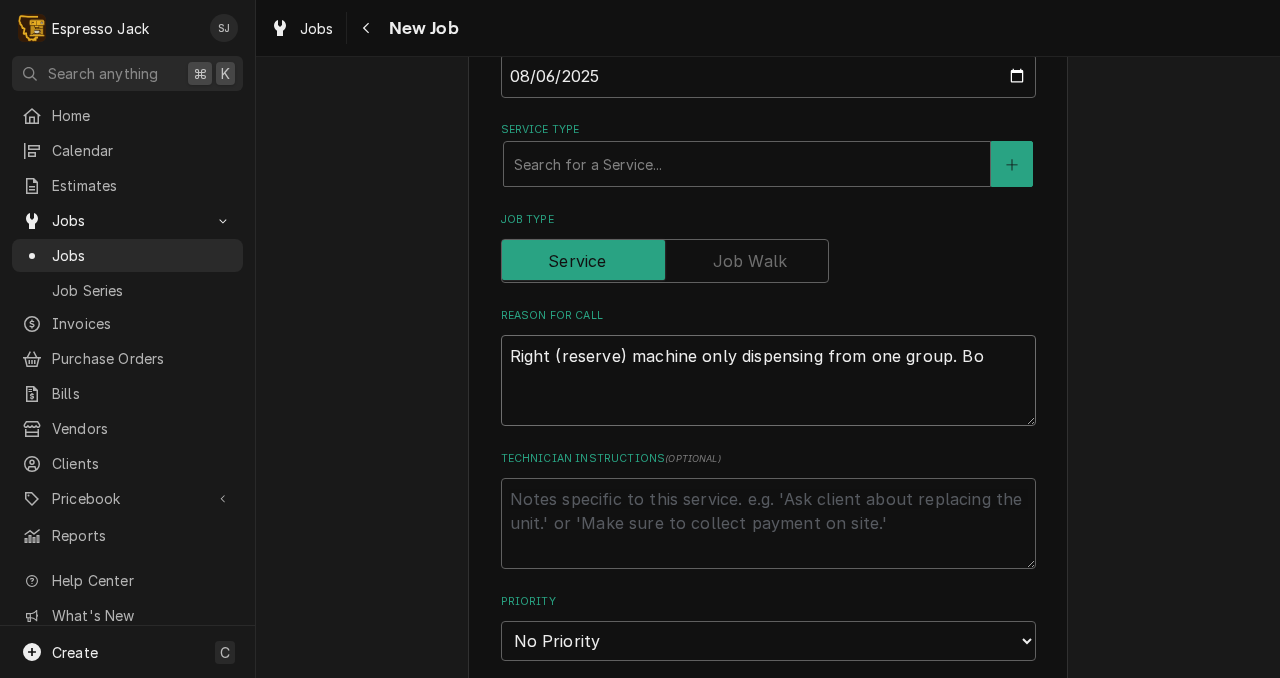 type on "x" 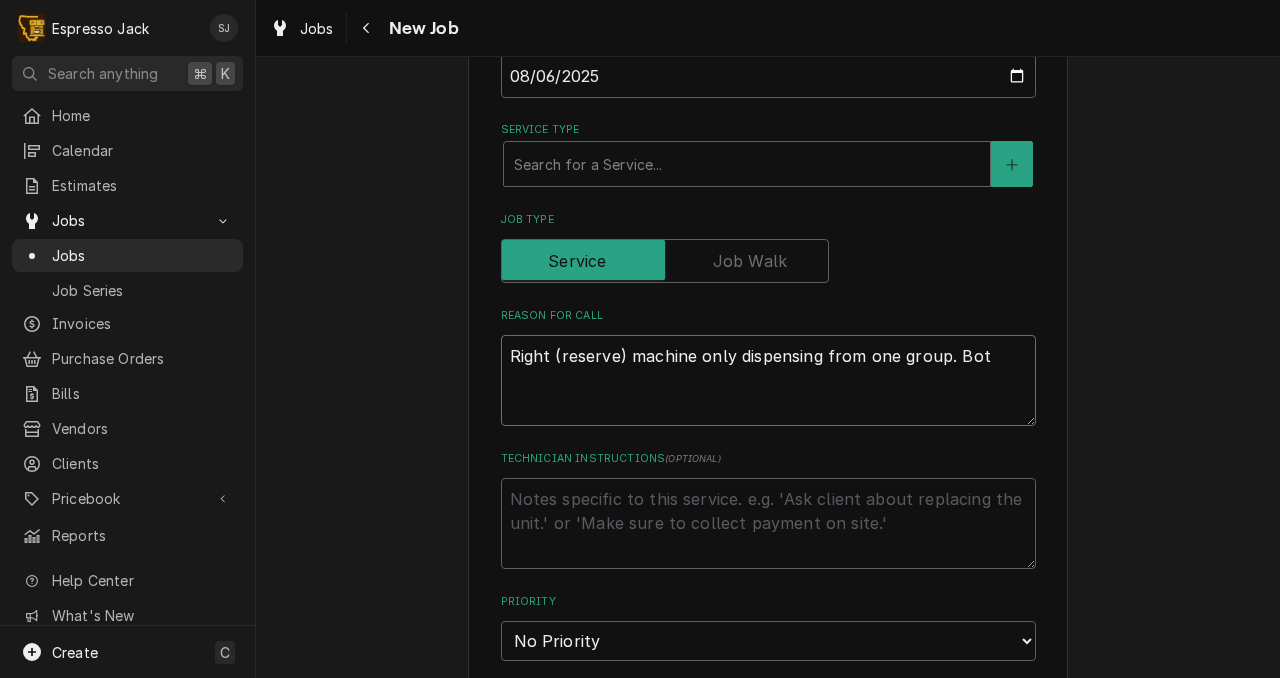 type on "x" 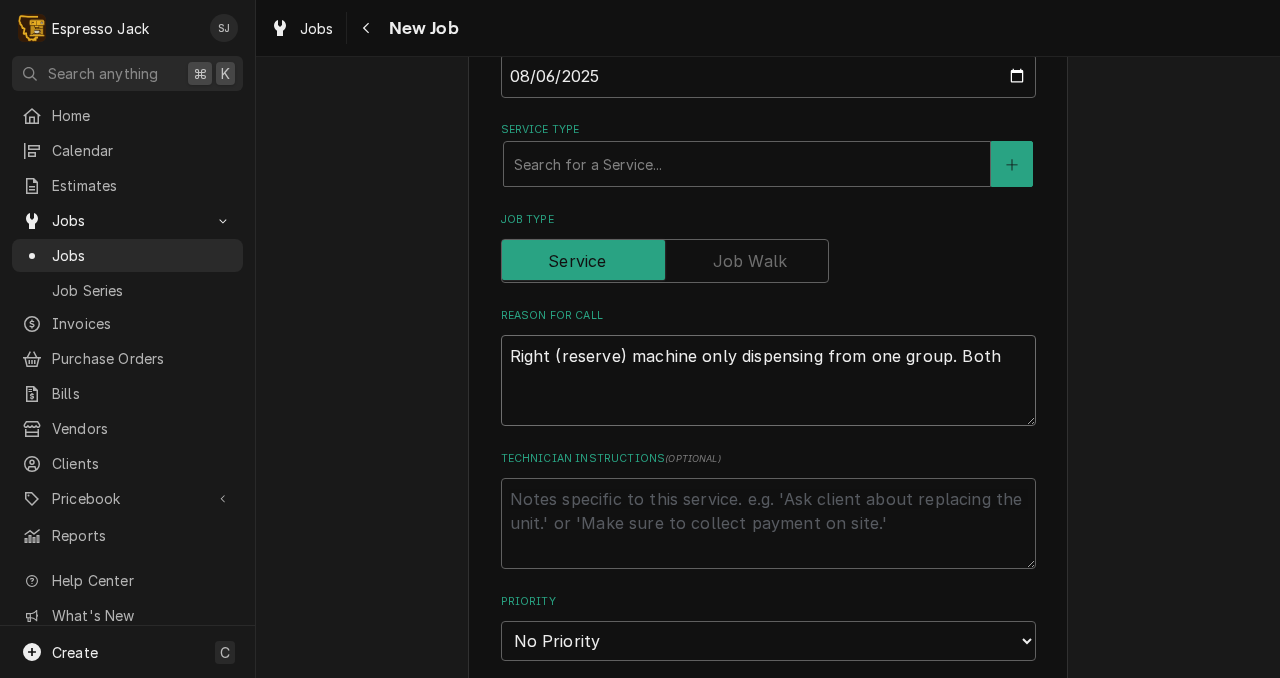 type on "x" 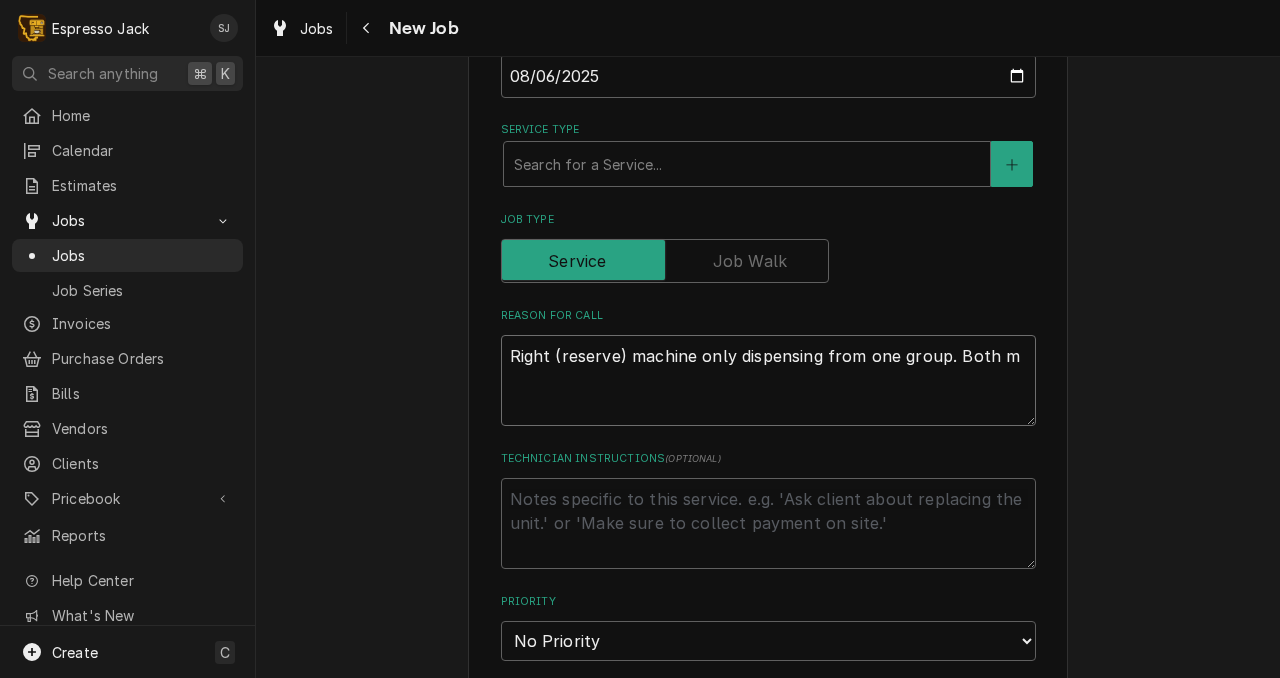 type on "x" 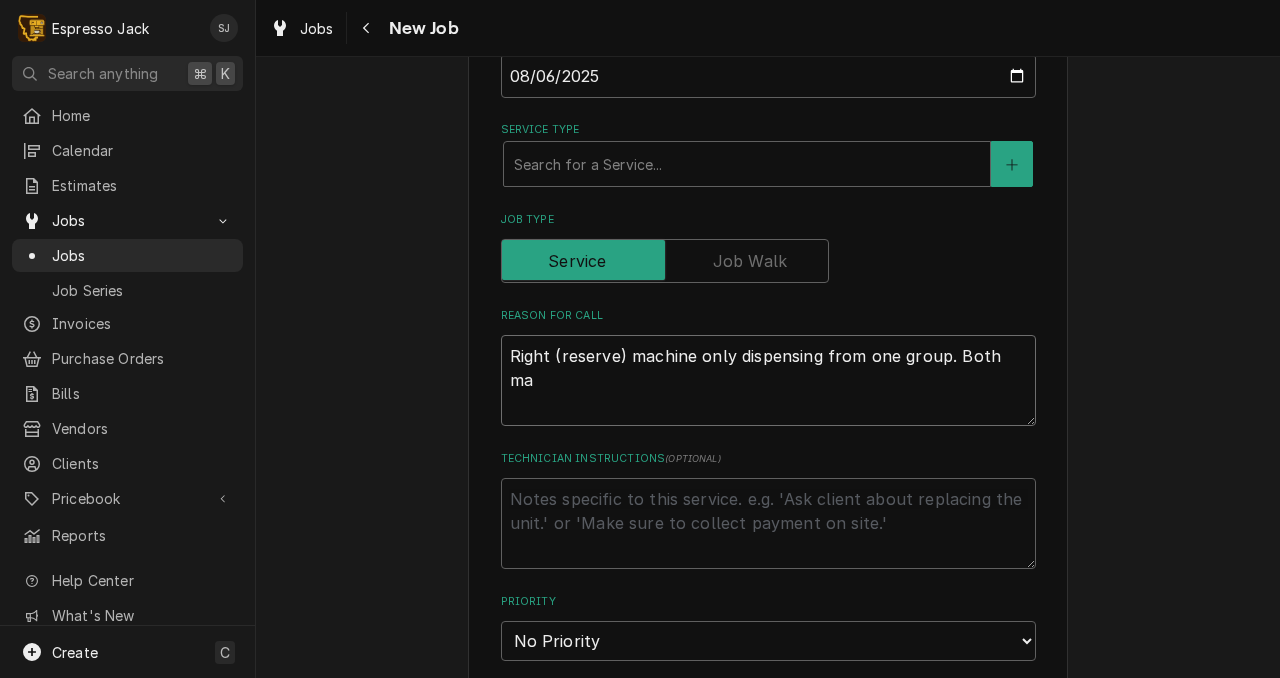 type on "x" 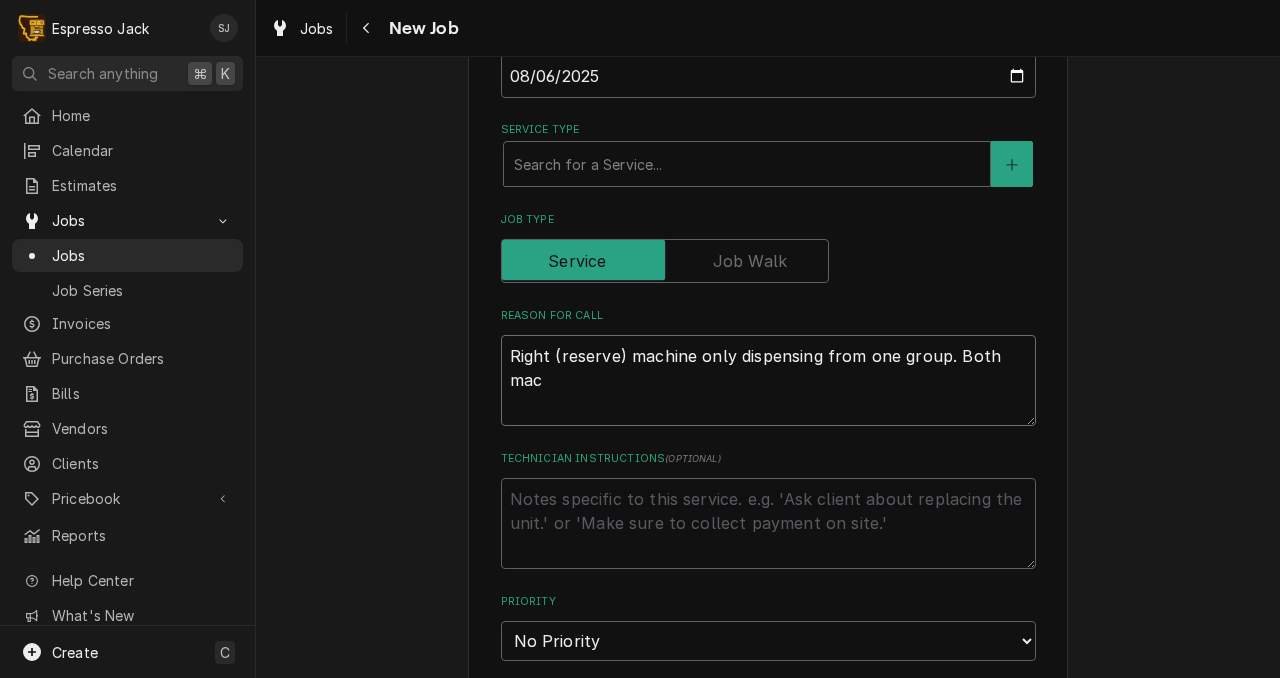type on "Right (reserve) machine only dispensing from one group. Both mach" 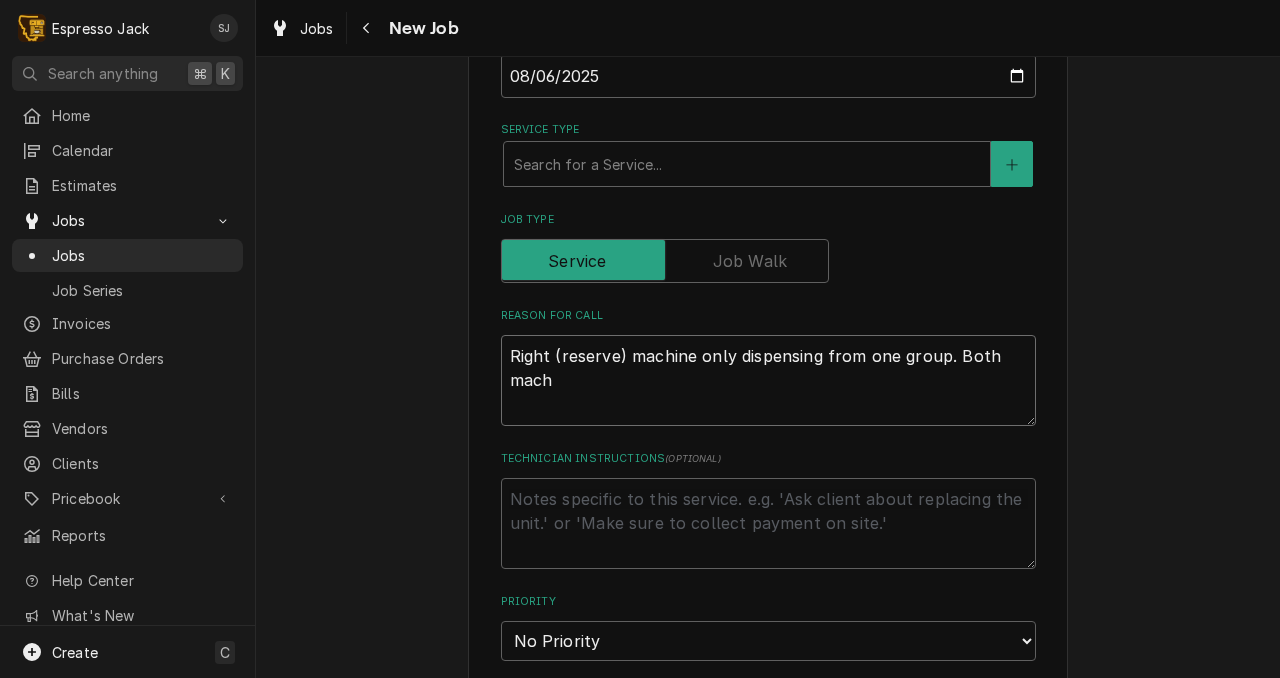 type on "x" 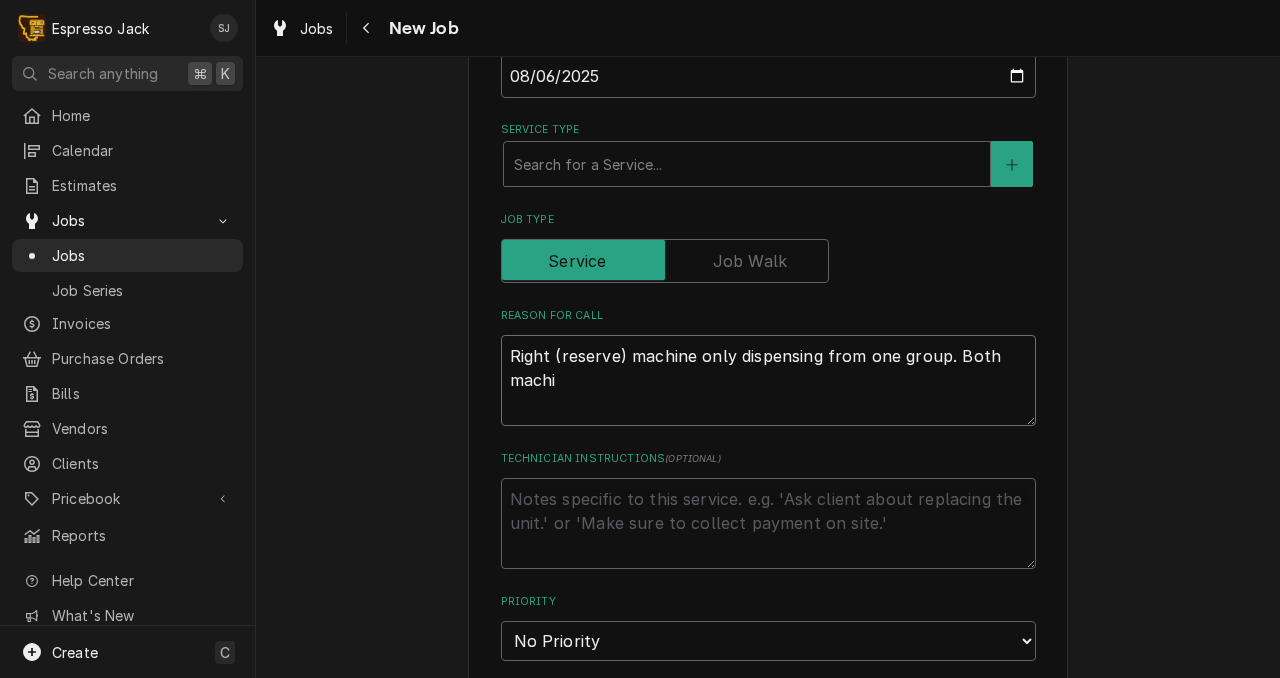 type on "x" 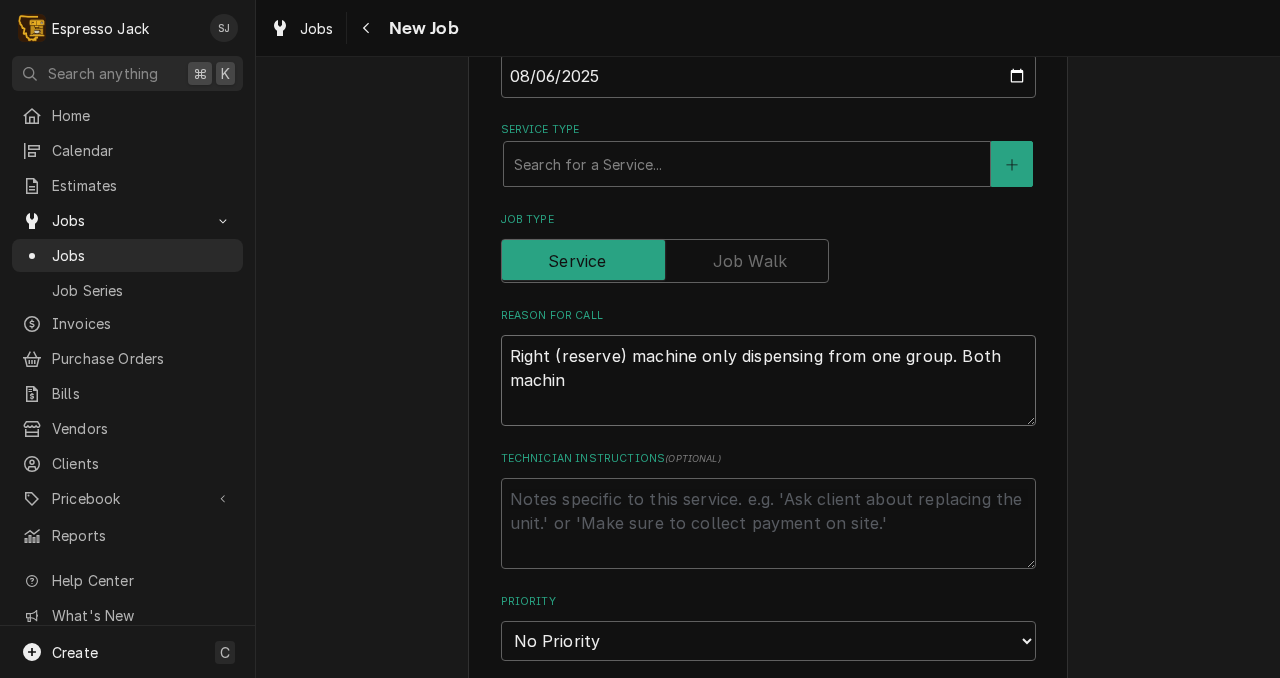 type on "x" 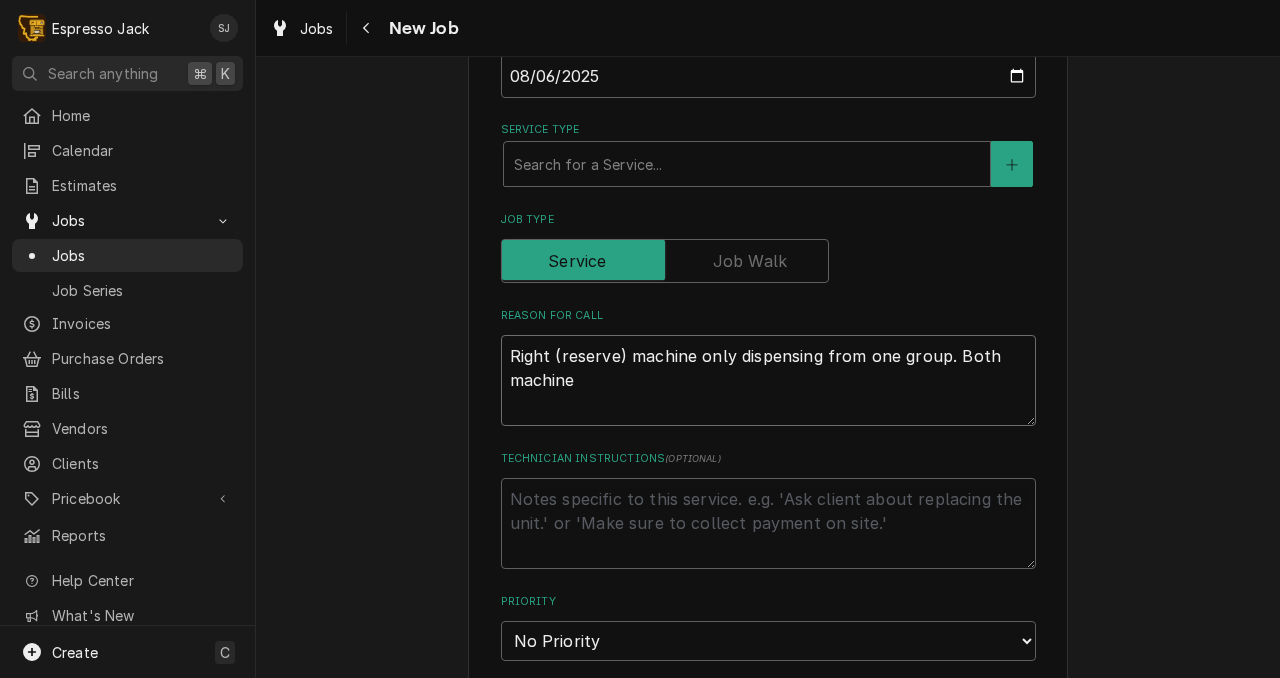 type on "x" 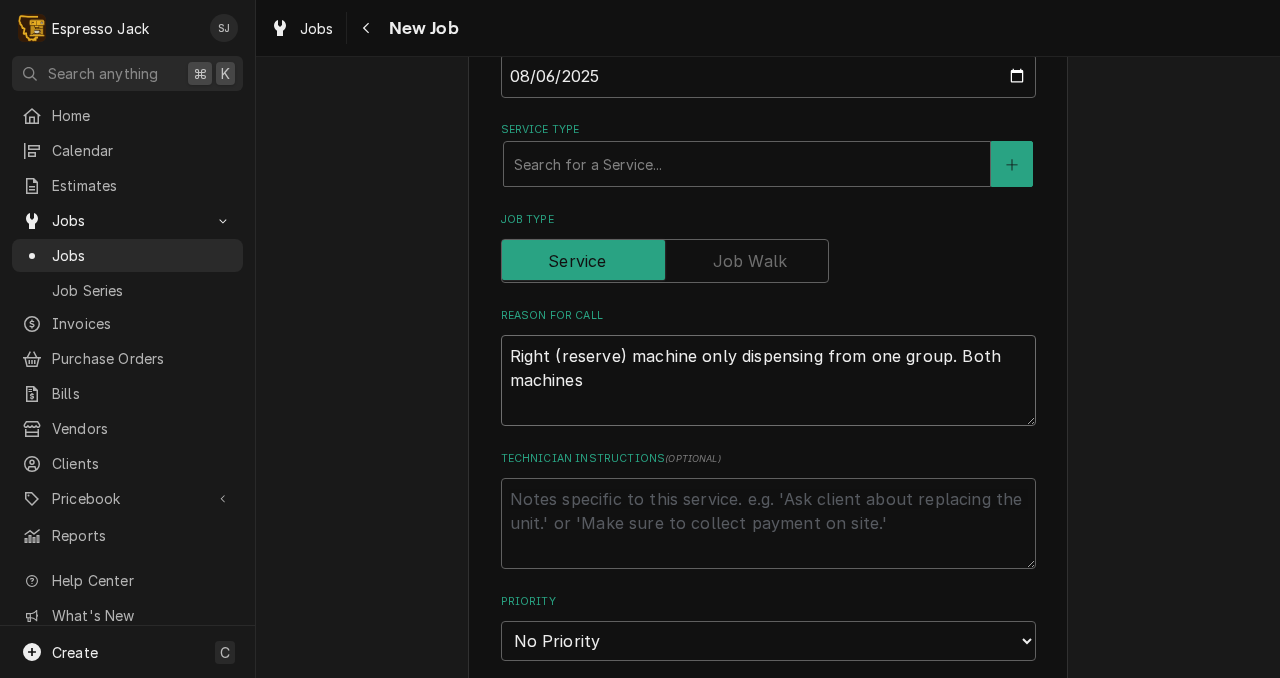 type on "x" 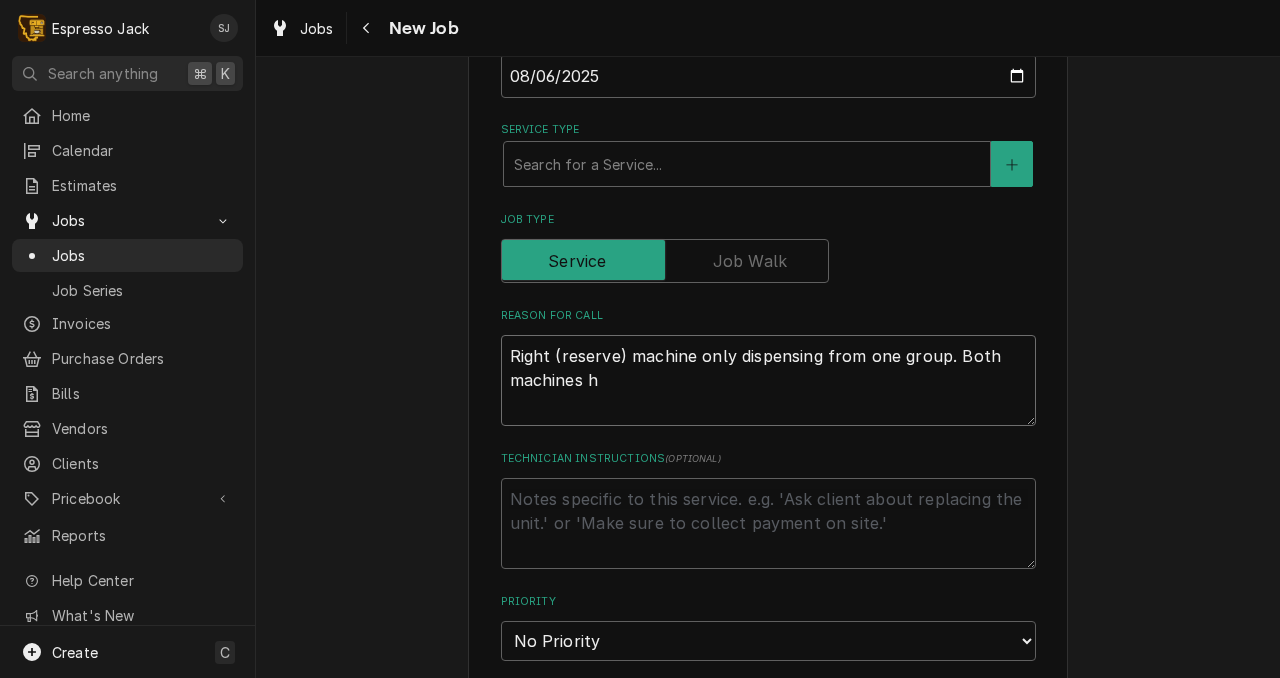 type on "x" 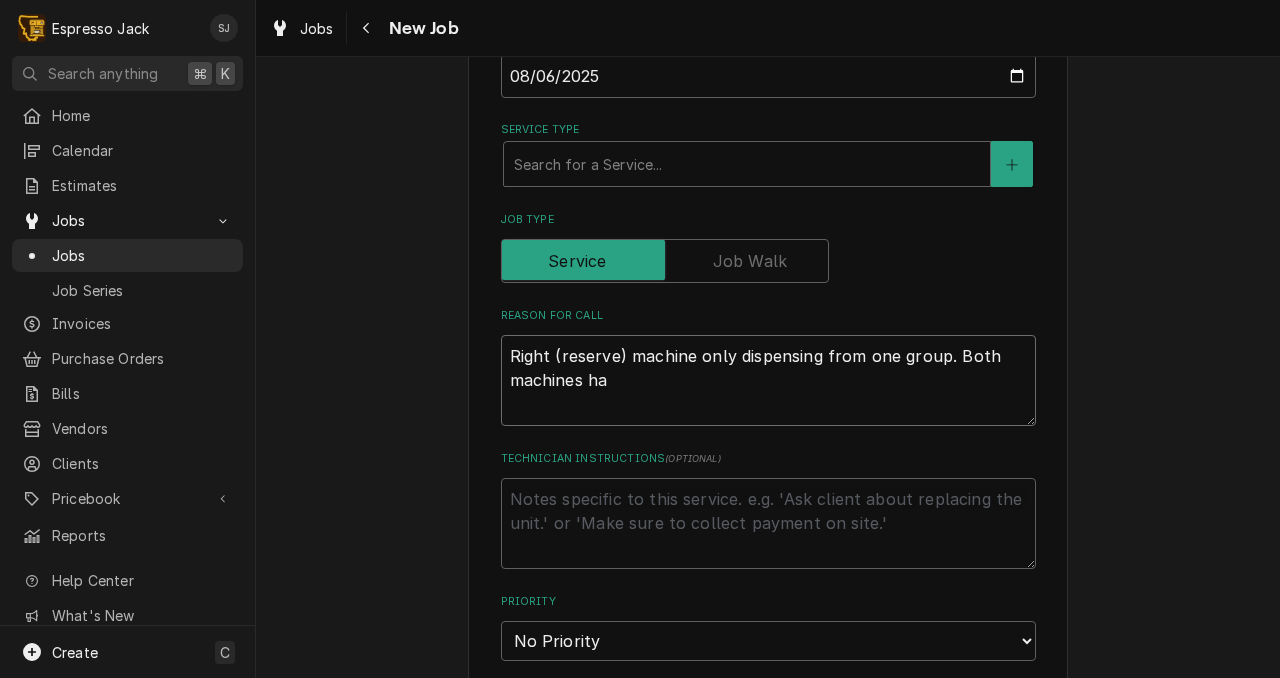 type on "x" 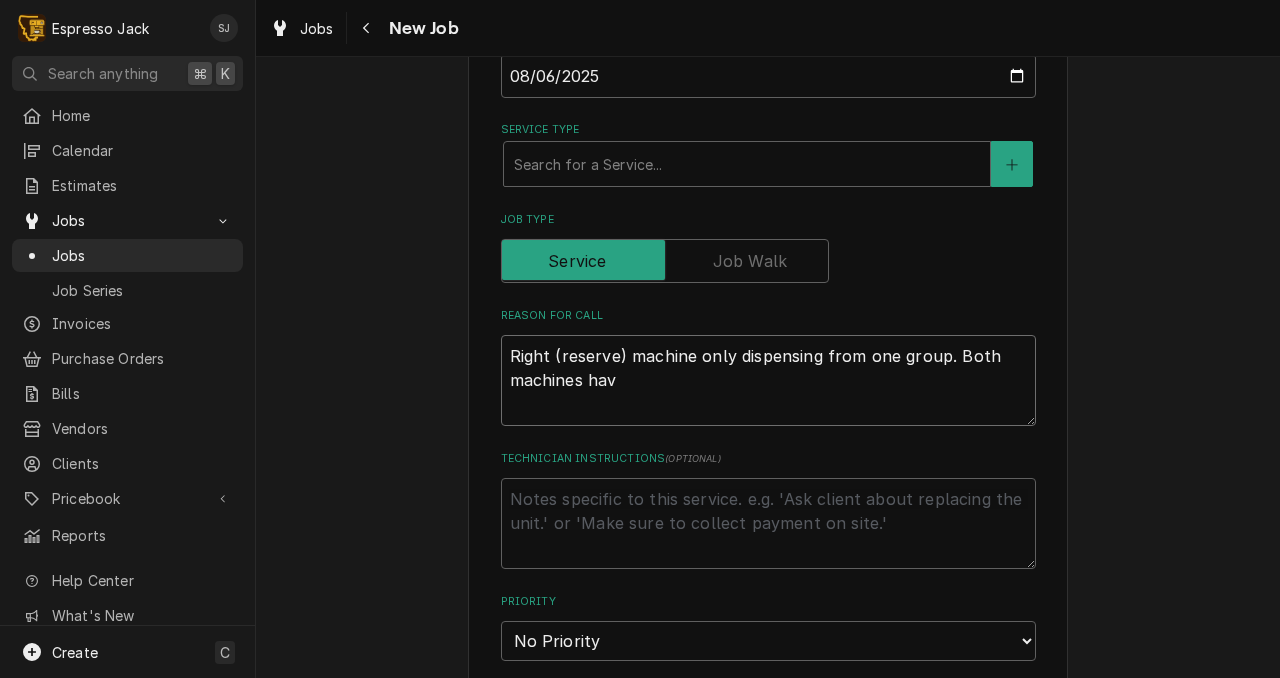 type on "x" 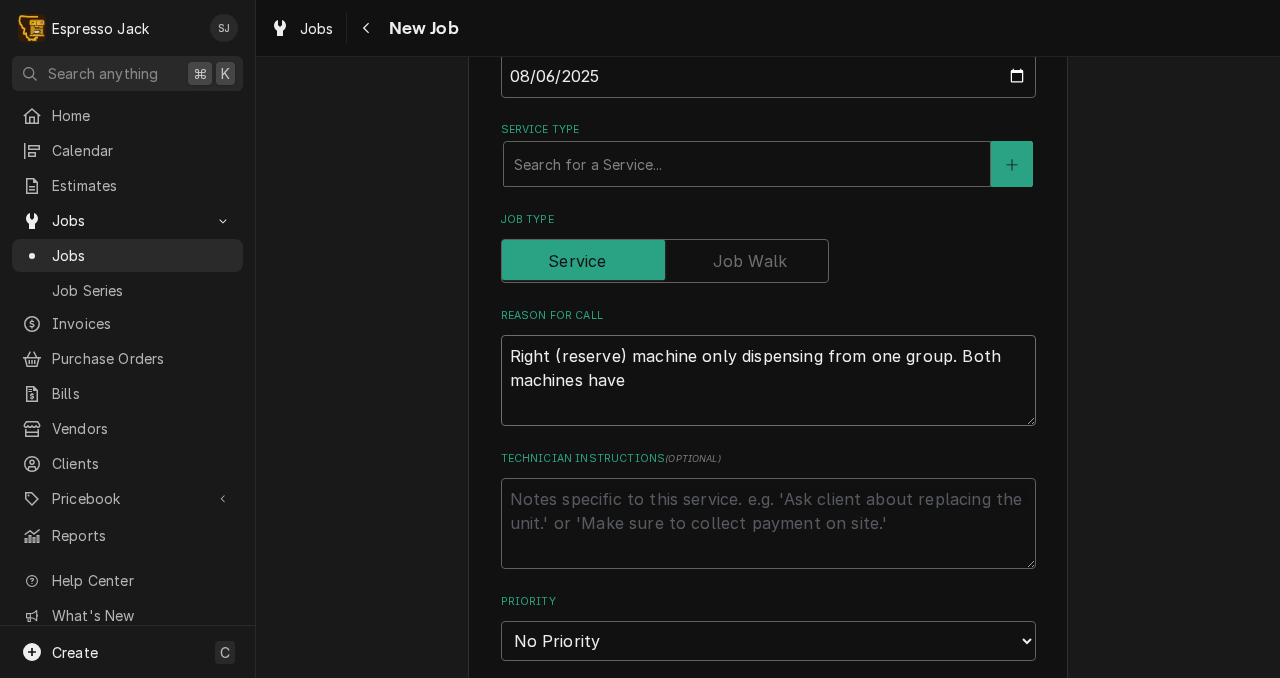type on "x" 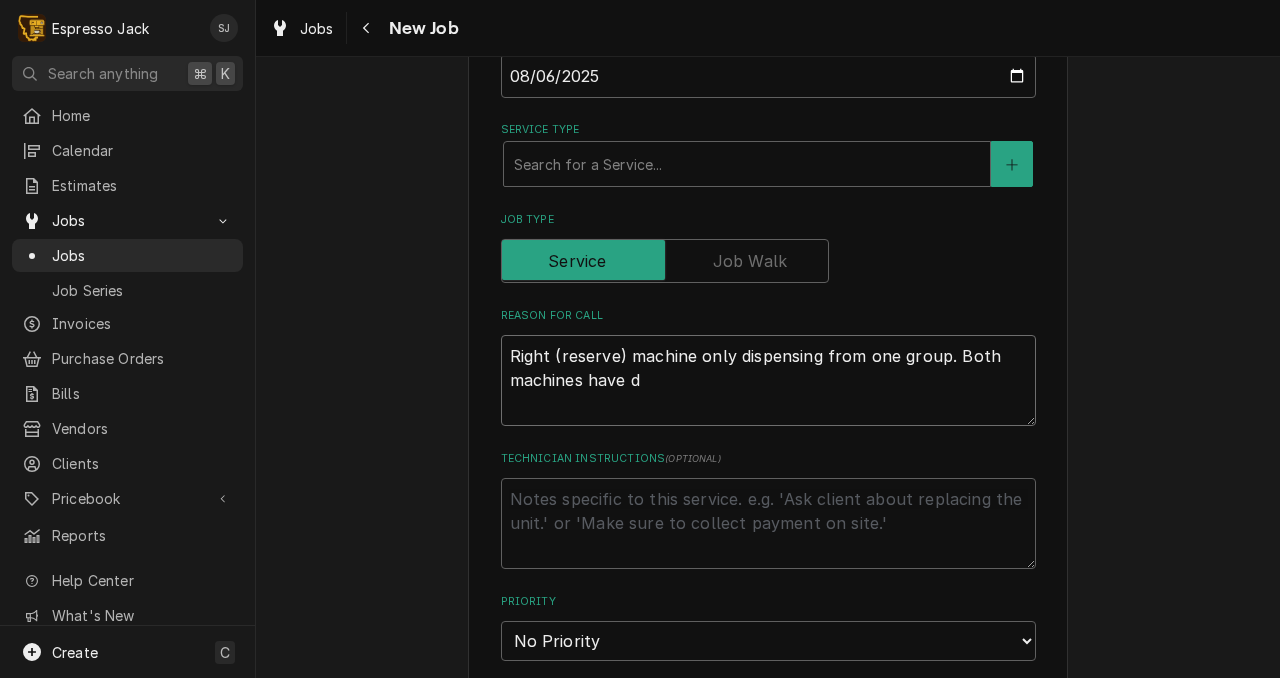 type on "x" 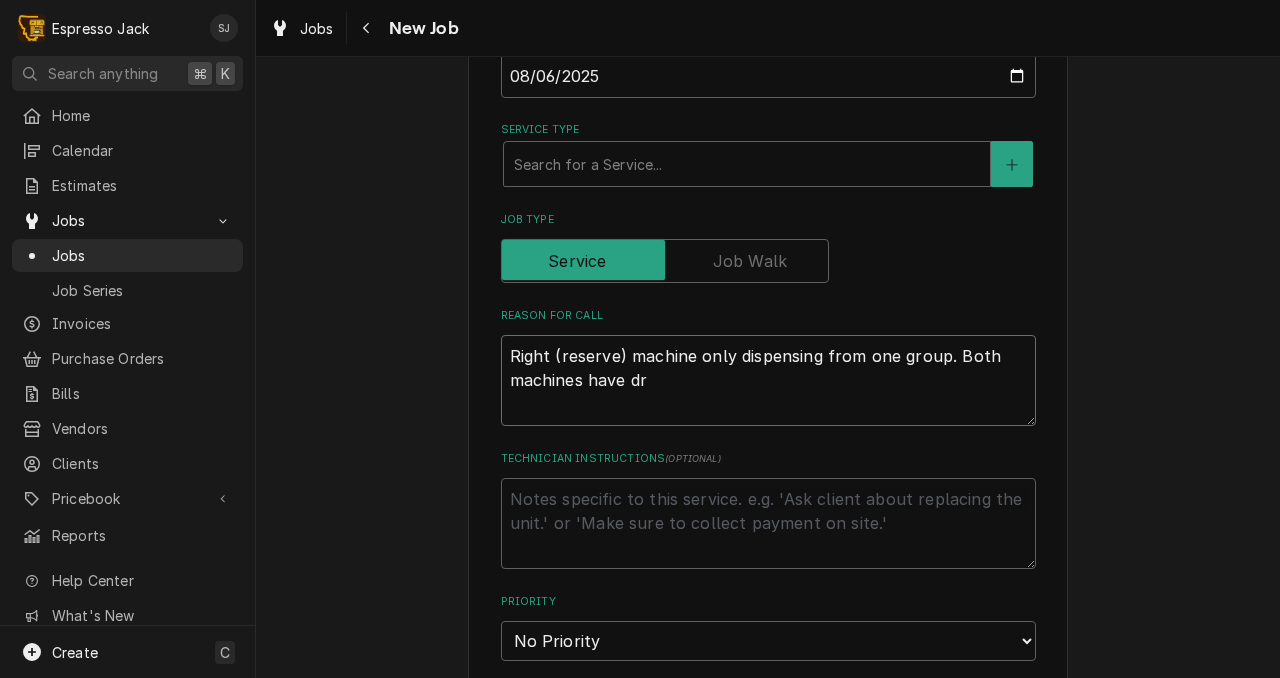 type on "x" 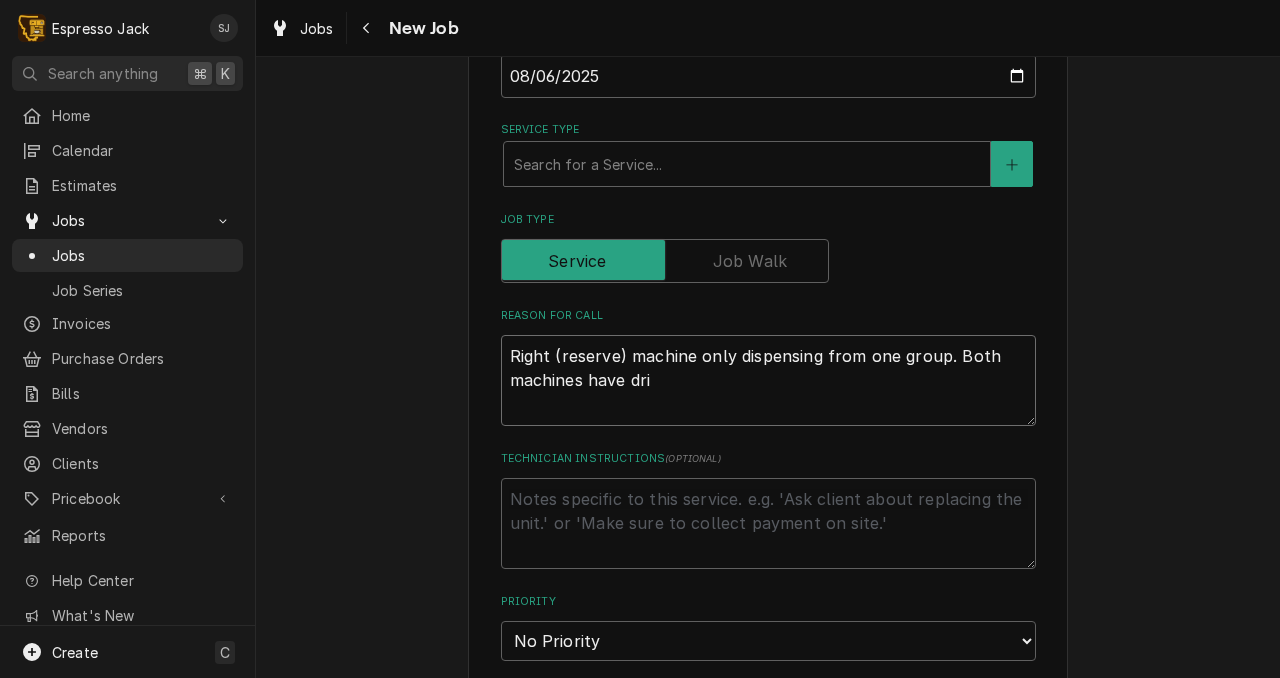 type on "x" 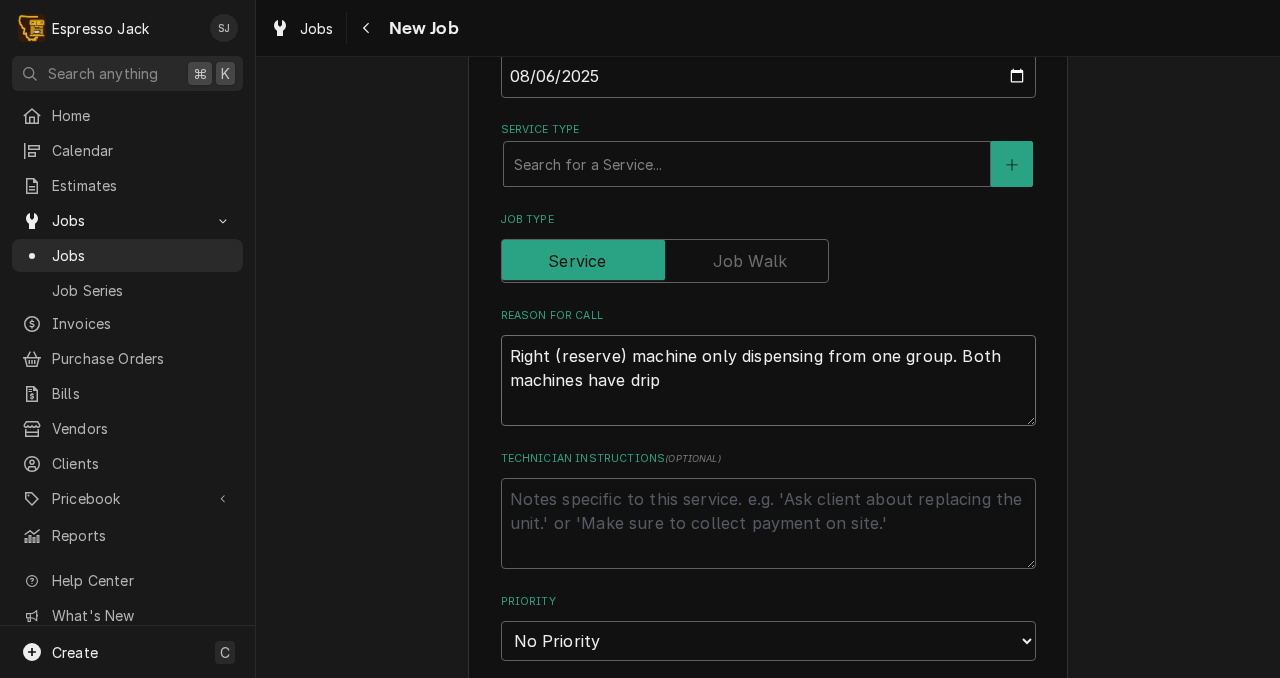 type on "x" 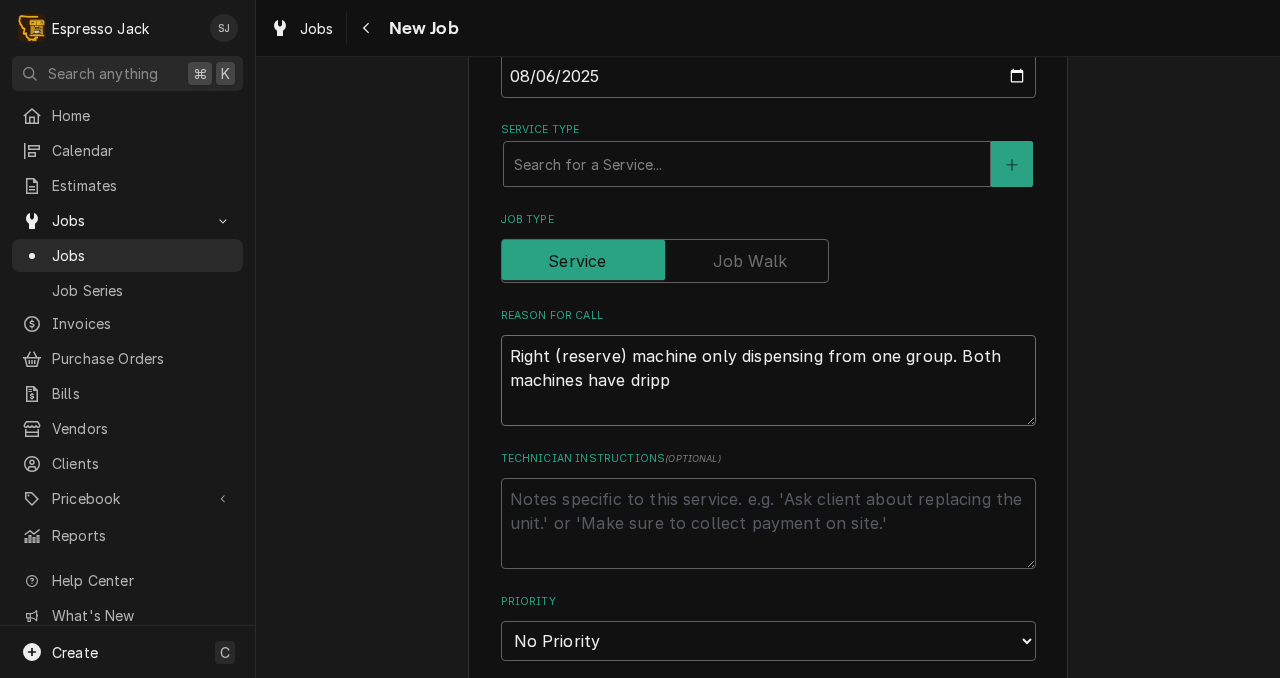 type on "x" 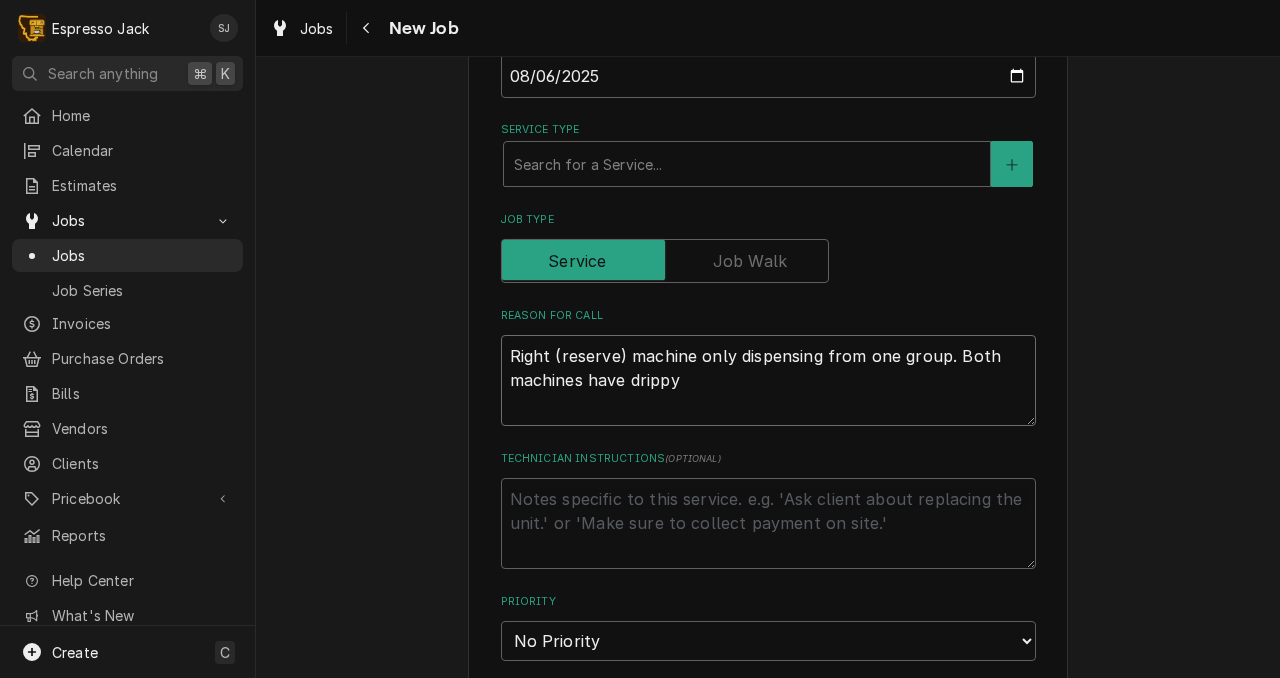 type on "x" 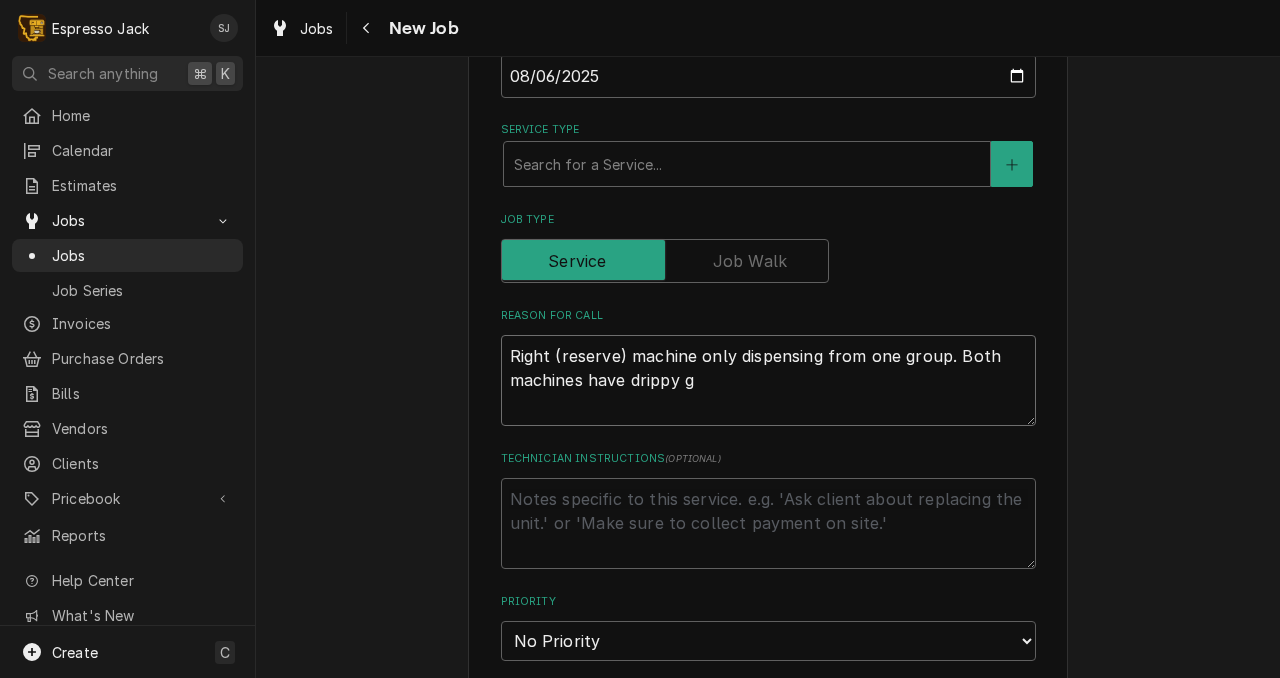 type on "x" 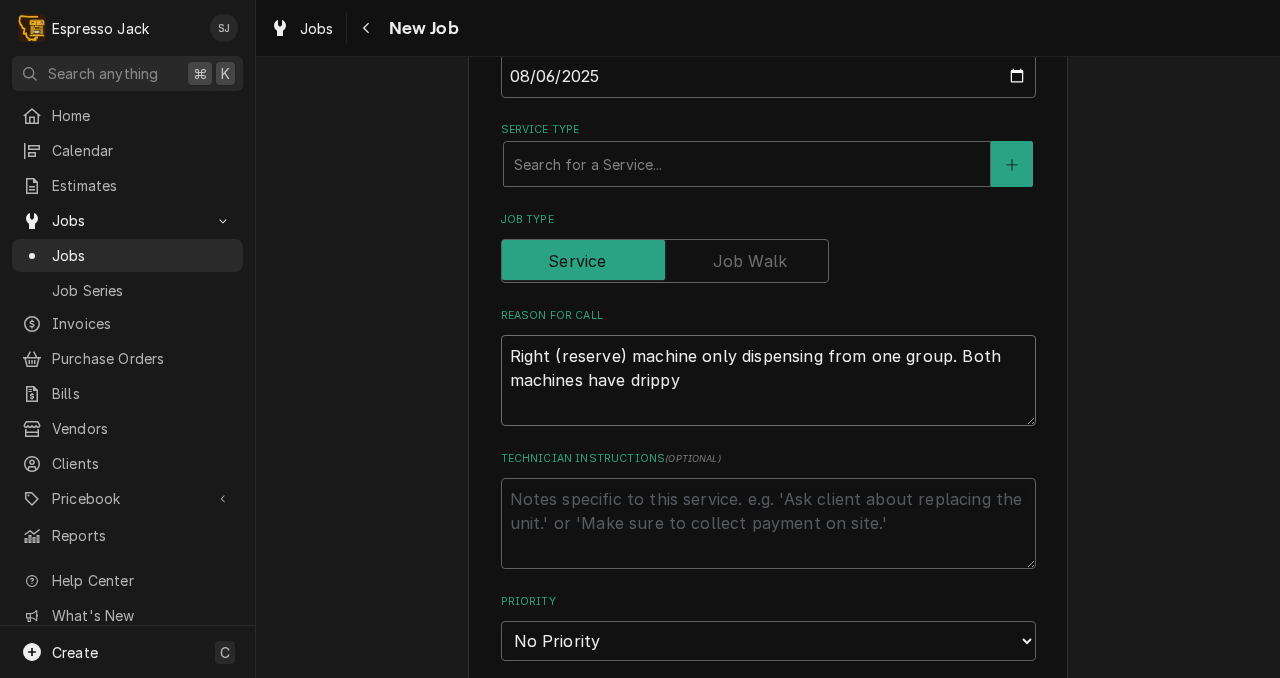 type on "x" 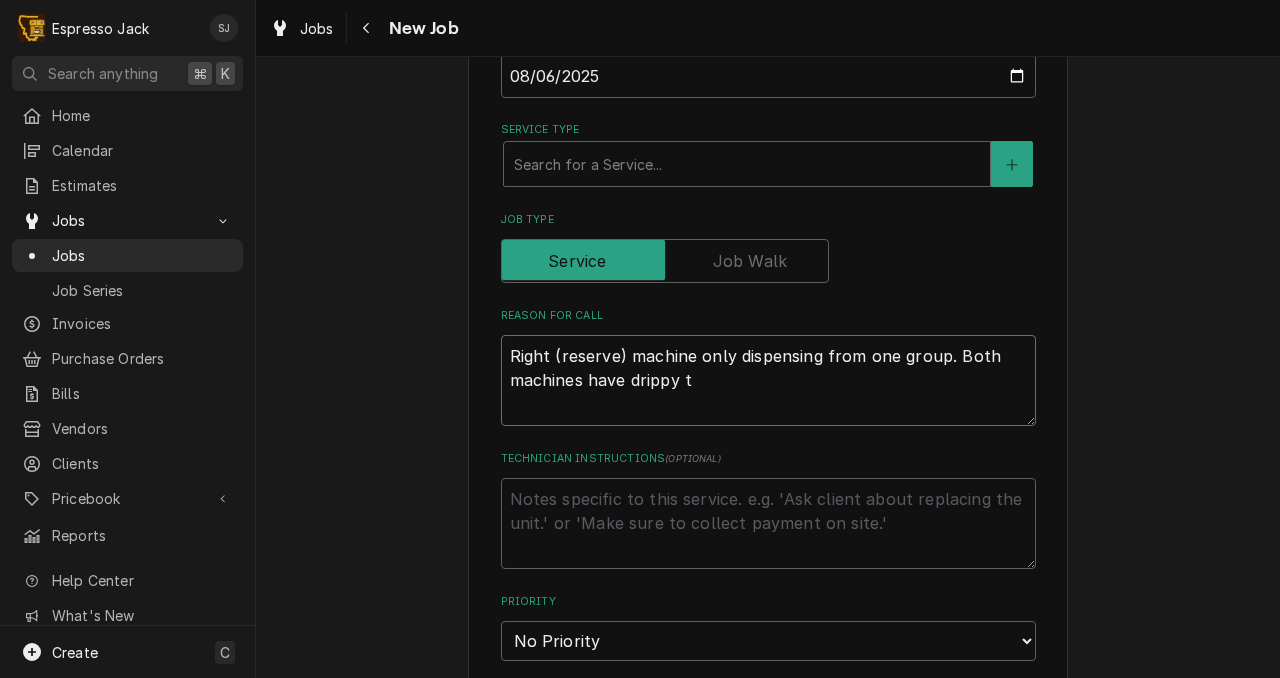 type on "x" 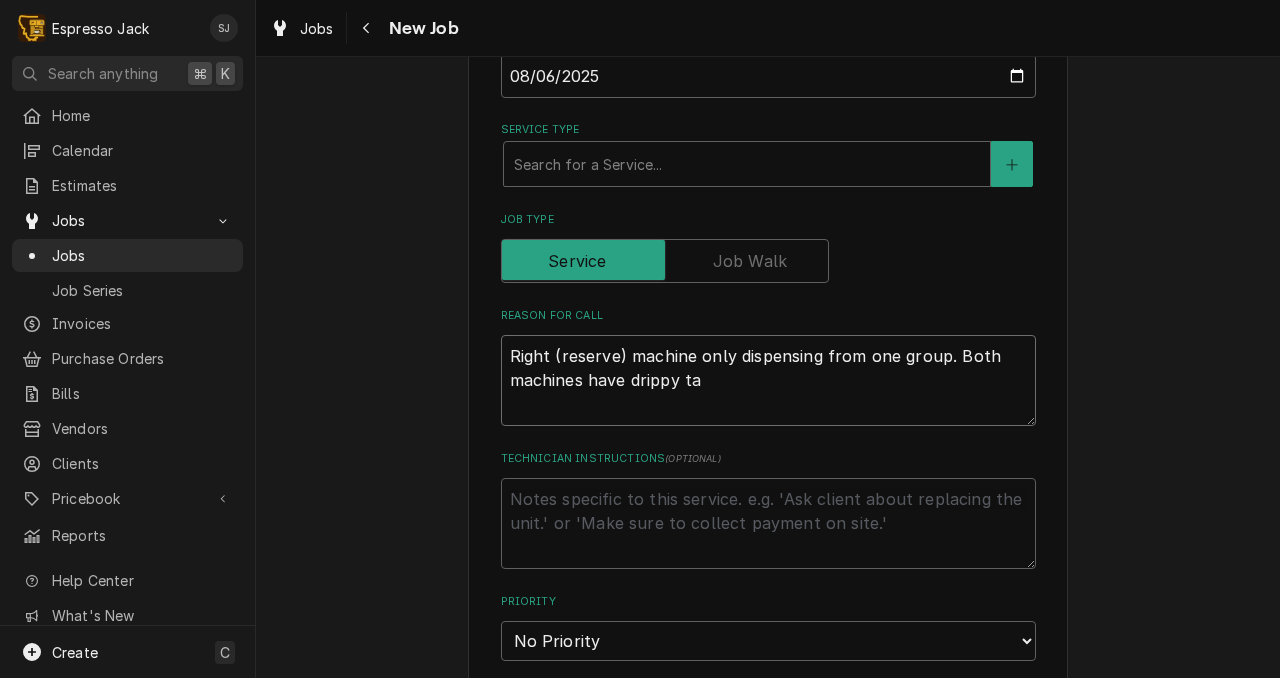 type on "x" 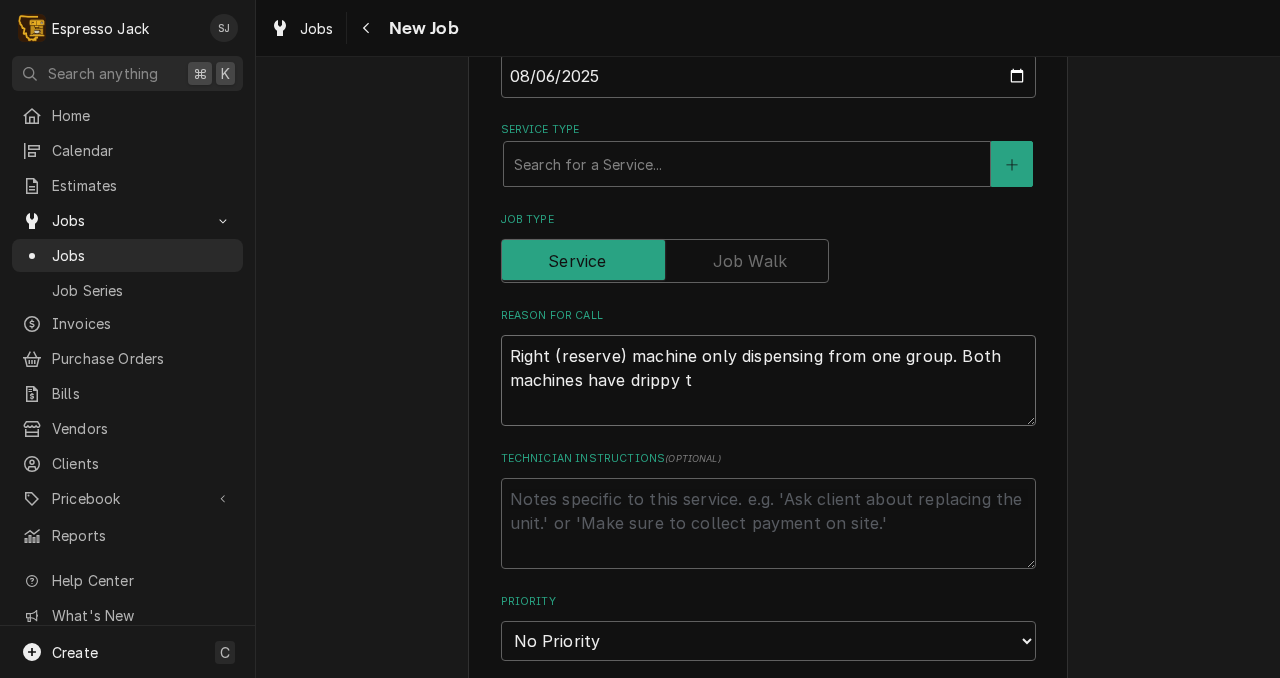 type on "x" 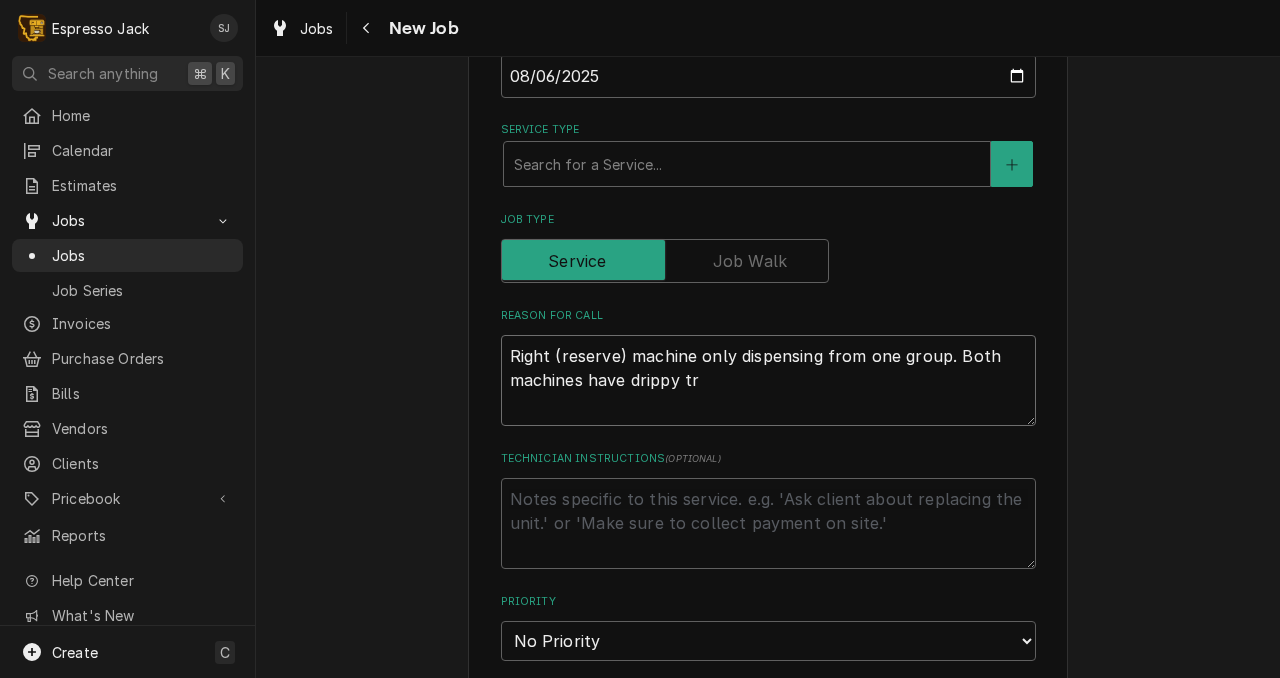 type on "x" 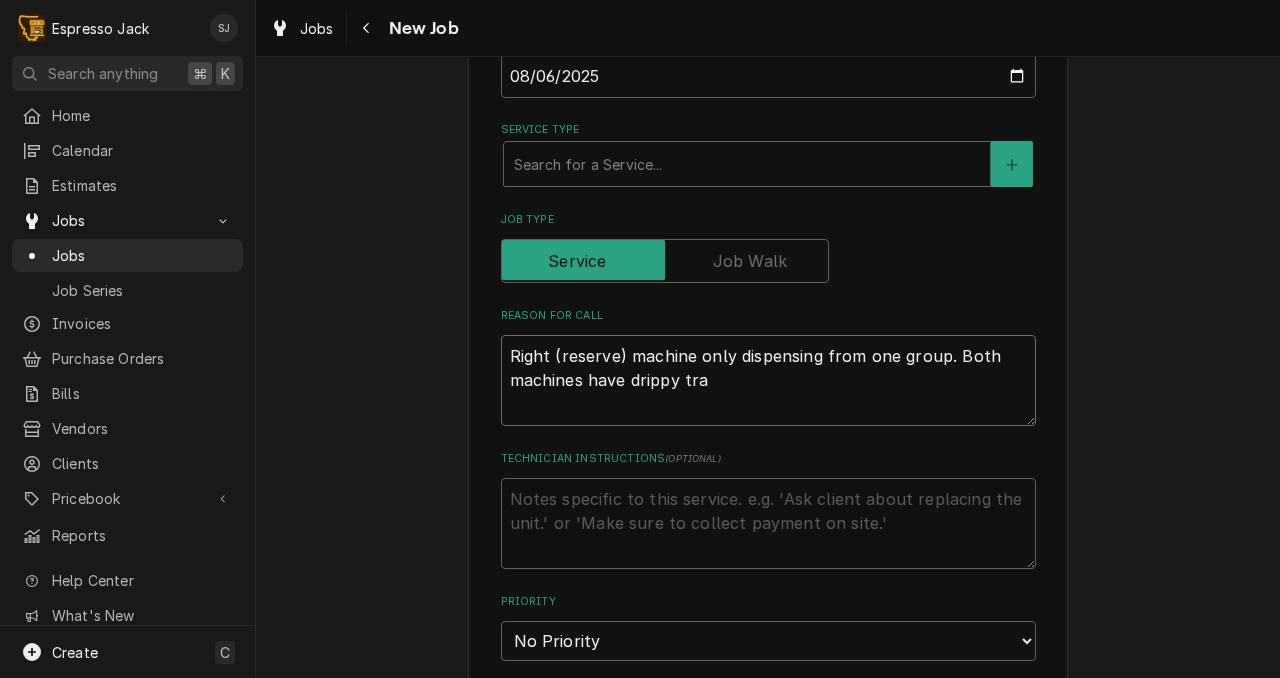 type on "x" 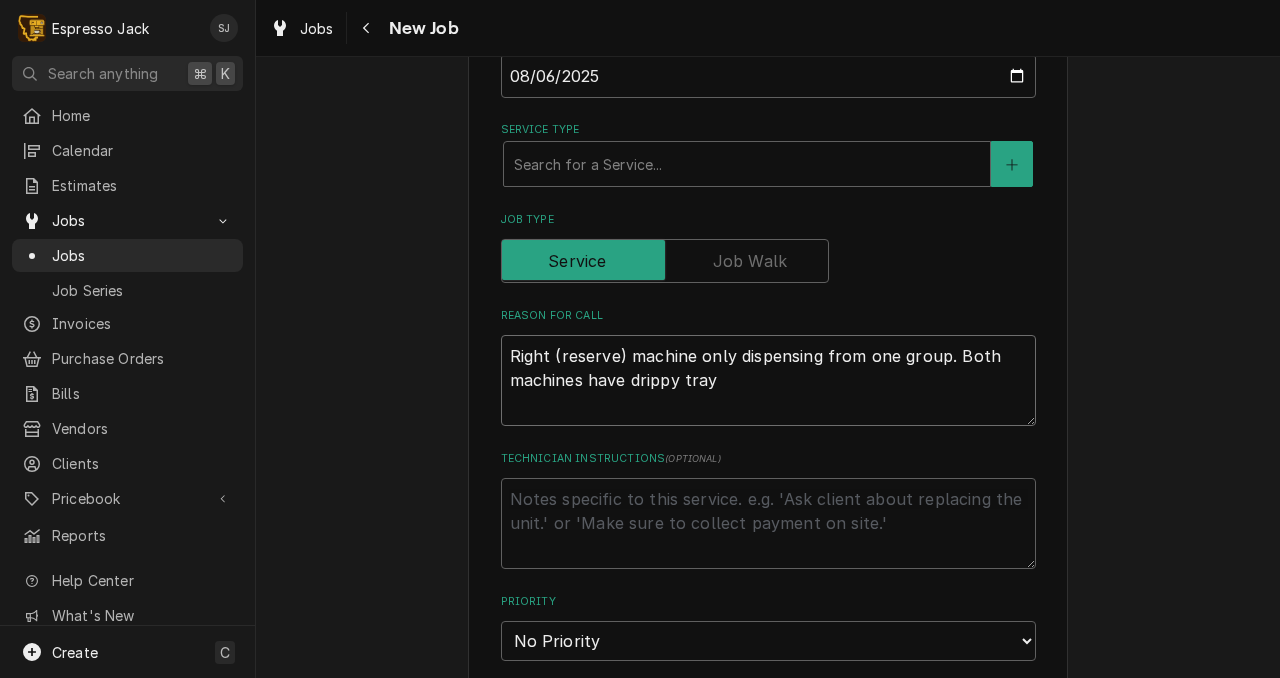 type on "x" 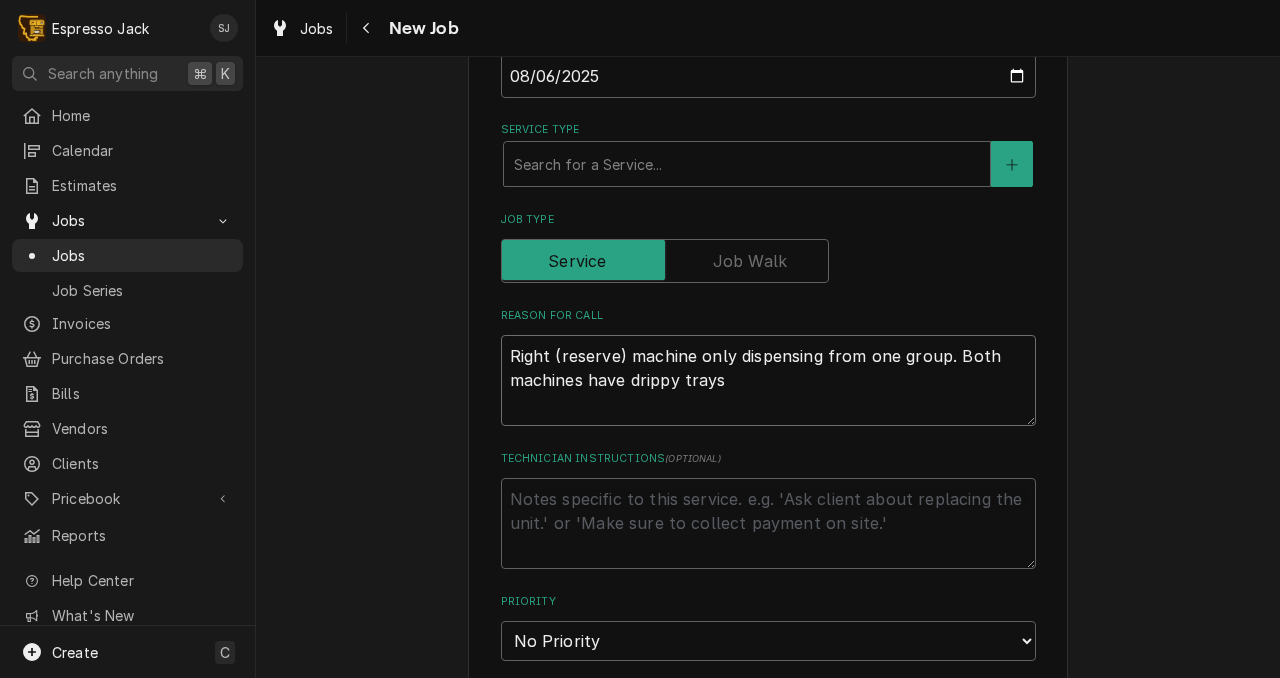 type on "x" 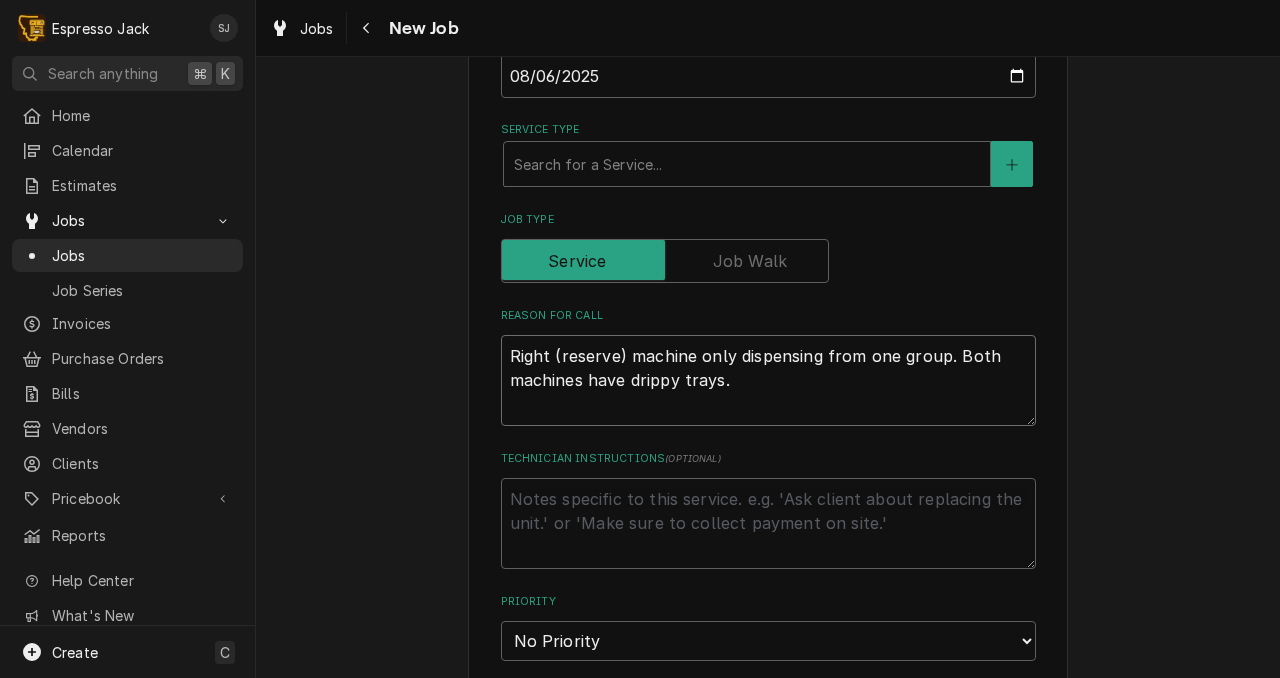 type on "x" 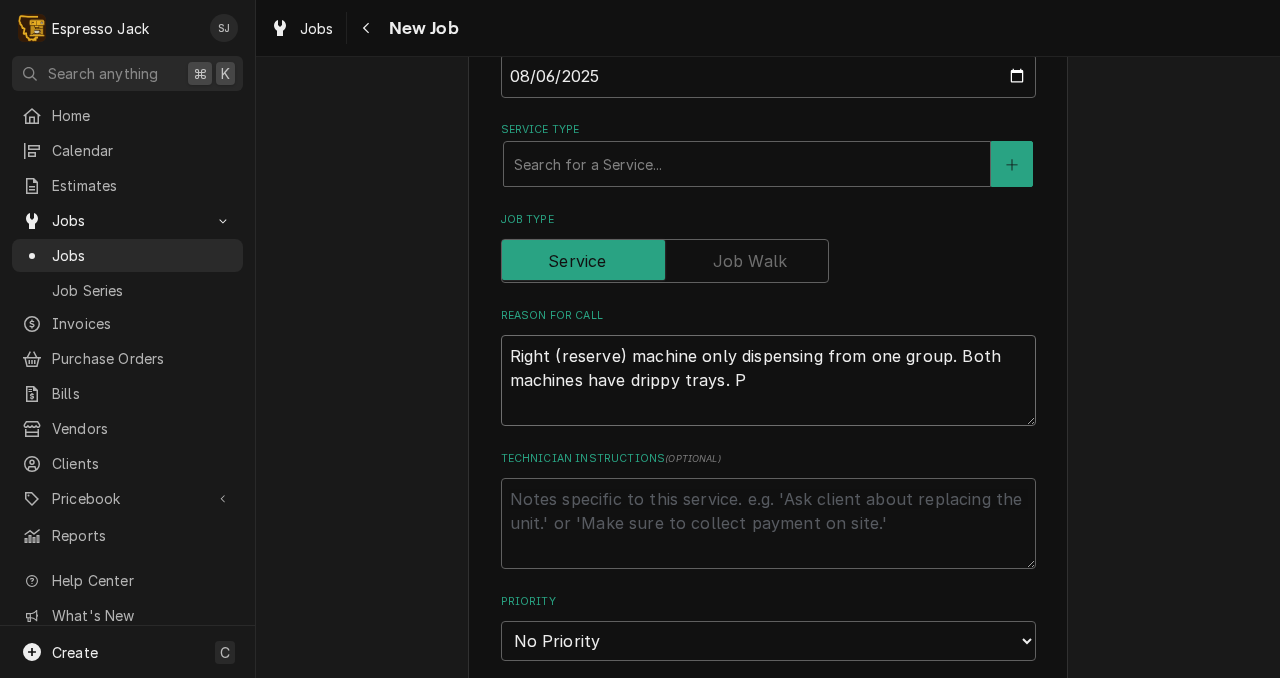 type on "x" 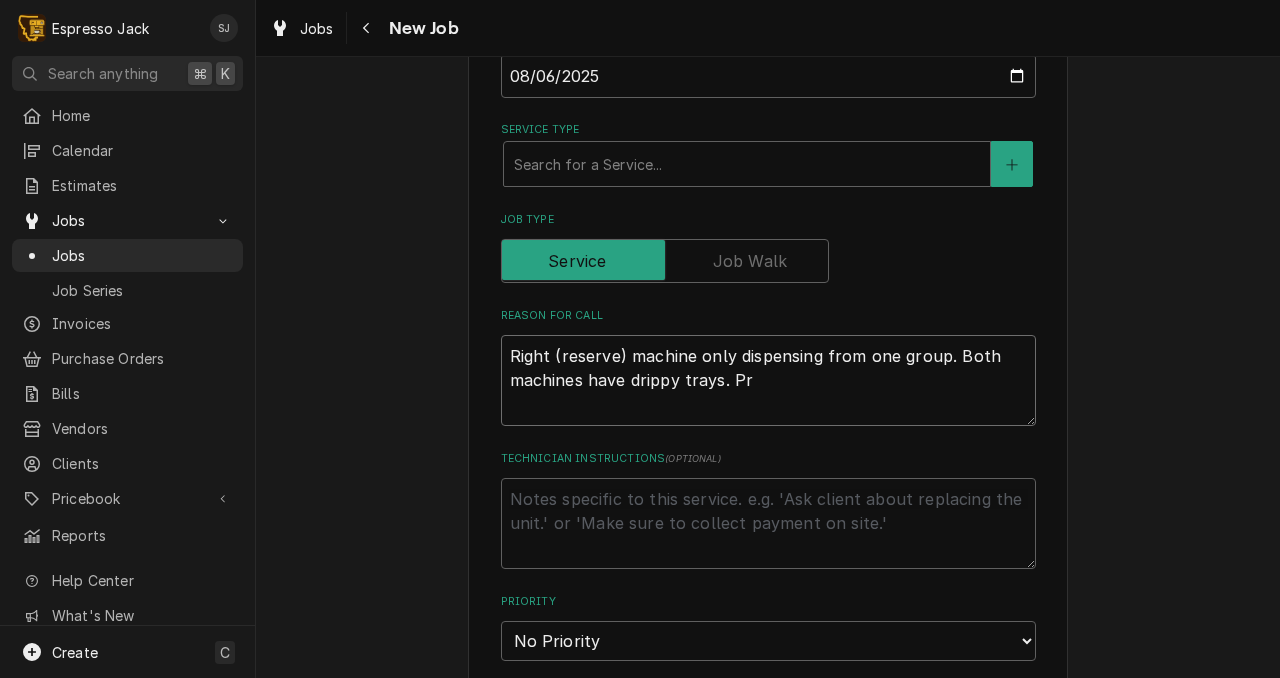 type on "x" 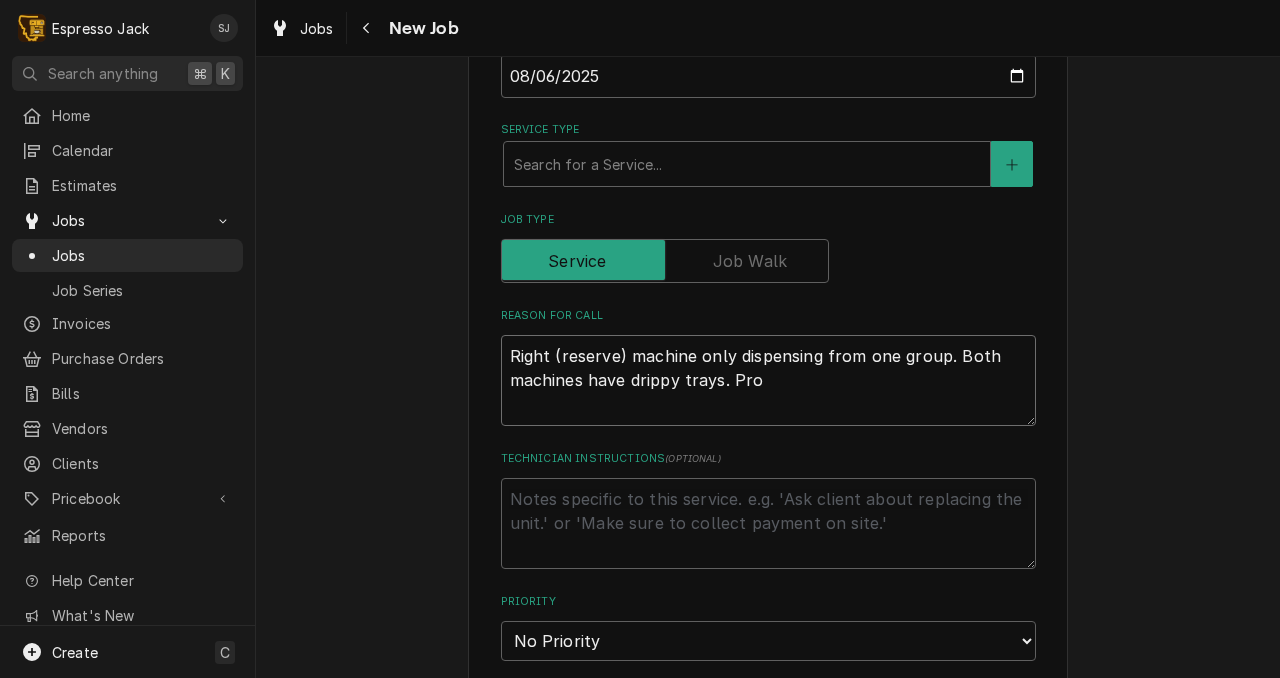 type on "x" 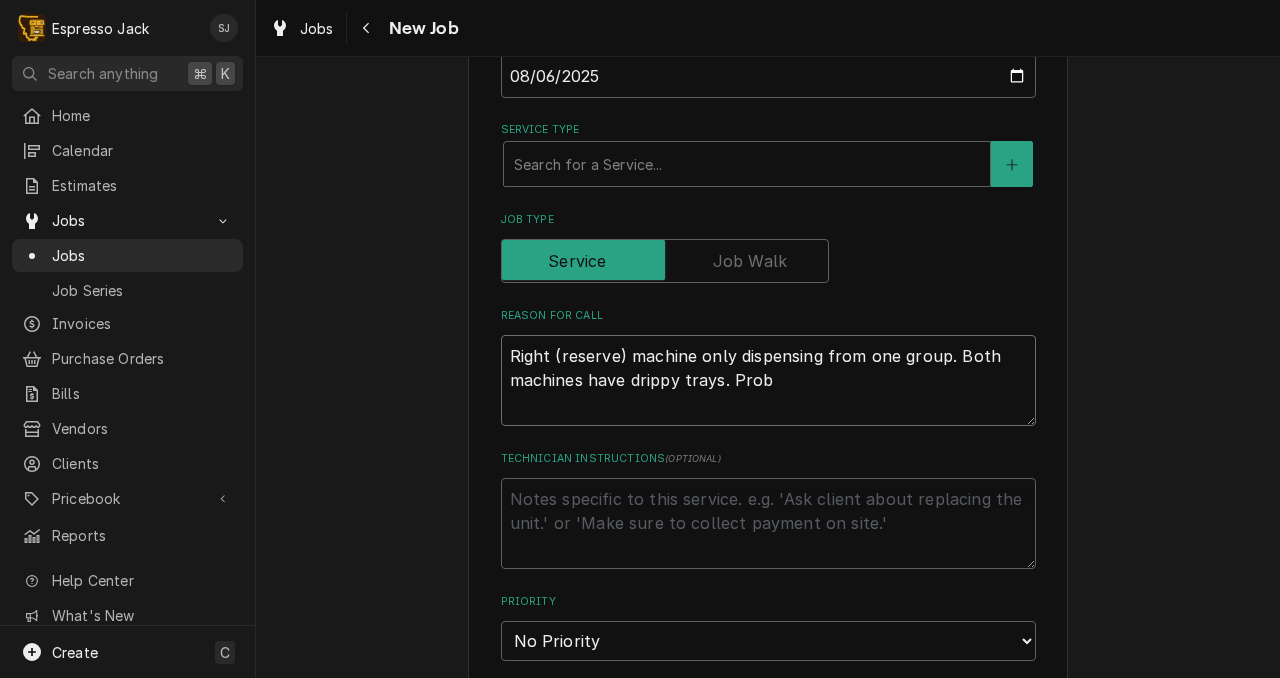 type on "x" 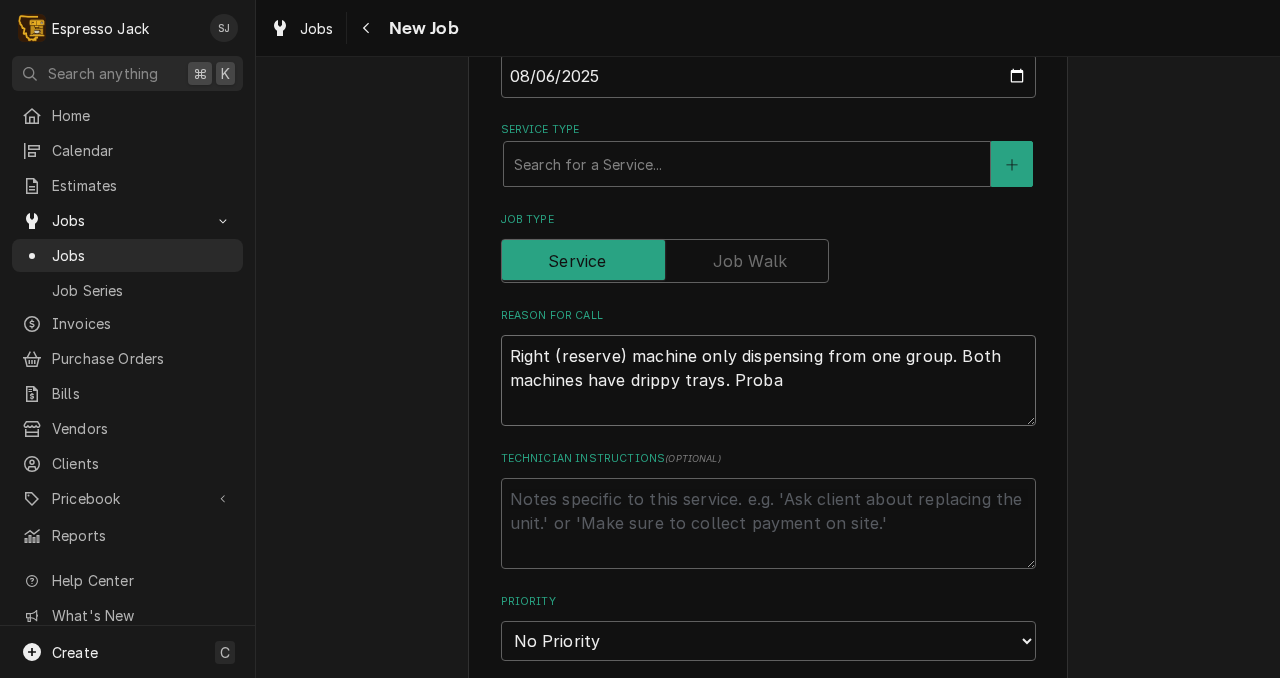 type on "x" 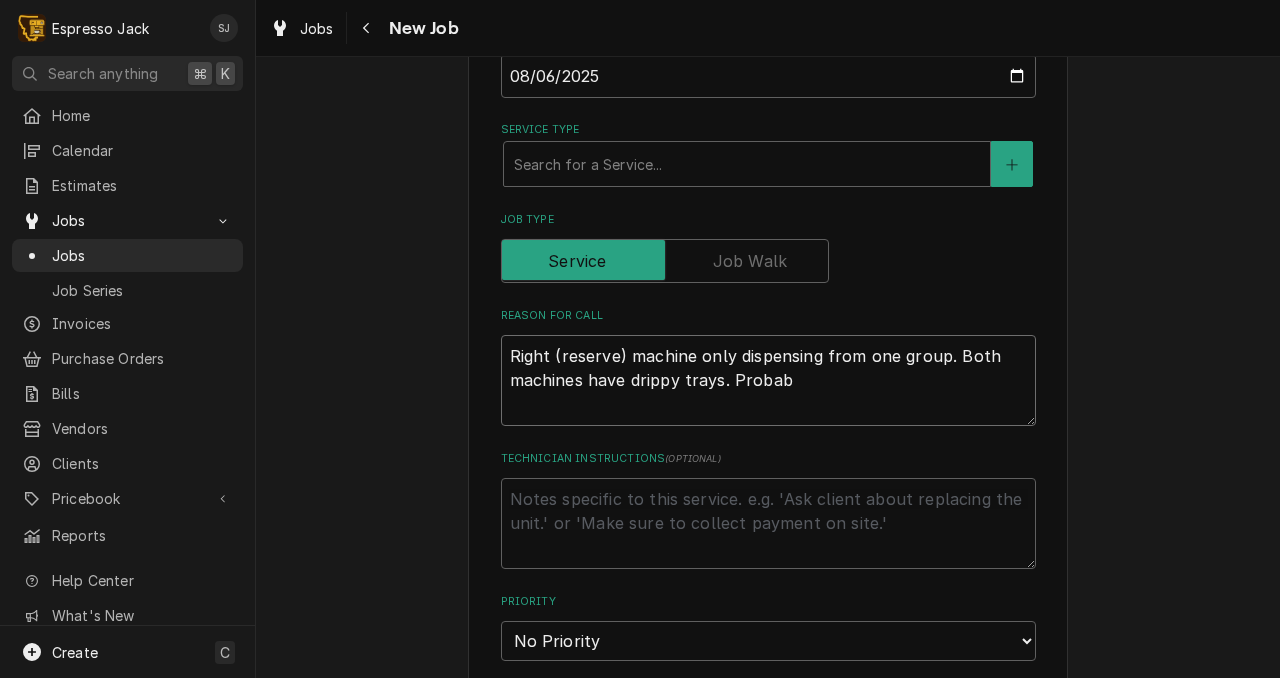 type on "x" 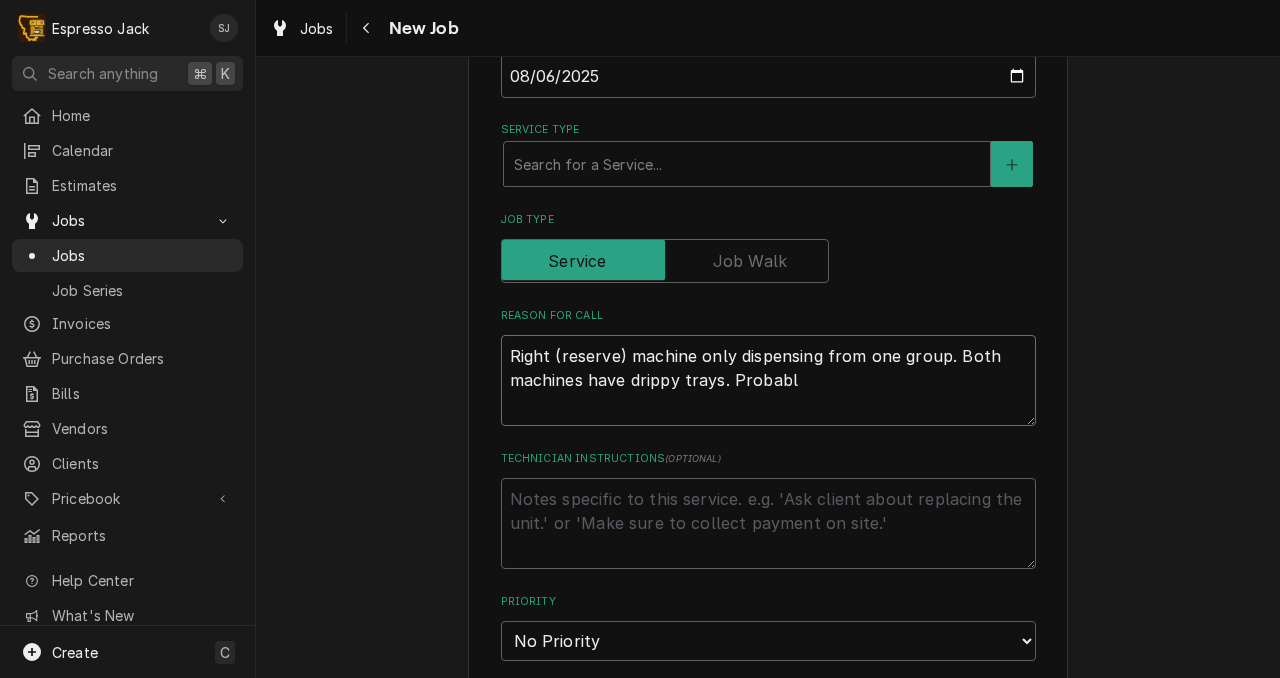 type on "x" 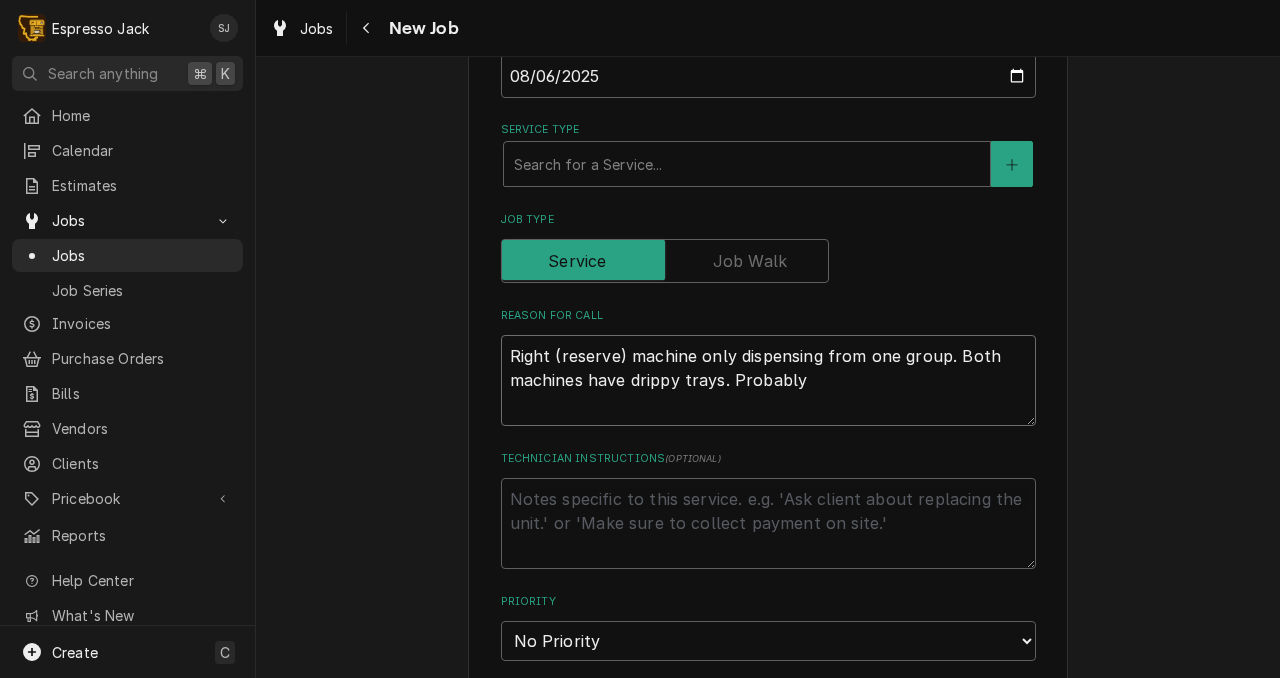 type on "Right (reserve) machine only dispensing from one group. Both machines have drippy trays. Probably" 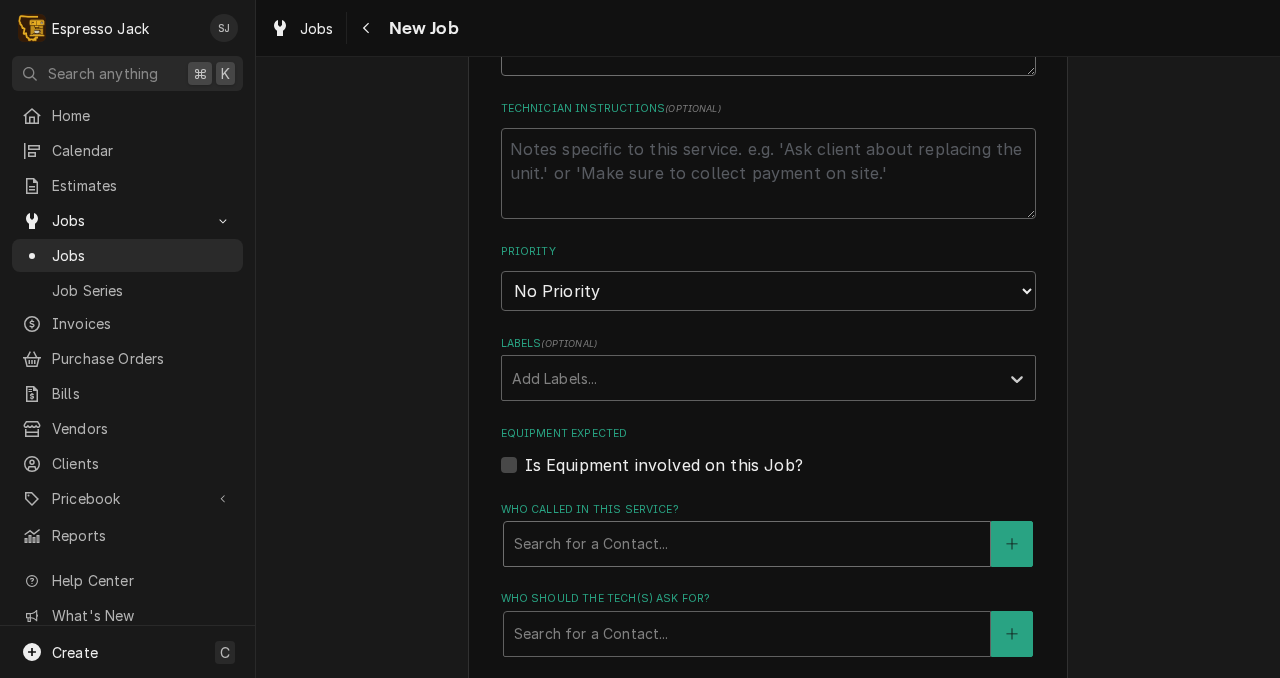 scroll, scrollTop: 939, scrollLeft: 0, axis: vertical 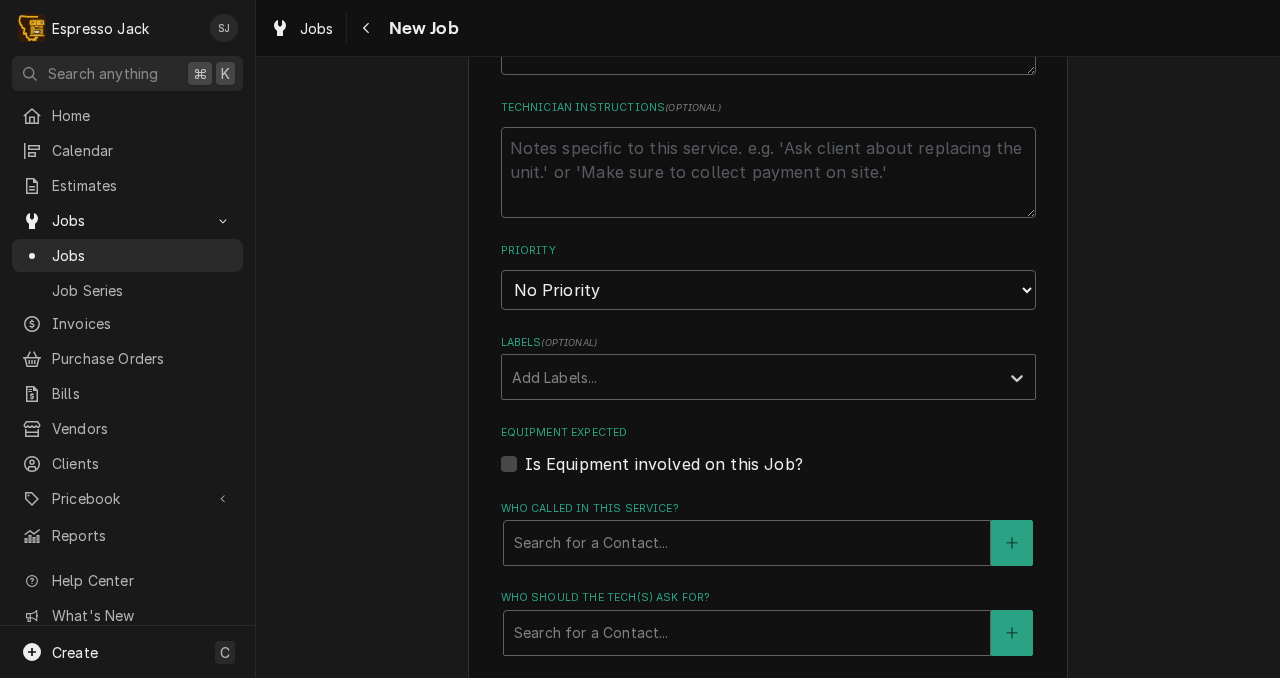 click on "Is Equipment involved on this Job?" at bounding box center [664, 464] 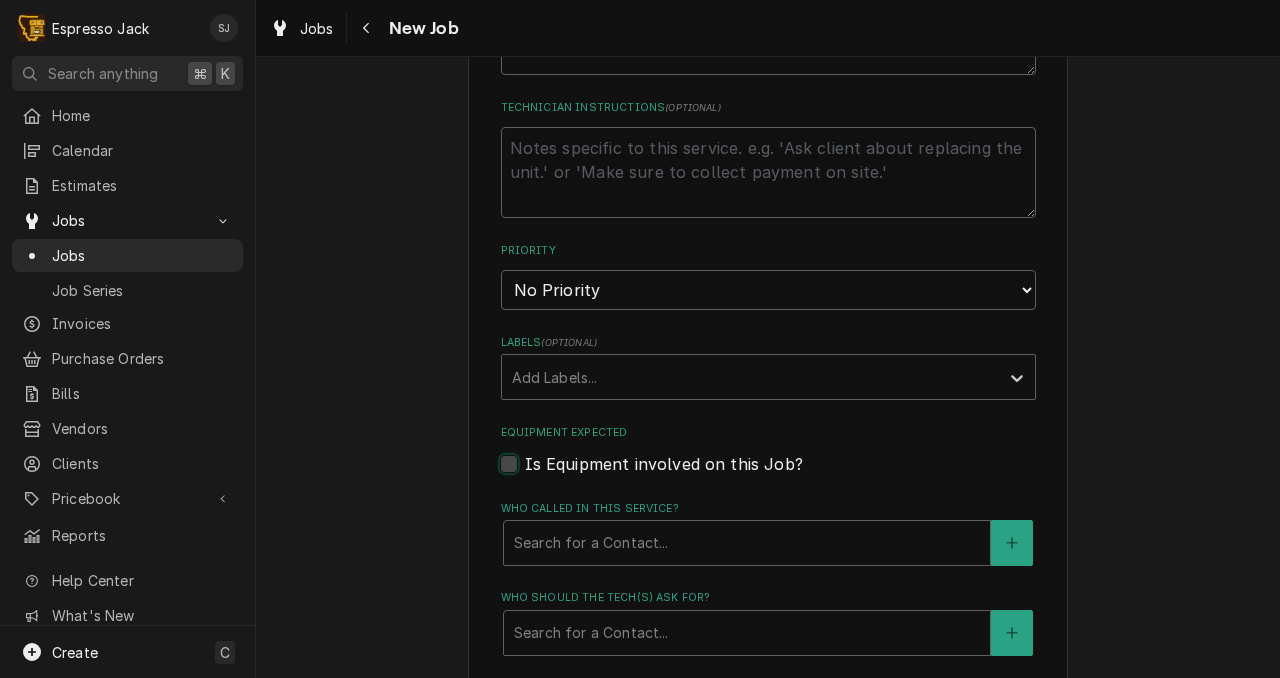 click on "Equipment Expected" at bounding box center (792, 474) 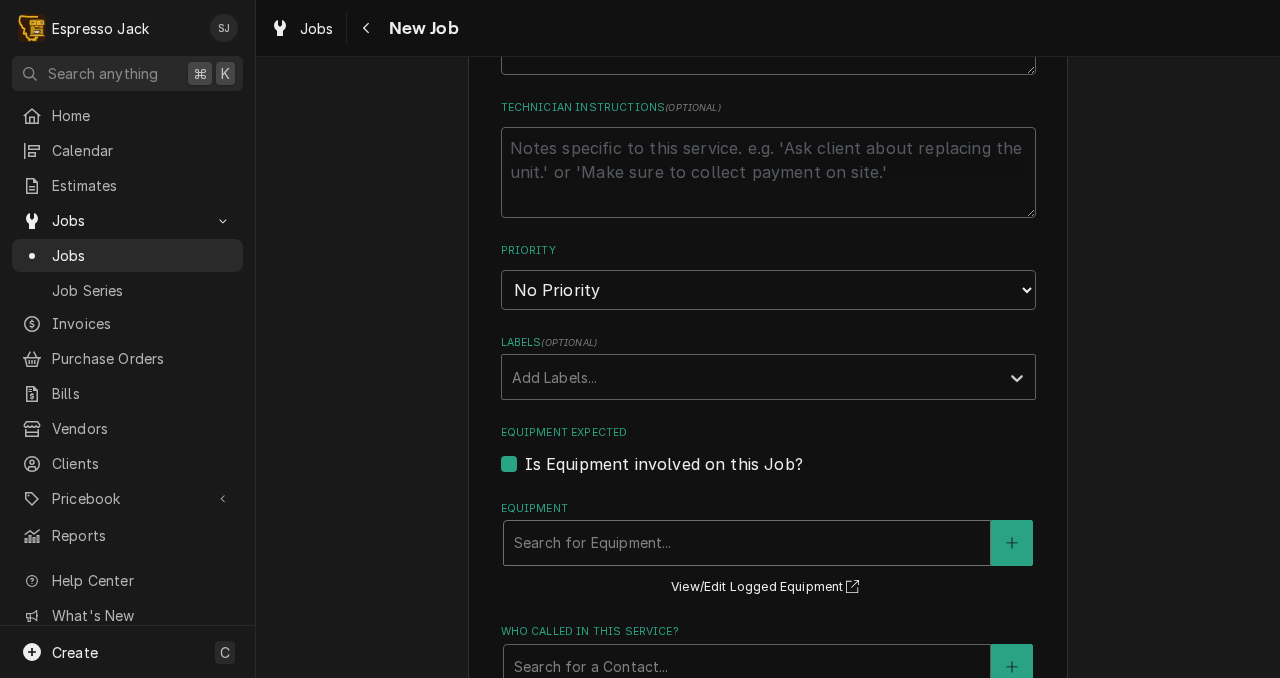 click at bounding box center (747, 543) 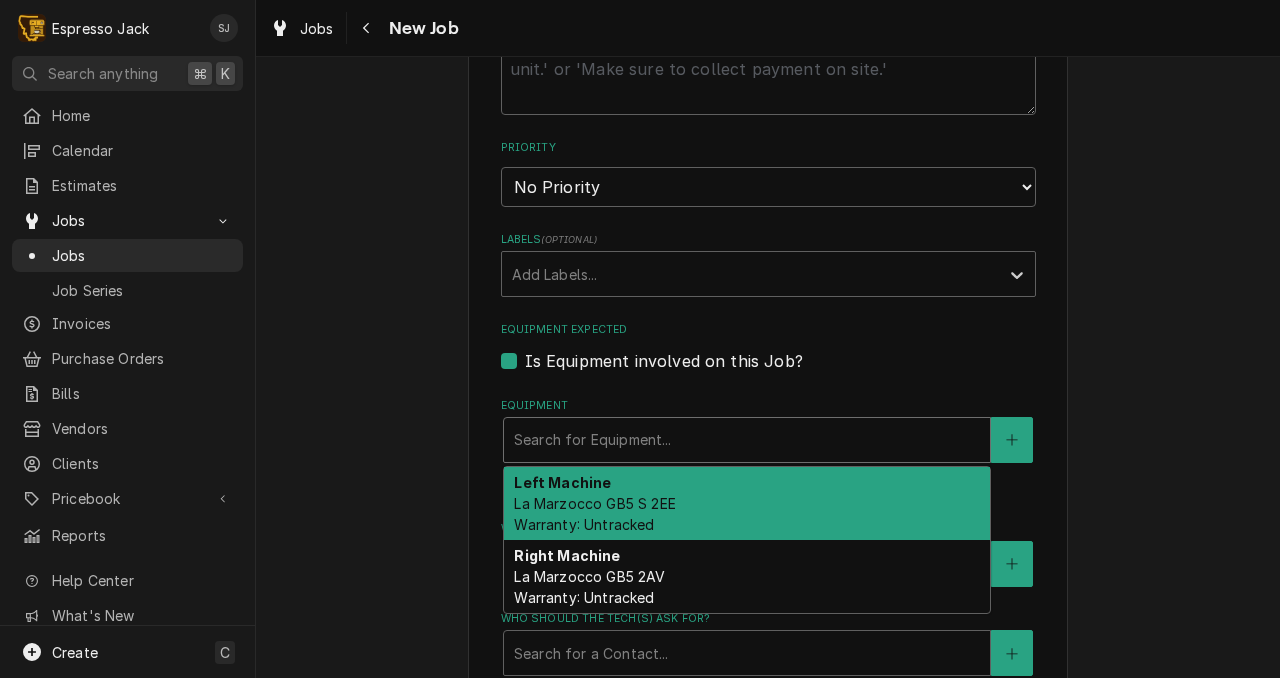 scroll, scrollTop: 1046, scrollLeft: 0, axis: vertical 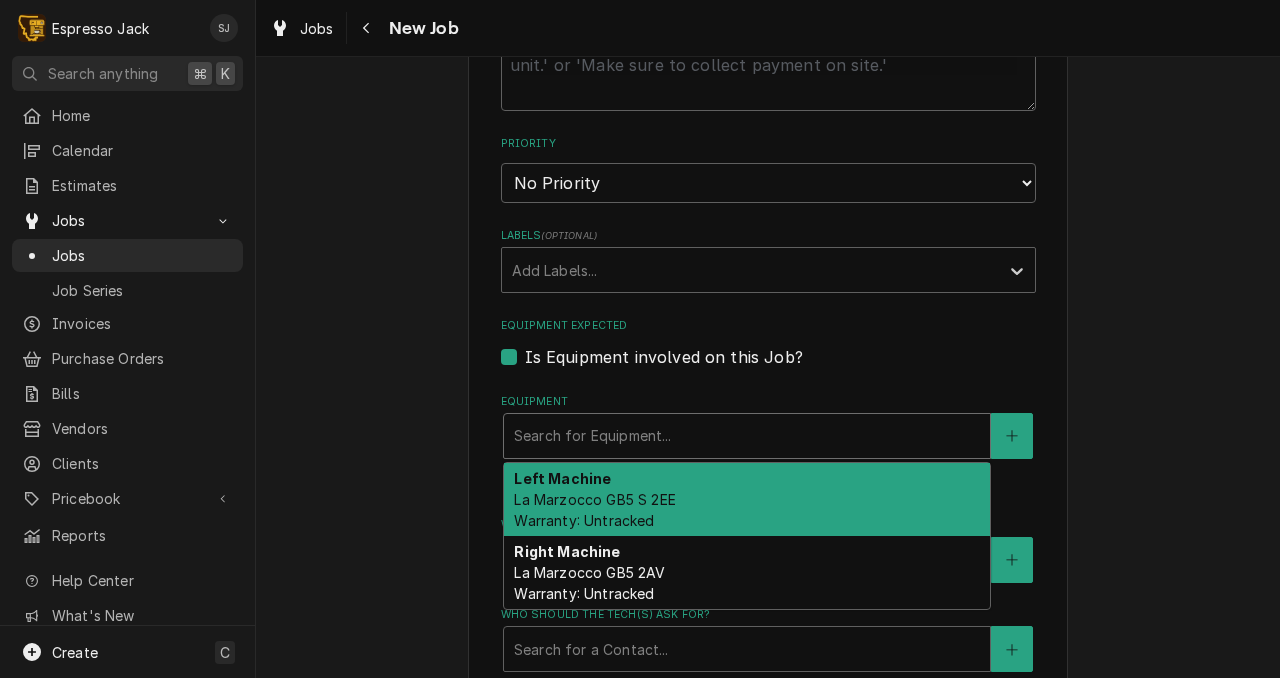 click on "La Marzocco GB5 S 2EE Warranty: Untracked" at bounding box center (594, 510) 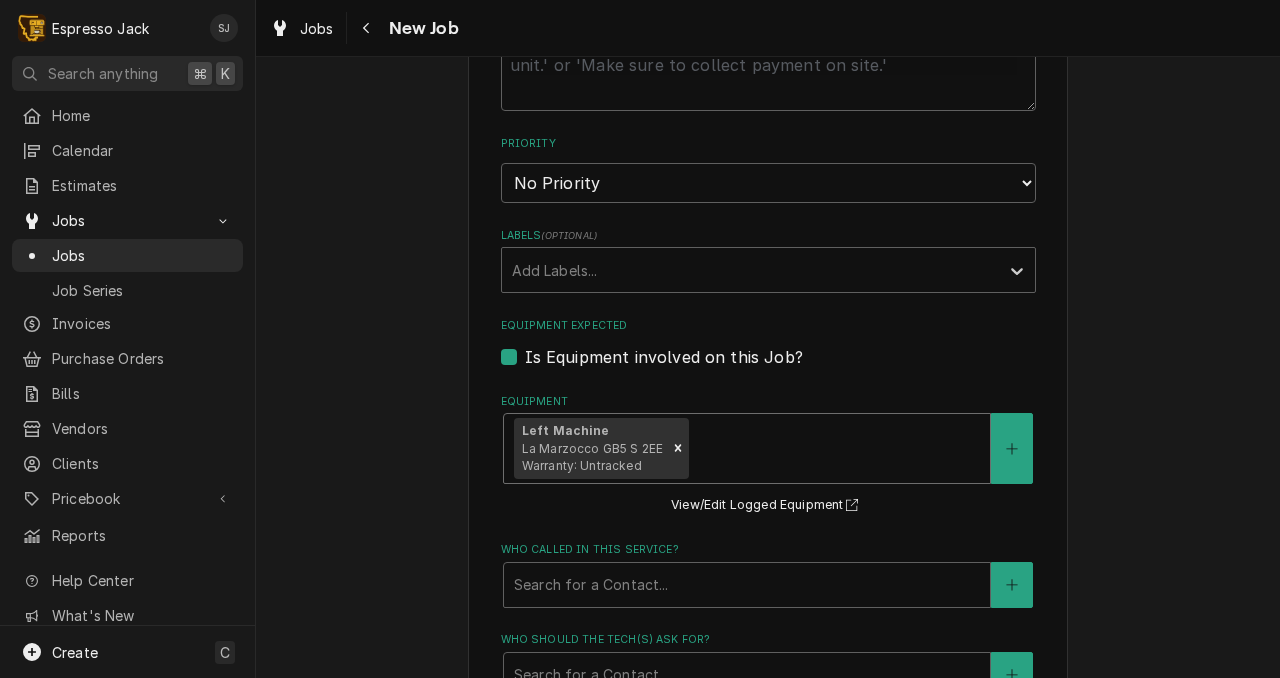 click at bounding box center (836, 448) 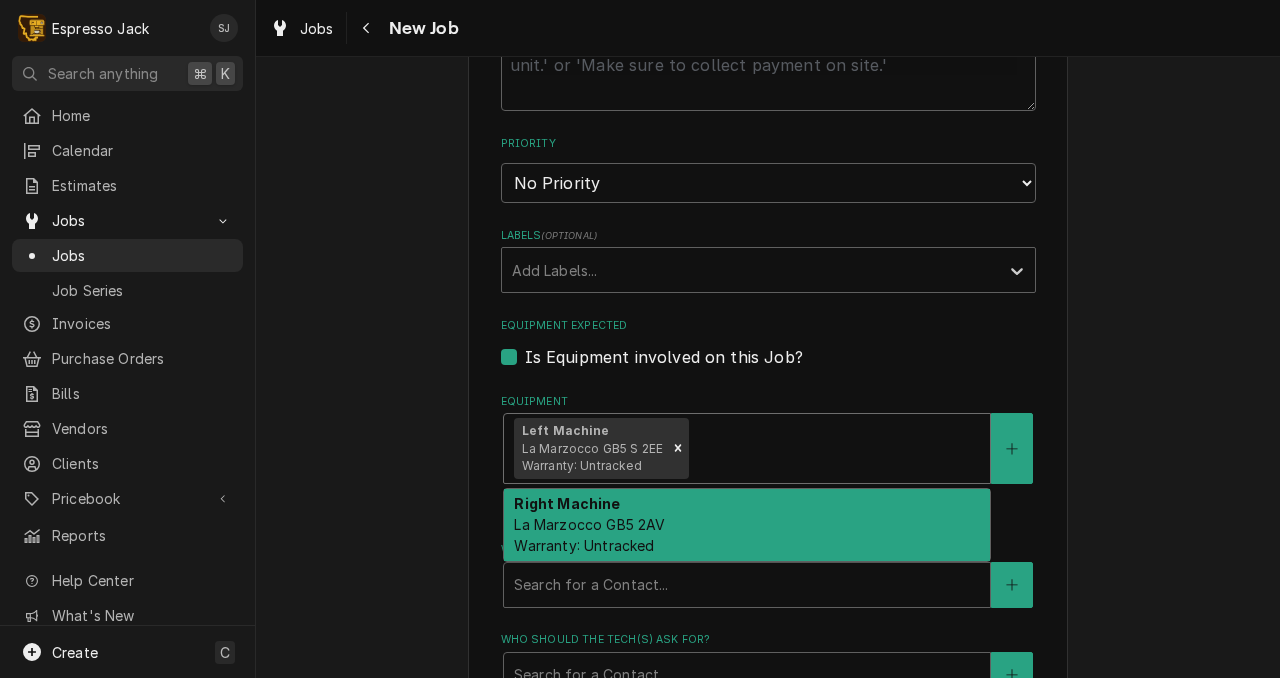 click on "La Marzocco GB5 2AV Warranty: Untracked" at bounding box center [589, 535] 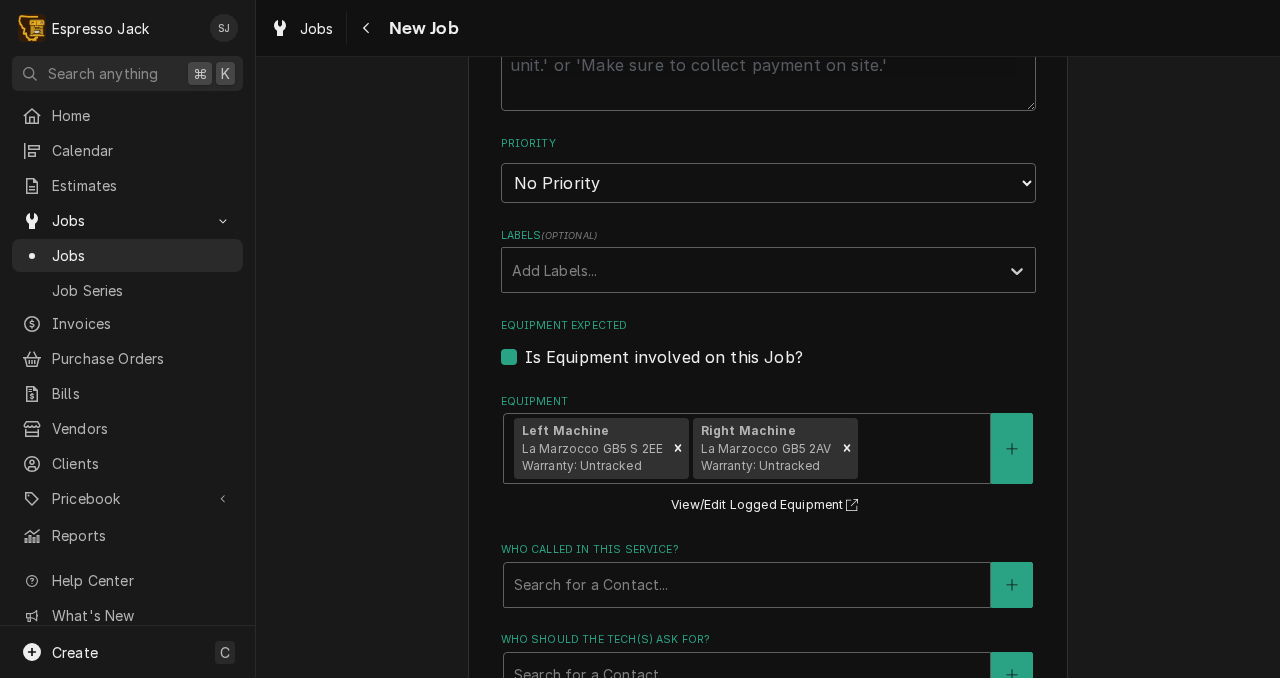 click on "Equipment Left Machine La Marzocco GB5 S 2EE Warranty: Untracked Right Machine La Marzocco GB5 2AV Warranty: Untracked View/Edit Logged Equipment" at bounding box center [768, 456] 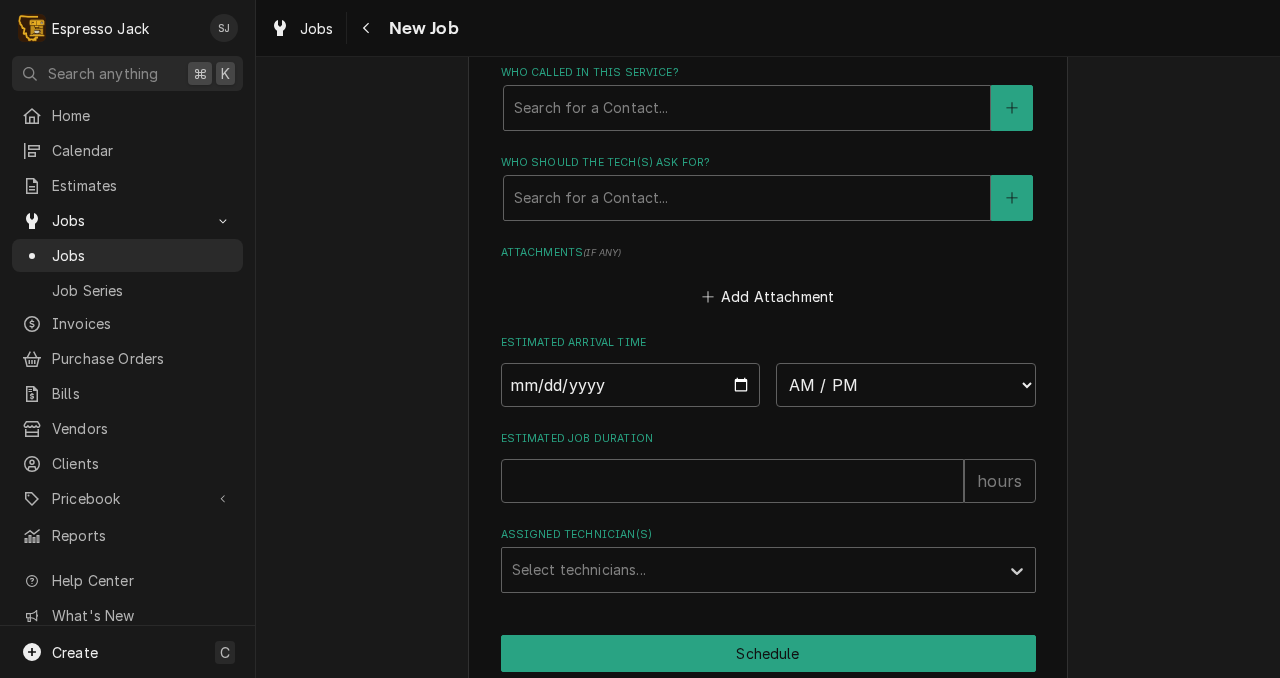 scroll, scrollTop: 1524, scrollLeft: 0, axis: vertical 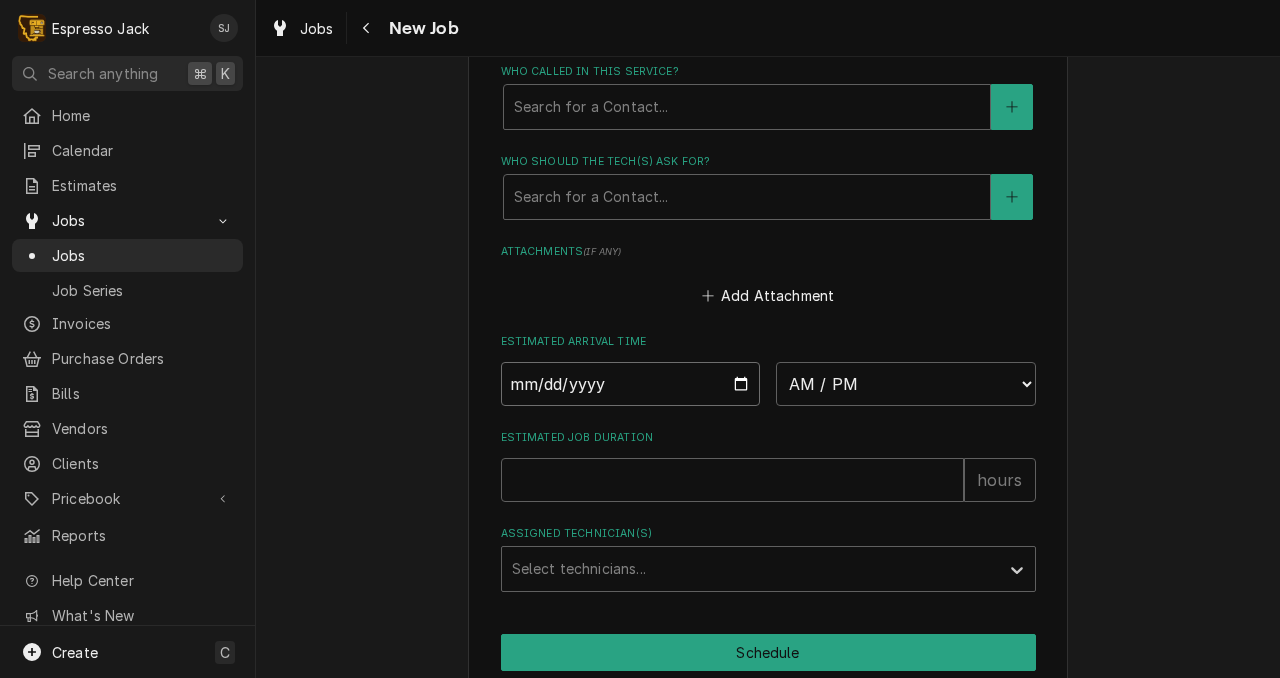 click at bounding box center (631, 384) 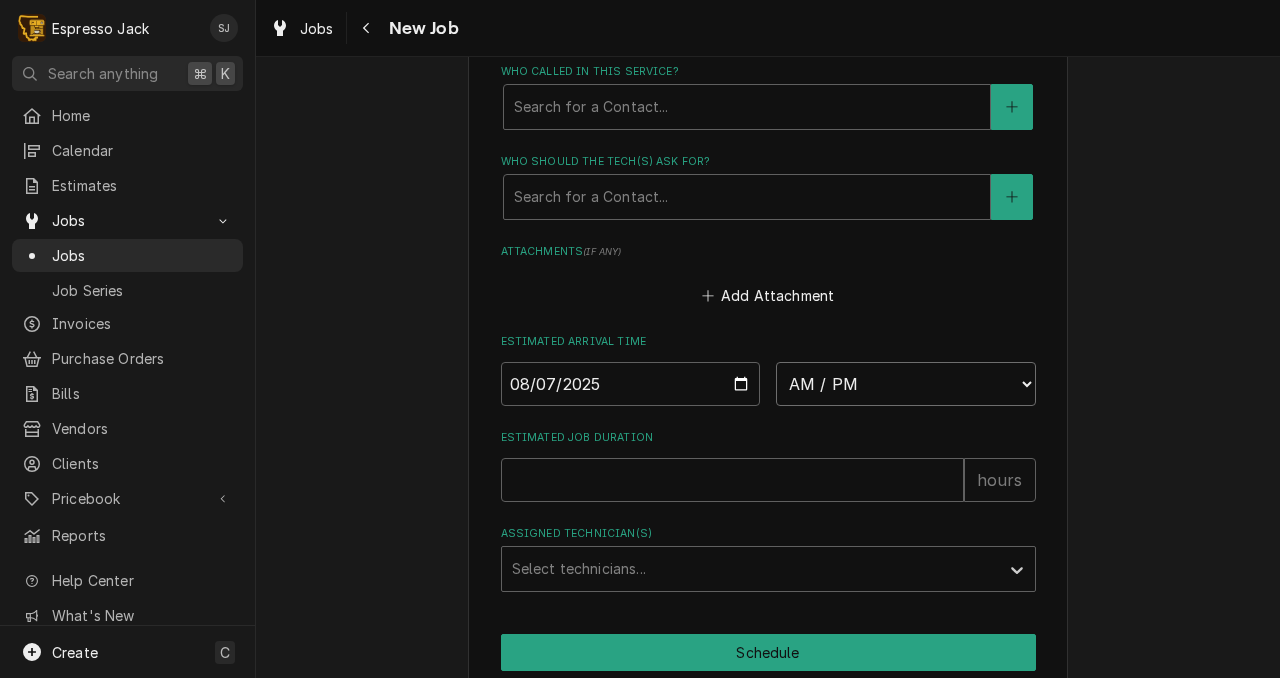 click on "AM / PM 6:00 AM 6:15 AM 6:30 AM 6:45 AM 7:00 AM 7:15 AM 7:30 AM 7:45 AM 8:00 AM 8:15 AM 8:30 AM 8:45 AM 9:00 AM 9:15 AM 9:30 AM 9:45 AM 10:00 AM 10:15 AM 10:30 AM 10:45 AM 11:00 AM 11:15 AM 11:30 AM 11:45 AM 12:00 PM 12:15 PM 12:30 PM 12:45 PM 1:00 PM 1:15 PM 1:30 PM 1:45 PM 2:00 PM 2:15 PM 2:30 PM 2:45 PM 3:00 PM 3:15 PM 3:30 PM 3:45 PM 4:00 PM 4:15 PM 4:30 PM 4:45 PM 5:00 PM 5:15 PM 5:30 PM 5:45 PM 6:00 PM 6:15 PM 6:30 PM 6:45 PM 7:00 PM 7:15 PM 7:30 PM 7:45 PM 8:00 PM 8:15 PM 8:30 PM 8:45 PM 9:00 PM 9:15 PM 9:30 PM 9:45 PM 10:00 PM 10:15 PM 10:30 PM 10:45 PM 11:00 PM 11:15 PM 11:30 PM 11:45 PM 12:00 AM 12:15 AM 12:30 AM 12:45 AM 1:00 AM 1:15 AM 1:30 AM 1:45 AM 2:00 AM 2:15 AM 2:30 AM 2:45 AM 3:00 AM 3:15 AM 3:30 AM 3:45 AM 4:00 AM 4:15 AM 4:30 AM 4:45 AM 5:00 AM 5:15 AM 5:30 AM 5:45 AM" at bounding box center (906, 384) 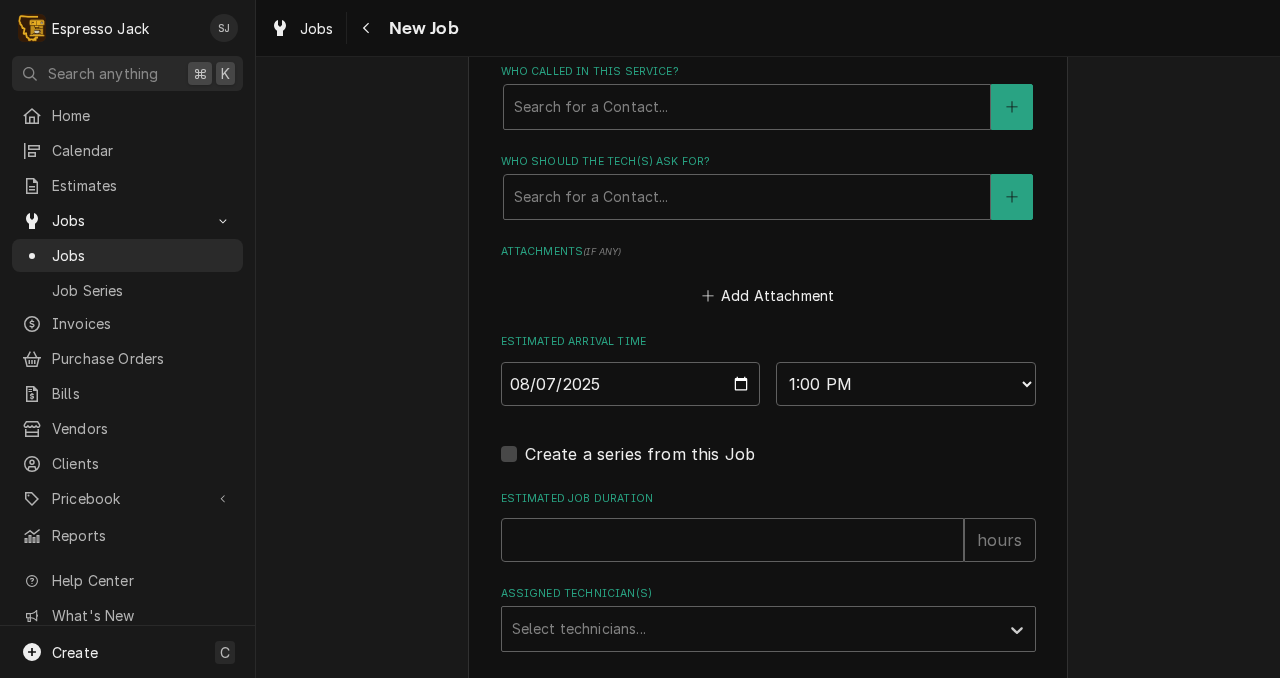 click on "Please provide the following information to create a job: Client Details Client Good Americano Edit Client Service Location Good Americano / 2350 S Reserve St, Missoula, Montana 59802 Edit Service Location Job Details Job Source Direct (Phone/Email/etc.) Other Date Received 2025-08-06 Service Type Search for a Service... Job Type Reason For Call Right (reserve) machine only dispensing from one group. Both machines have drippy trays. Probably time for maintenance. Technician Instructions  ( optional ) Priority No Priority Urgent High Medium Low Labels  ( optional ) Add Labels... Equipment Expected Is Equipment involved on this Job? Equipment Left Machine La Marzocco GB5 S 2EE Warranty: Untracked Right Machine La Marzocco GB5 2AV Warranty: Untracked View/Edit Logged Equipment    Who called in this service? Search for a Contact... Who should the tech(s) ask for? Search for a Contact... Attachments  ( if any ) Add Attachment Estimated Arrival Time 2025-08-07 AM / PM 6:00 AM 6:15 AM 6:30 AM 6:45 AM 7:00 AM 7:15 AM" at bounding box center [768, -311] 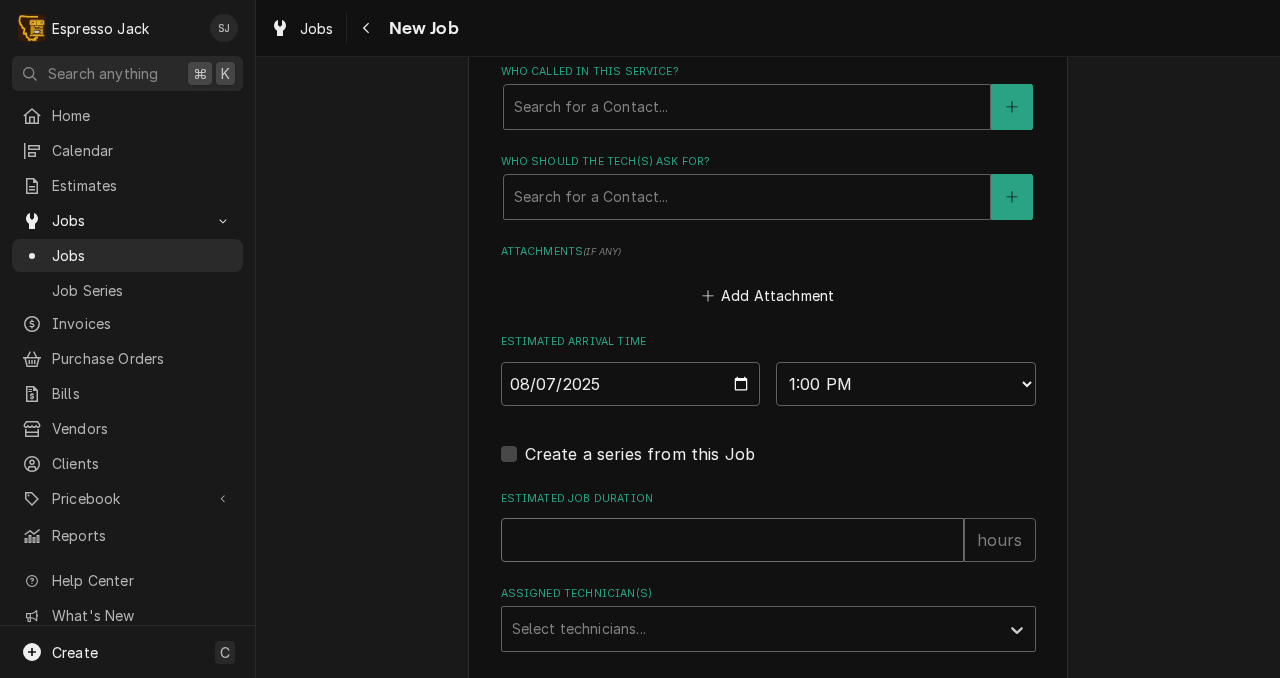 click on "Estimated Job Duration" at bounding box center [732, 540] 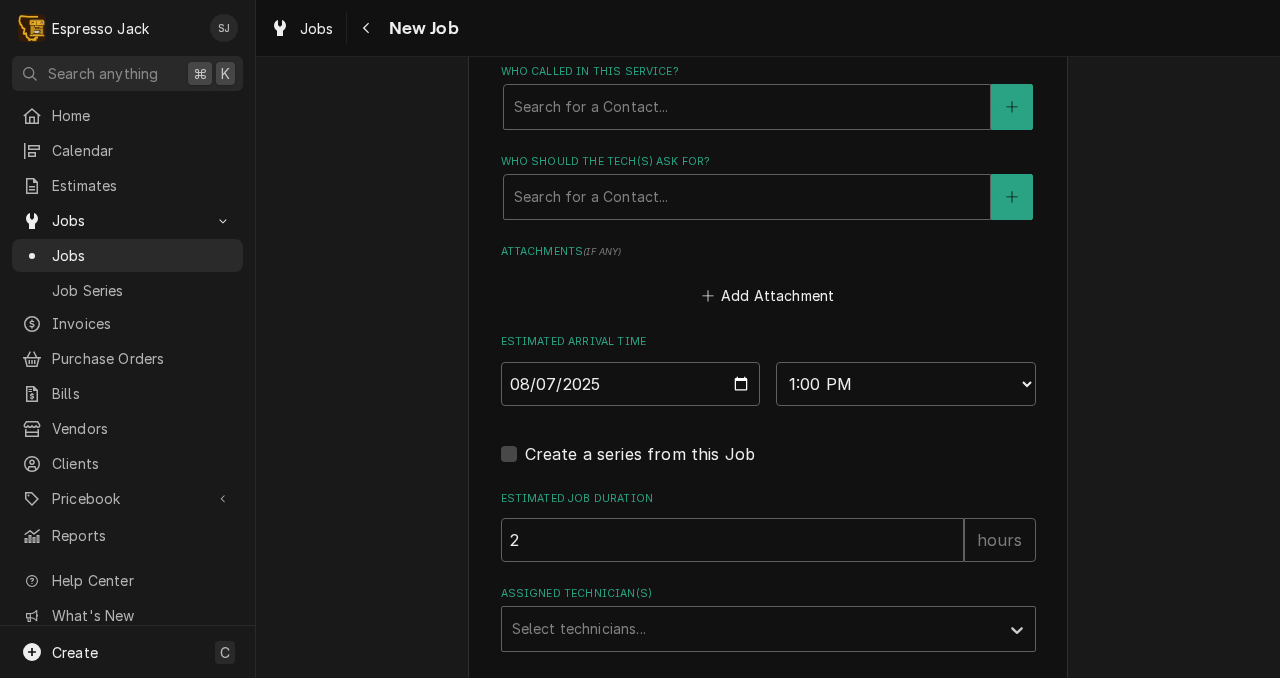 click on "Please provide the following information to create a job: Client Details Client Good Americano Edit Client Service Location Good Americano / 2350 S Reserve St, Missoula, Montana 59802 Edit Service Location Job Details Job Source Direct (Phone/Email/etc.) Other Date Received 2025-08-06 Service Type Search for a Service... Job Type Reason For Call Right (reserve) machine only dispensing from one group. Both machines have drippy trays. Probably time for maintenance. Technician Instructions  ( optional ) Priority No Priority Urgent High Medium Low Labels  ( optional ) Add Labels... Equipment Expected Is Equipment involved on this Job? Equipment Left Machine La Marzocco GB5 S 2EE Warranty: Untracked Right Machine La Marzocco GB5 2AV Warranty: Untracked View/Edit Logged Equipment    Who called in this service? Search for a Contact... Who should the tech(s) ask for? Search for a Contact... Attachments  ( if any ) Add Attachment Estimated Arrival Time 2025-08-07 AM / PM 6:00 AM 6:15 AM 6:30 AM 6:45 AM 7:00 AM 7:15 AM" at bounding box center (768, -311) 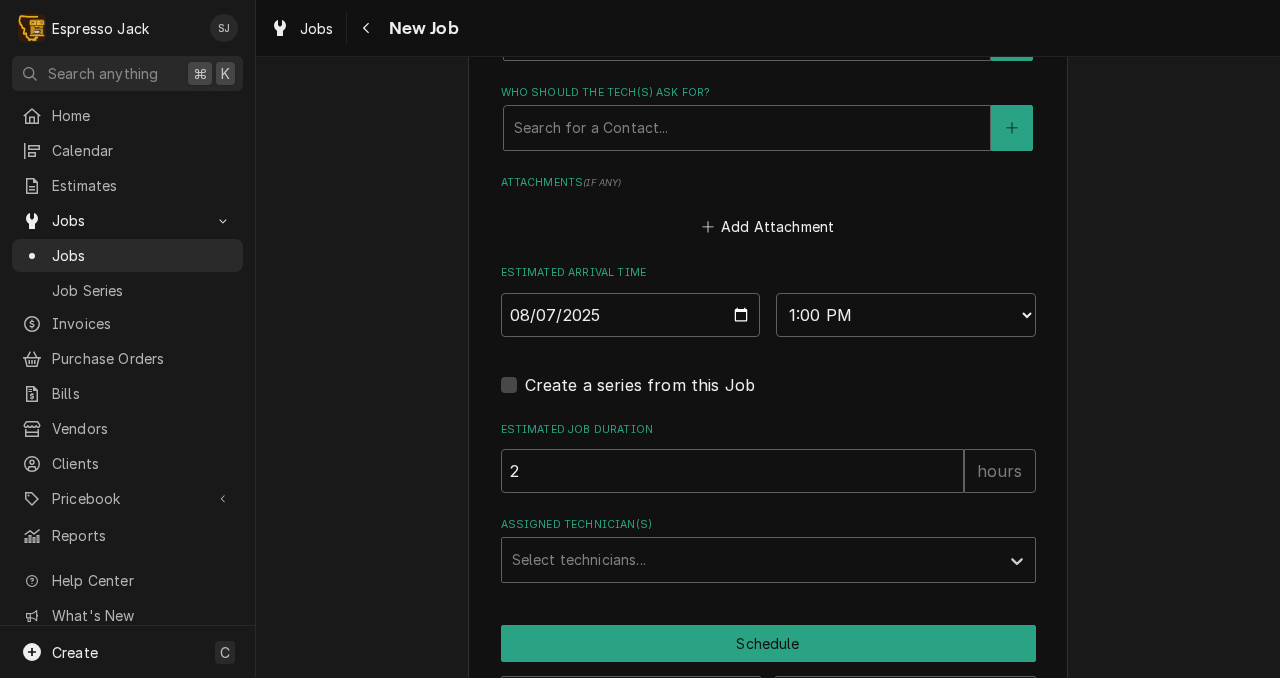 scroll, scrollTop: 1605, scrollLeft: 0, axis: vertical 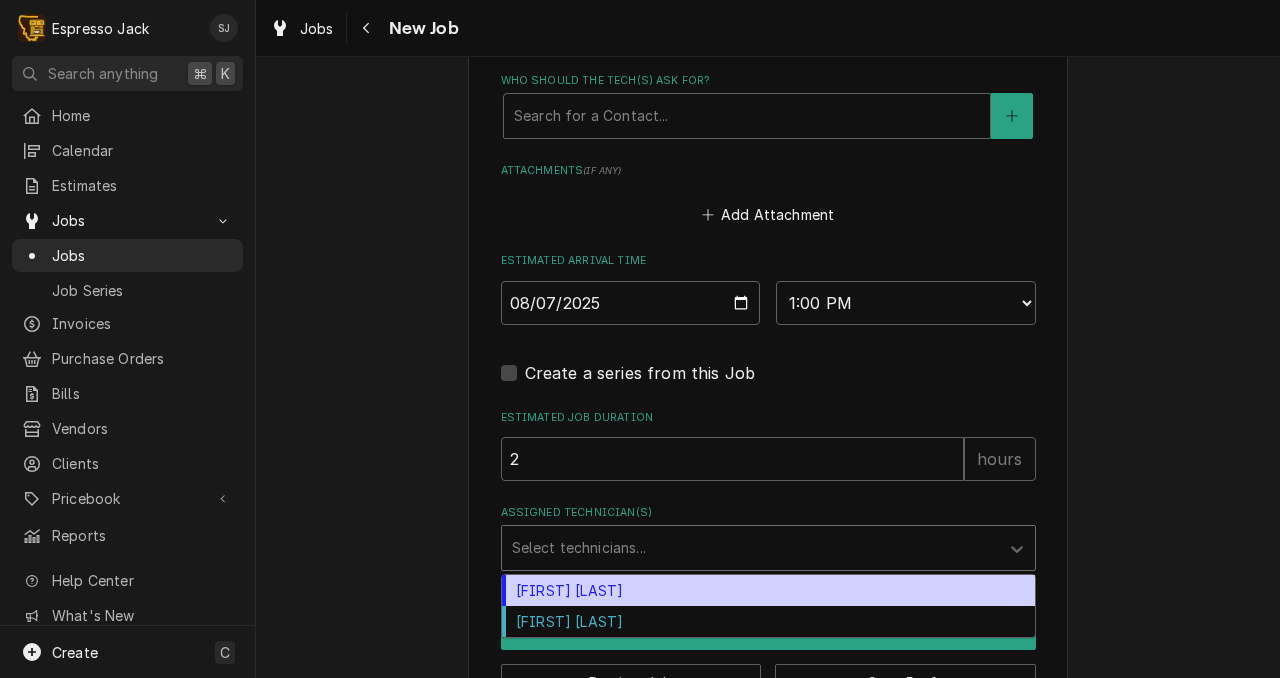 click at bounding box center (750, 548) 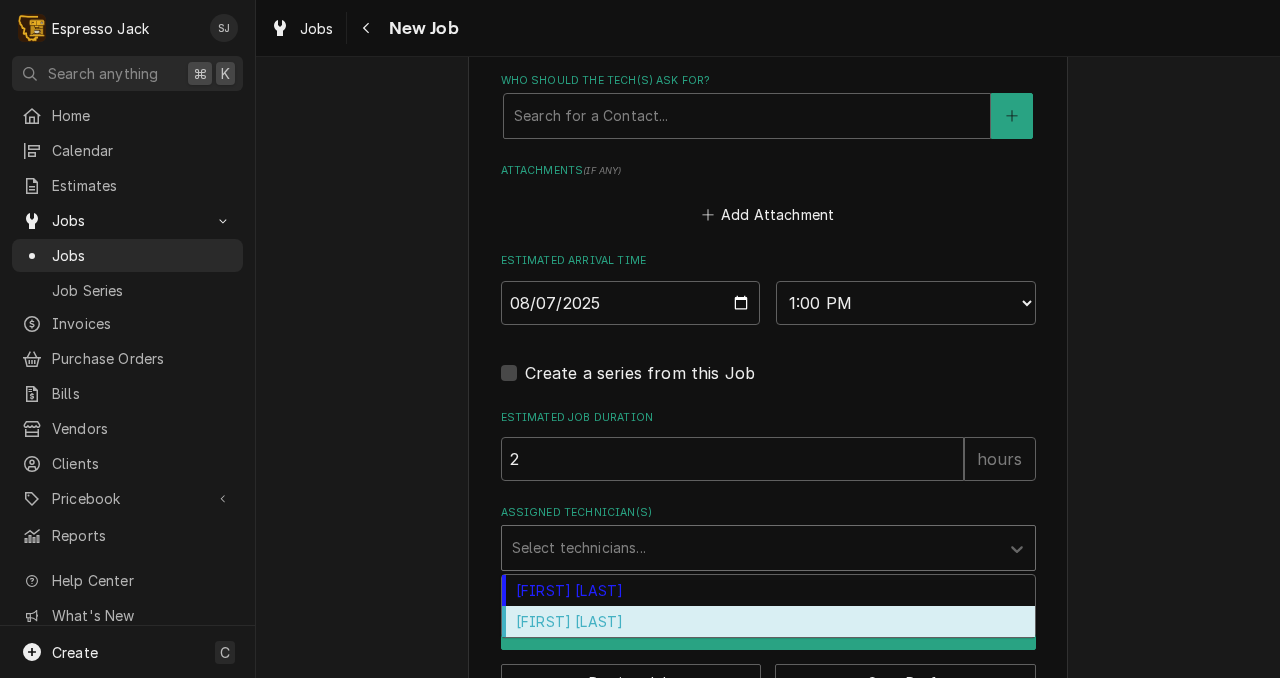 click on "Samantha Janssen" at bounding box center [768, 621] 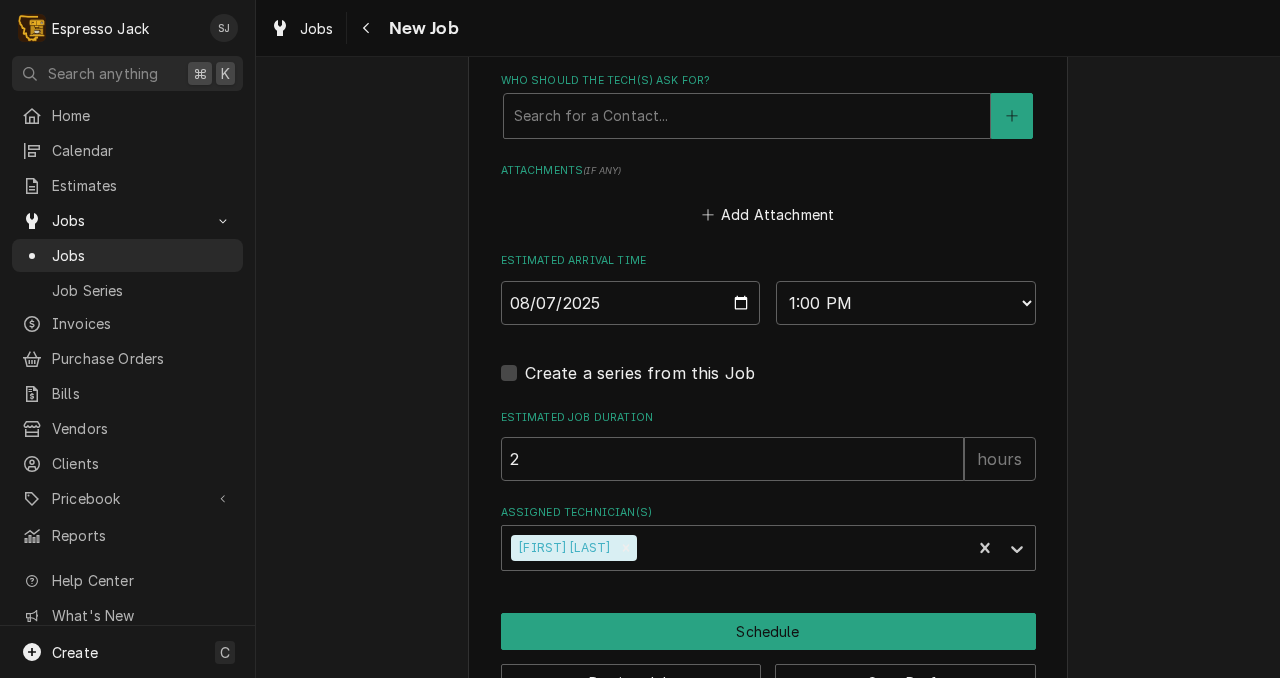 click on "Please provide the following information to create a job: Client Details Client Good Americano Edit Client Service Location Good Americano / 2350 S Reserve St, Missoula, Montana 59802 Edit Service Location Job Details Job Source Direct (Phone/Email/etc.) Other Date Received 2025-08-06 Service Type Search for a Service... Job Type Reason For Call Right (reserve) machine only dispensing from one group. Both machines have drippy trays. Probably time for maintenance. Technician Instructions  ( optional ) Priority No Priority Urgent High Medium Low Labels  ( optional ) Add Labels... Equipment Expected Is Equipment involved on this Job? Equipment Left Machine La Marzocco GB5 S 2EE Warranty: Untracked Right Machine La Marzocco GB5 2AV Warranty: Untracked View/Edit Logged Equipment    Who called in this service? Search for a Contact... Who should the tech(s) ask for? Search for a Contact... Attachments  ( if any ) Add Attachment Estimated Arrival Time 2025-08-07 AM / PM 6:00 AM 6:15 AM 6:30 AM 6:45 AM 7:00 AM 7:15 AM" at bounding box center (768, -391) 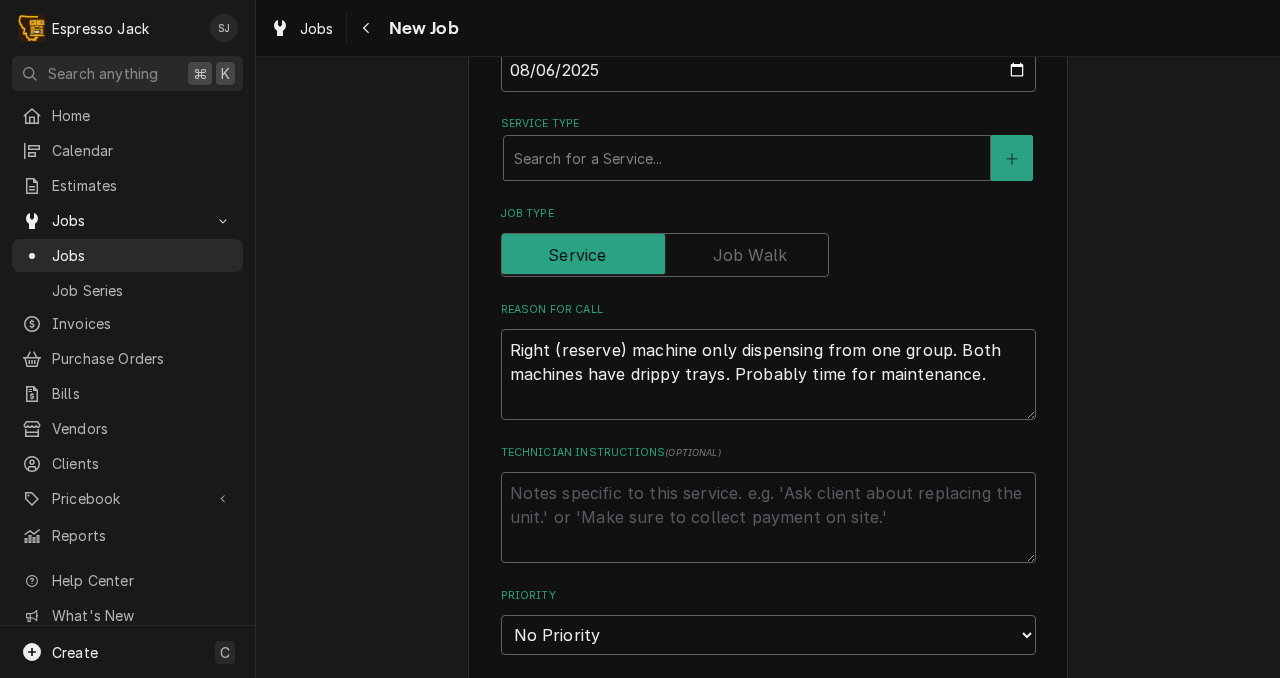 scroll, scrollTop: 587, scrollLeft: 0, axis: vertical 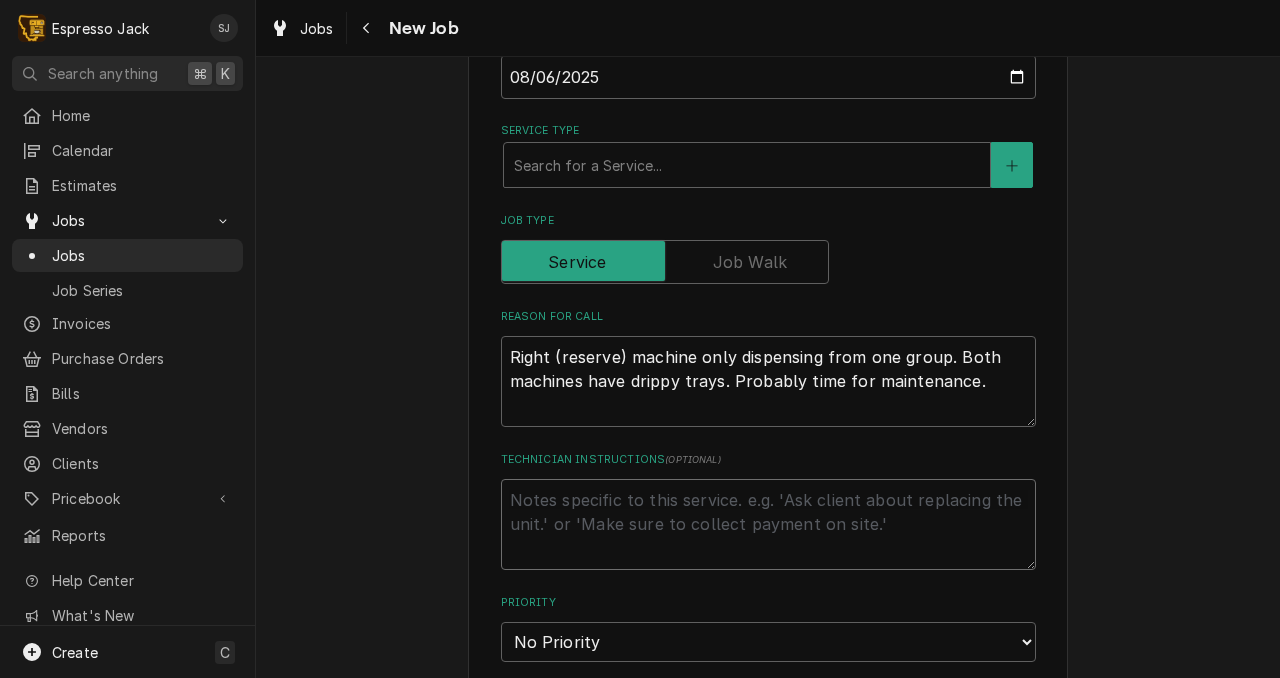 click on "Technician Instructions  ( optional )" at bounding box center (768, 524) 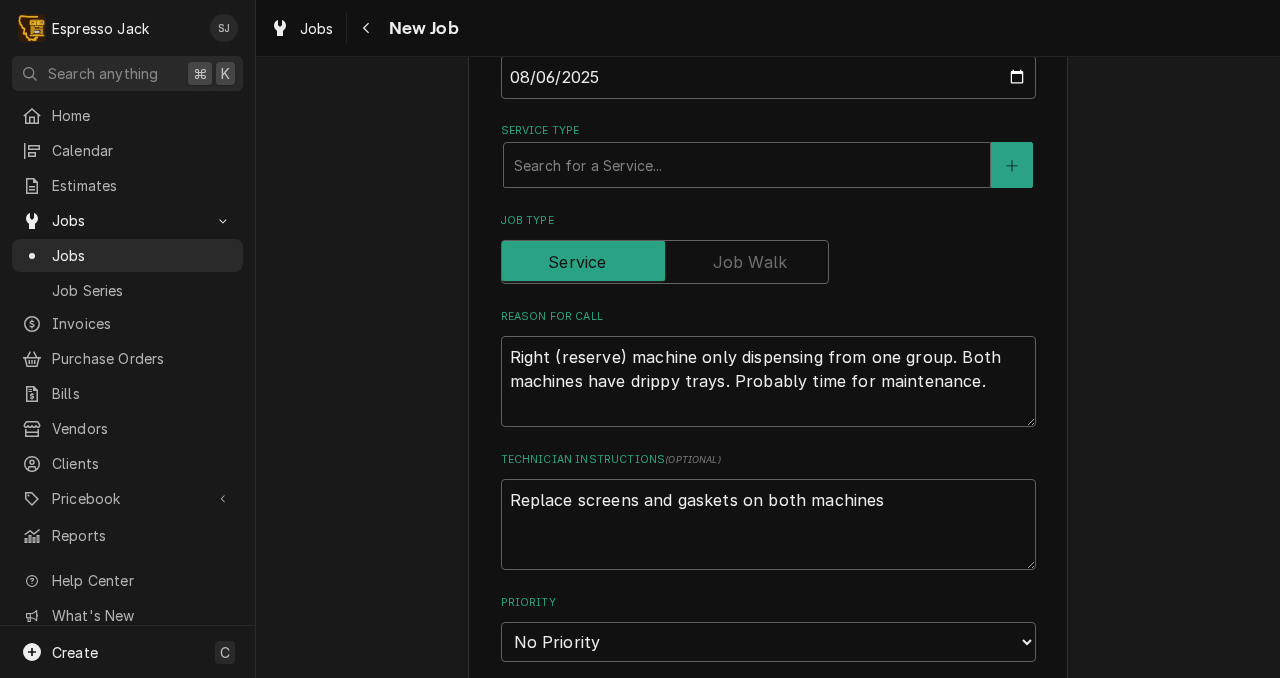 click on "Please provide the following information to create a job: Client Details Client Good Americano Edit Client Service Location Good Americano / 2350 S Reserve St, Missoula, Montana 59802 Edit Service Location Job Details Job Source Direct (Phone/Email/etc.) Other Date Received 2025-08-06 Service Type Search for a Service... Job Type Reason For Call Right (reserve) machine only dispensing from one group. Both machines have drippy trays. Probably time for maintenance. Technician Instructions  ( optional ) Replace screens and gaskets on both machines Priority No Priority Urgent High Medium Low Labels  ( optional ) Add Labels... Equipment Expected Is Equipment involved on this Job? Equipment Left Machine La Marzocco GB5 S 2EE Warranty: Untracked Right Machine La Marzocco GB5 2AV Warranty: Untracked View/Edit Logged Equipment    Who called in this service? Search for a Contact... Who should the tech(s) ask for? Search for a Contact... Attachments  ( if any ) Add Attachment Estimated Arrival Time 2025-08-07 AM / PM 2" at bounding box center [768, 626] 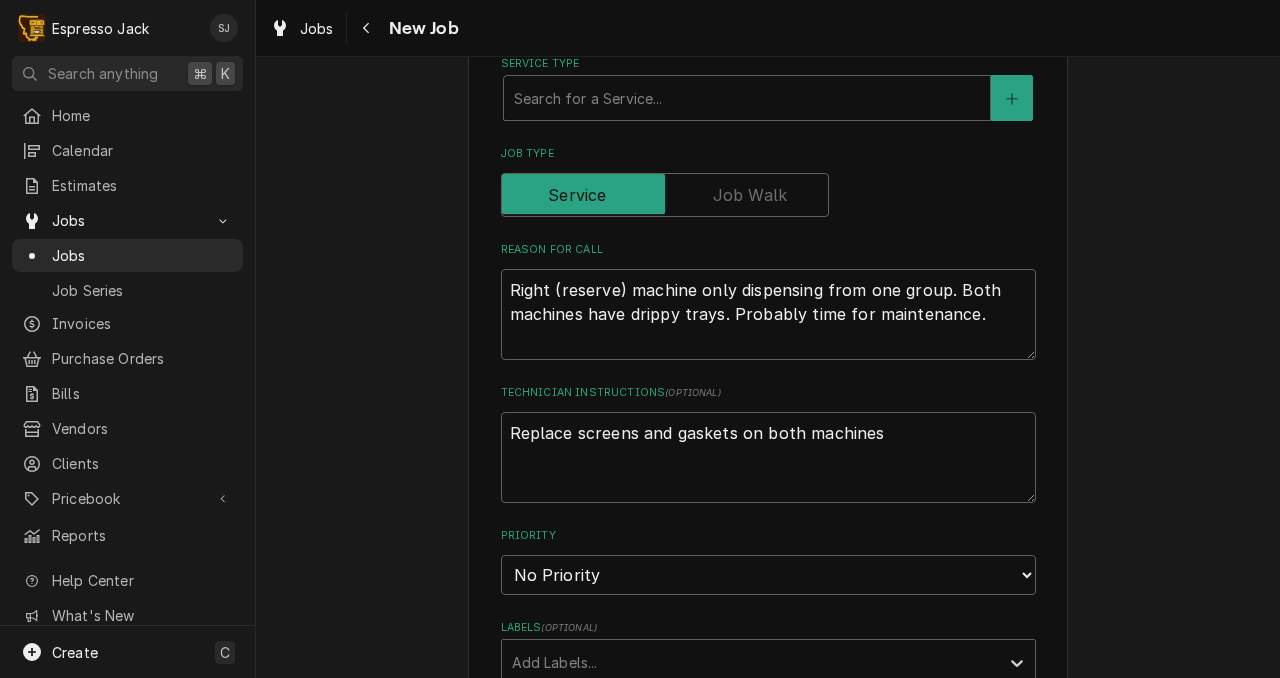 scroll, scrollTop: 685, scrollLeft: 0, axis: vertical 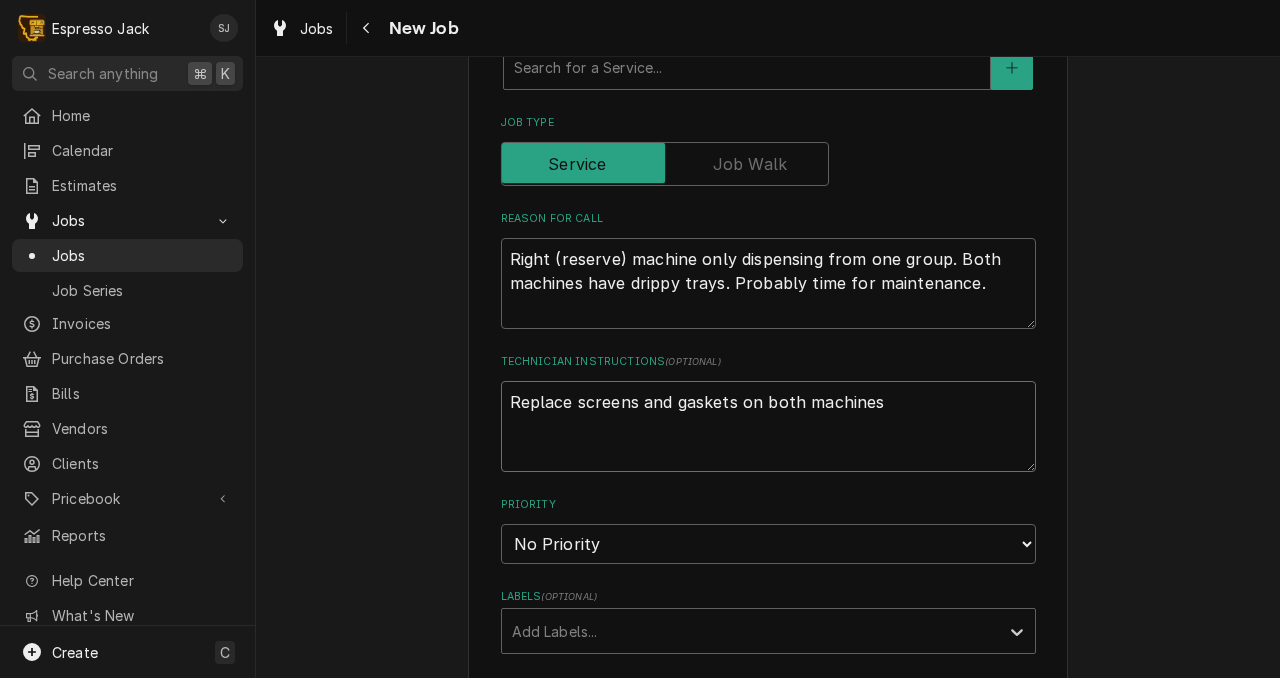 click on "Replace screens and gaskets on both machines" at bounding box center [768, 426] 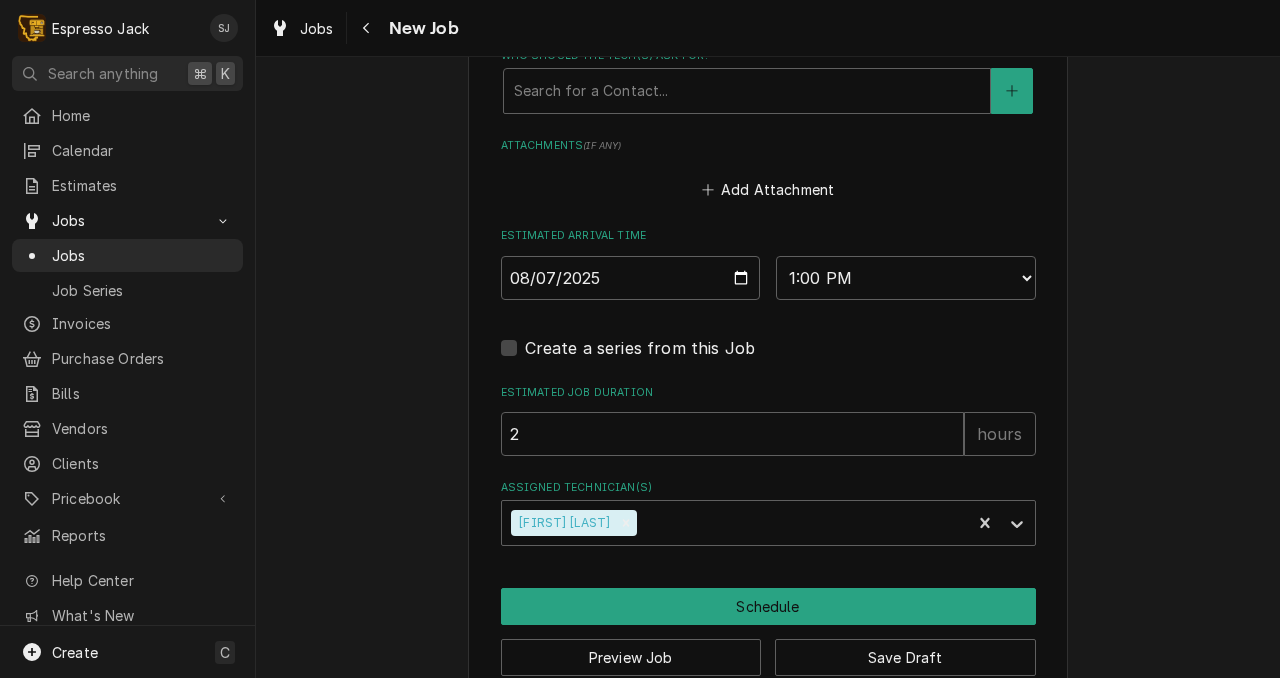 scroll, scrollTop: 1680, scrollLeft: 0, axis: vertical 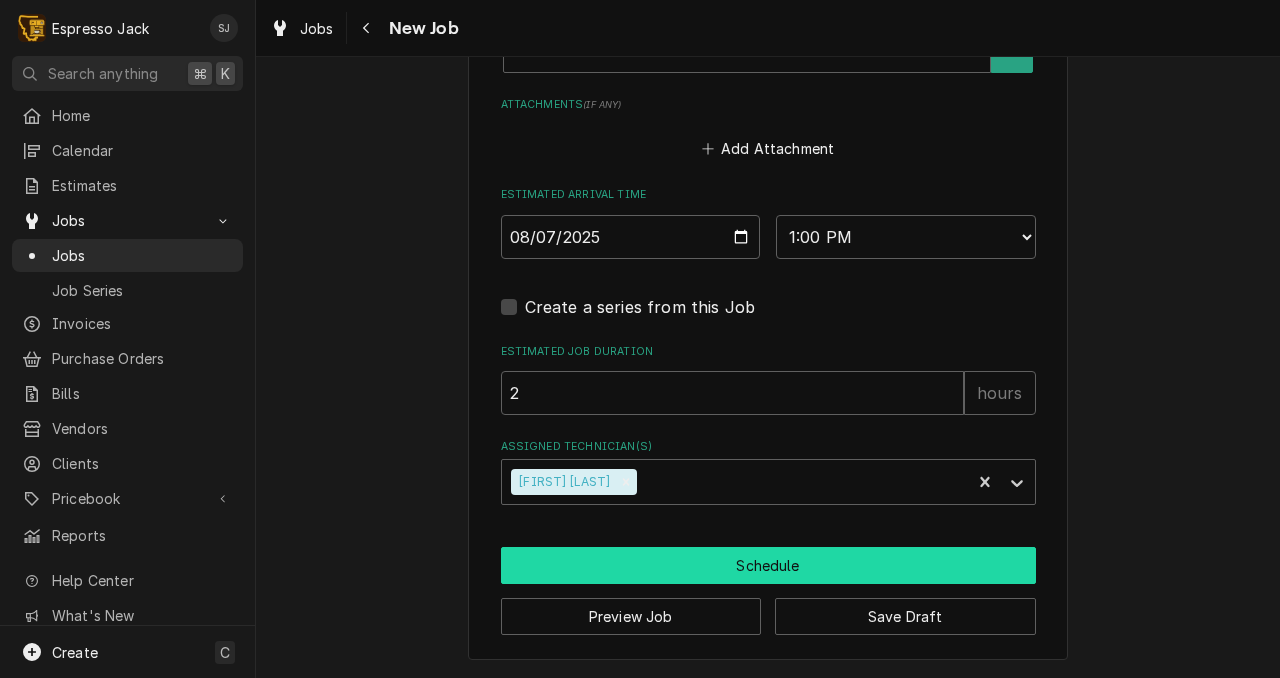 click on "Schedule" at bounding box center [768, 565] 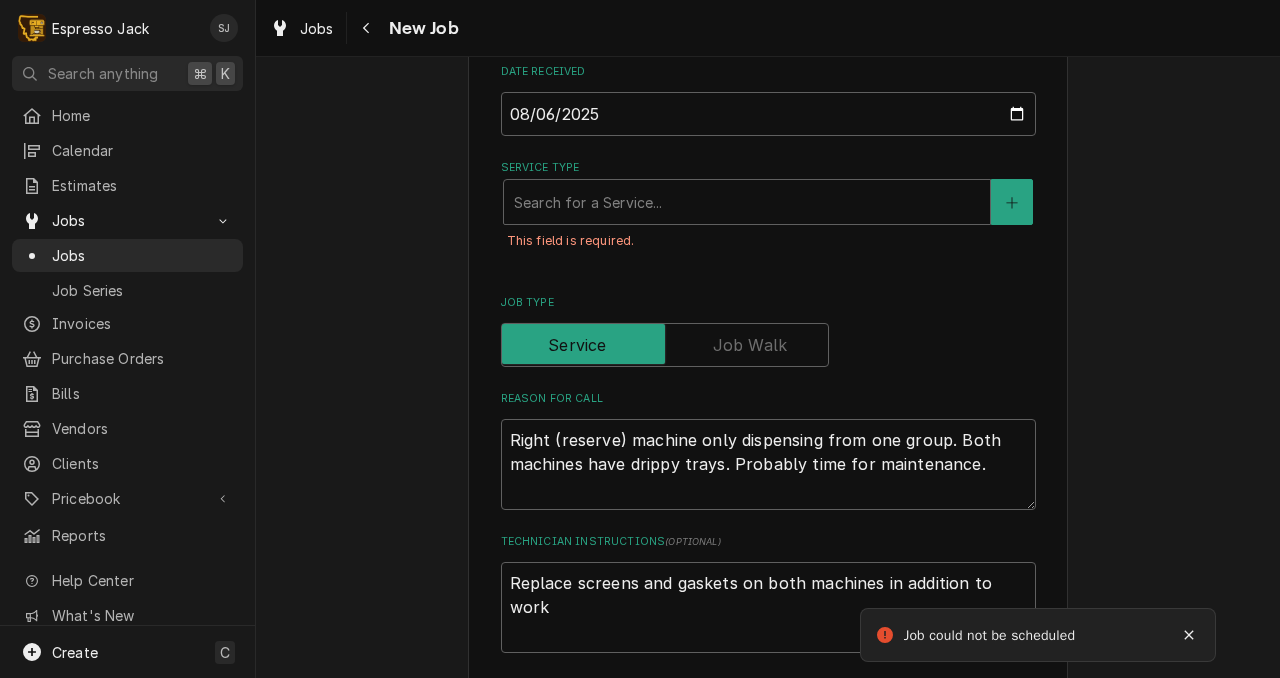 scroll, scrollTop: 441, scrollLeft: 0, axis: vertical 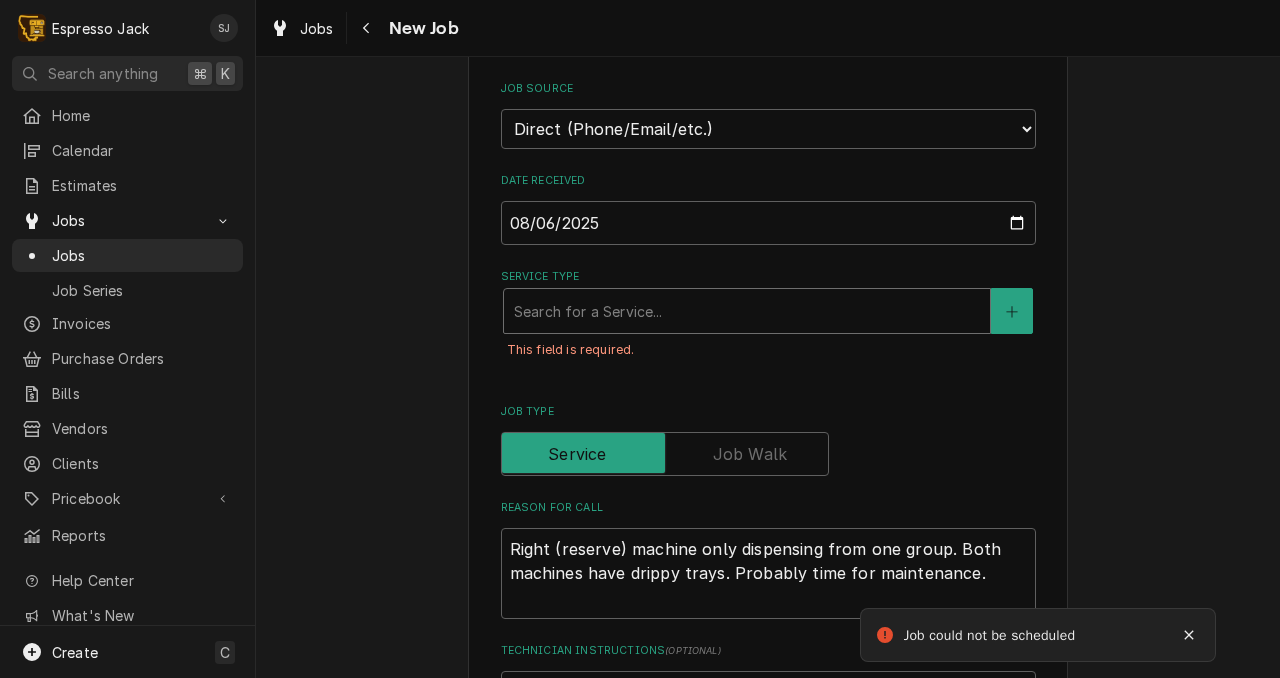 click at bounding box center (747, 311) 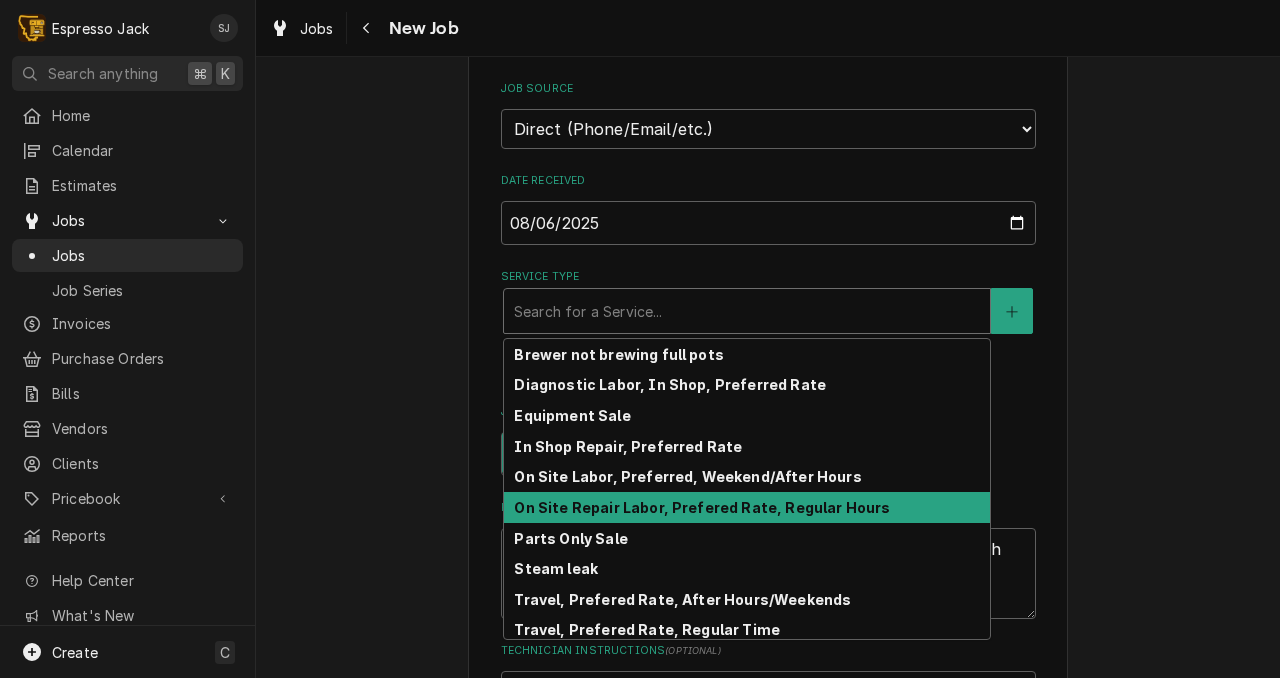 click on "On Site Repair Labor, Prefered Rate, Regular Hours" at bounding box center [702, 507] 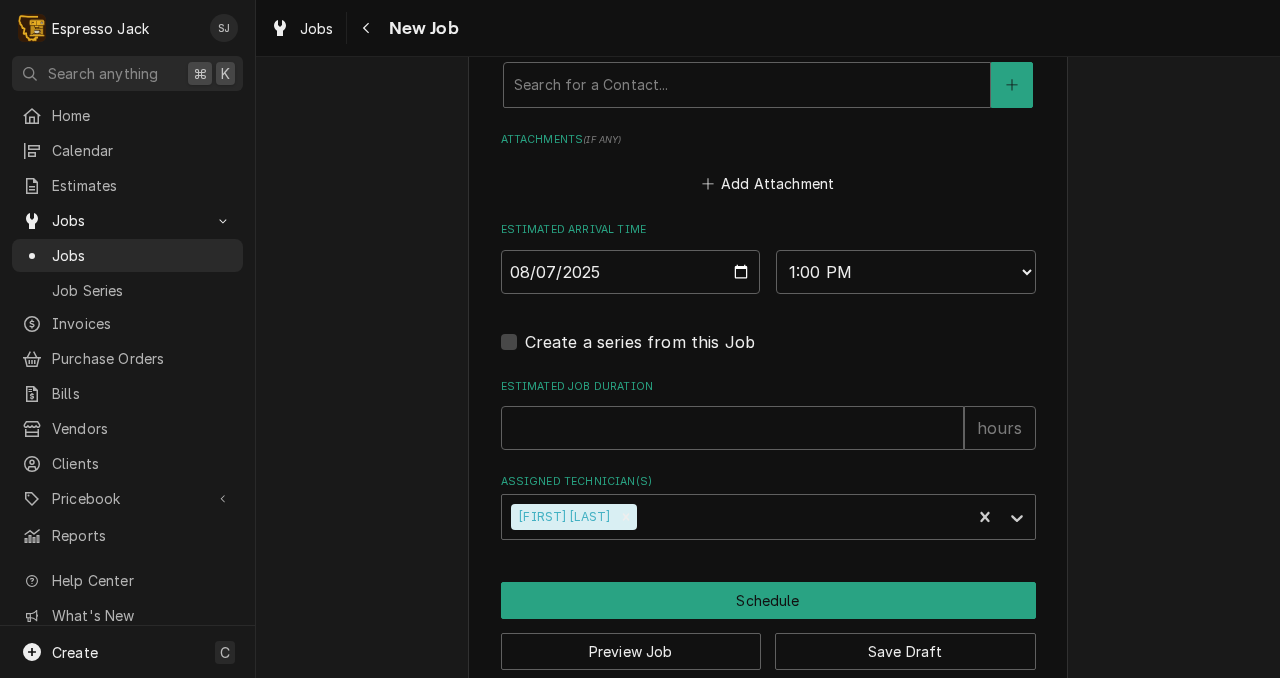 scroll, scrollTop: 1722, scrollLeft: 0, axis: vertical 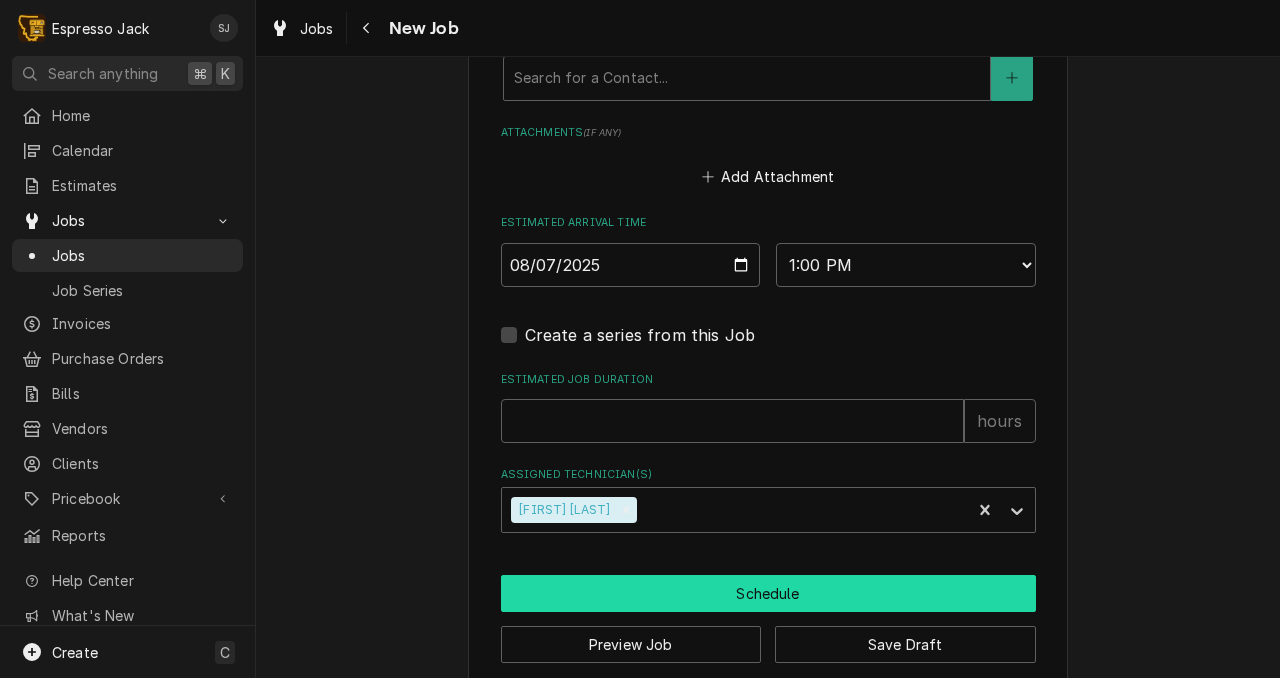 click on "Schedule" at bounding box center [768, 593] 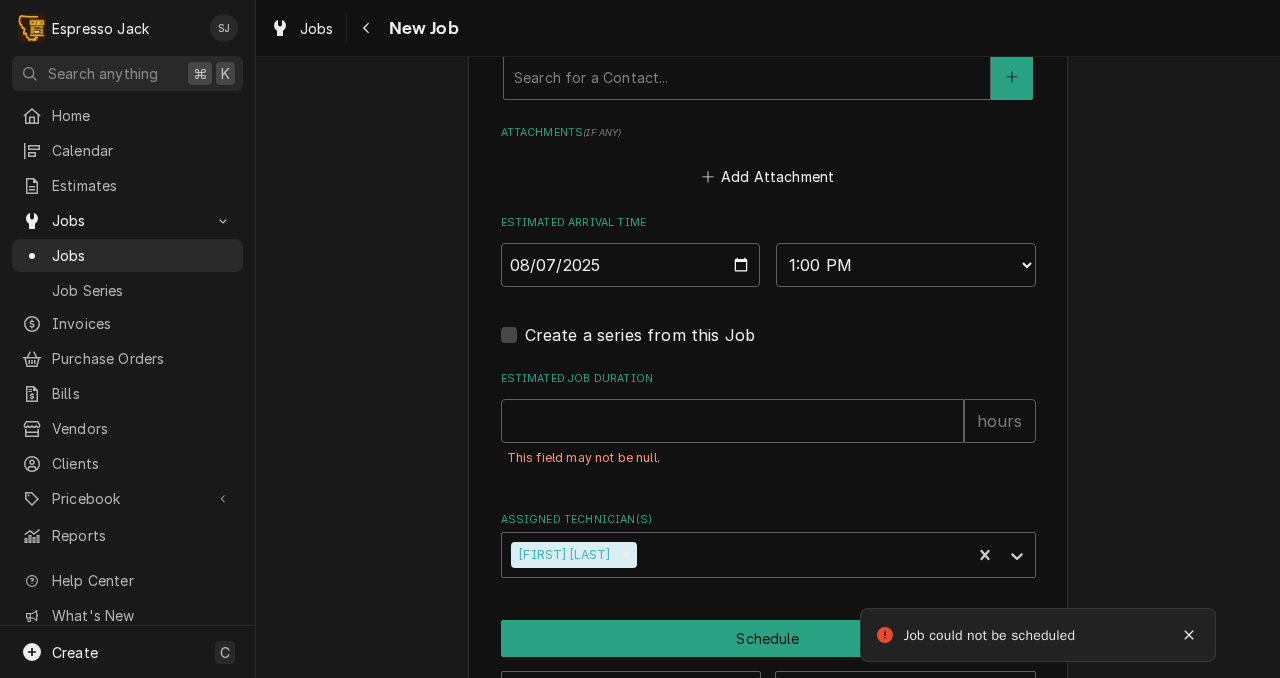scroll, scrollTop: 1694, scrollLeft: 0, axis: vertical 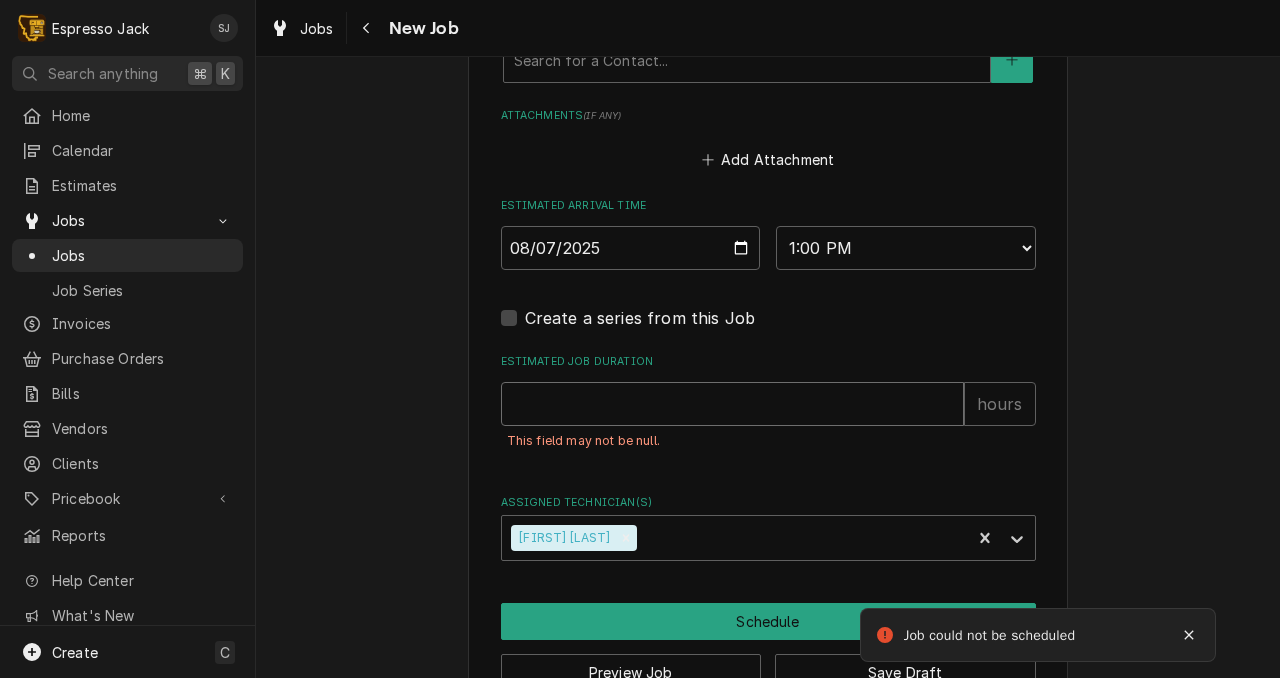 click on "Estimated Job Duration" at bounding box center (732, 404) 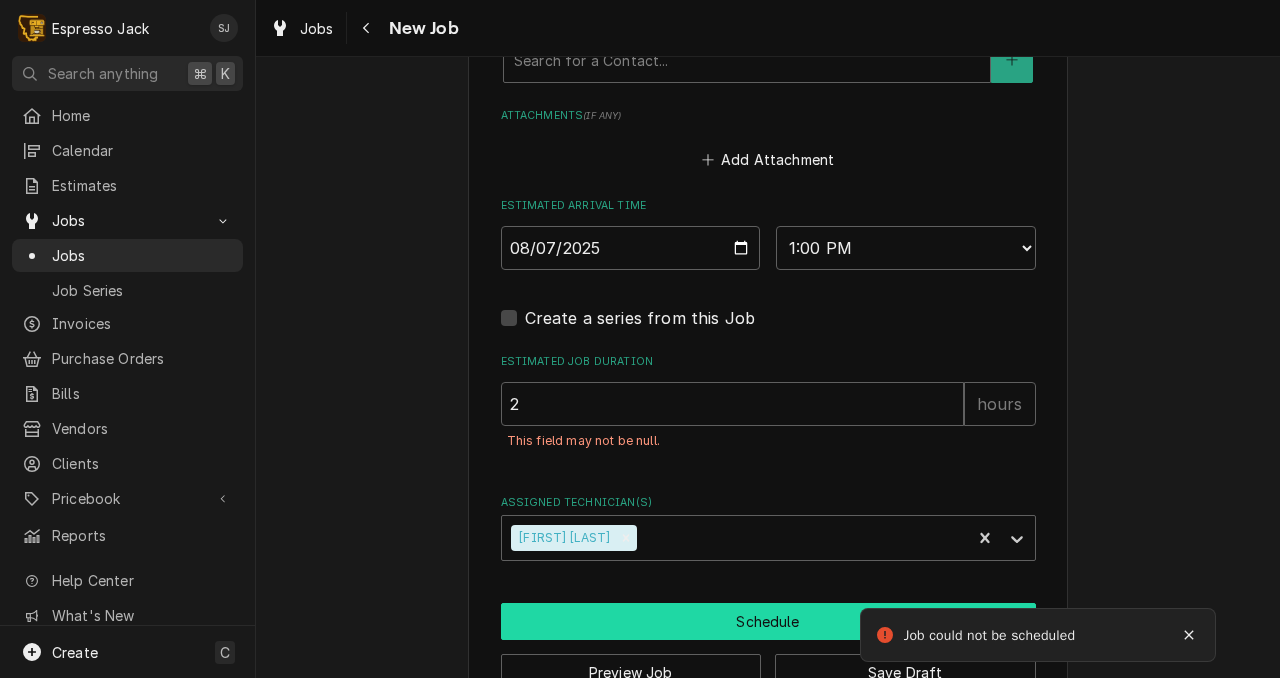 click on "Schedule" at bounding box center (768, 621) 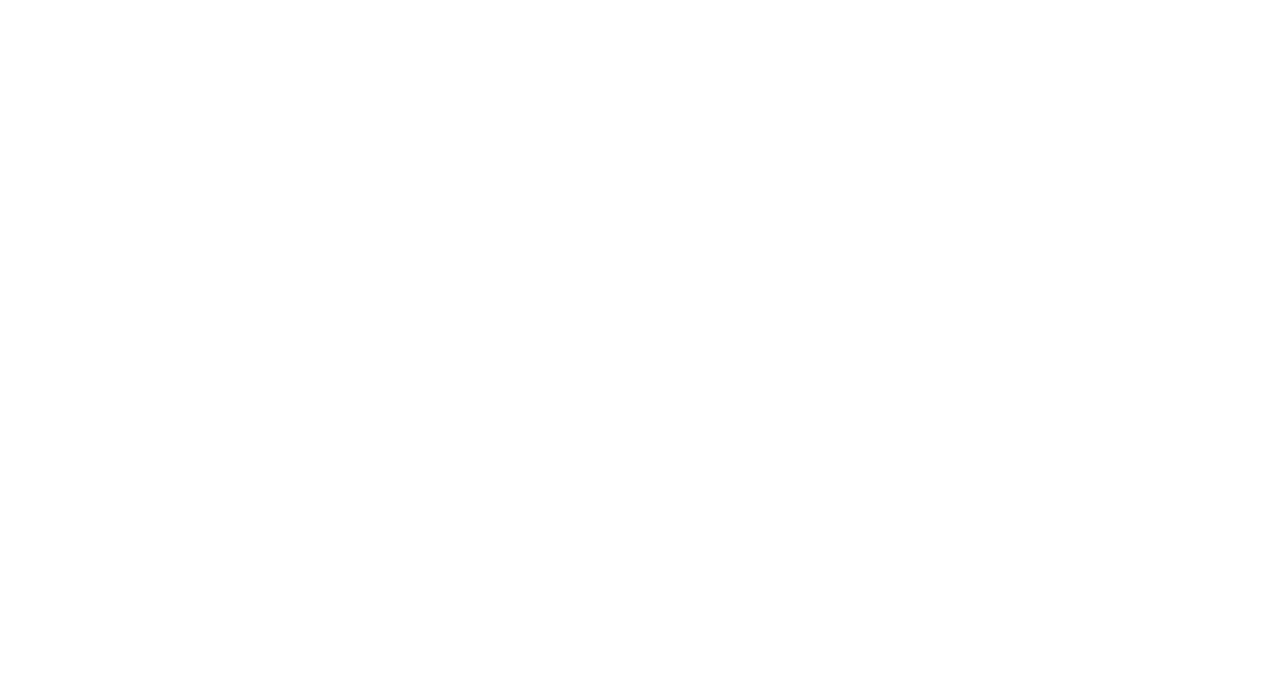 scroll, scrollTop: 0, scrollLeft: 0, axis: both 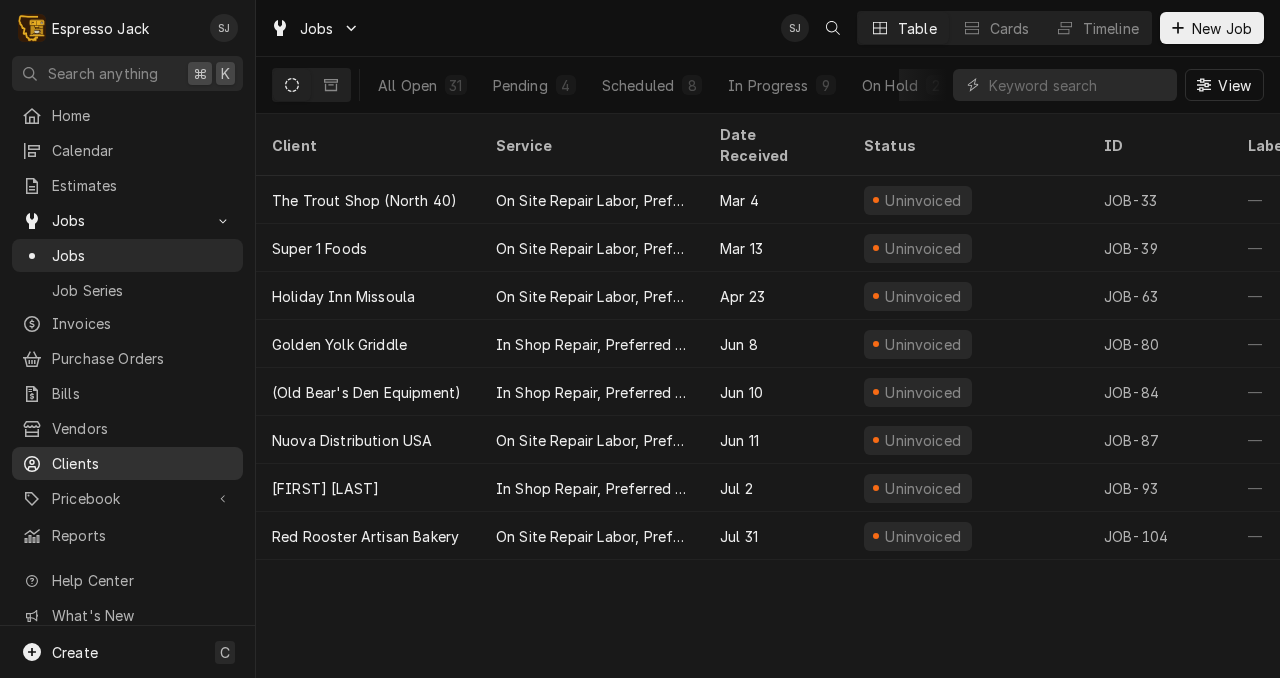 click on "Clients" at bounding box center (142, 463) 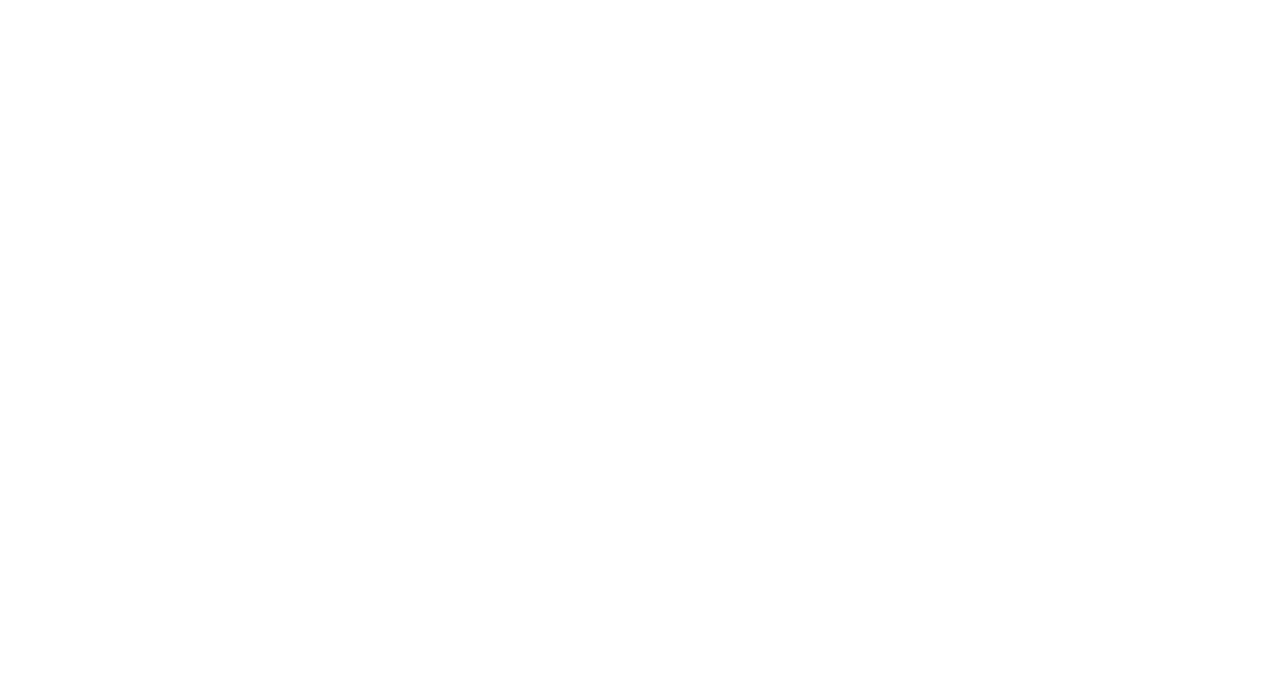 scroll, scrollTop: 0, scrollLeft: 0, axis: both 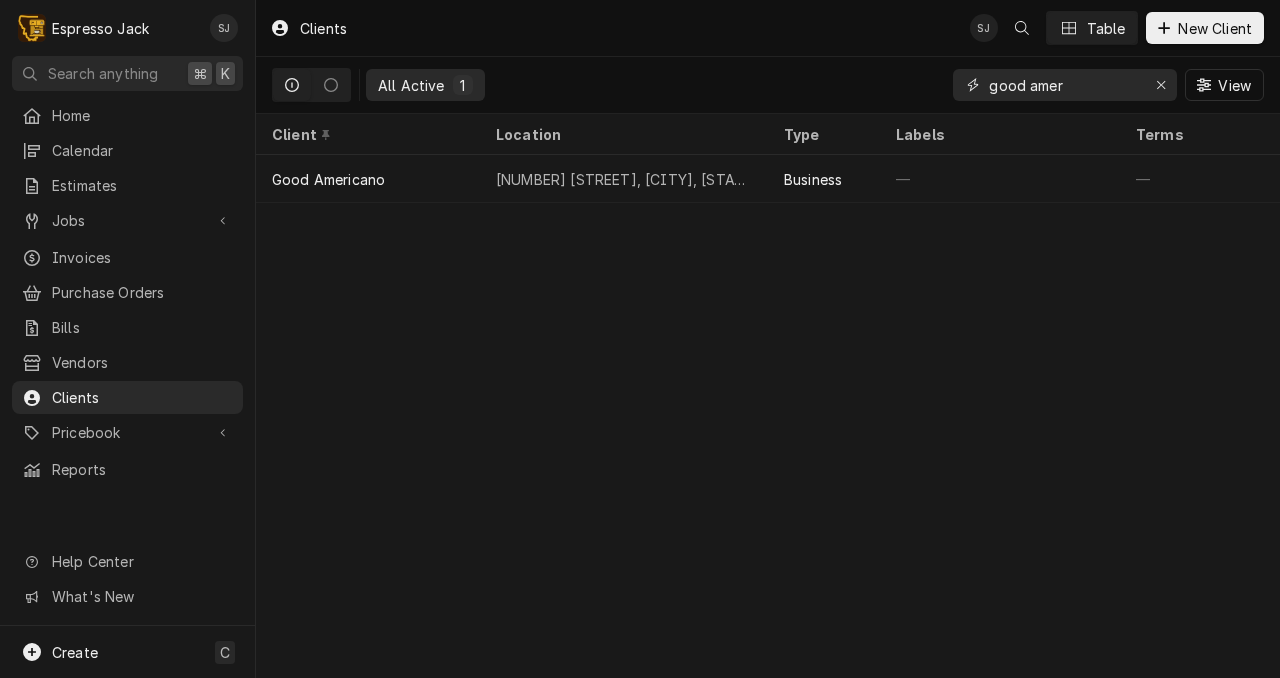 click on "good amer" at bounding box center [1064, 85] 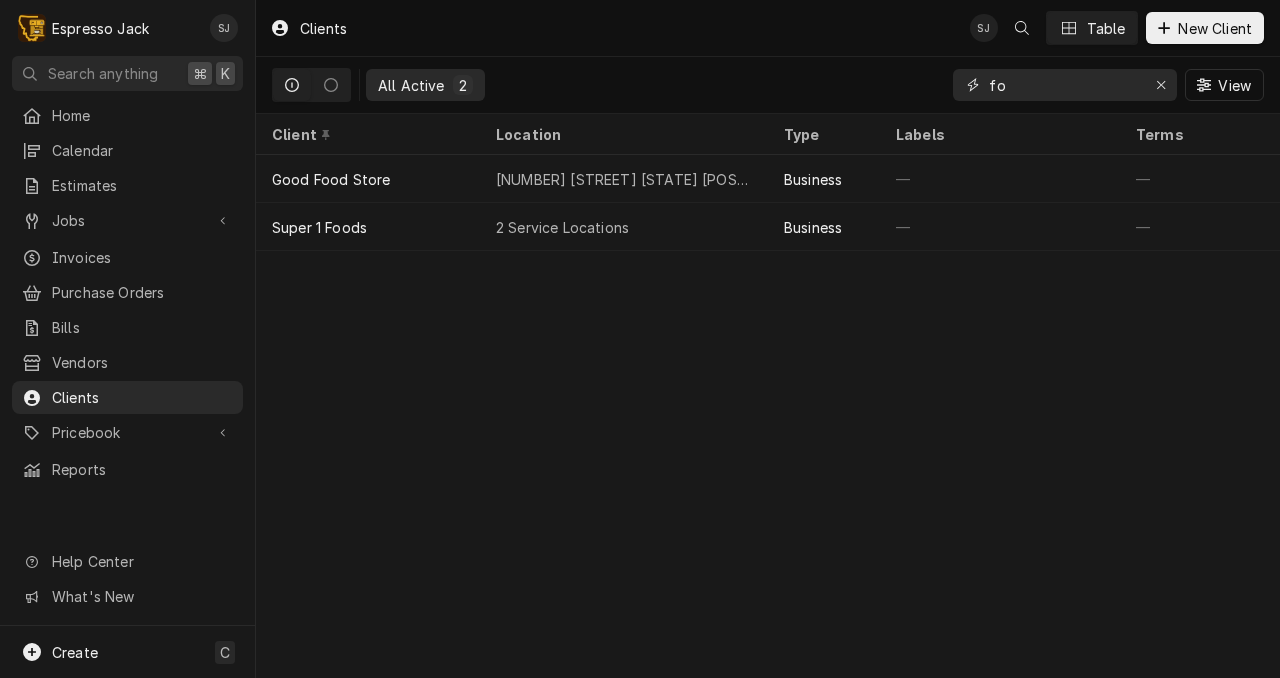 type on "f" 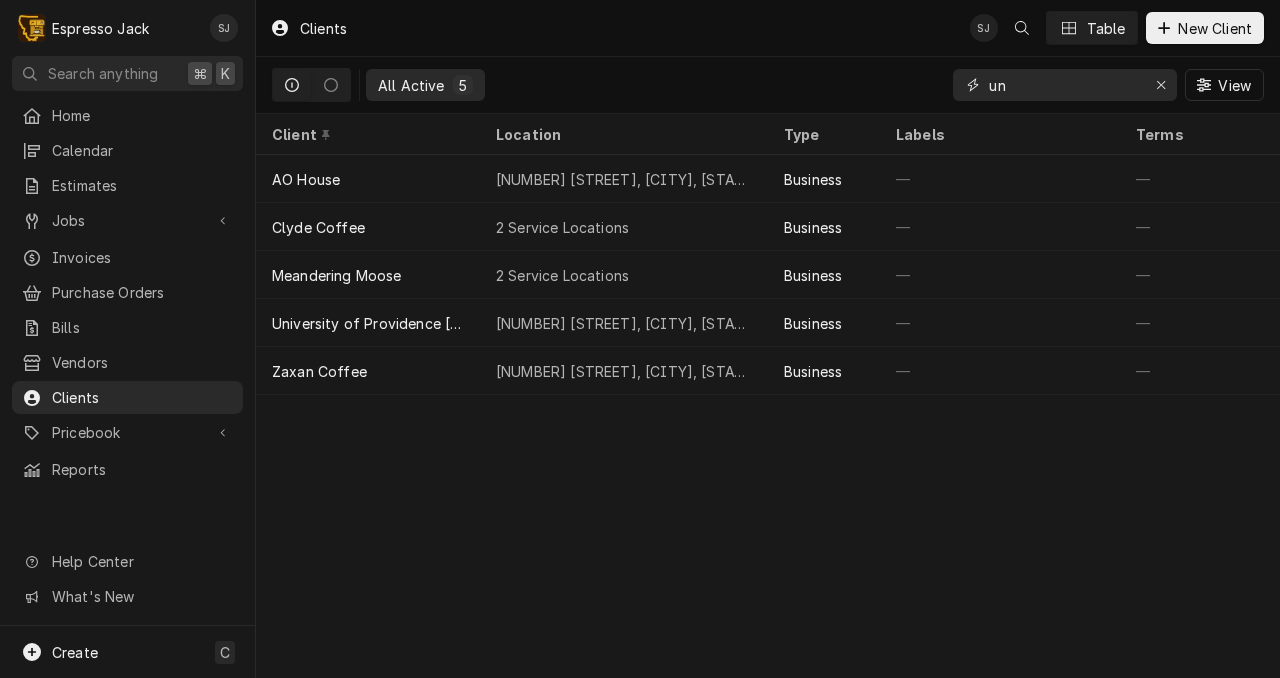 type on "u" 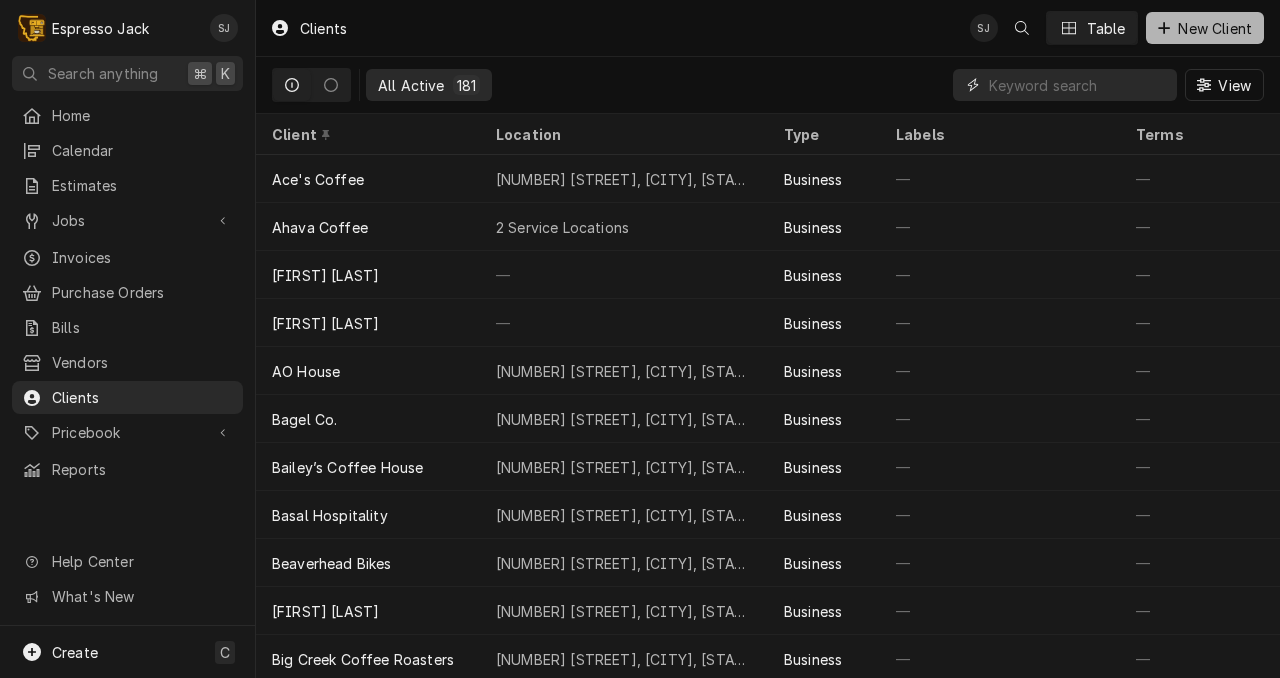 type 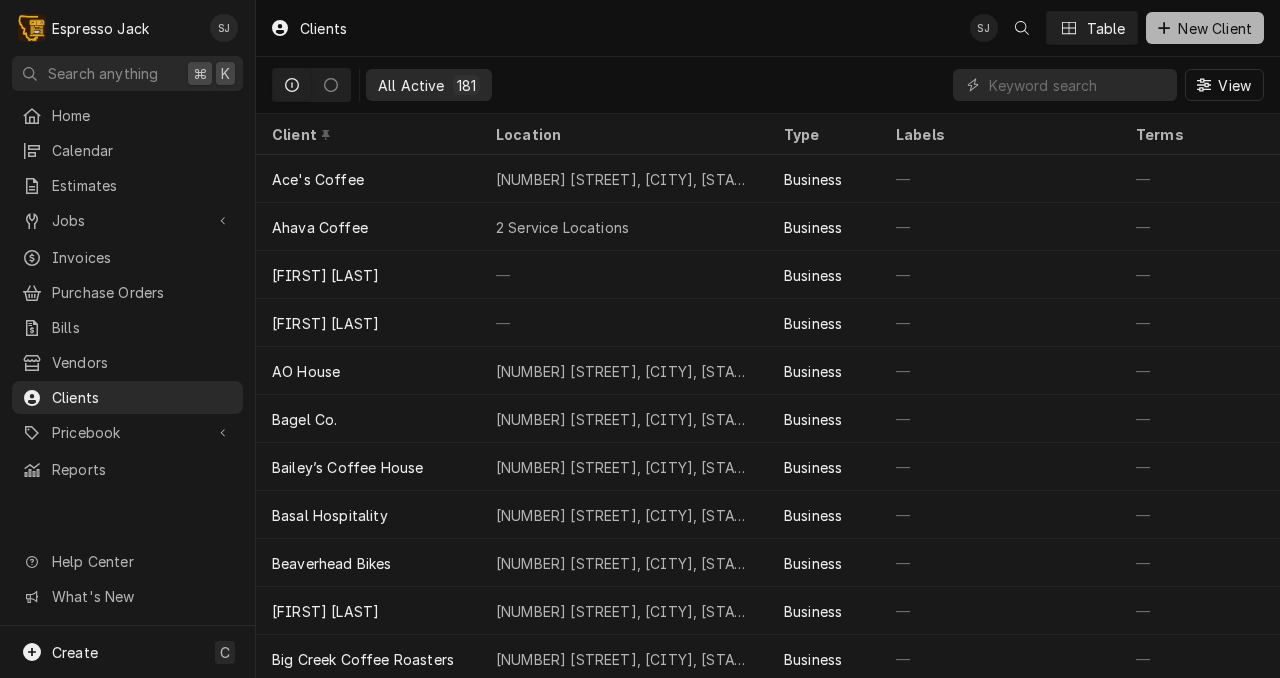 click on "New Client" at bounding box center [1215, 28] 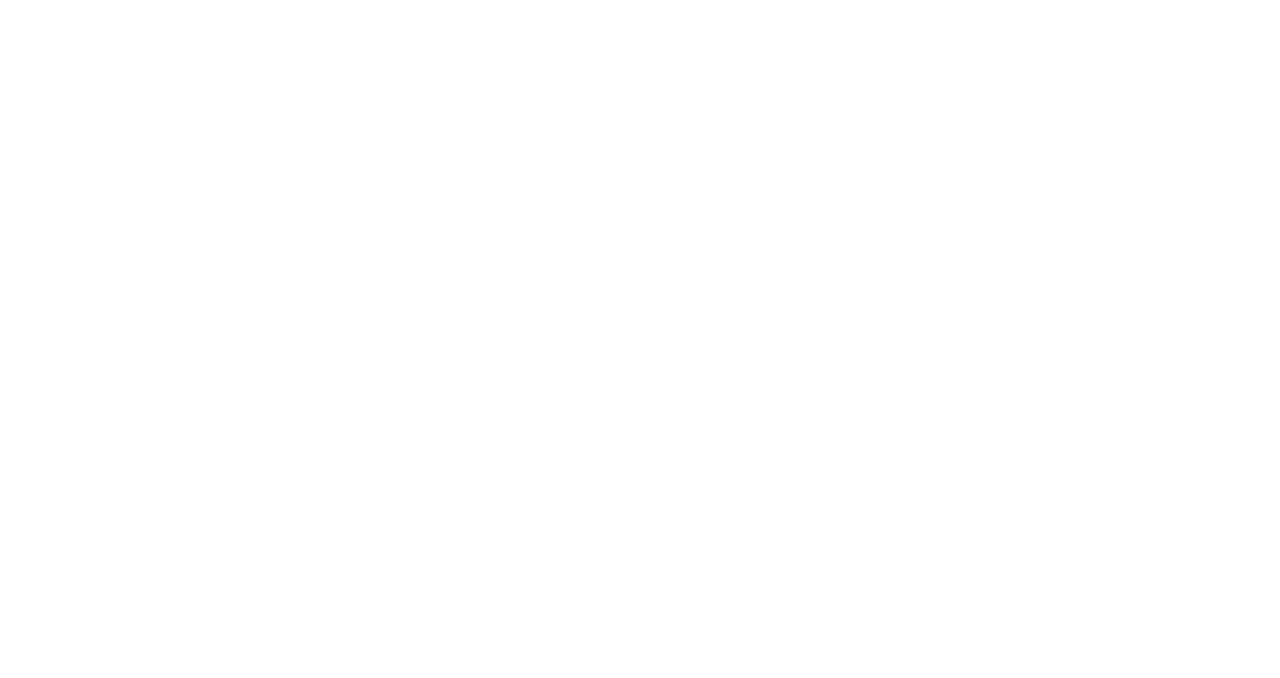 scroll, scrollTop: 0, scrollLeft: 0, axis: both 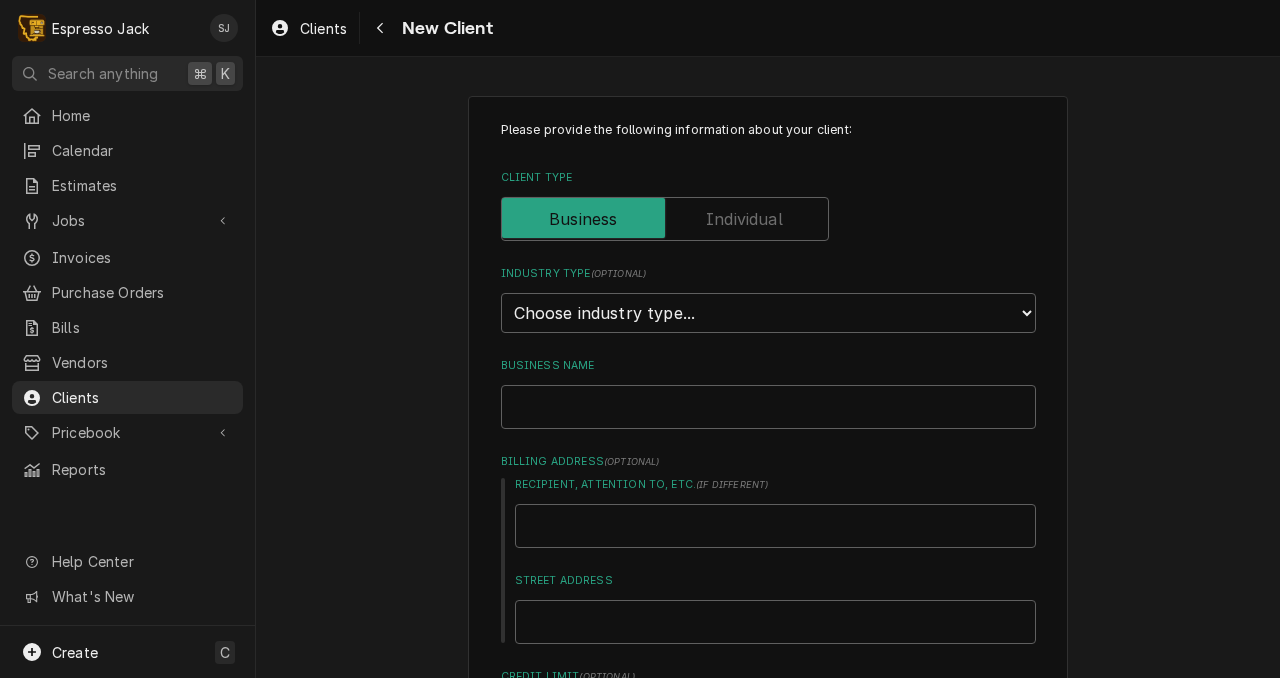 type on "x" 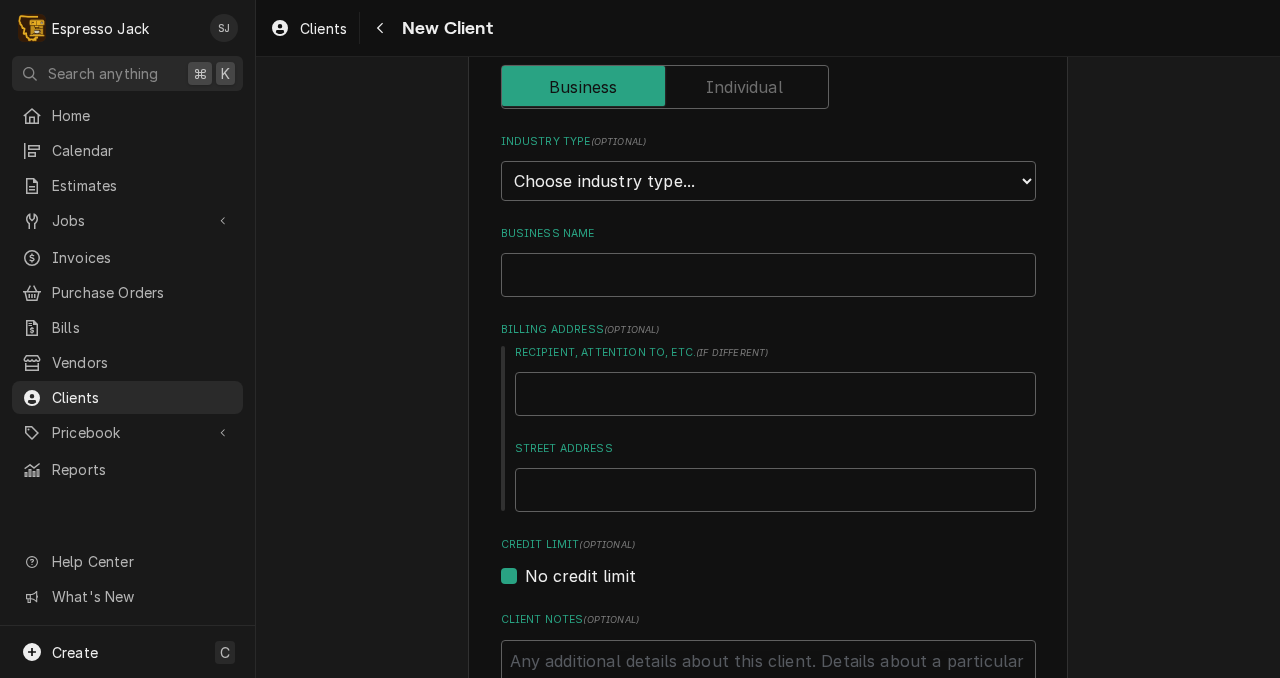 scroll, scrollTop: 134, scrollLeft: 0, axis: vertical 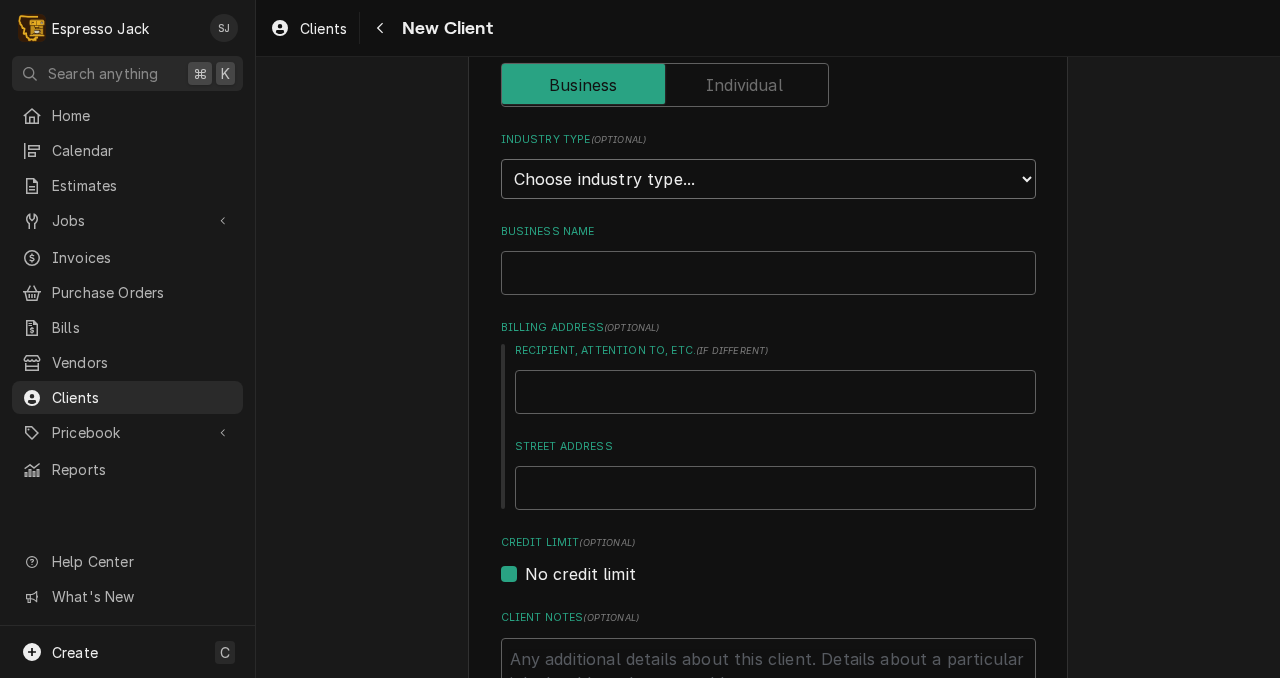 click on "Choose industry type... Residential Commercial Industrial Government" at bounding box center (768, 179) 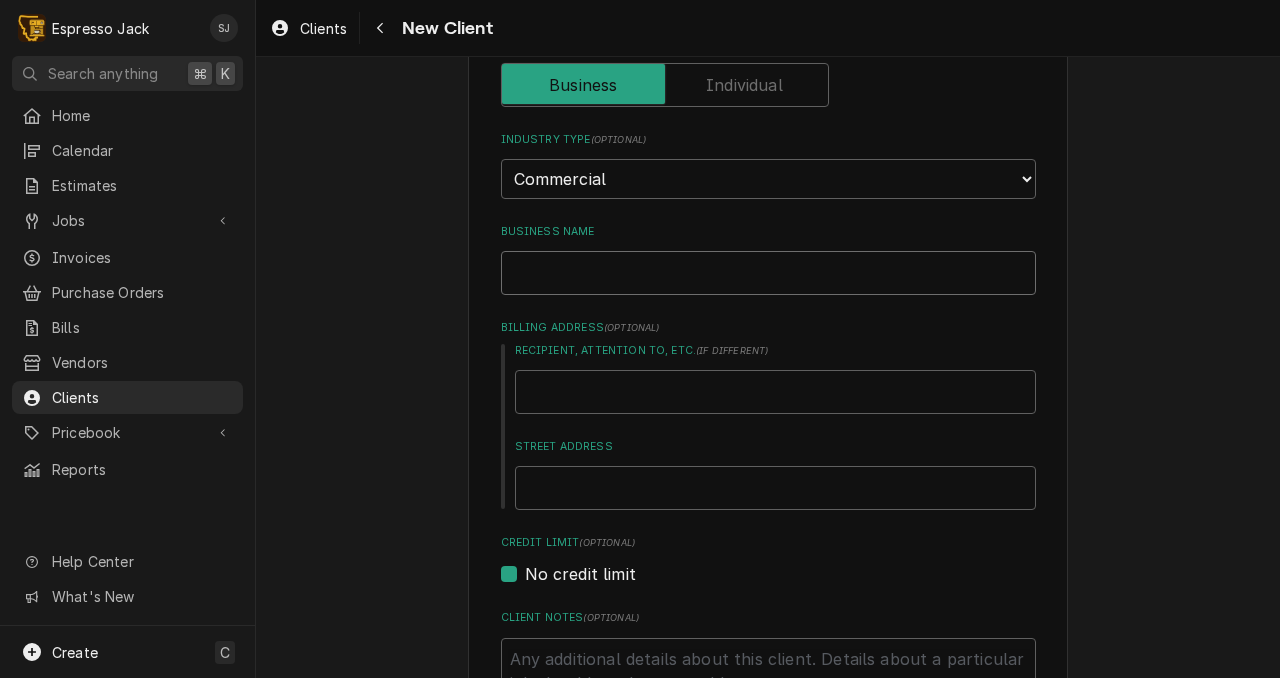 click on "Business Name" at bounding box center (768, 273) 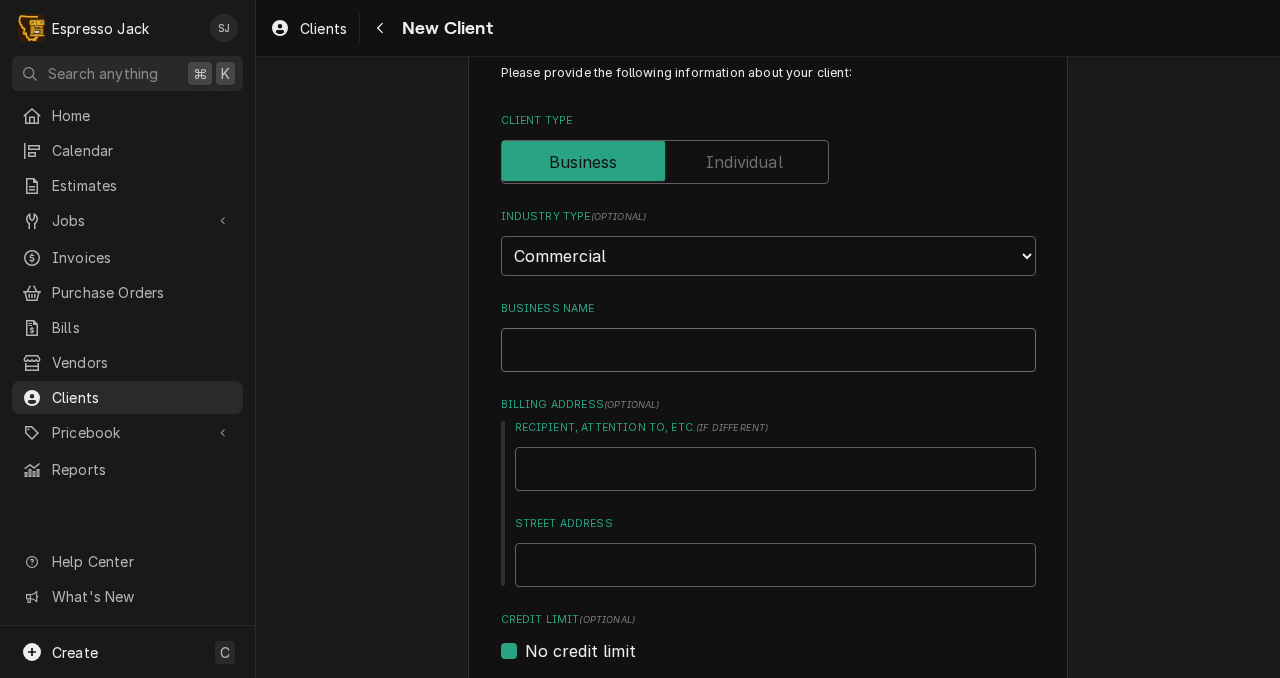 scroll, scrollTop: 67, scrollLeft: 0, axis: vertical 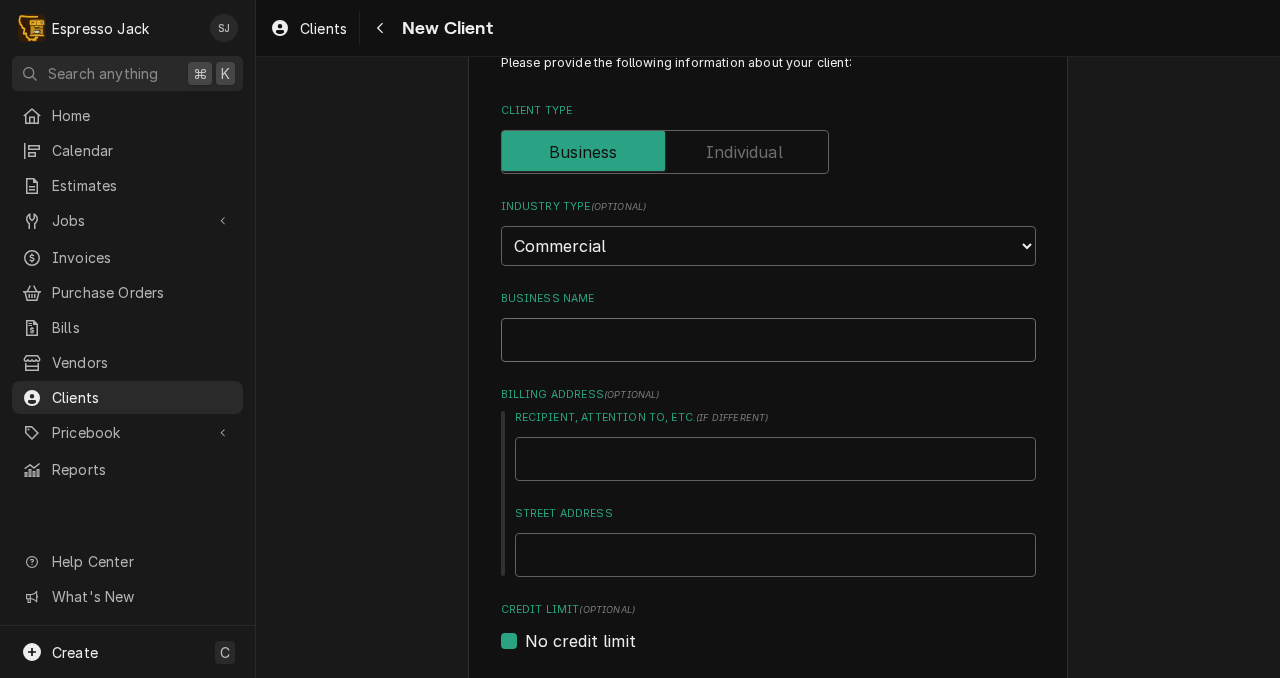 type on "x" 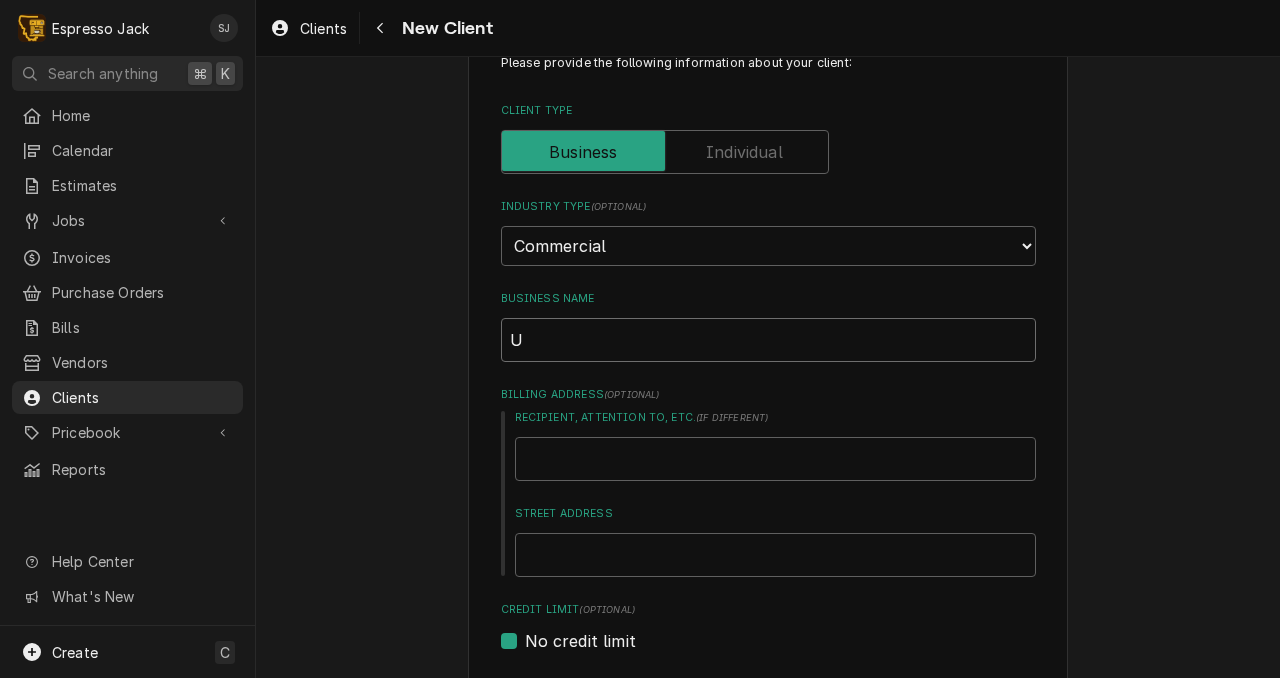 type on "x" 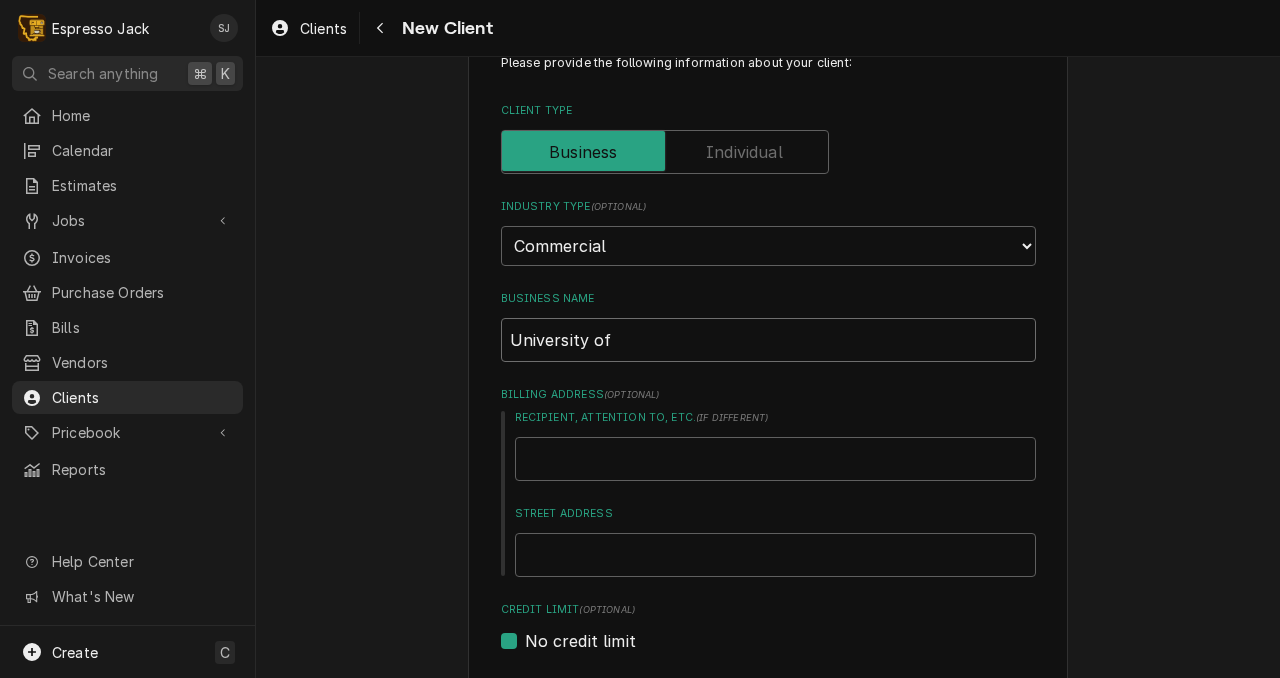 type on "x" 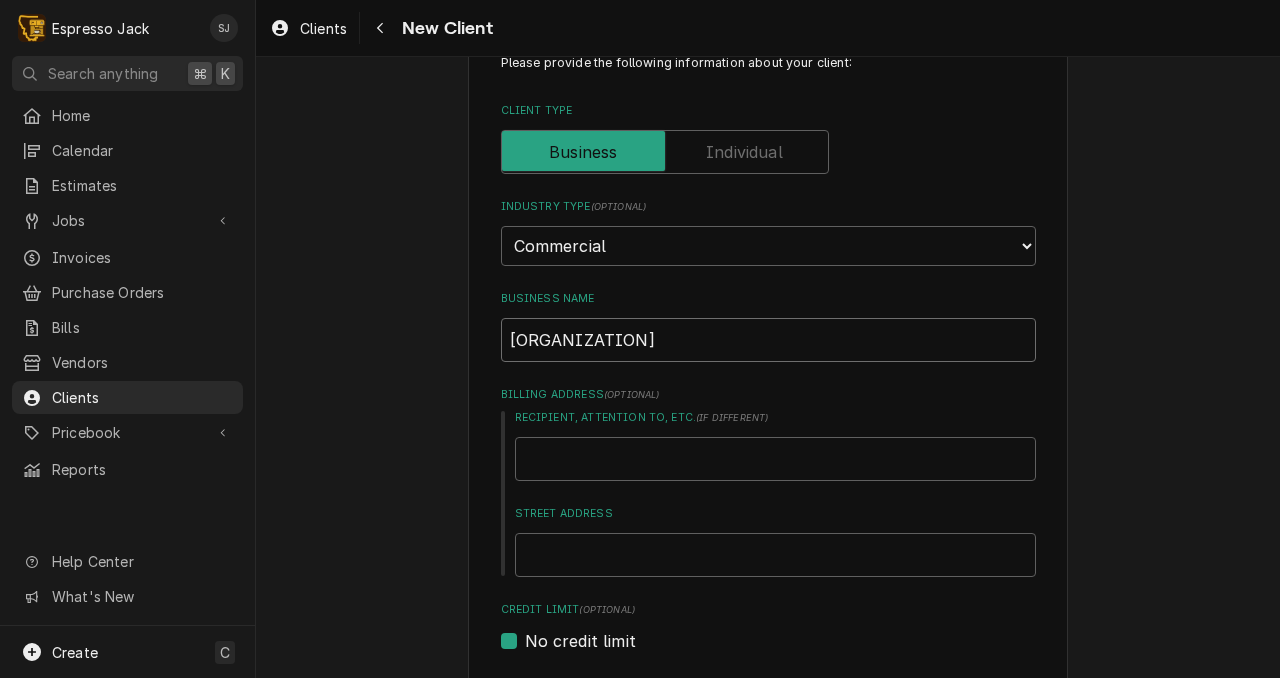 type on "x" 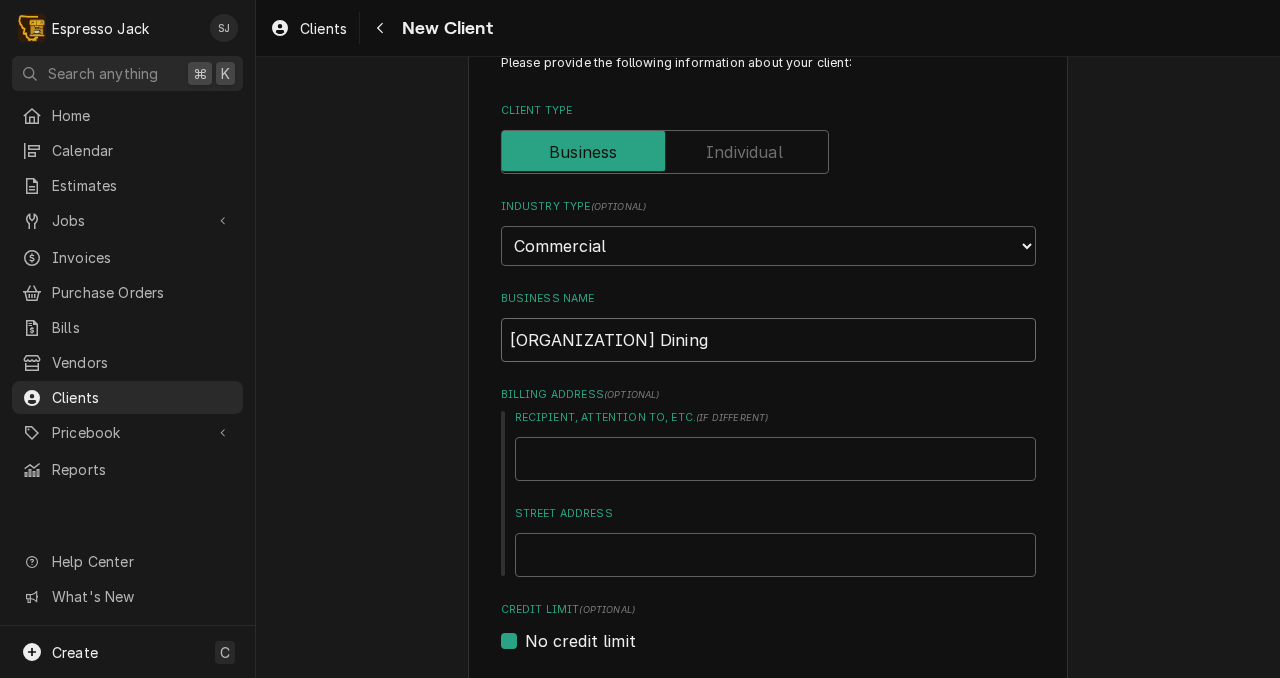 type on "x" 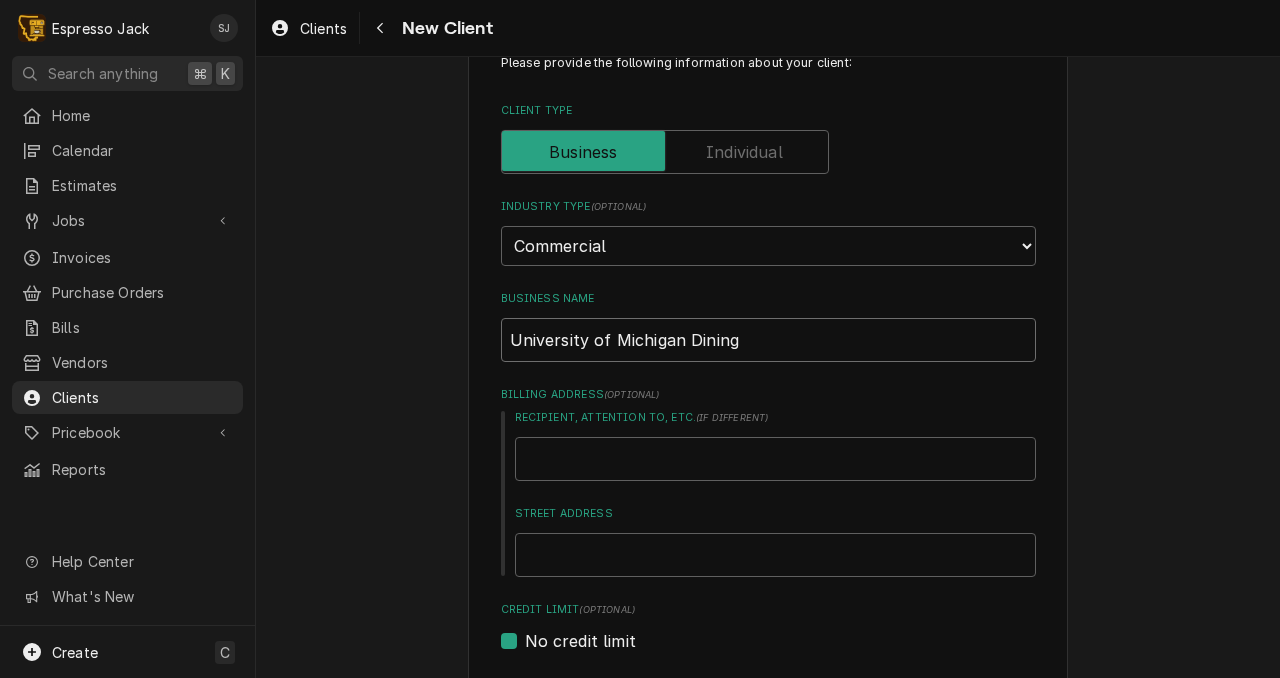 type on "x" 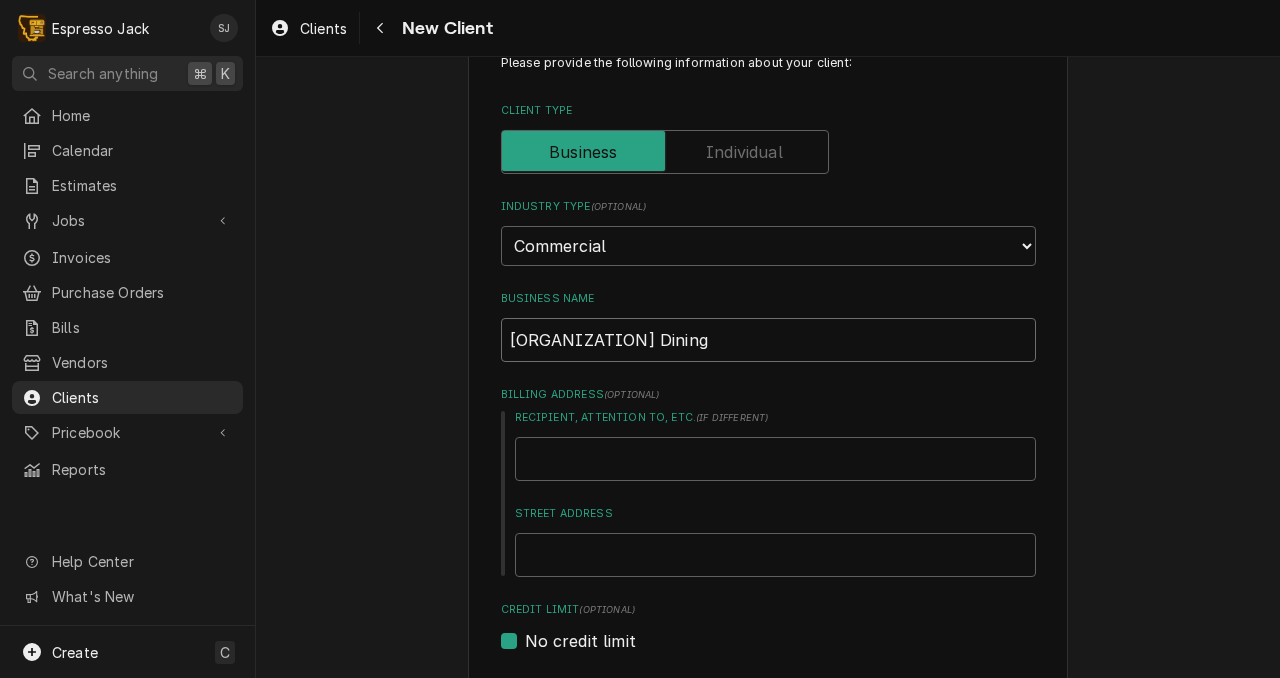 type on "x" 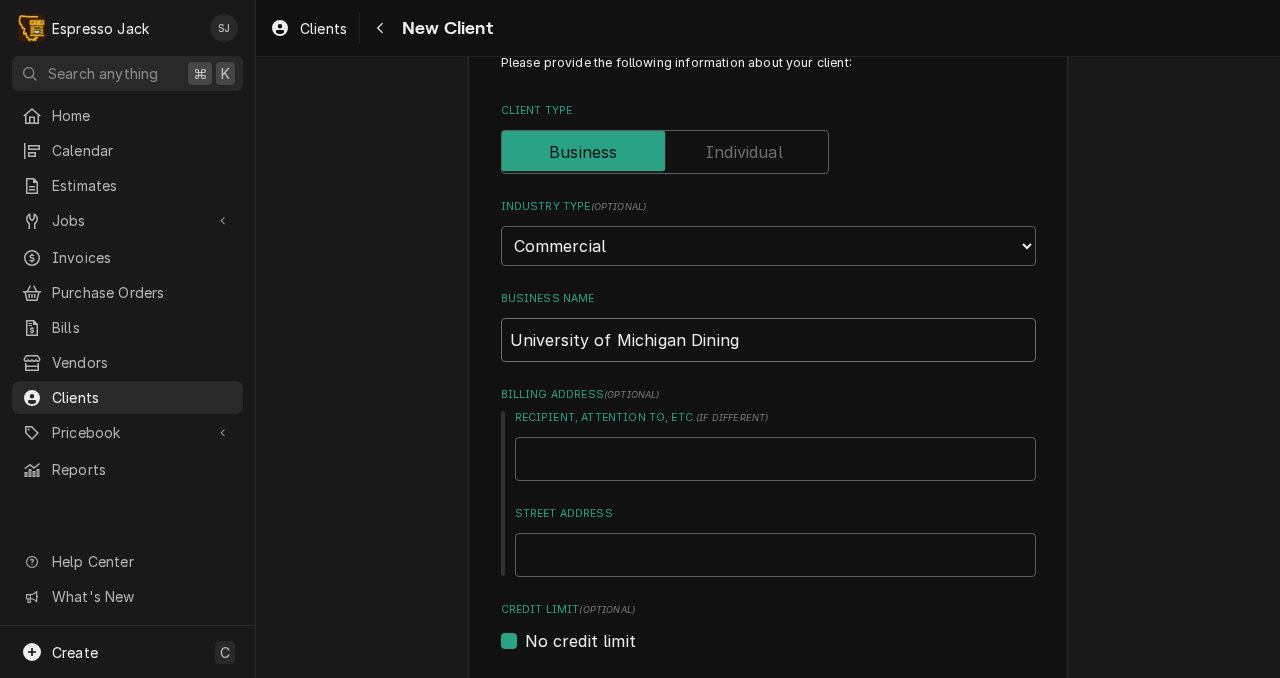 type on "x" 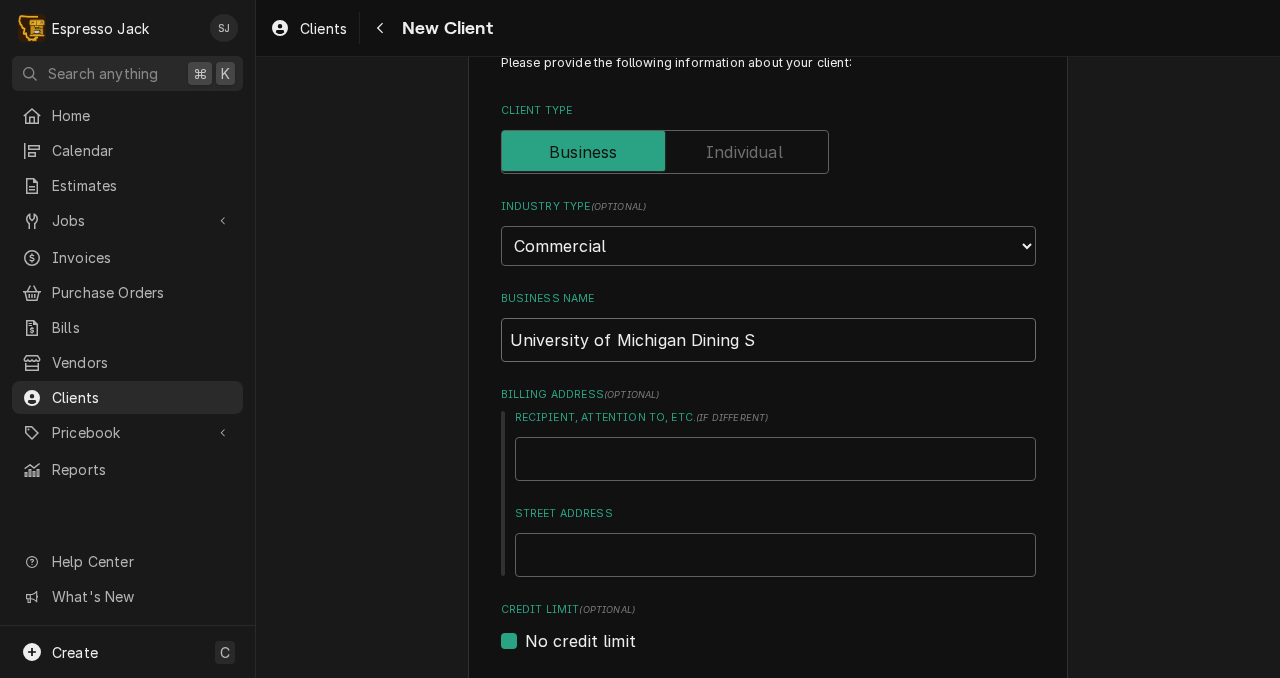 type on "x" 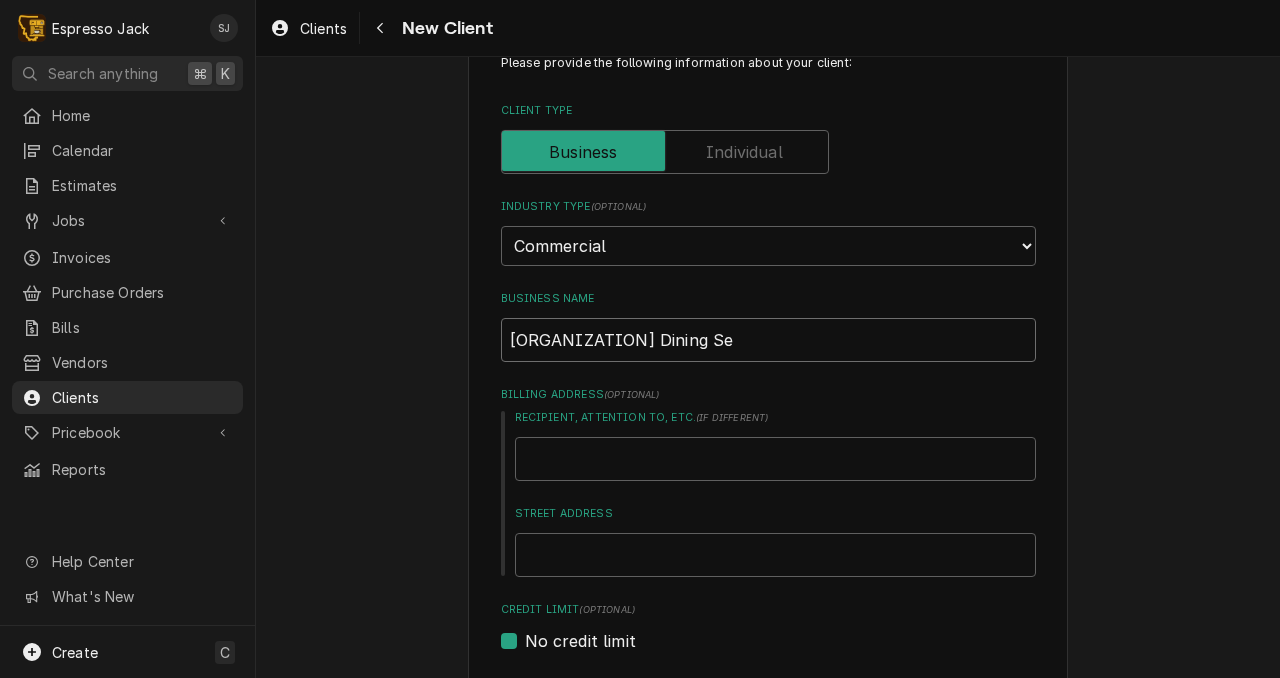 type on "x" 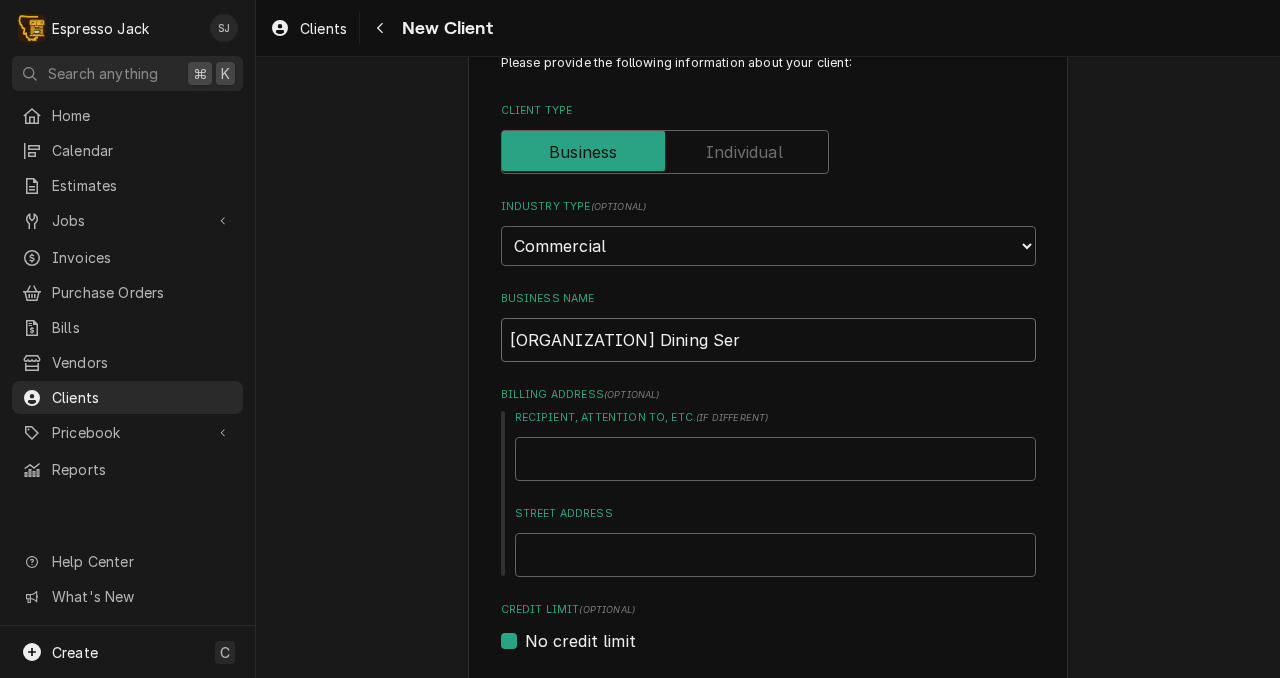 type on "x" 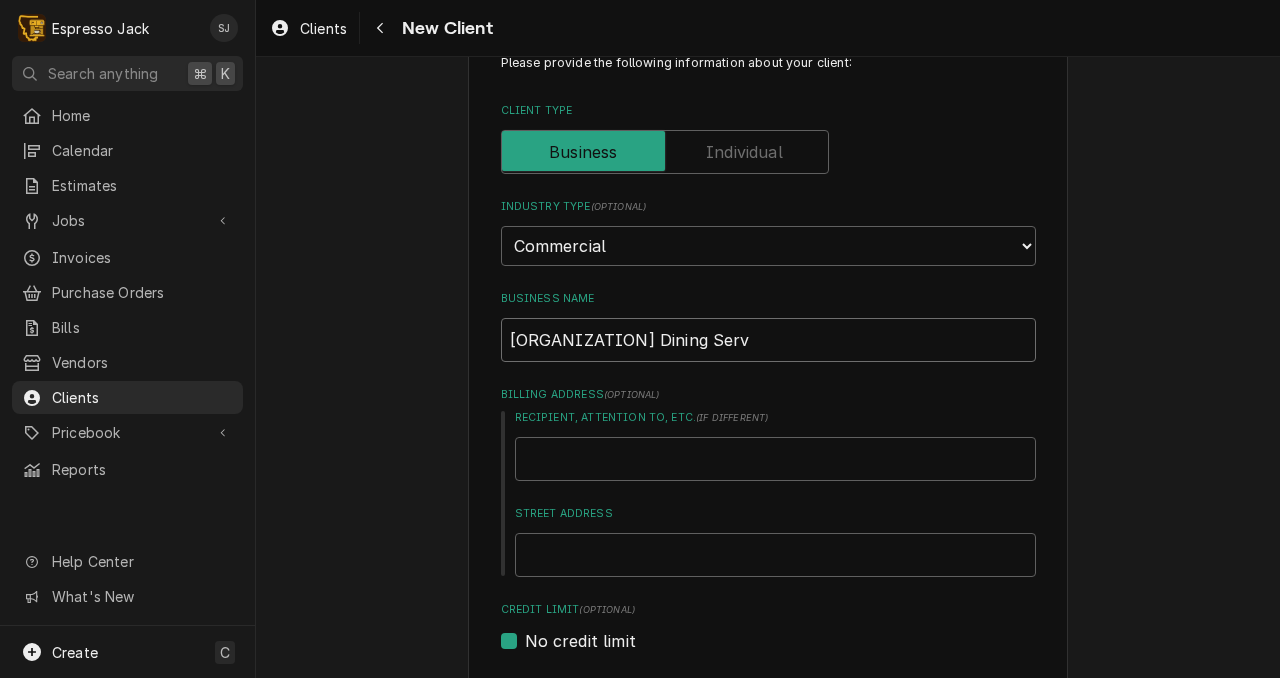 type on "x" 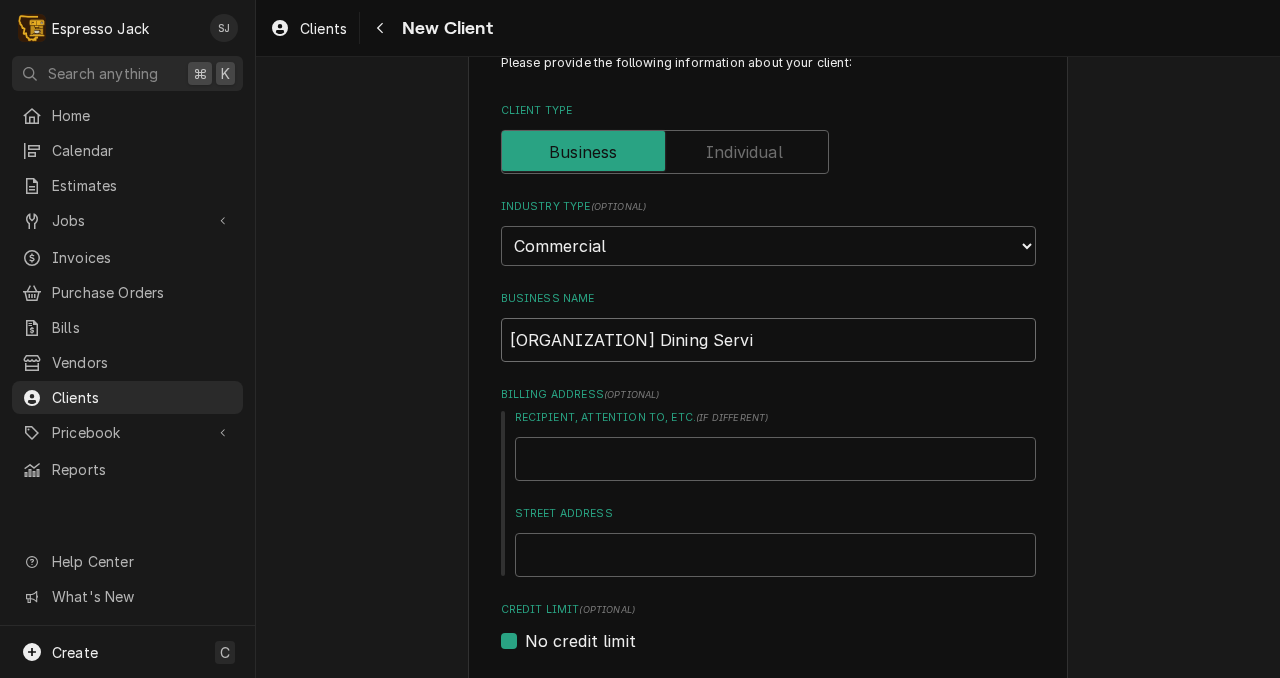 type on "x" 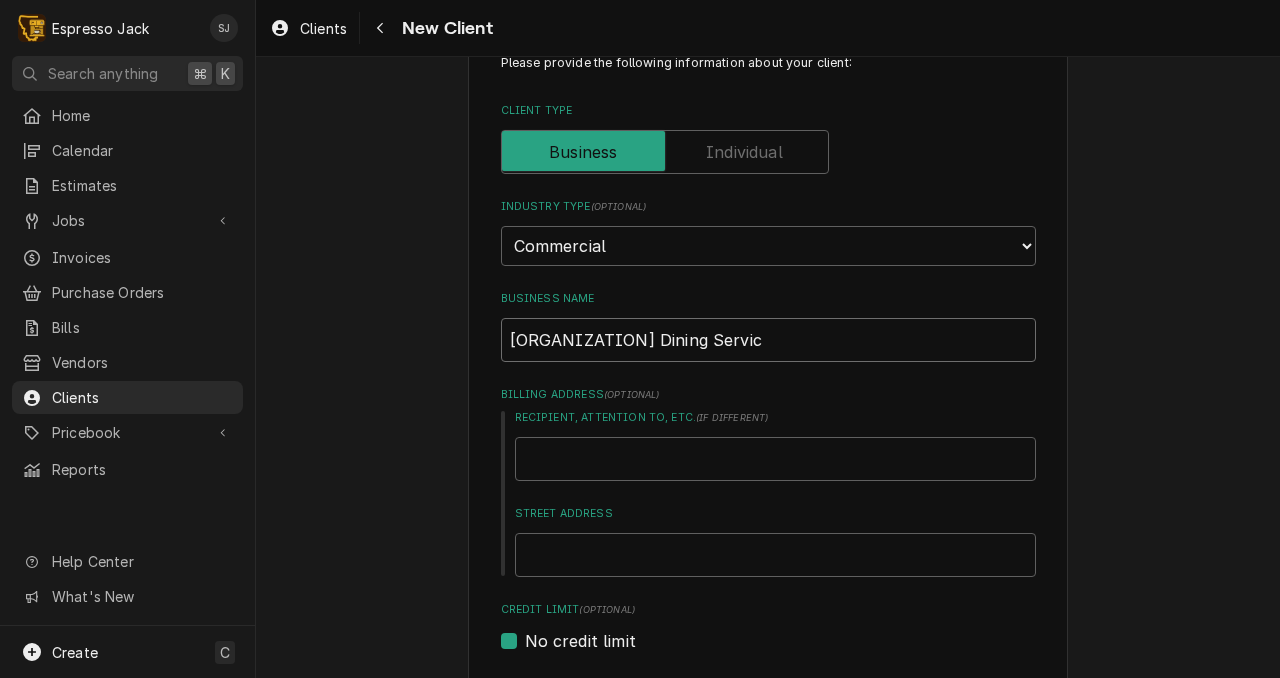 type on "x" 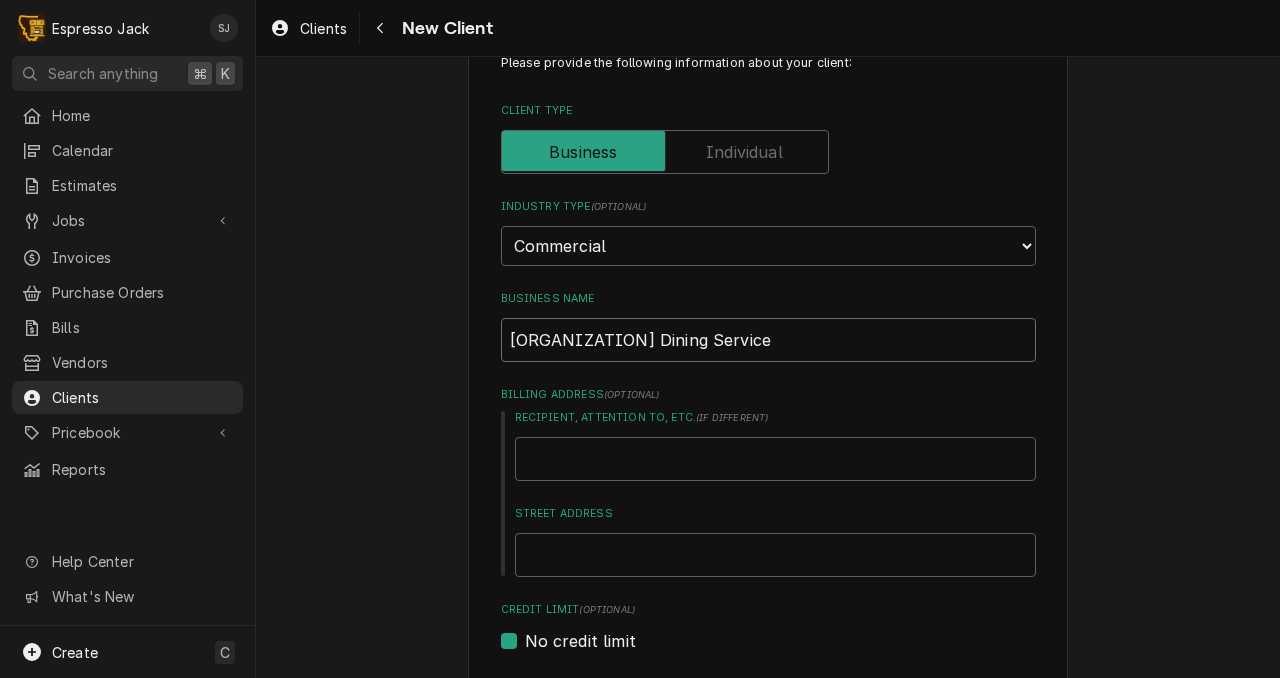 type on "x" 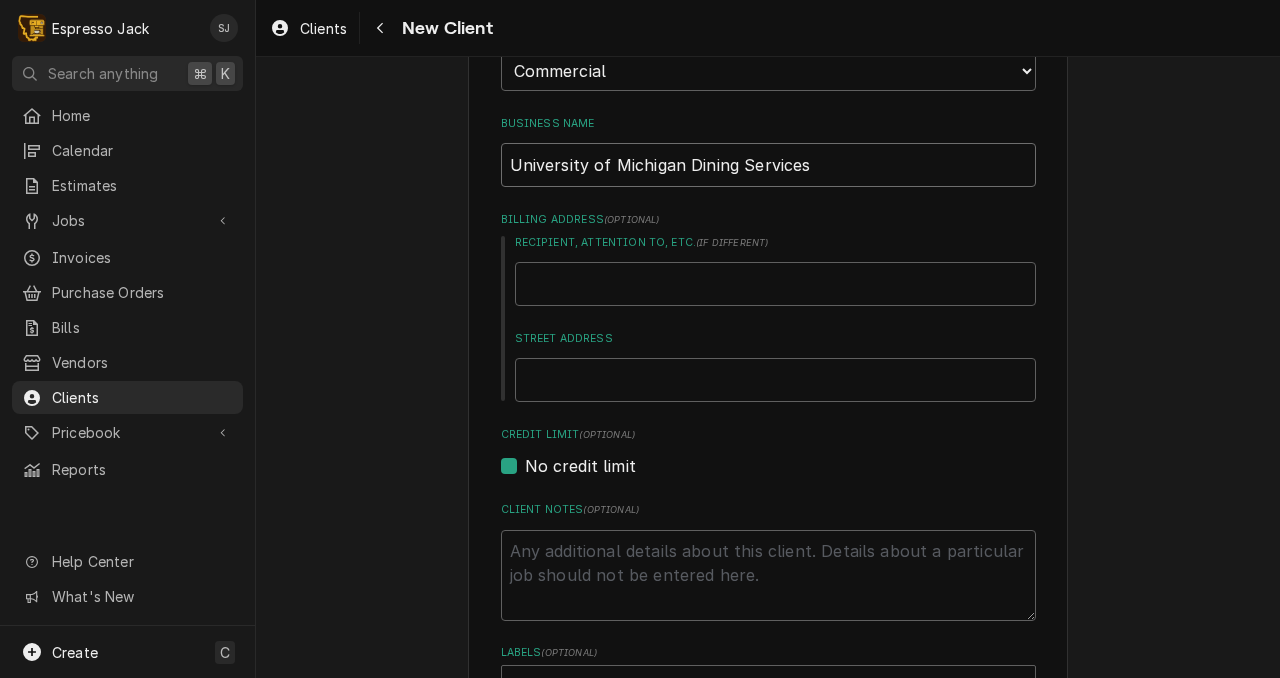 scroll, scrollTop: 247, scrollLeft: 0, axis: vertical 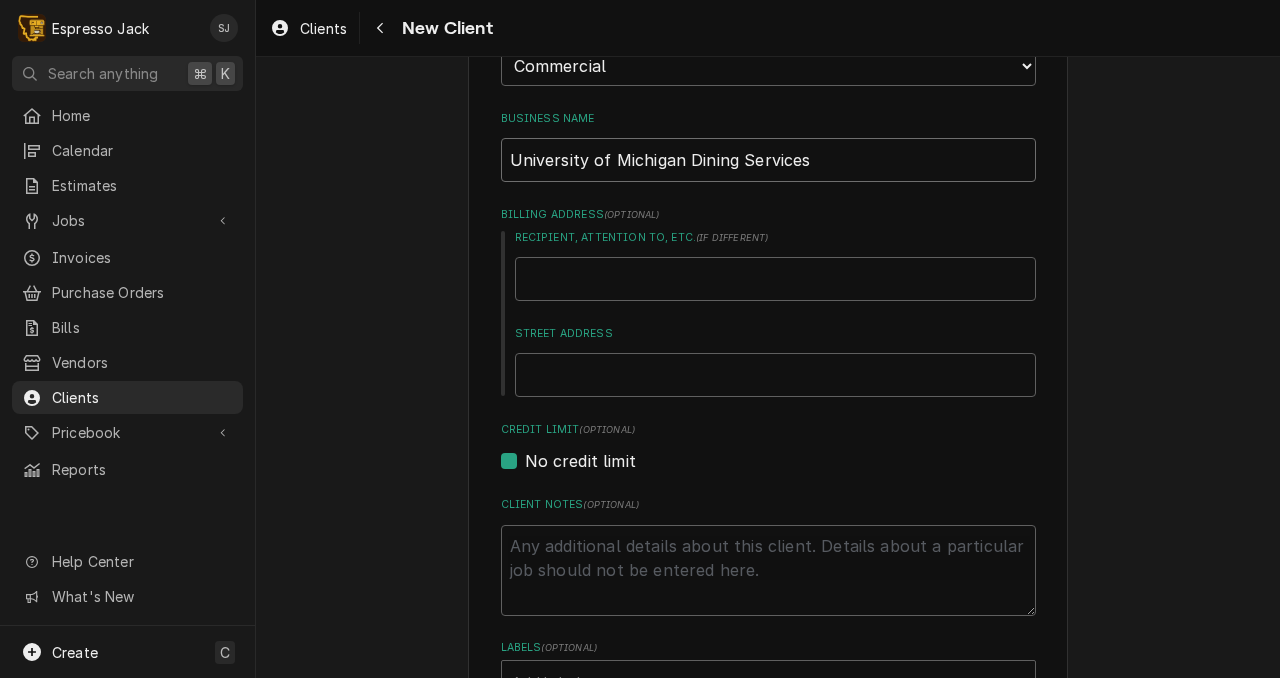 type on "U of M Dining Services" 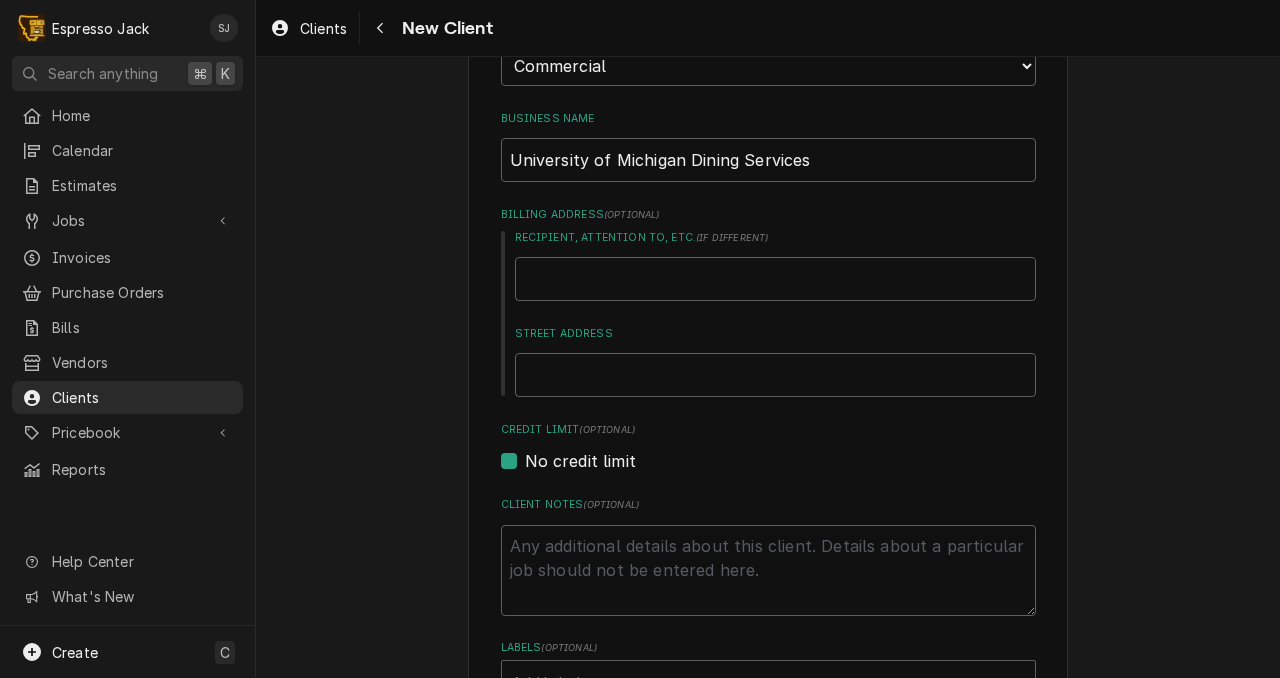 click on "Please provide the following information about your client: Client Type Industry Type  ( optional ) Choose industry type... Residential Commercial Industrial Government Business Name U of M Dining Services Billing Address  ( optional ) Recipient, Attention To, etc.  ( if different ) Street Address Credit Limit  (optional) No credit limit Client Notes  ( optional ) Labels  ( optional ) Add Labels... Default Client Payment Terms  (optional) Same as company default (--) Client Contacts Add Contact Create Cancel" at bounding box center (768, 412) 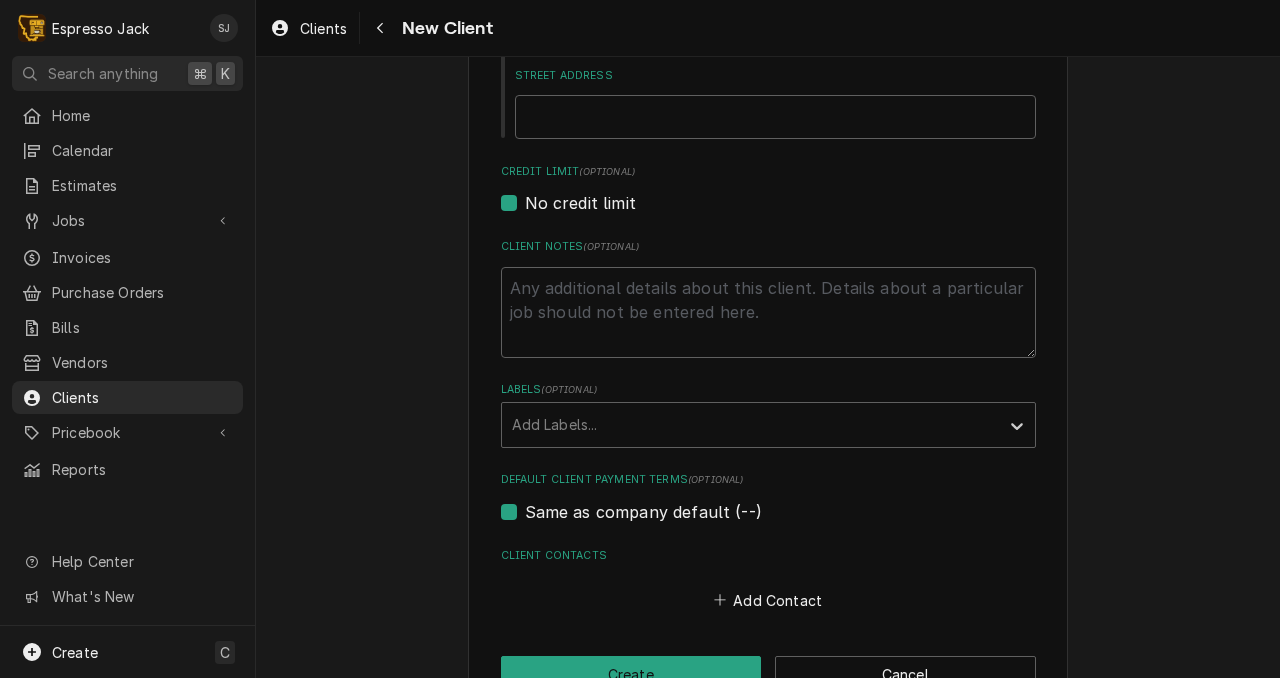 scroll, scrollTop: 487, scrollLeft: 0, axis: vertical 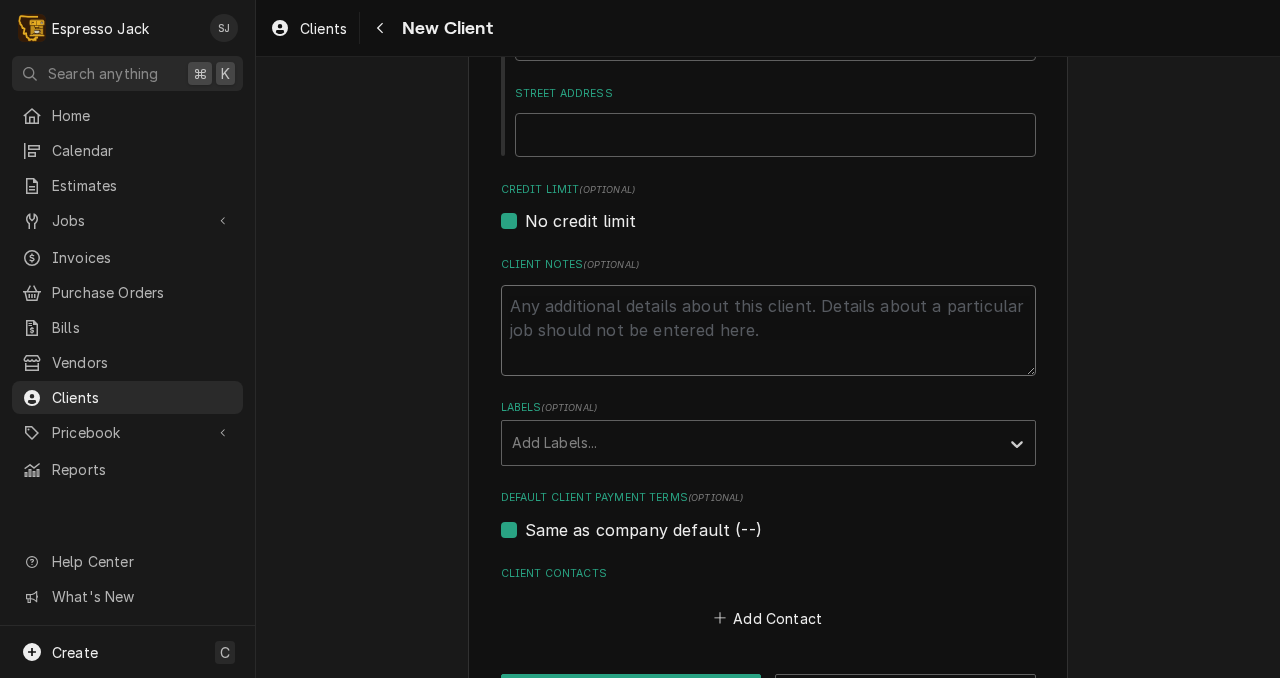 click on "Client Notes  ( optional )" at bounding box center [768, 330] 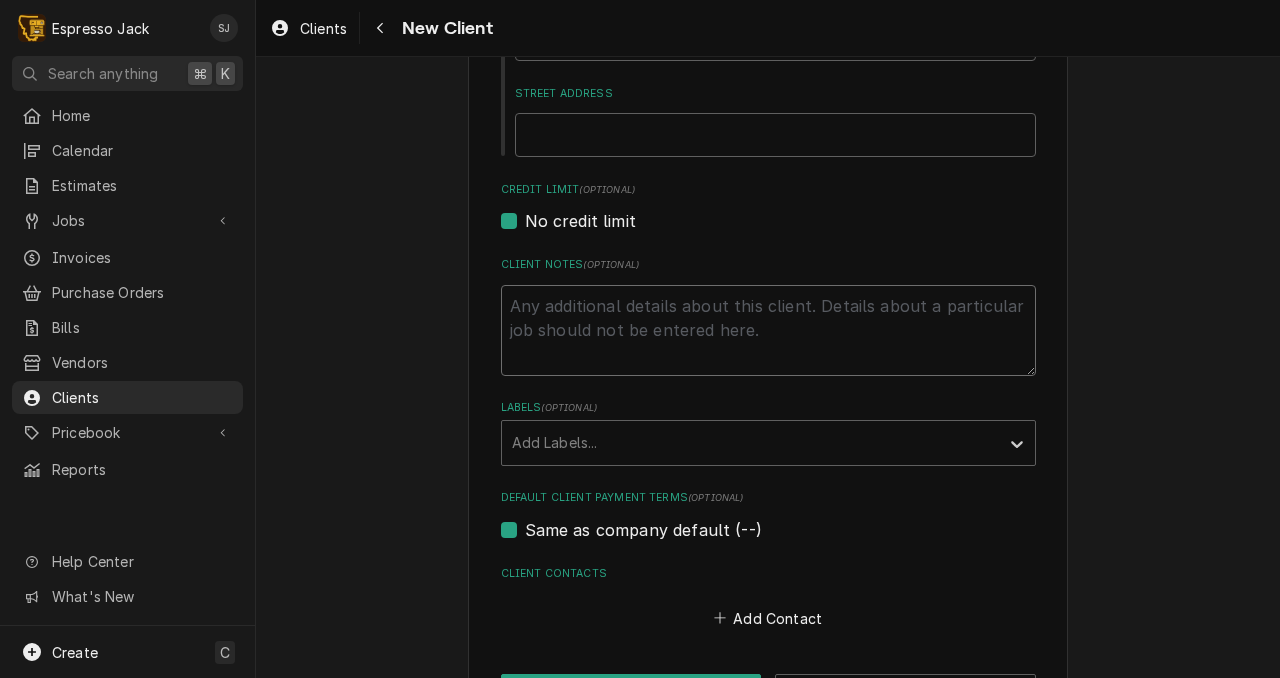 type on "x" 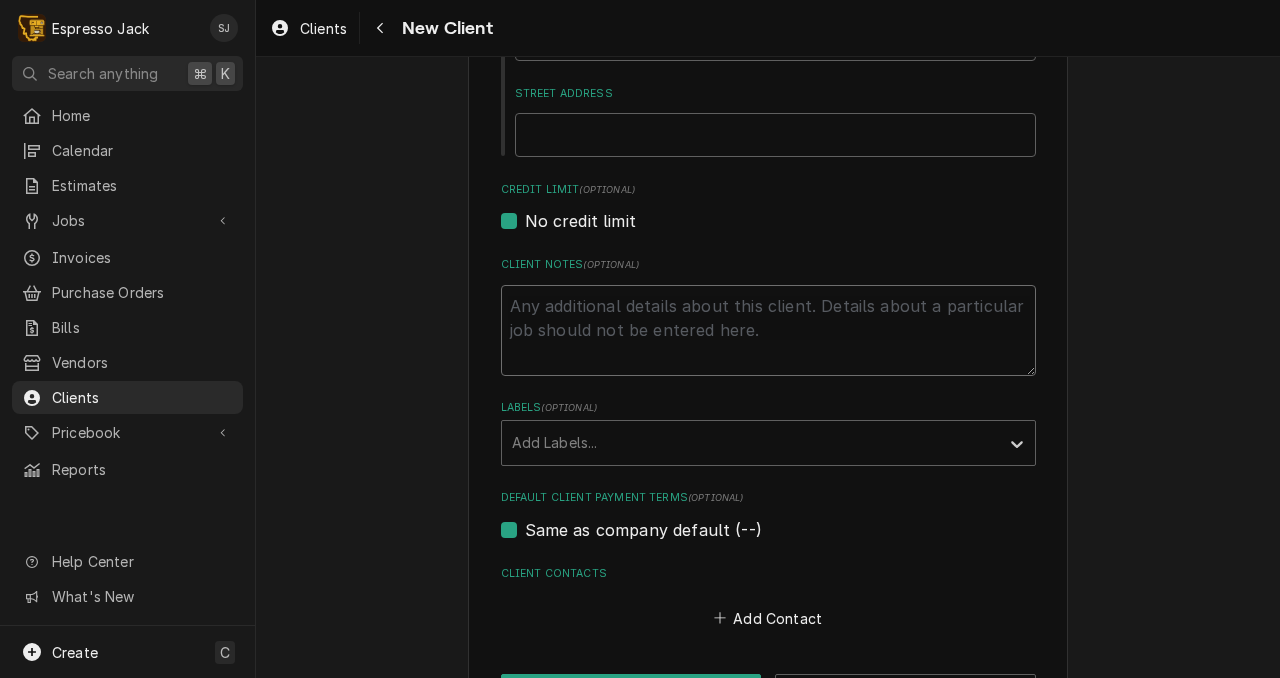 type on "E" 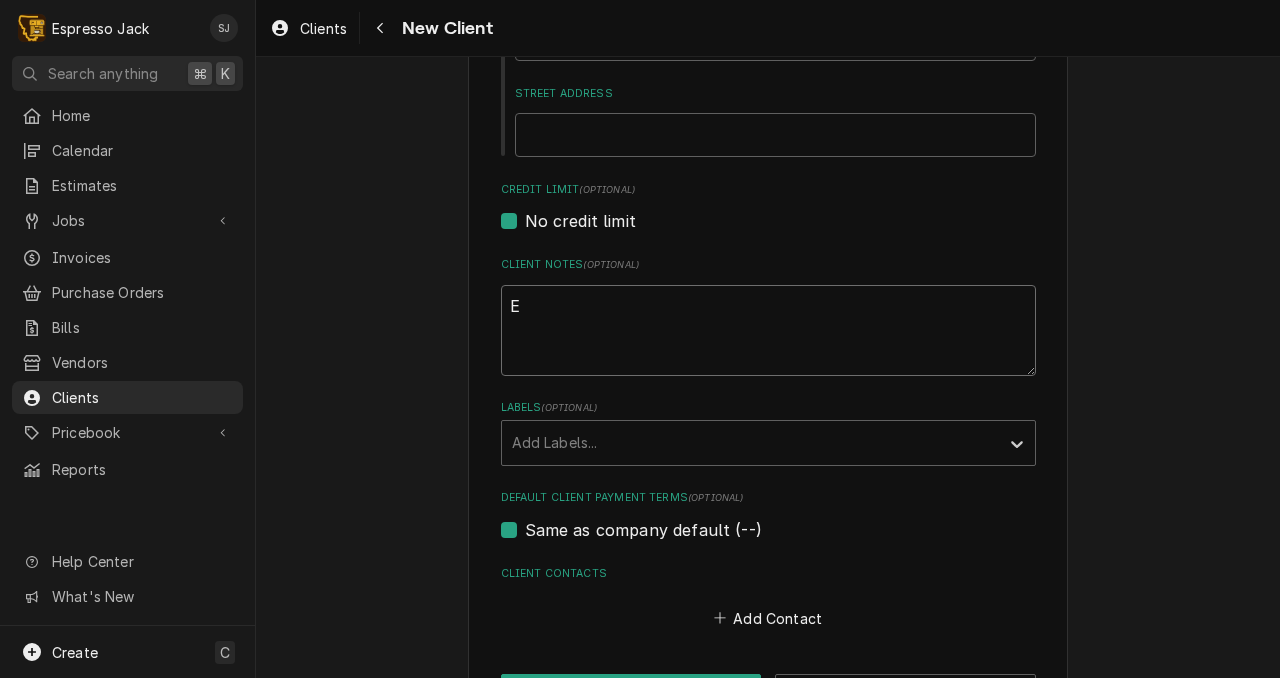 type on "x" 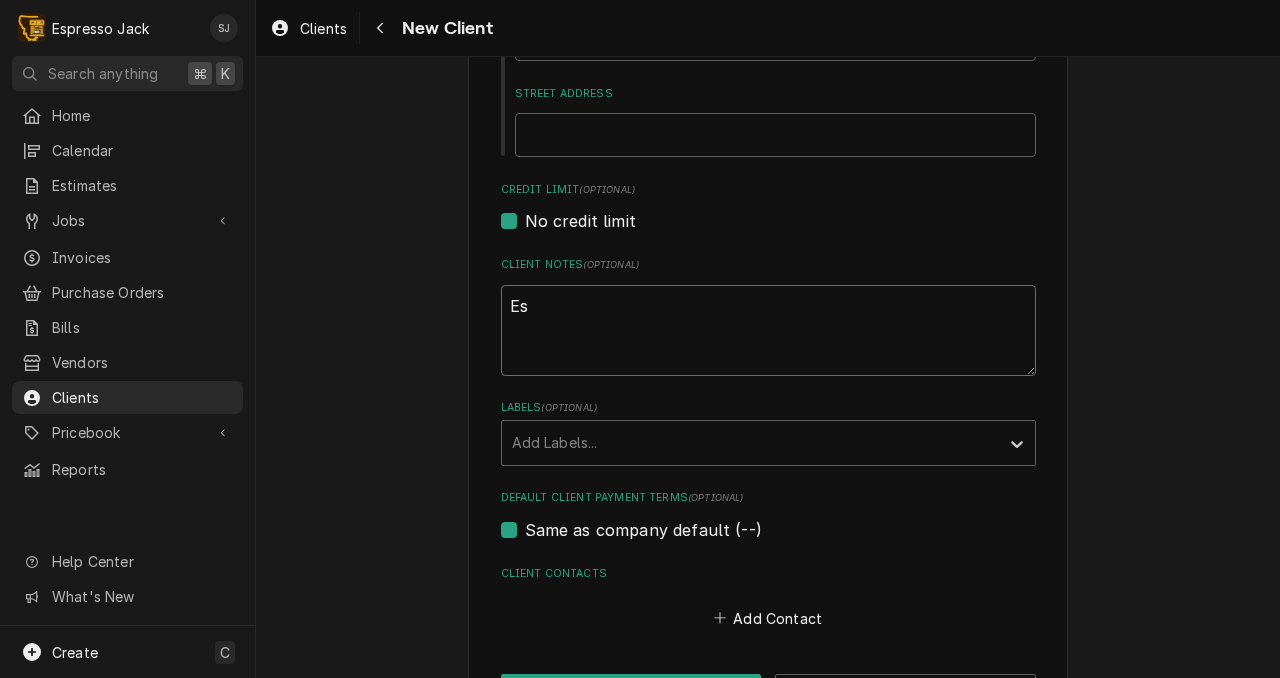 type on "x" 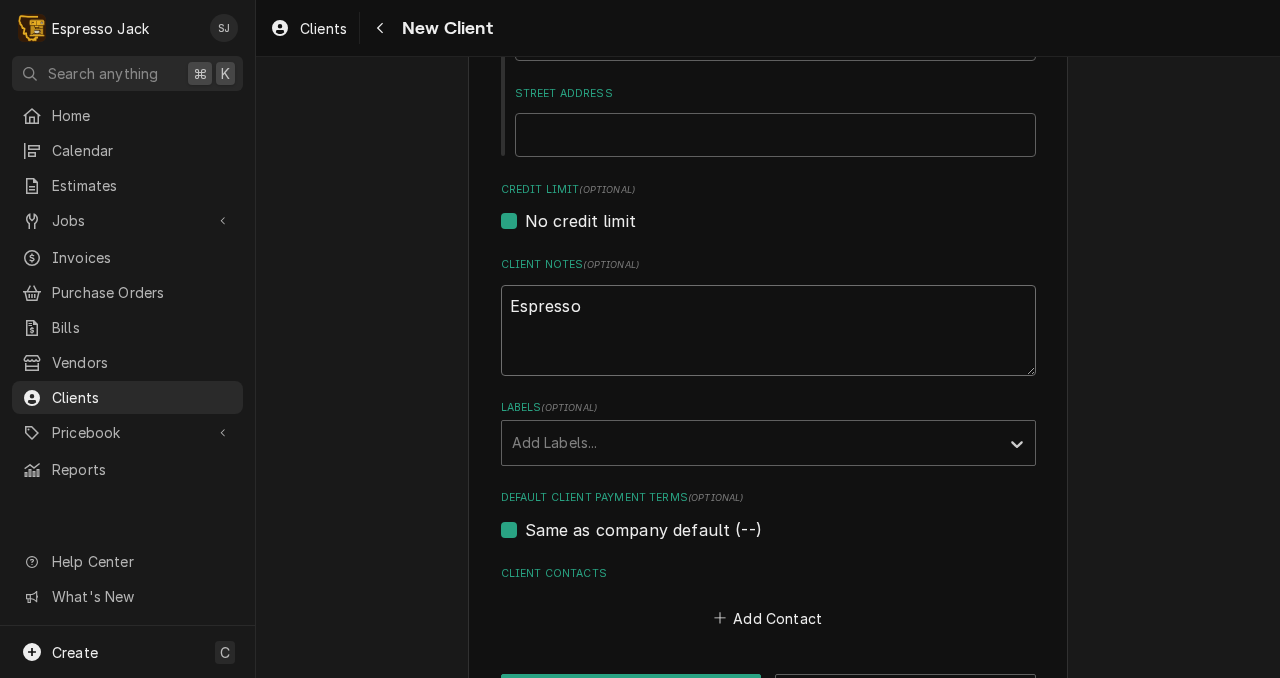 type on "x" 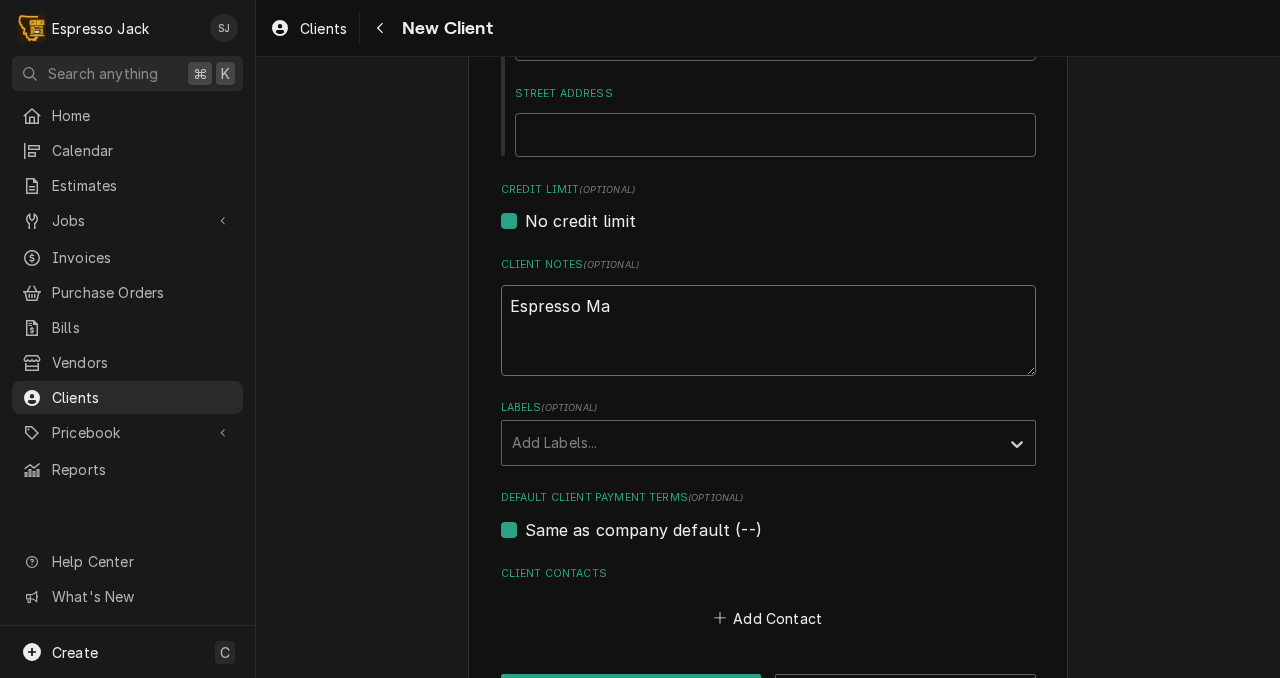type on "x" 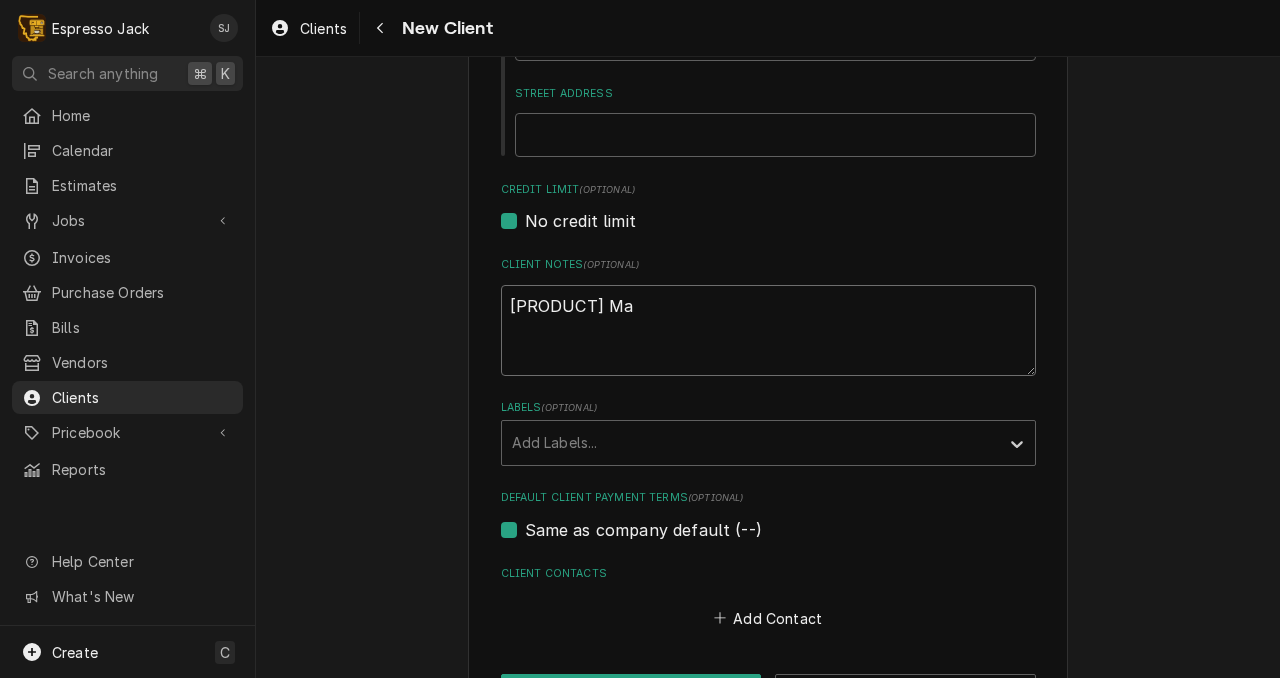 type on "x" 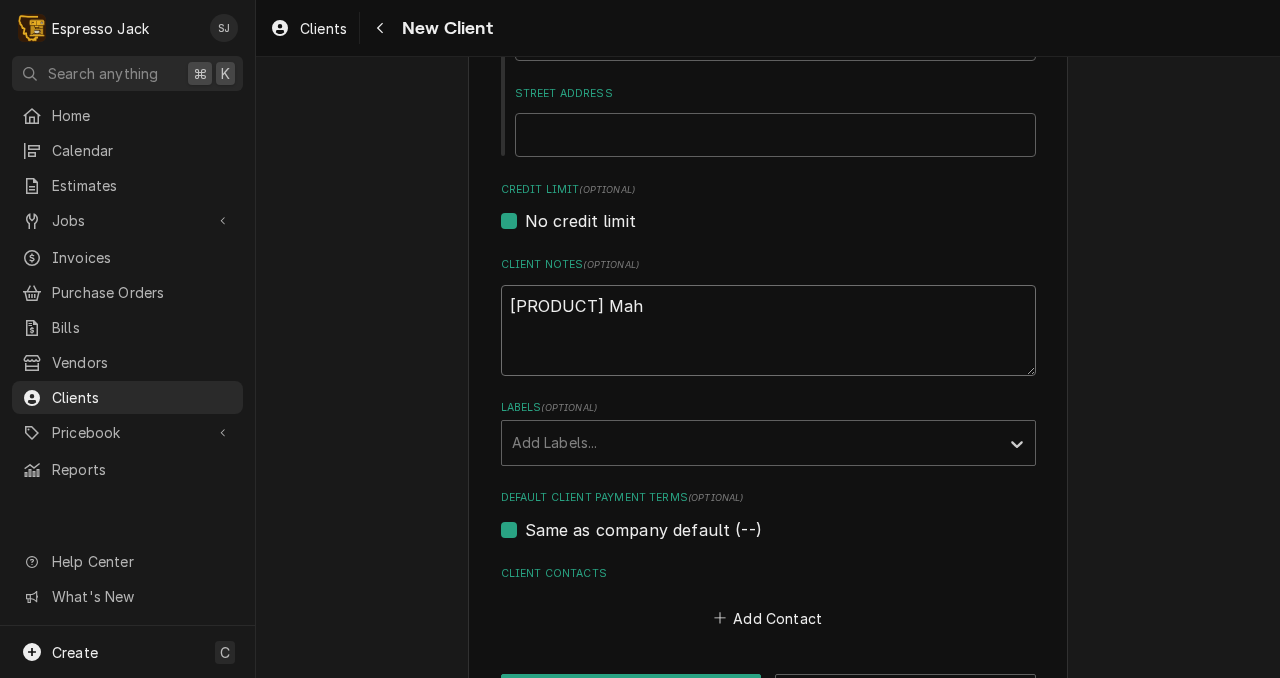 type on "x" 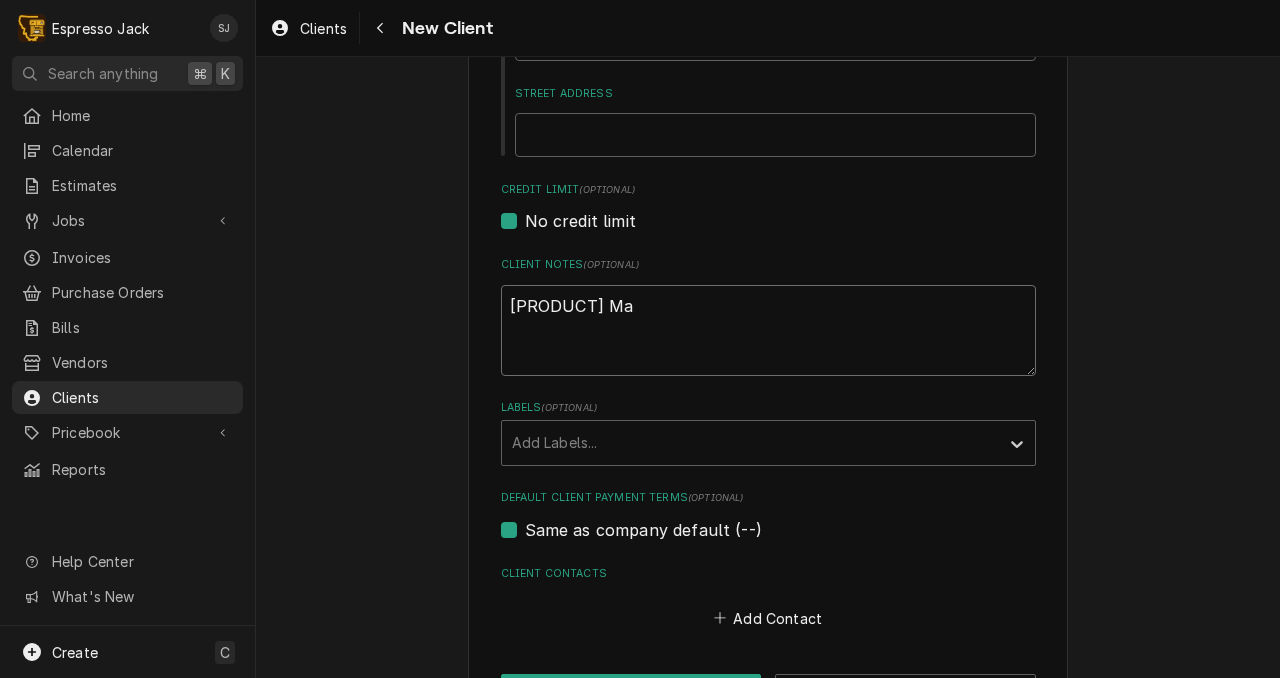 type on "x" 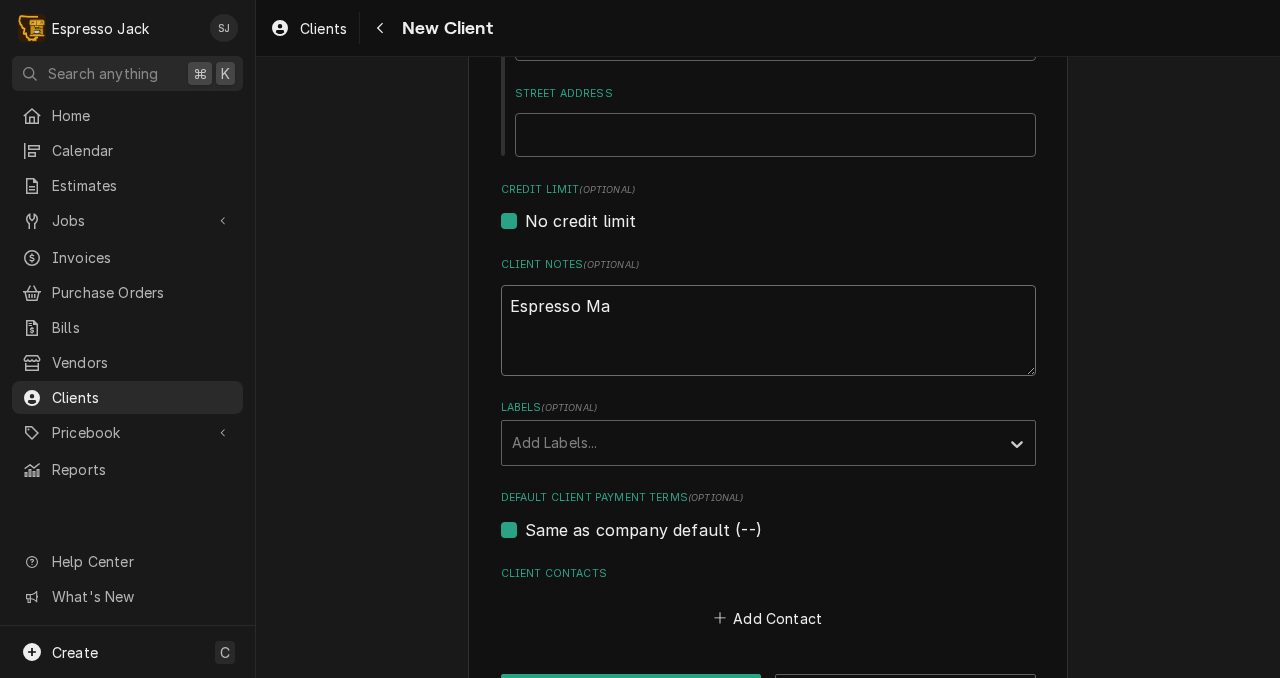 type on "x" 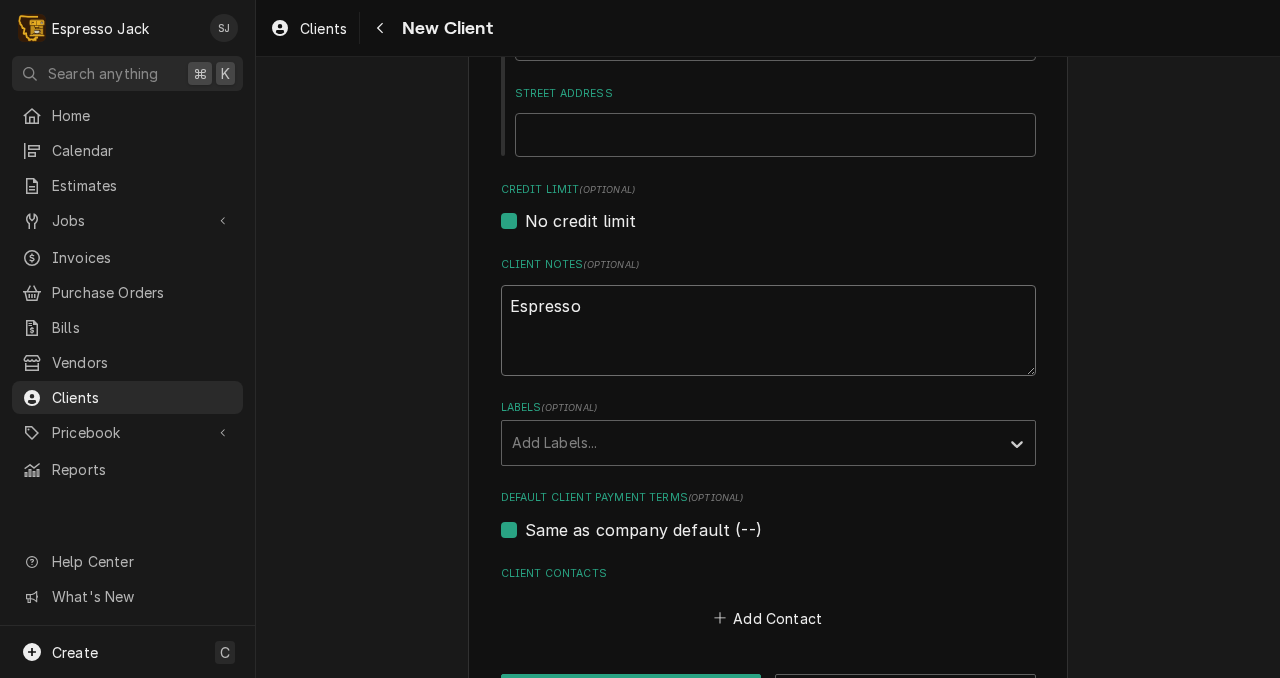 type on "x" 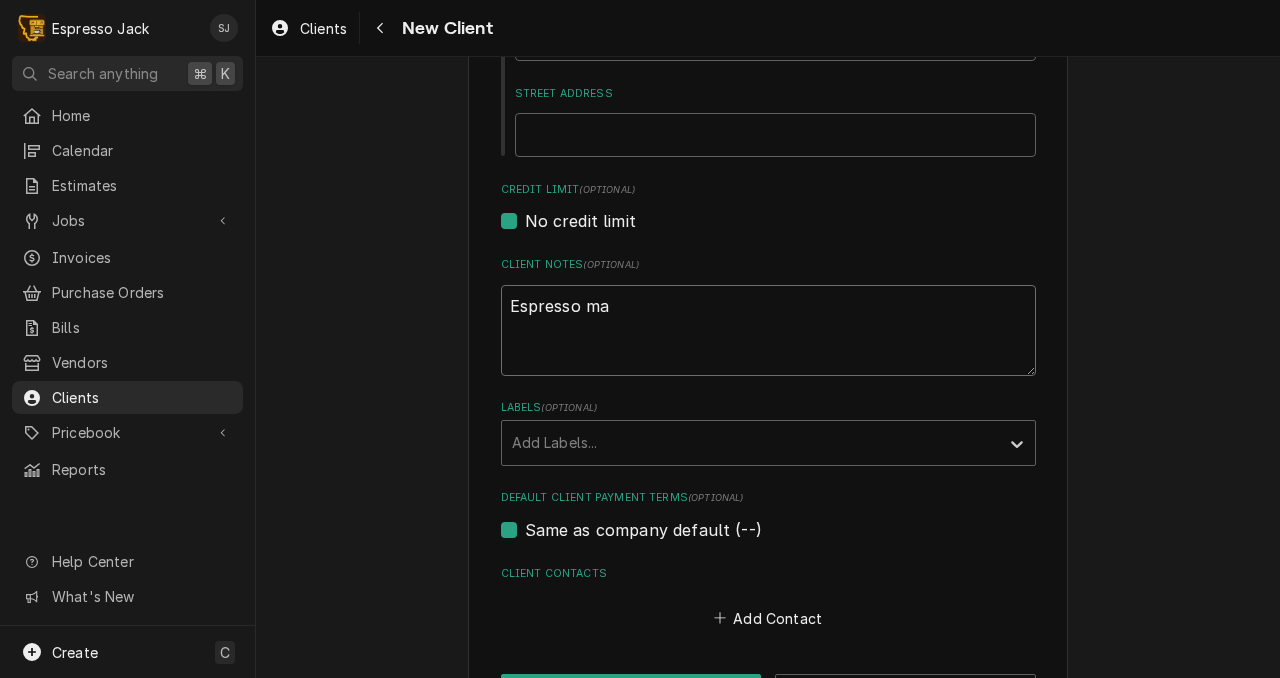 type on "x" 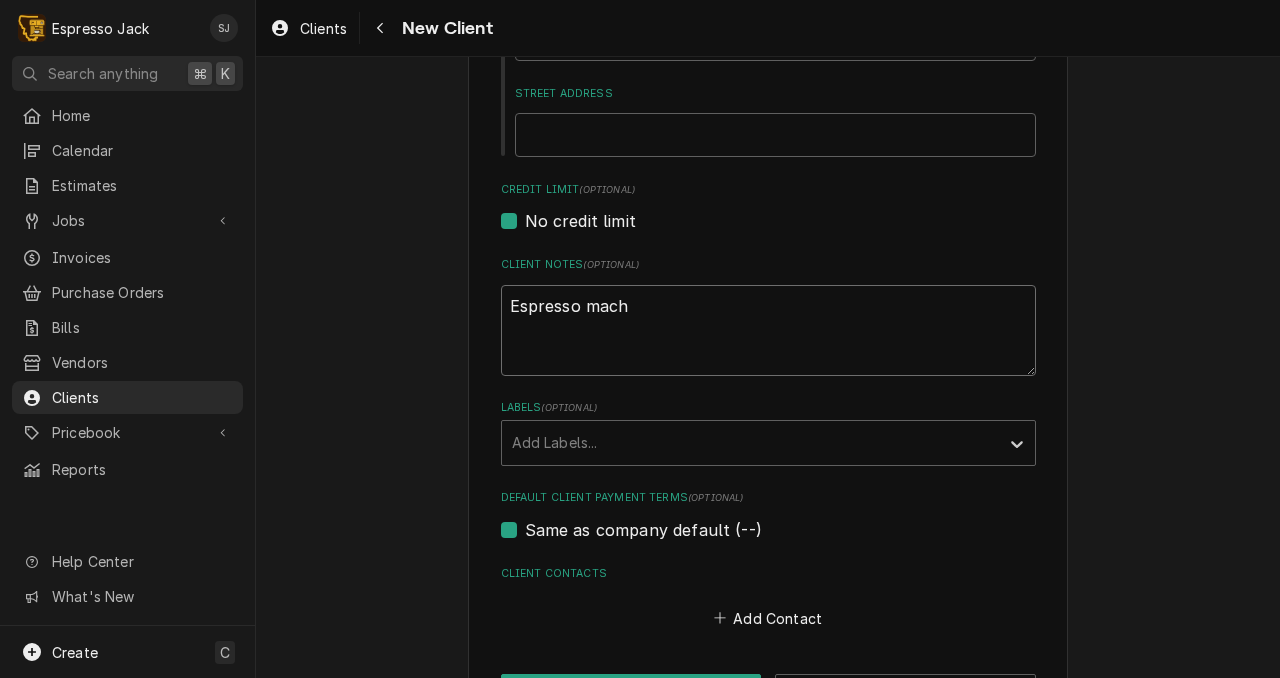 type on "x" 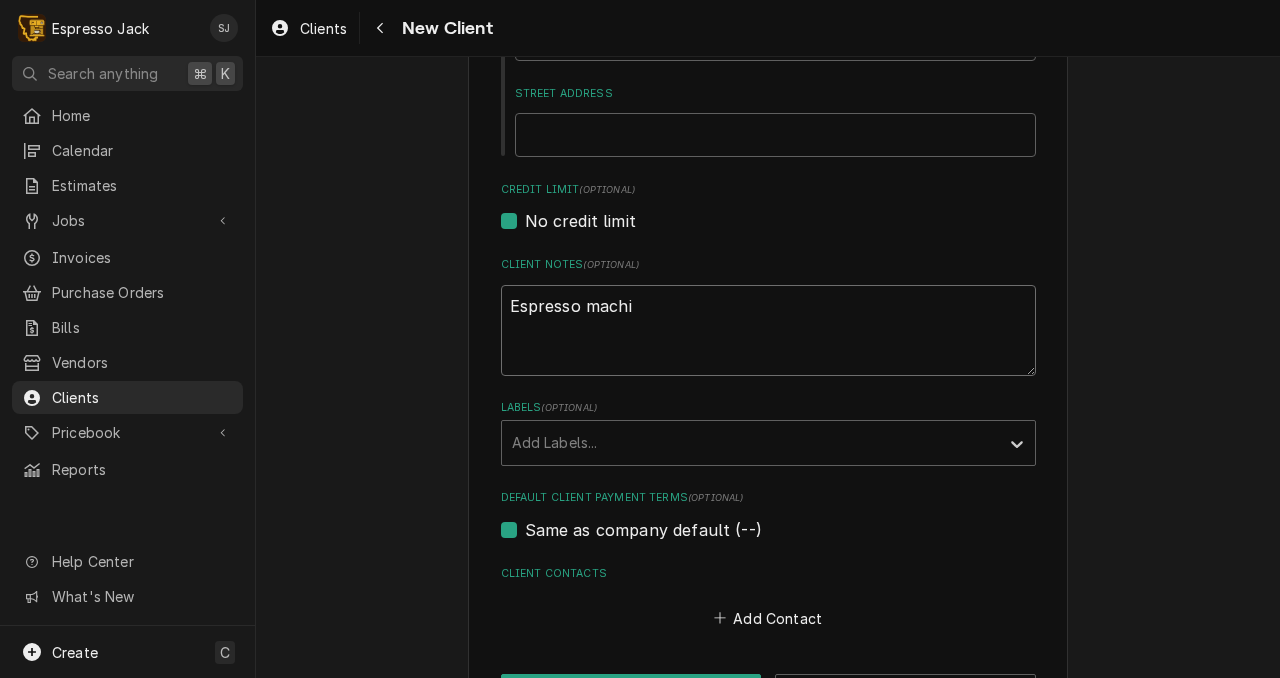 type on "x" 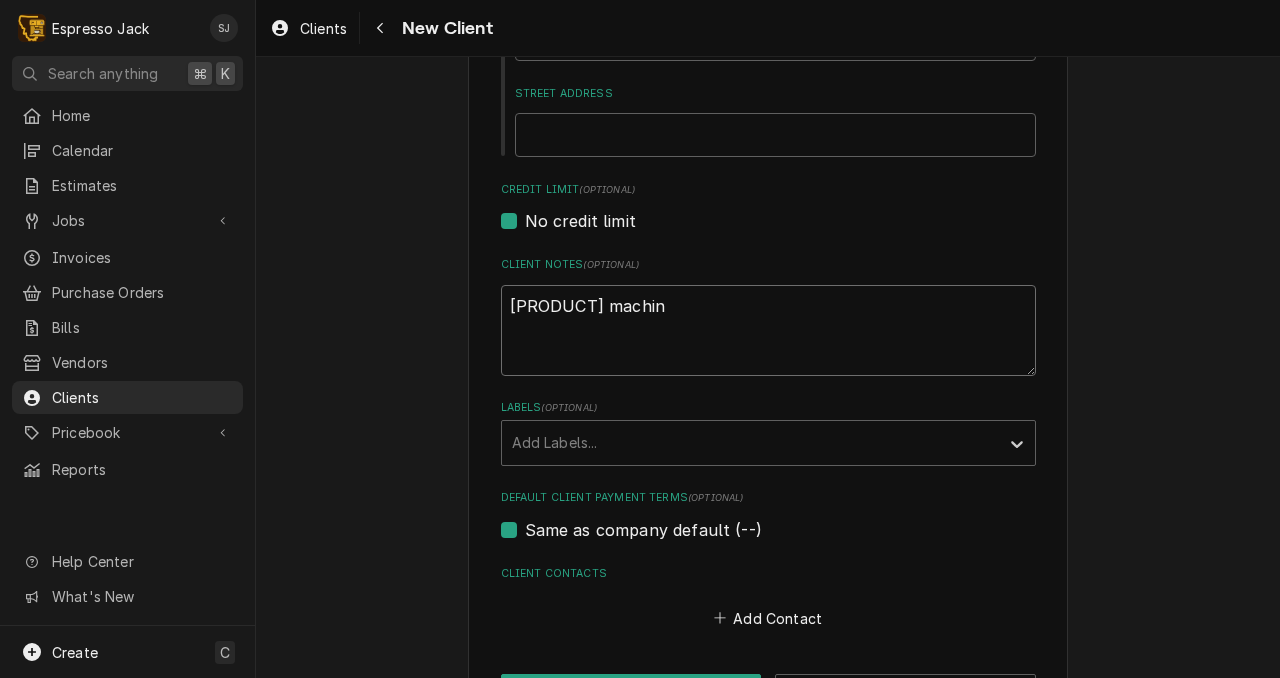 type on "x" 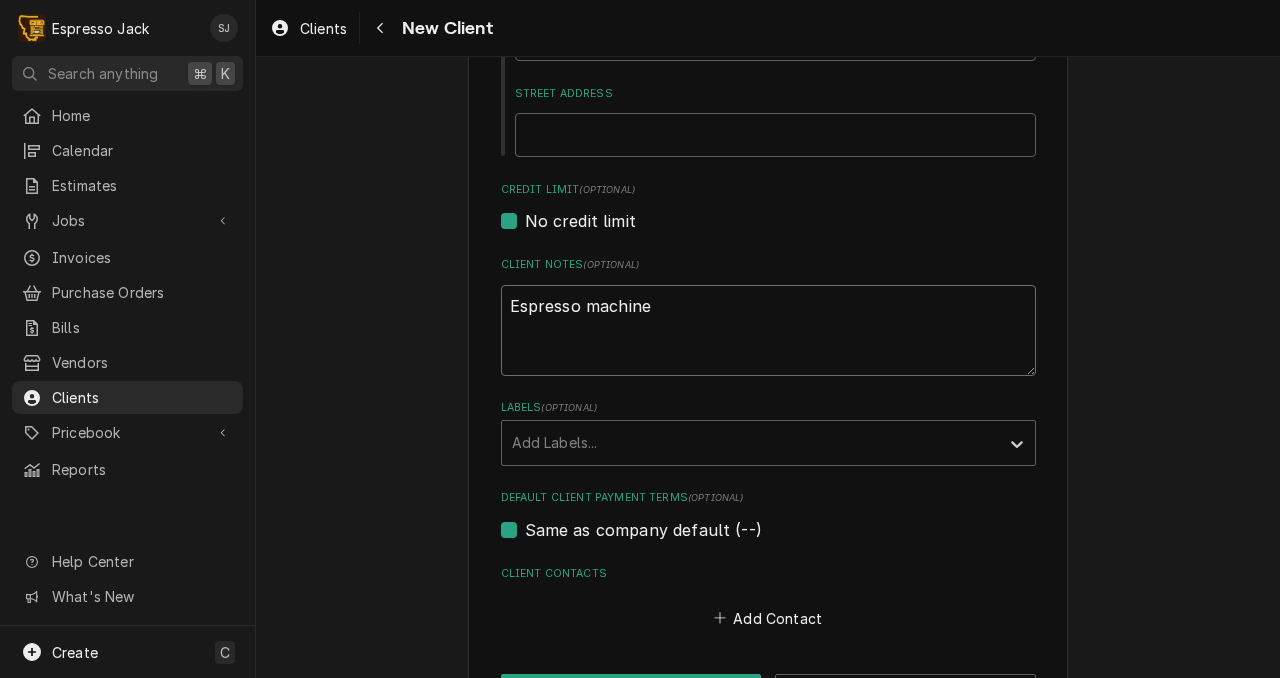 type on "x" 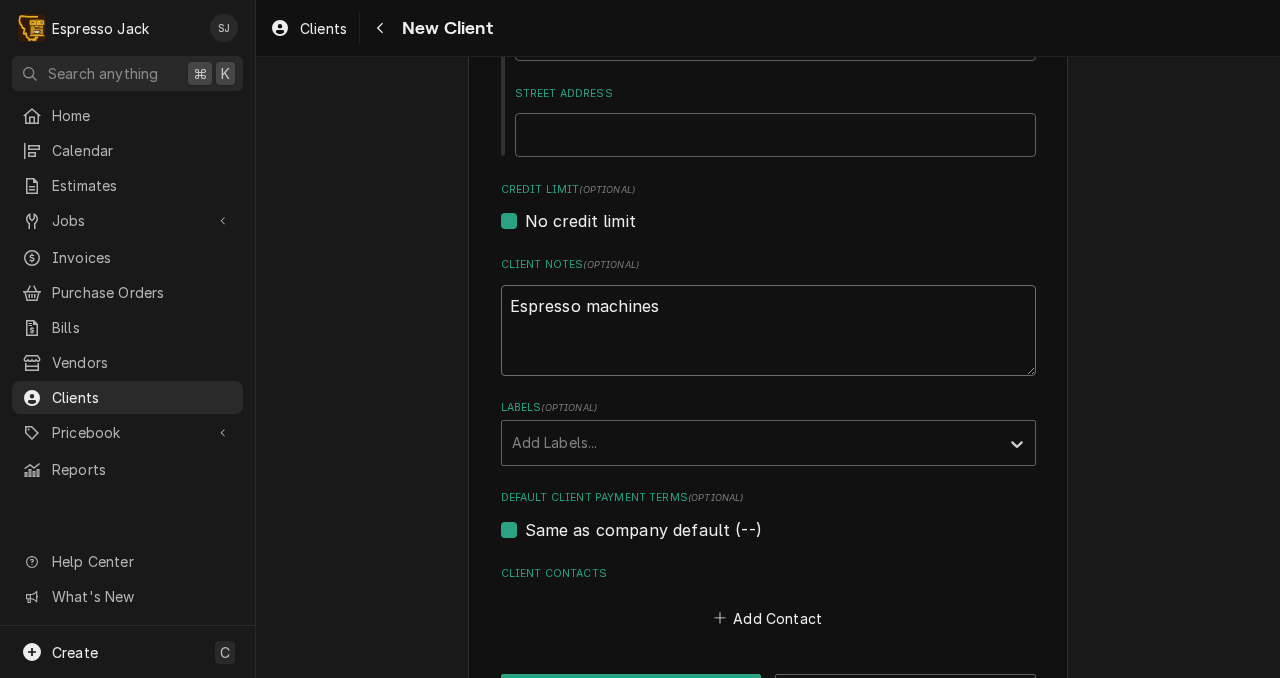 type on "x" 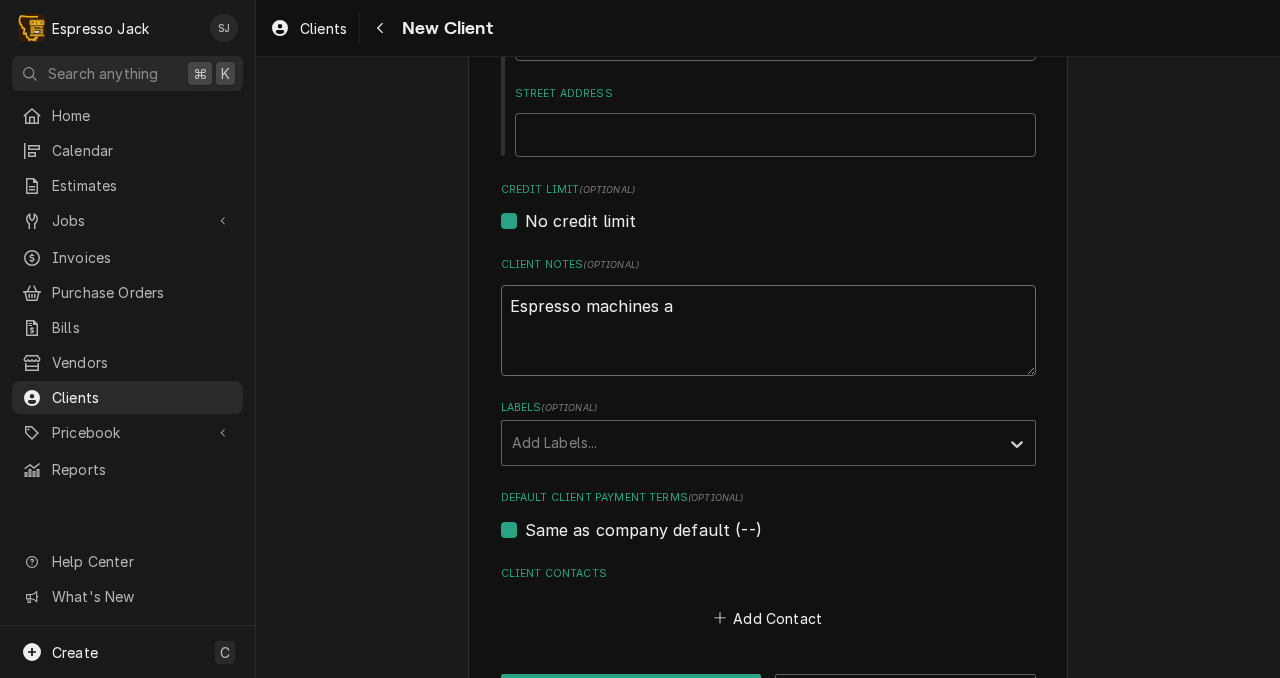 type on "Espresso machines ar" 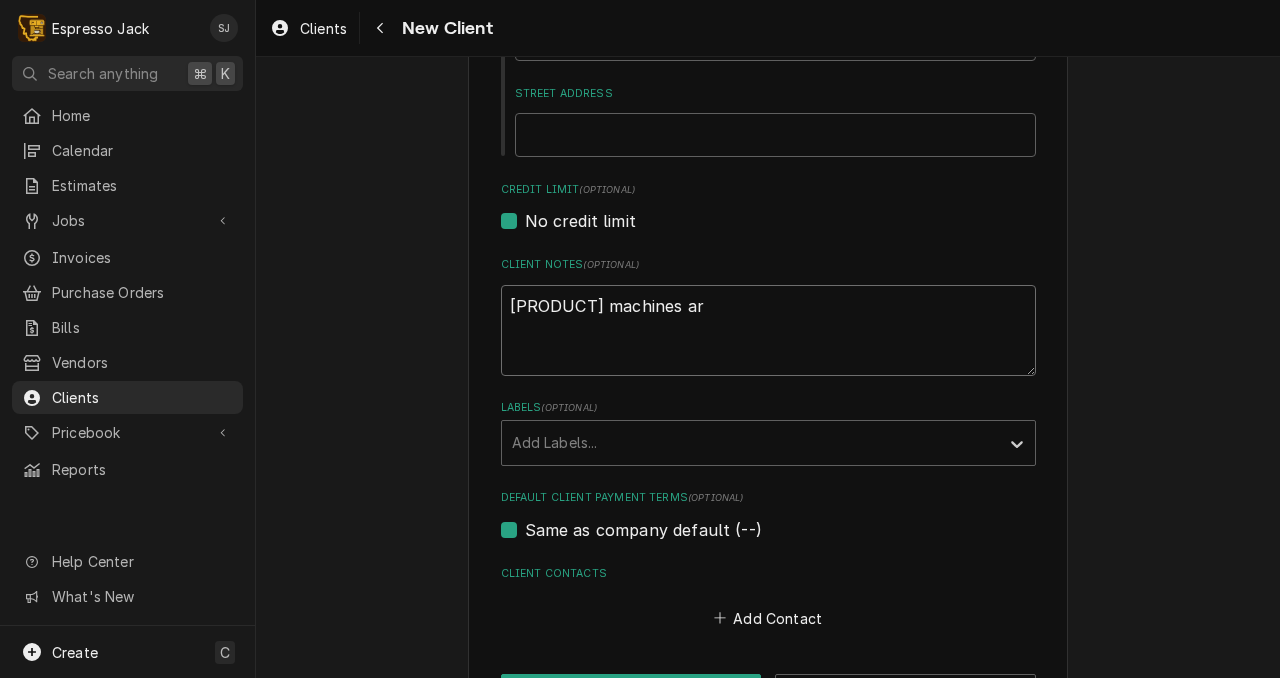 type on "x" 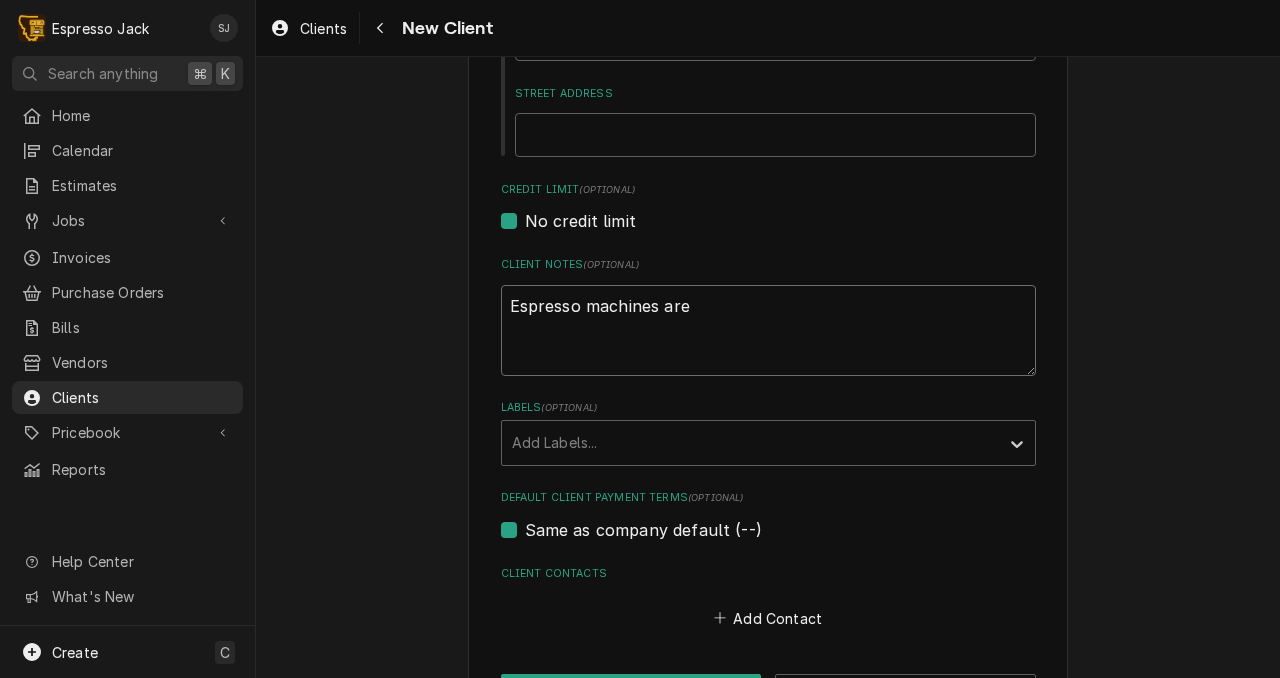 type on "x" 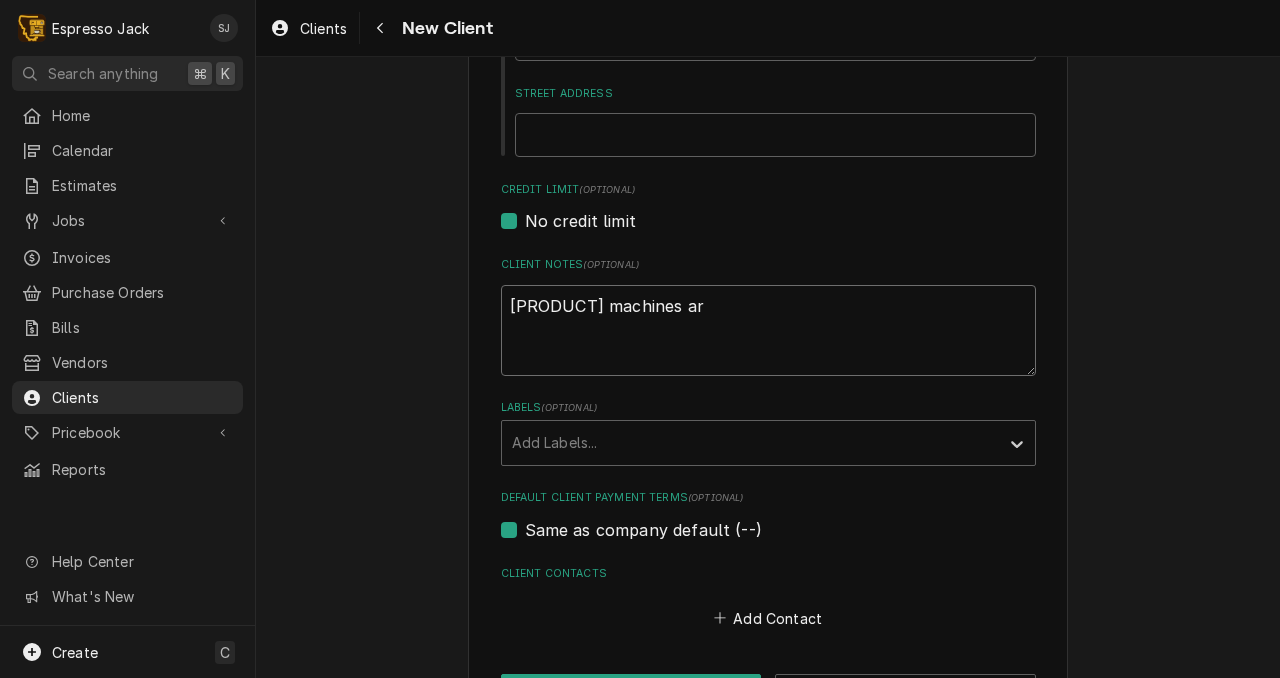 type on "x" 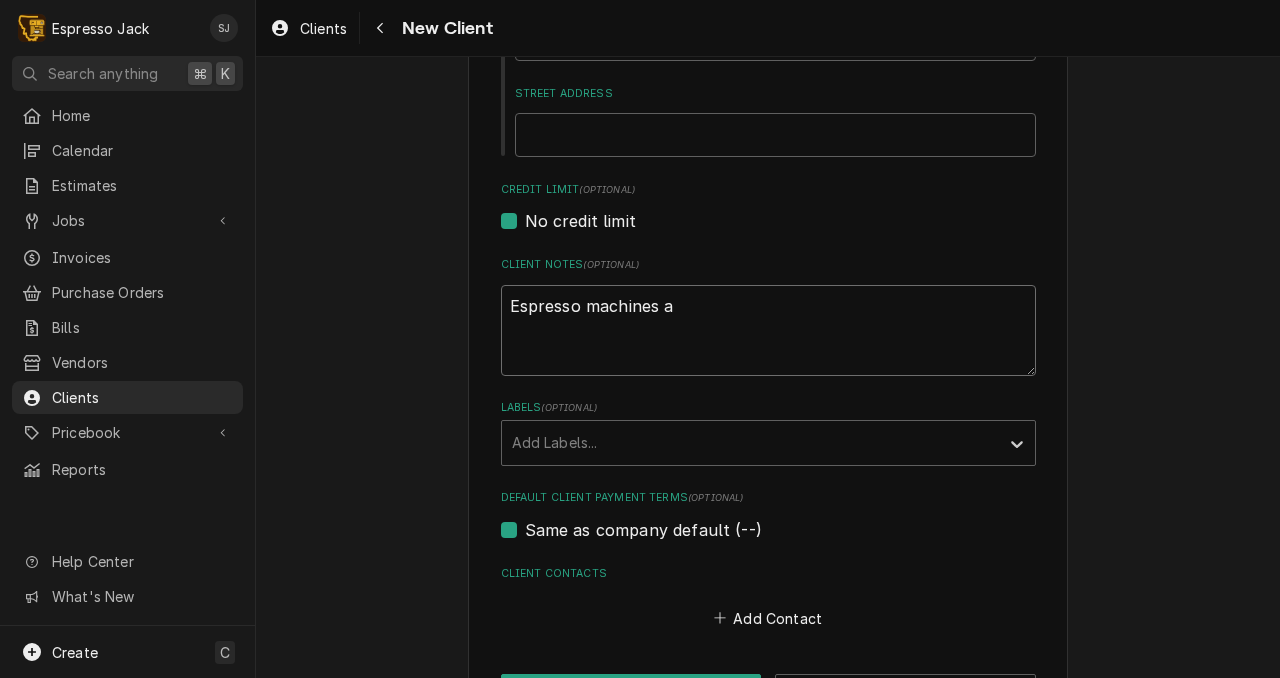 type on "x" 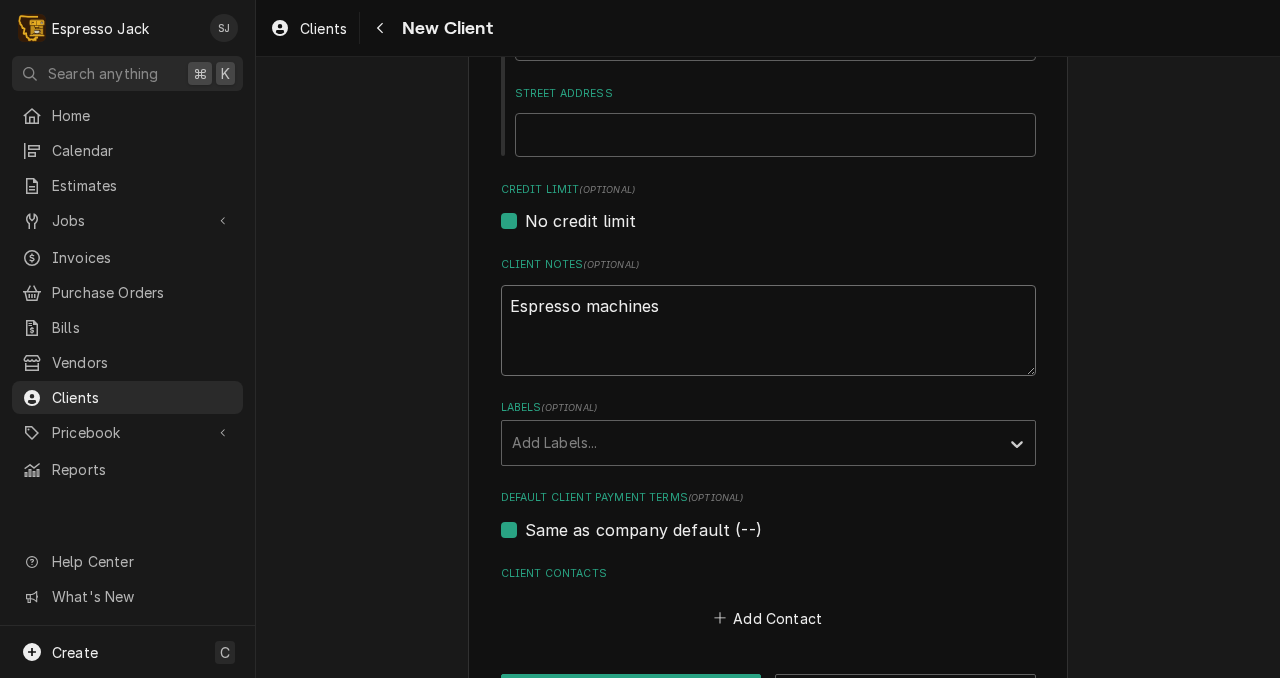 type on "x" 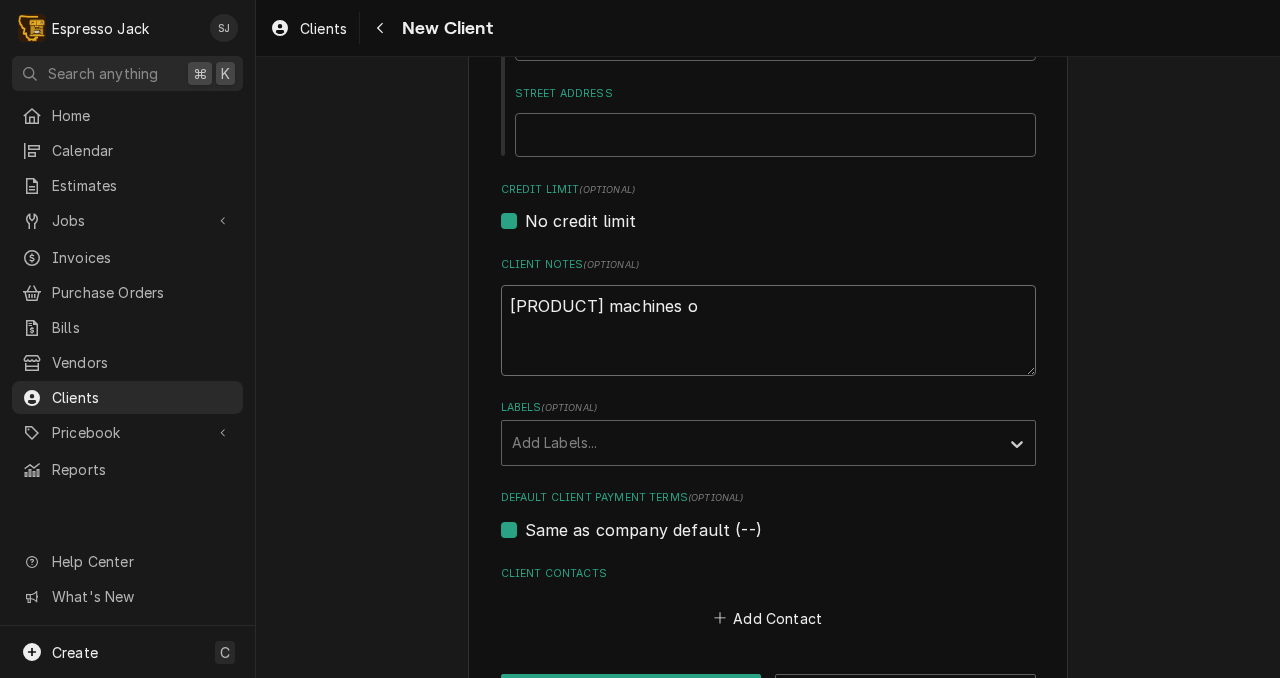 type on "x" 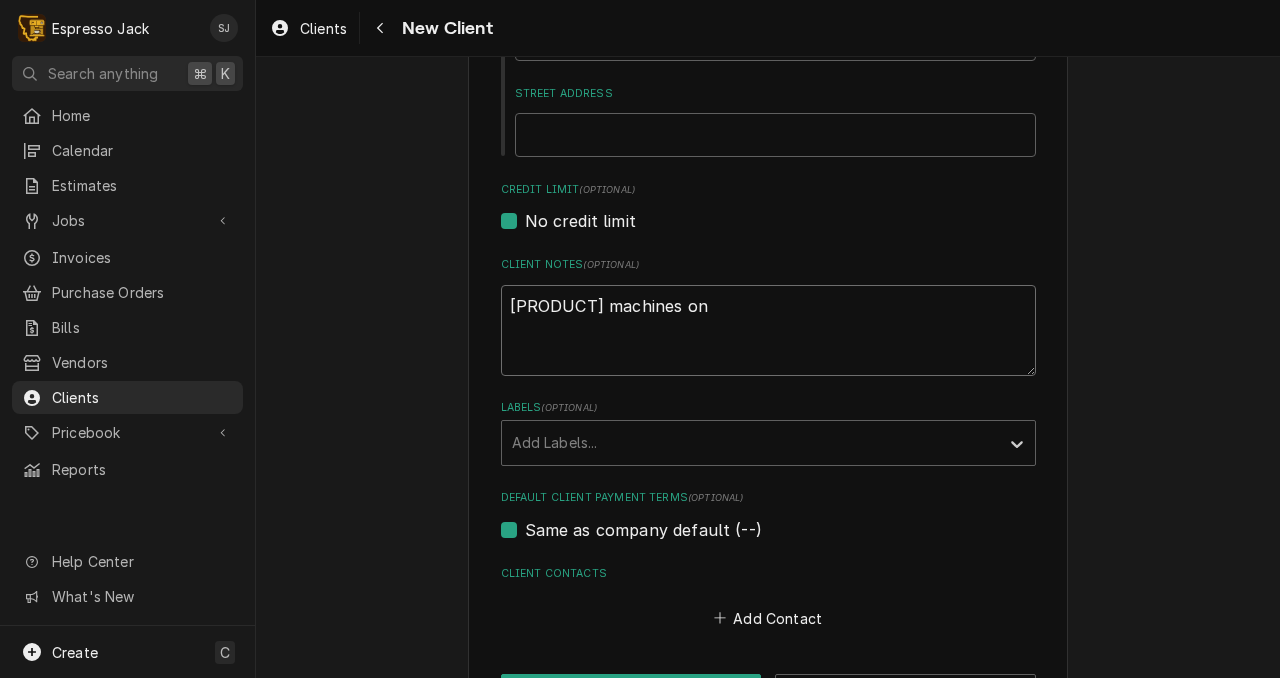 type on "x" 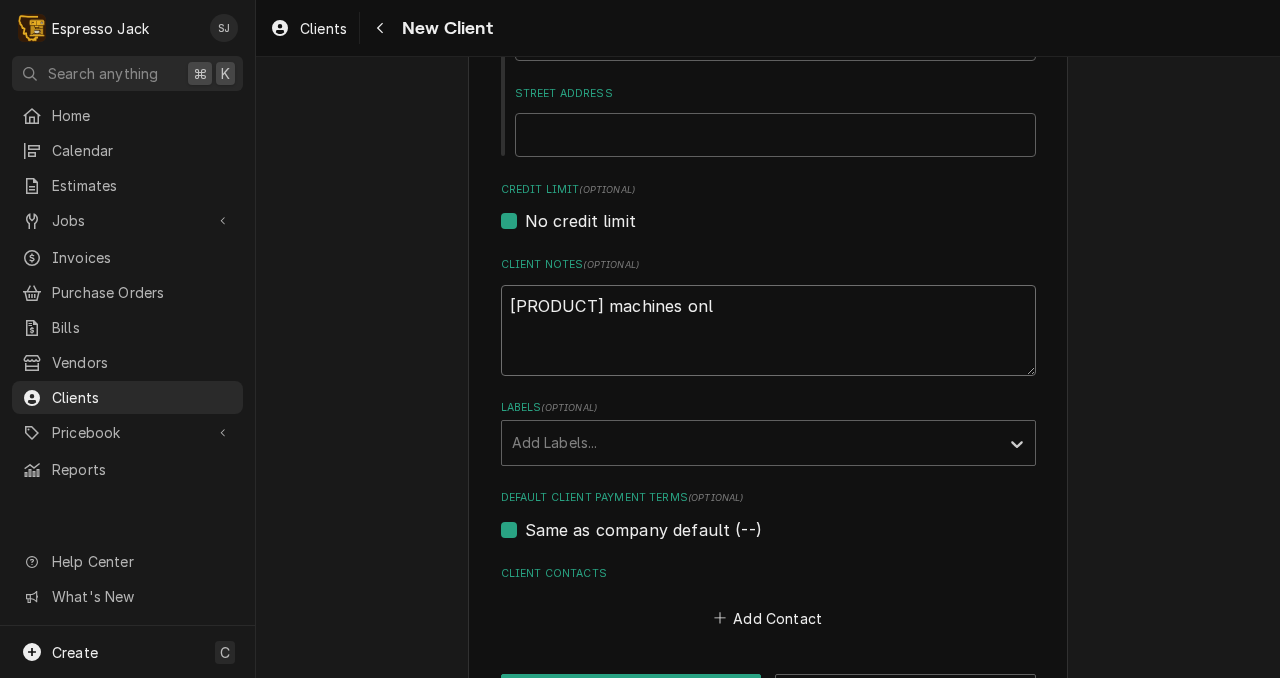 type on "x" 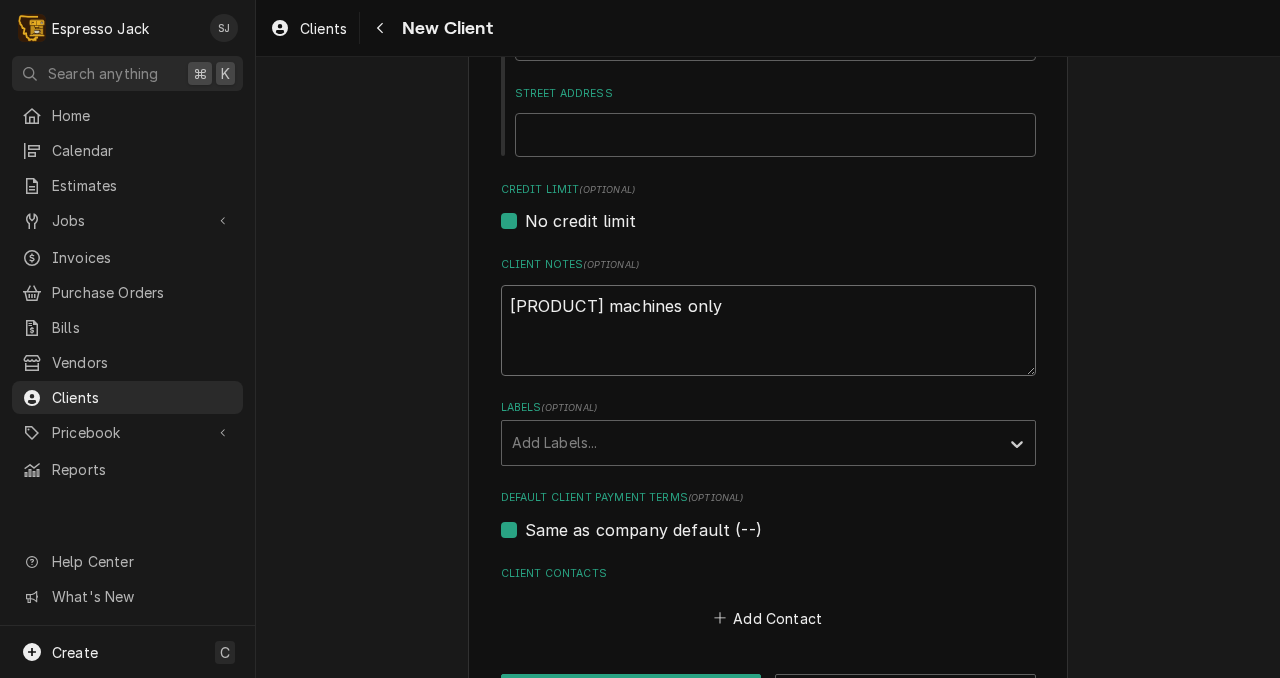 type on "x" 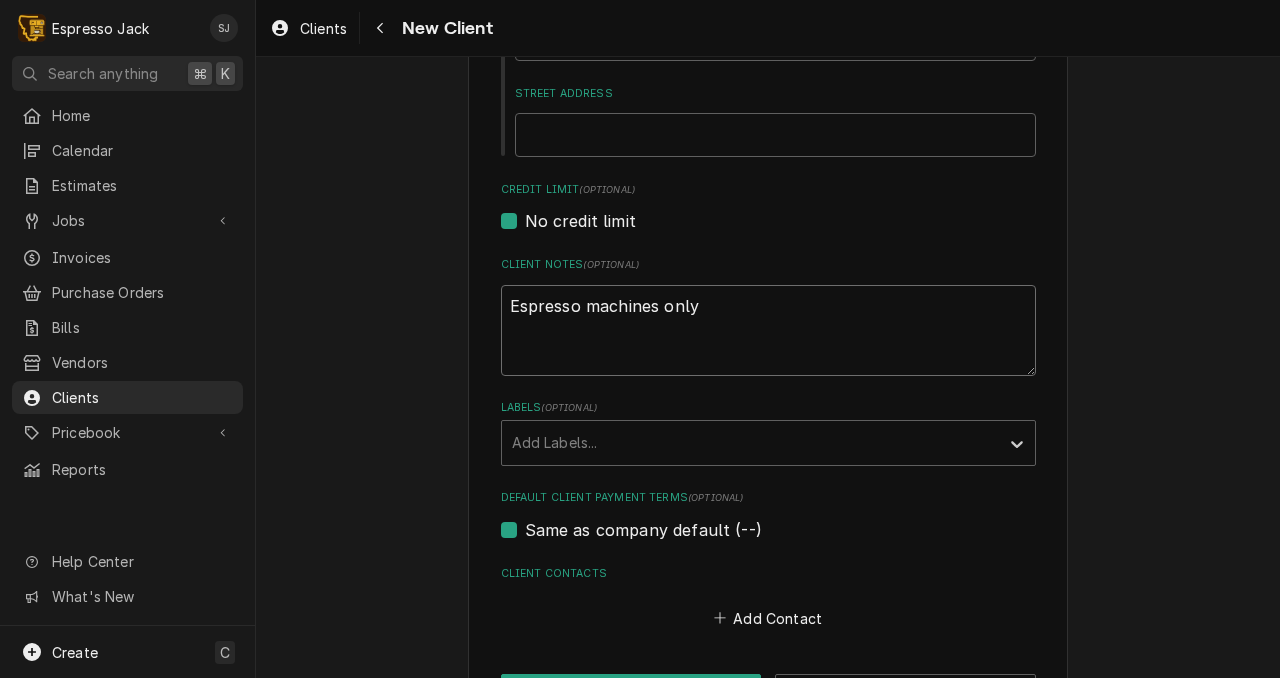 type on "x" 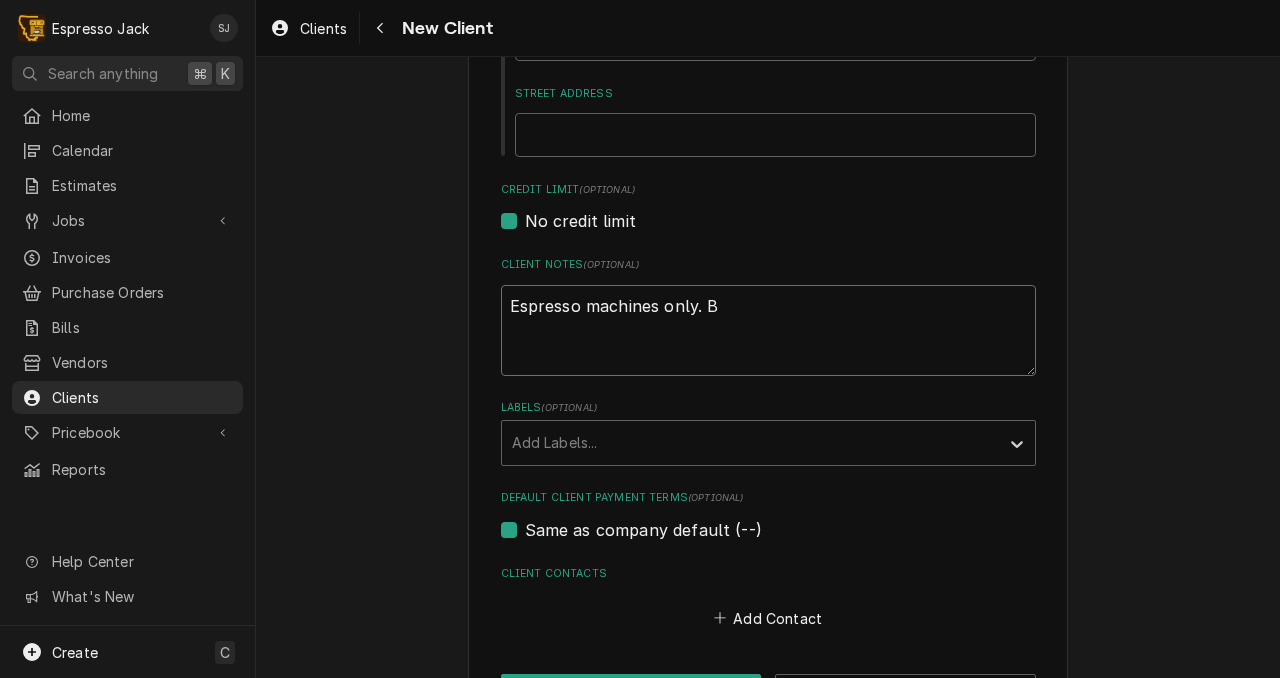 type on "x" 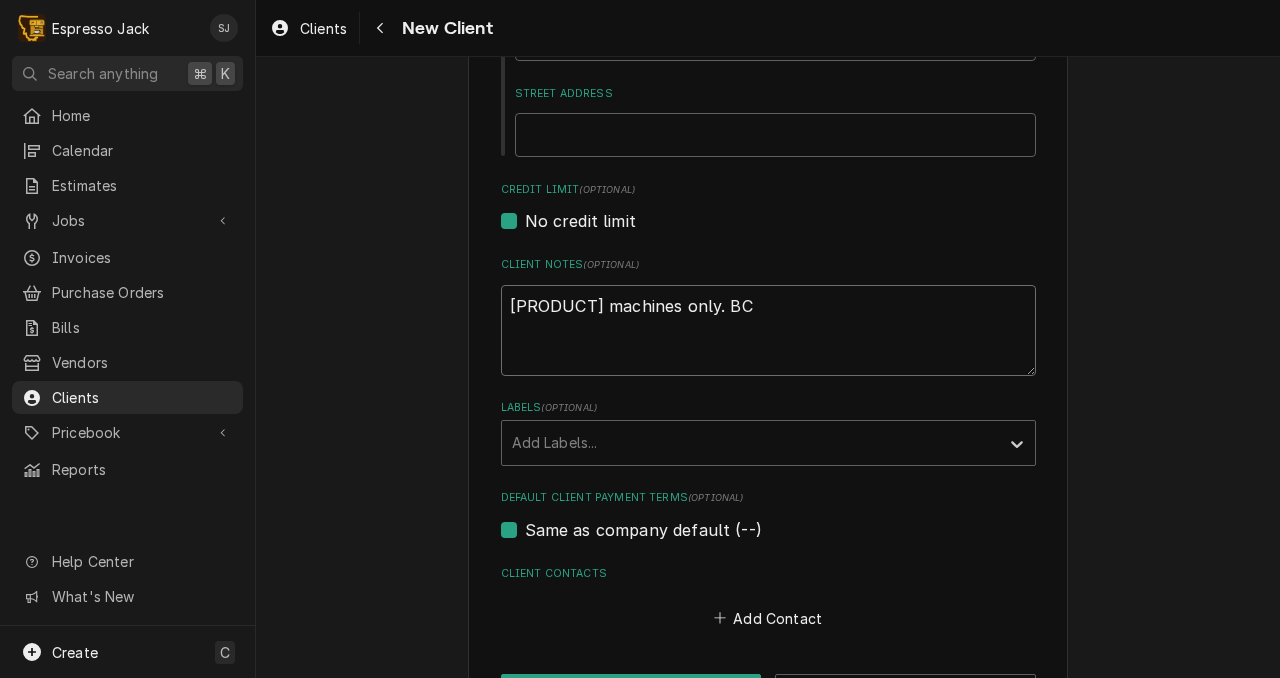 type on "x" 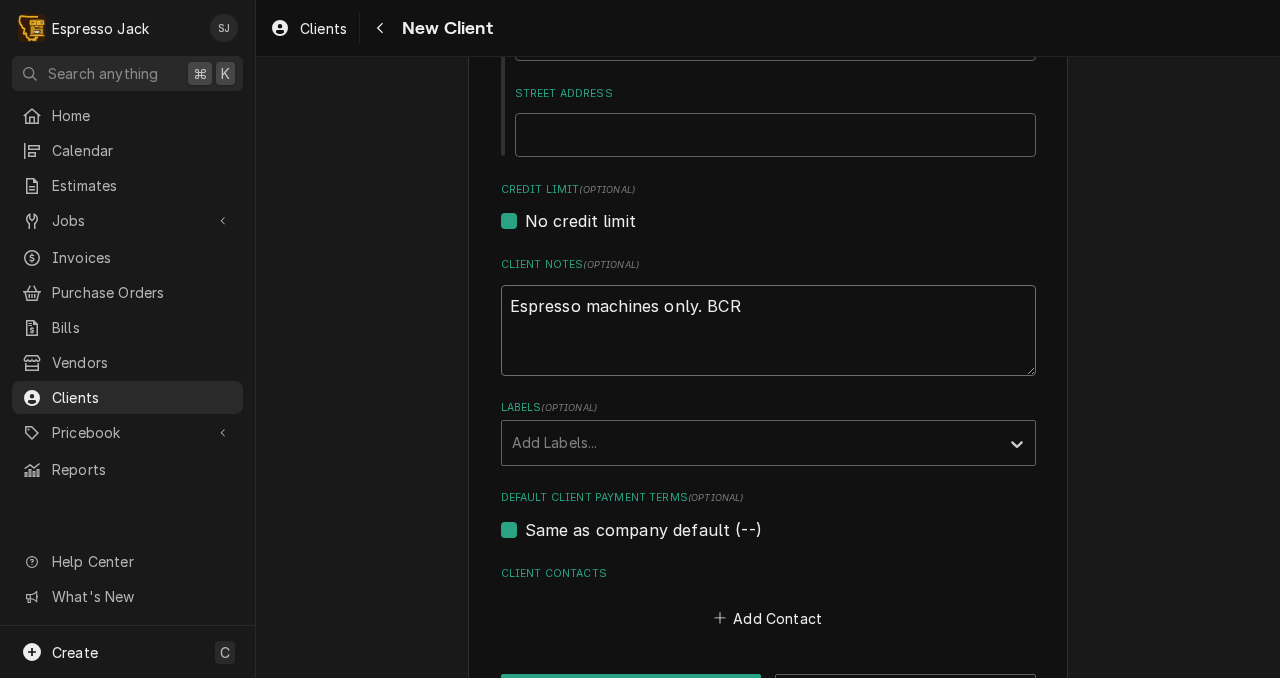 type on "x" 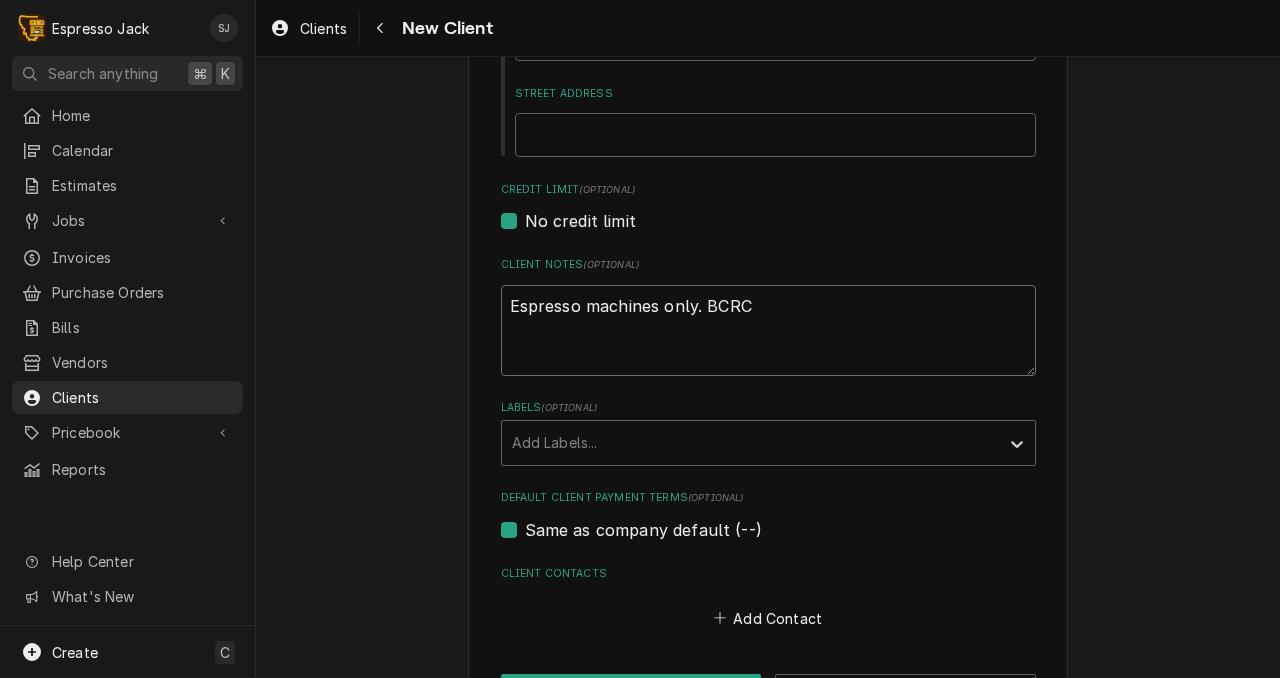 type on "x" 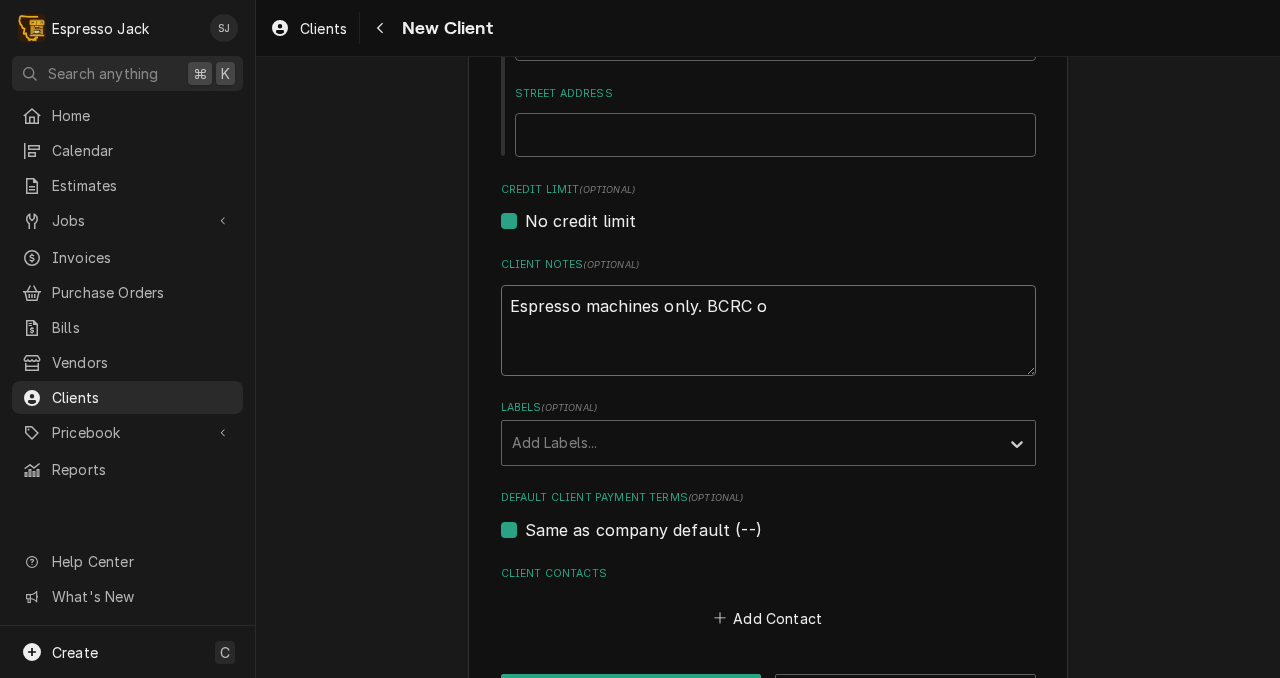 type on "Espresso machines only. BCRC ow" 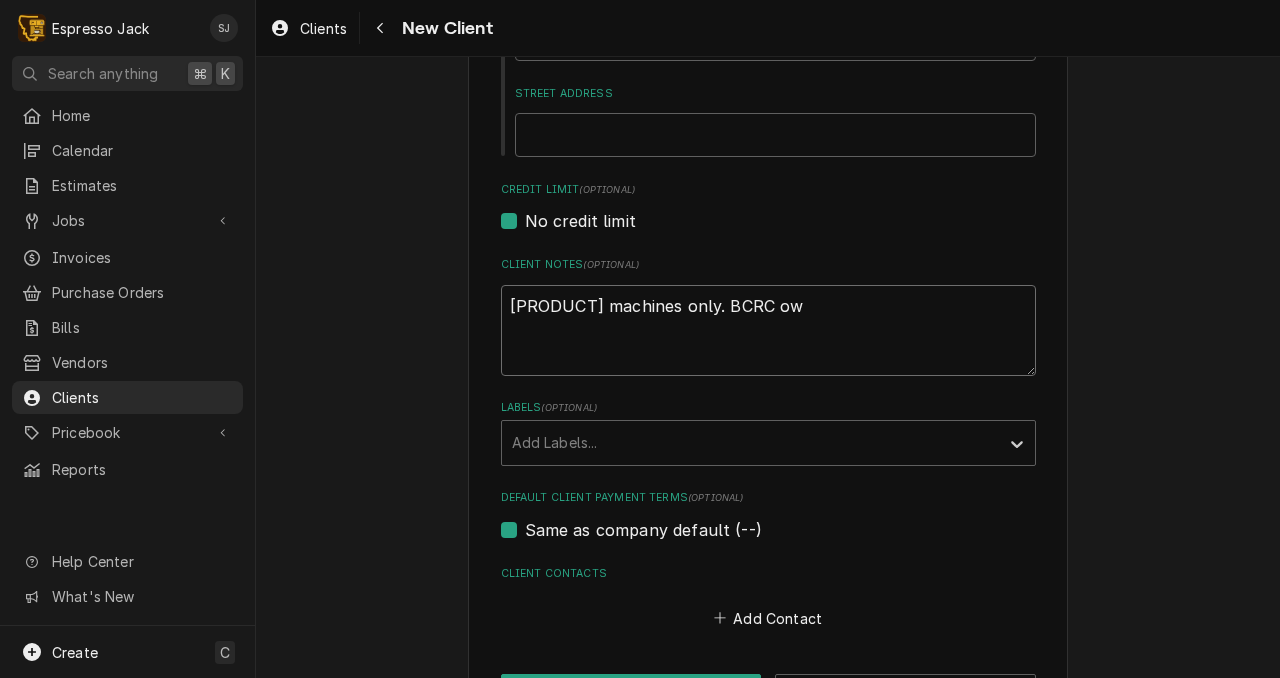 type on "x" 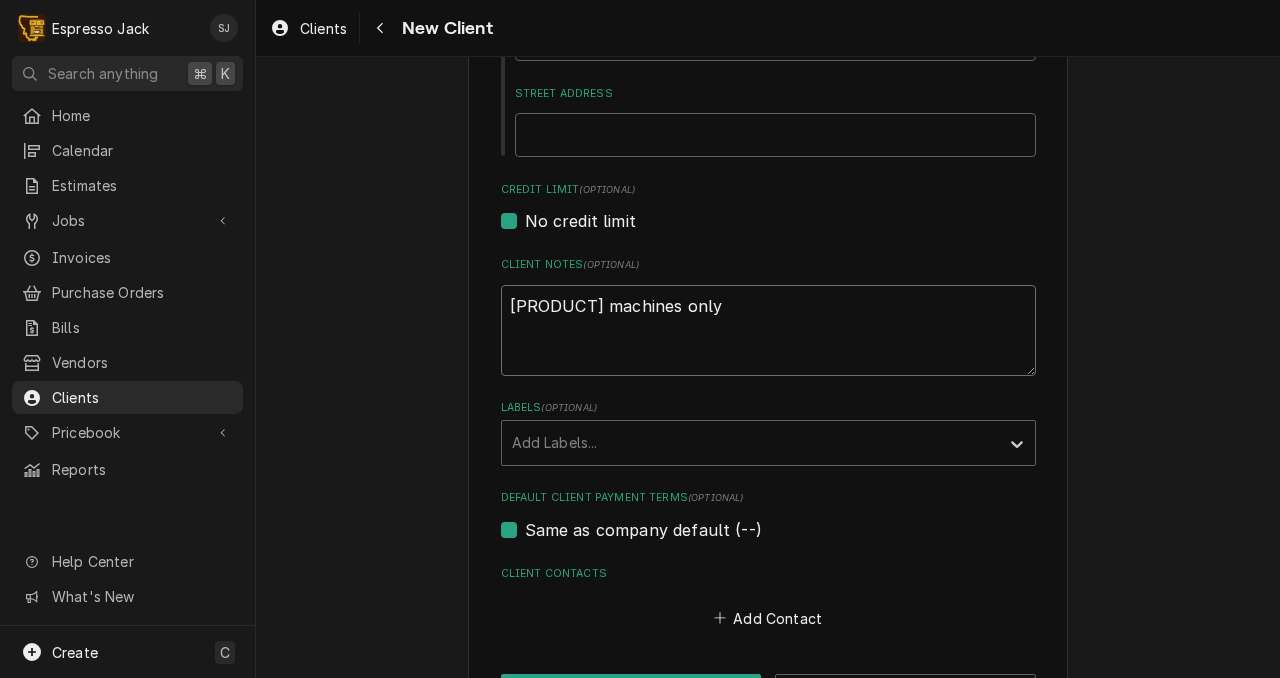 type on "Espresso machines only. BCRC owns" 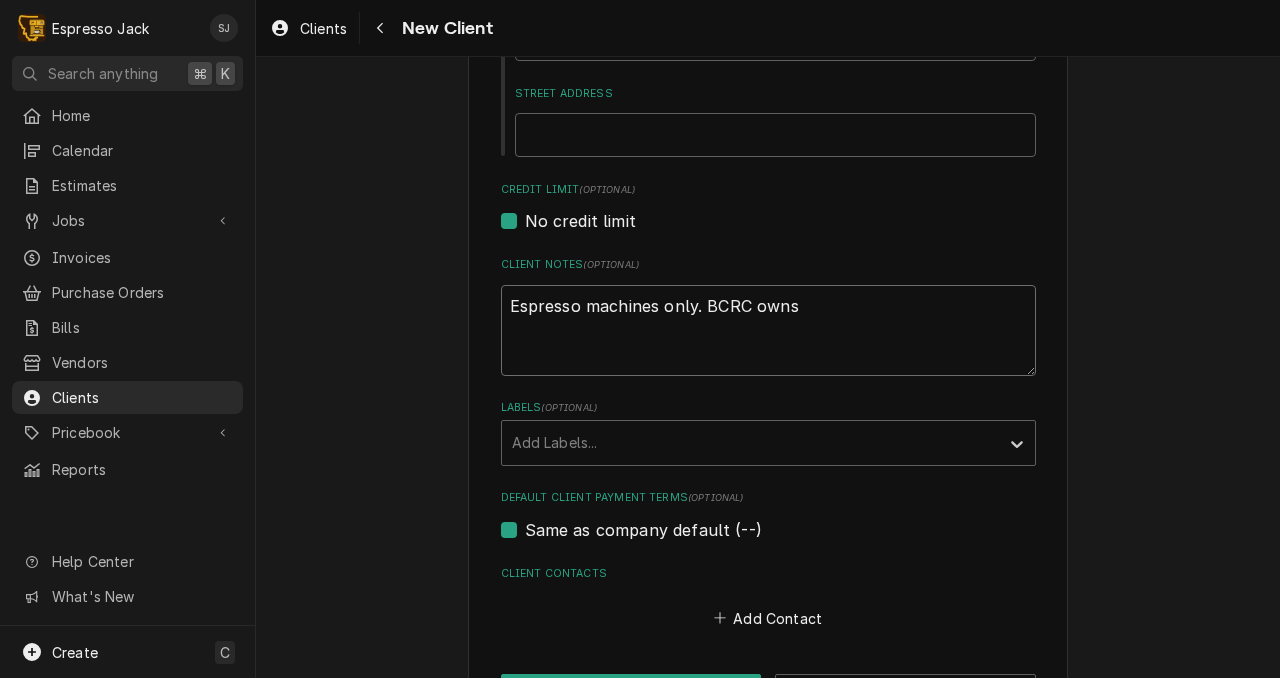 type on "x" 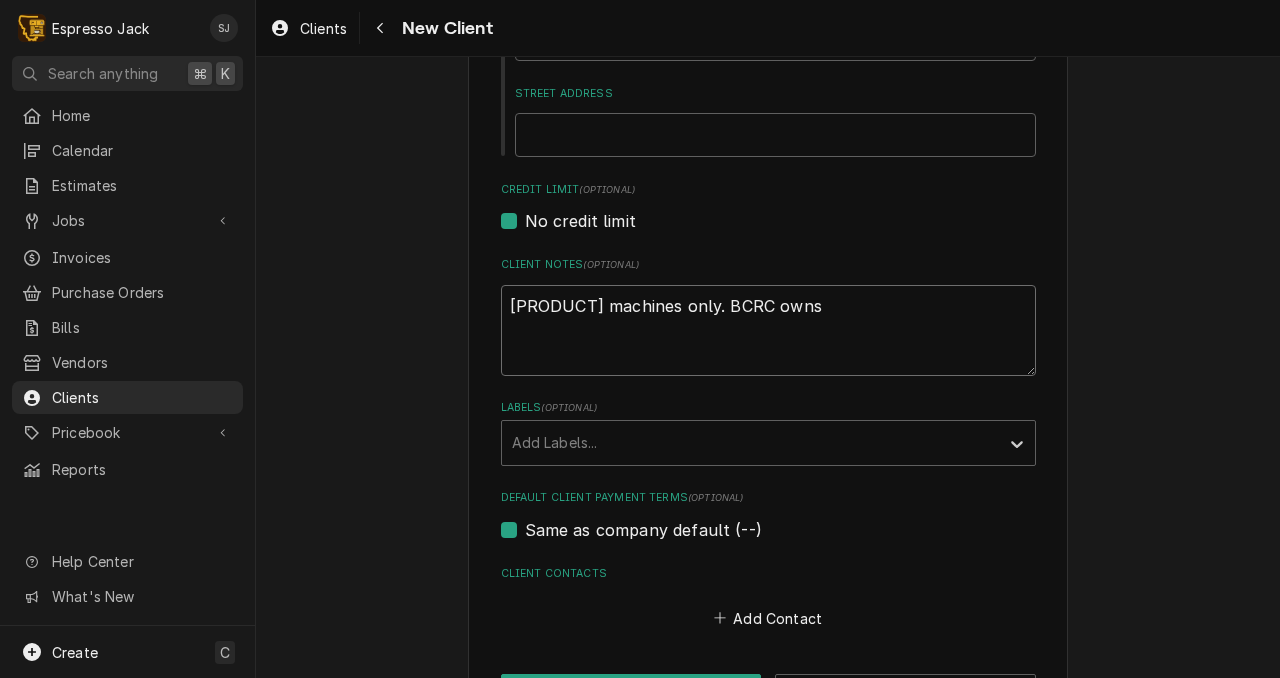 type on "x" 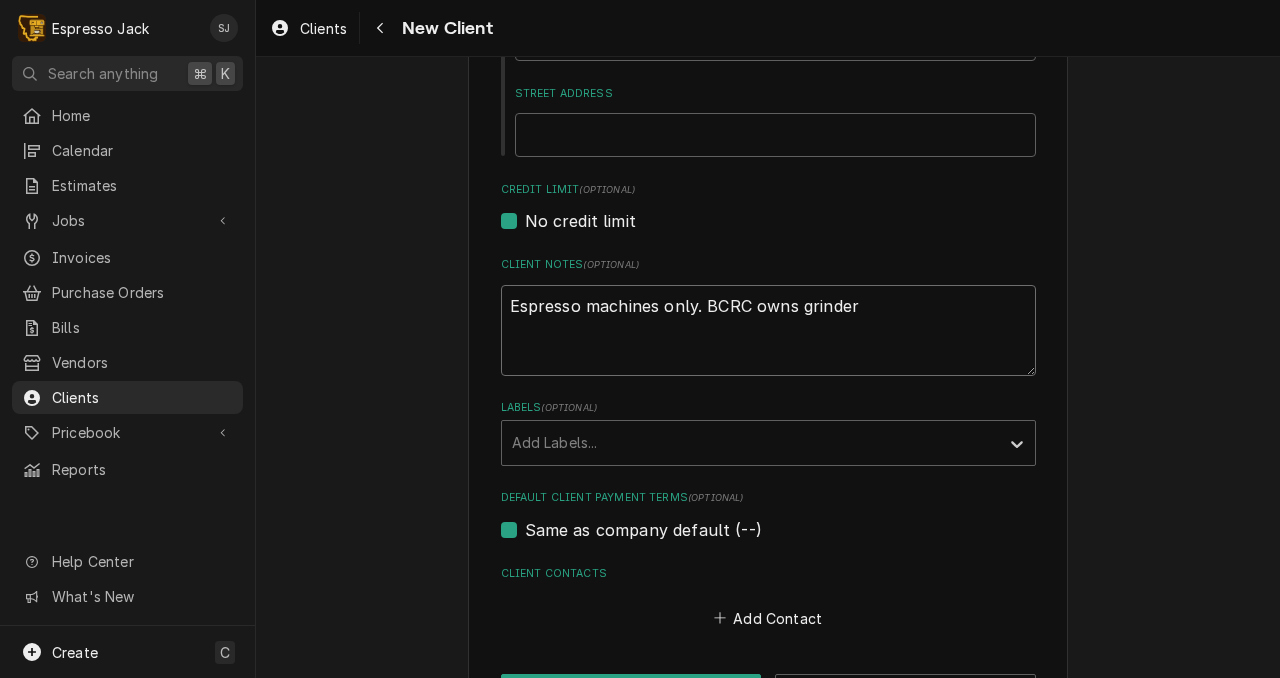 type on "x" 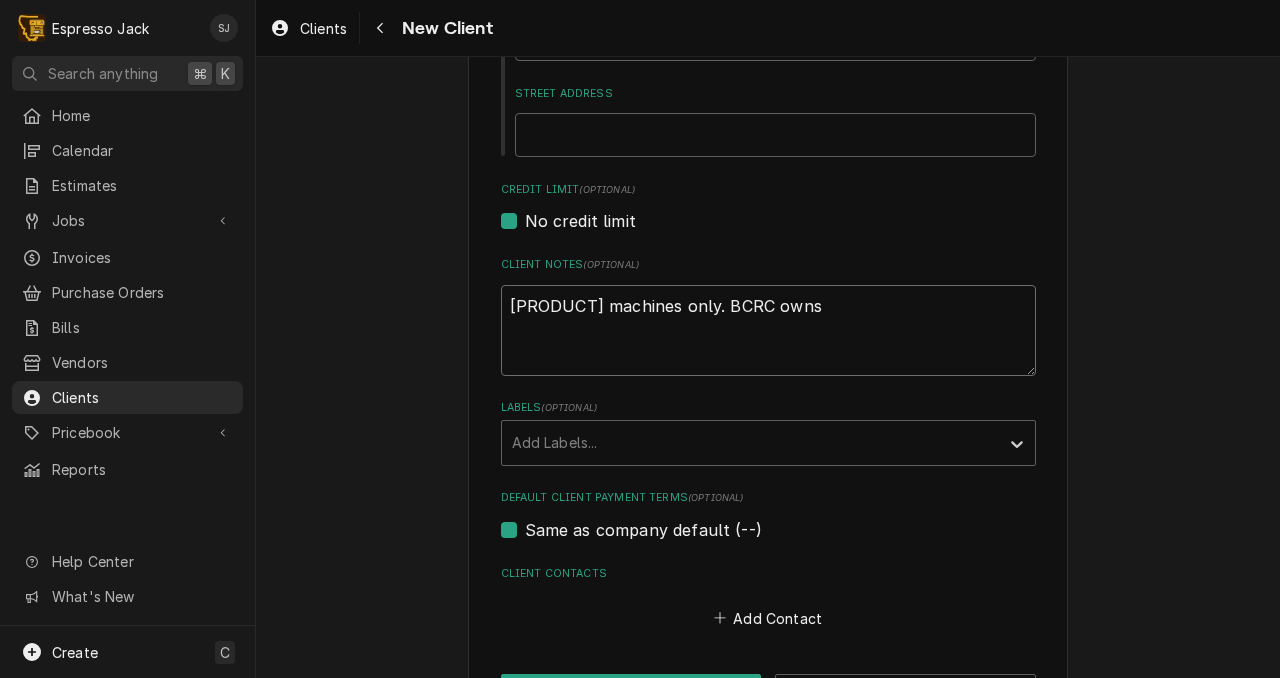 type on "x" 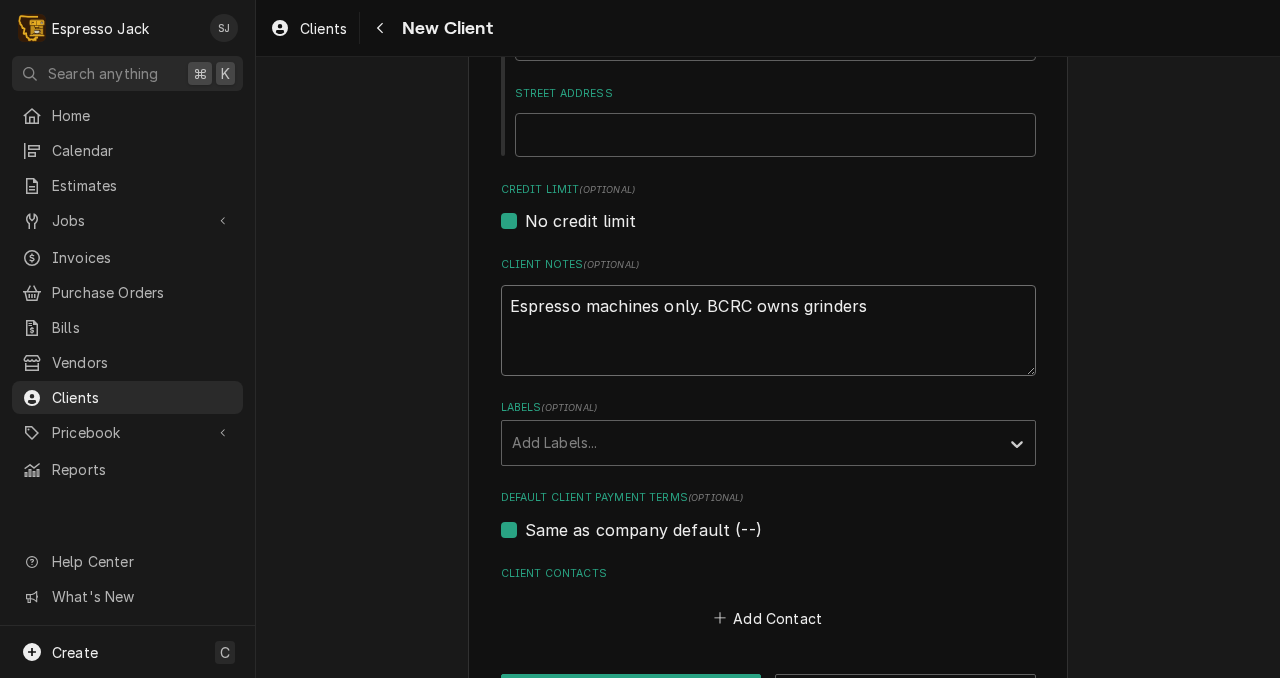 type on "x" 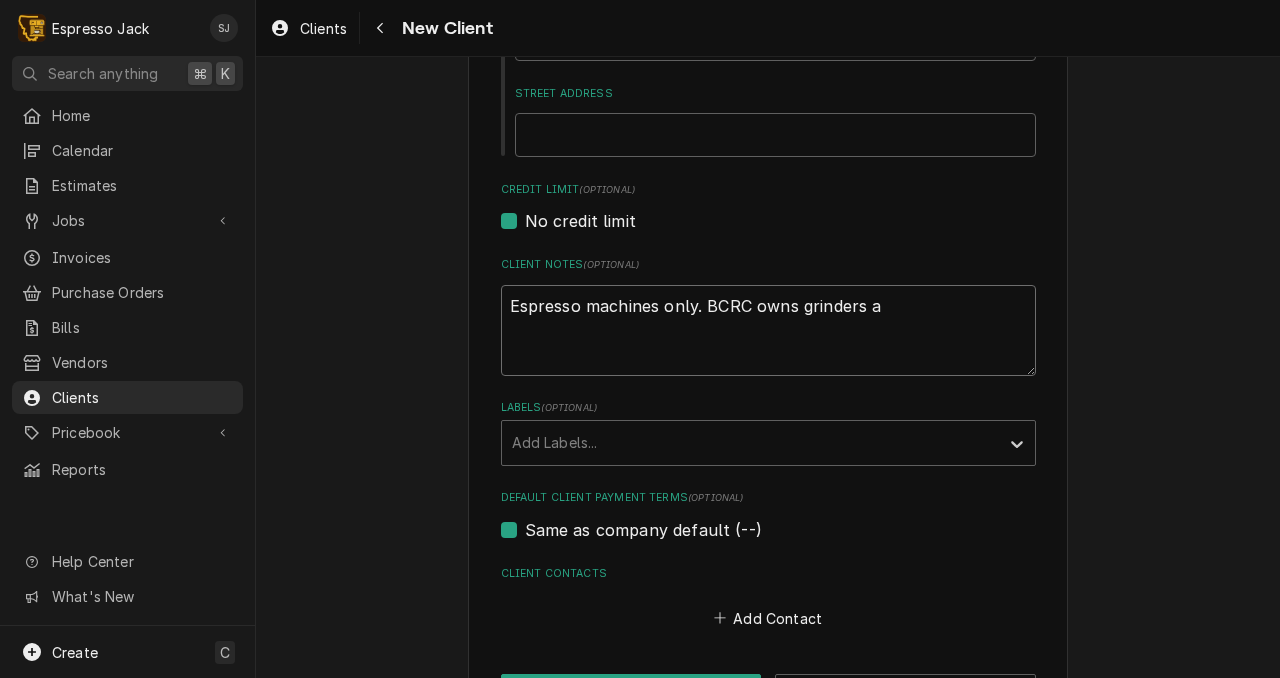 type on "x" 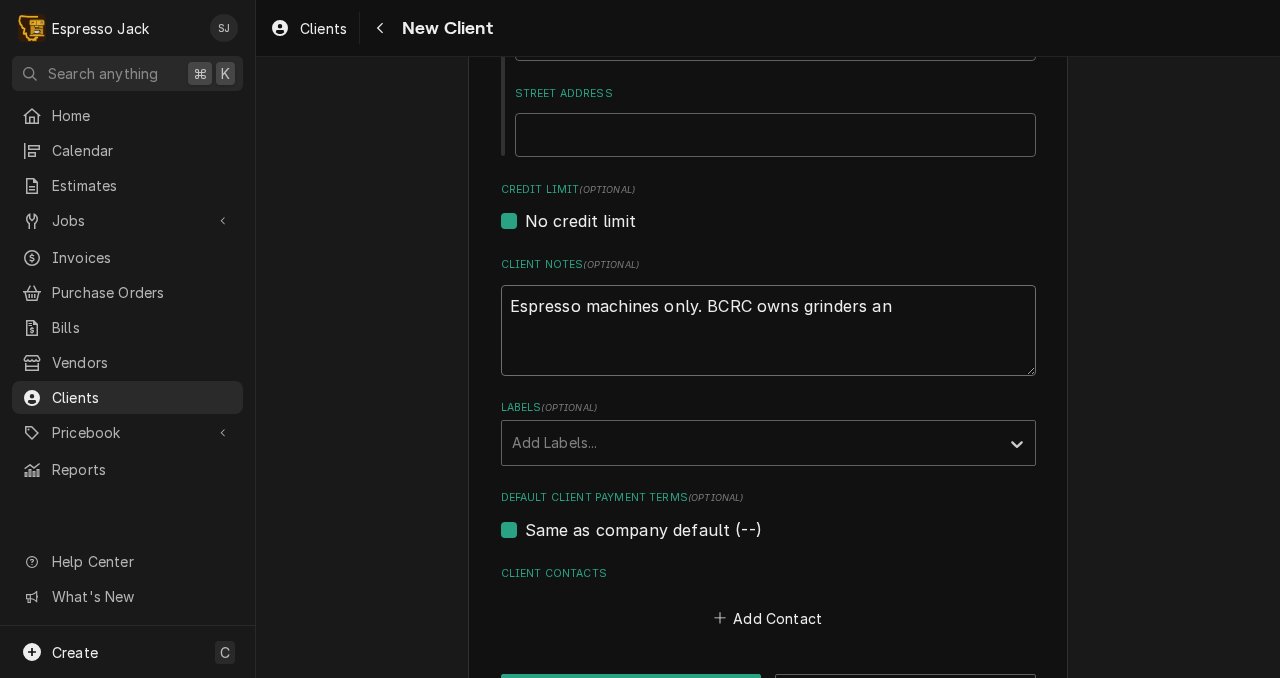 type on "Espresso machines only. BCRC owns grinders and" 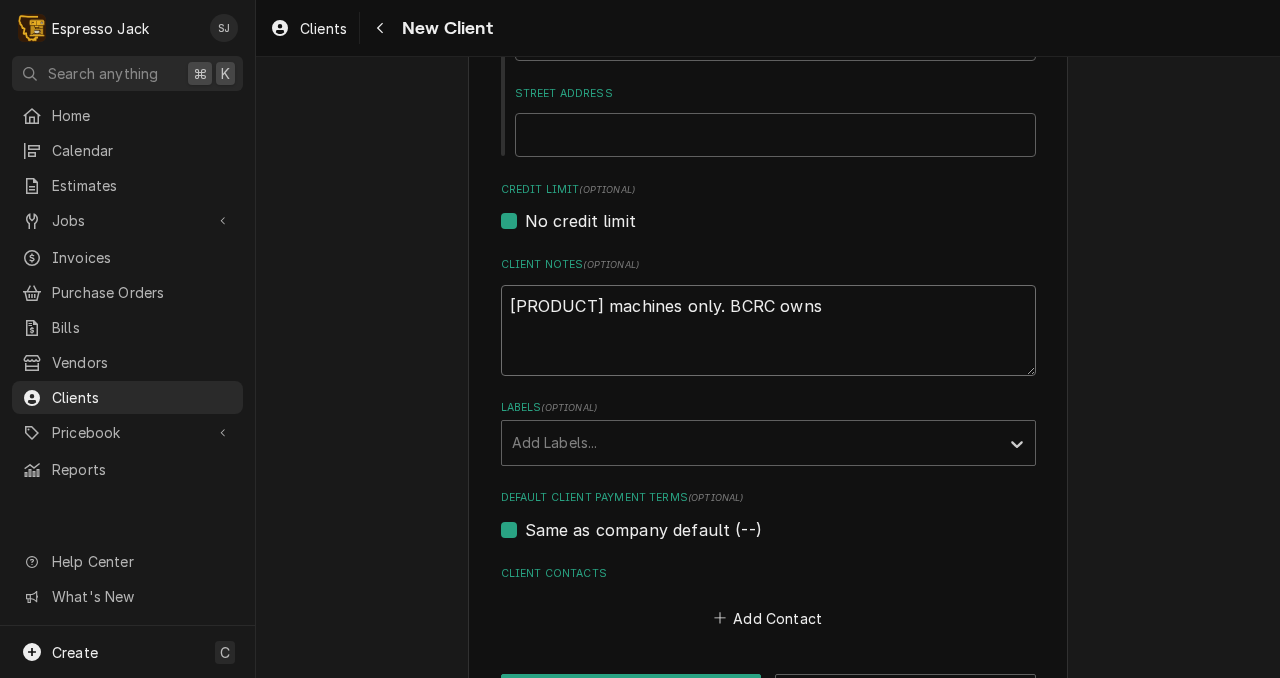 type on "x" 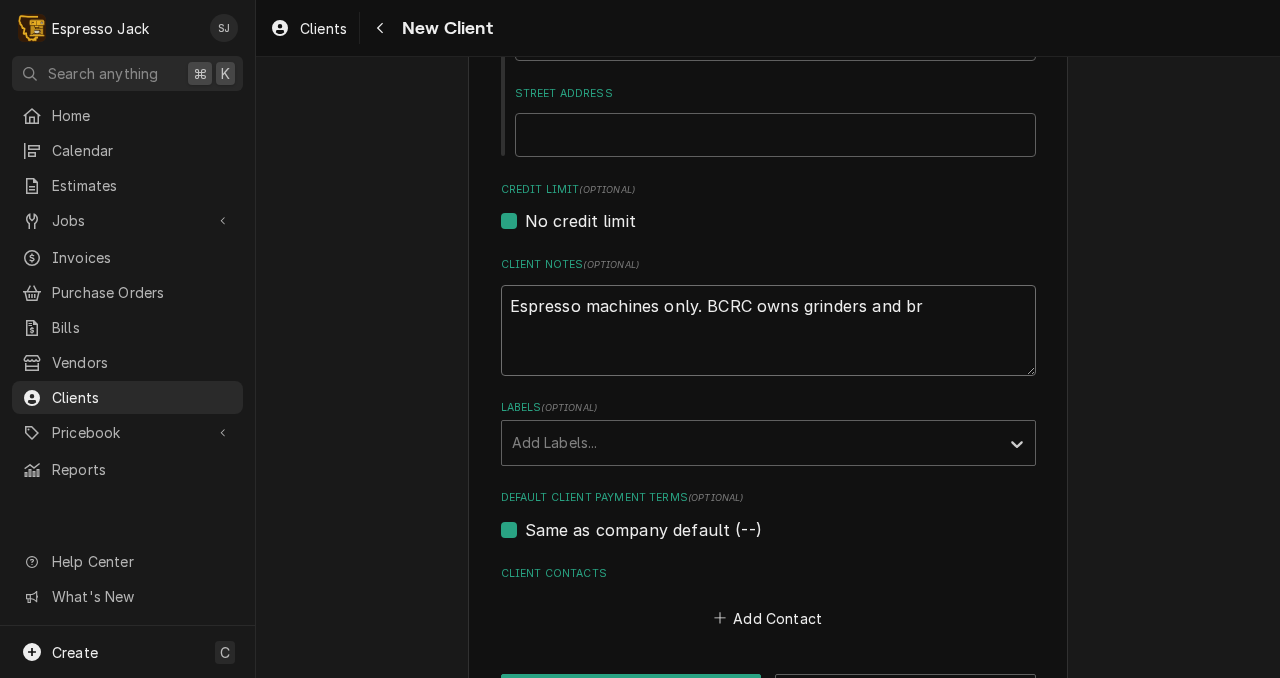 type on "x" 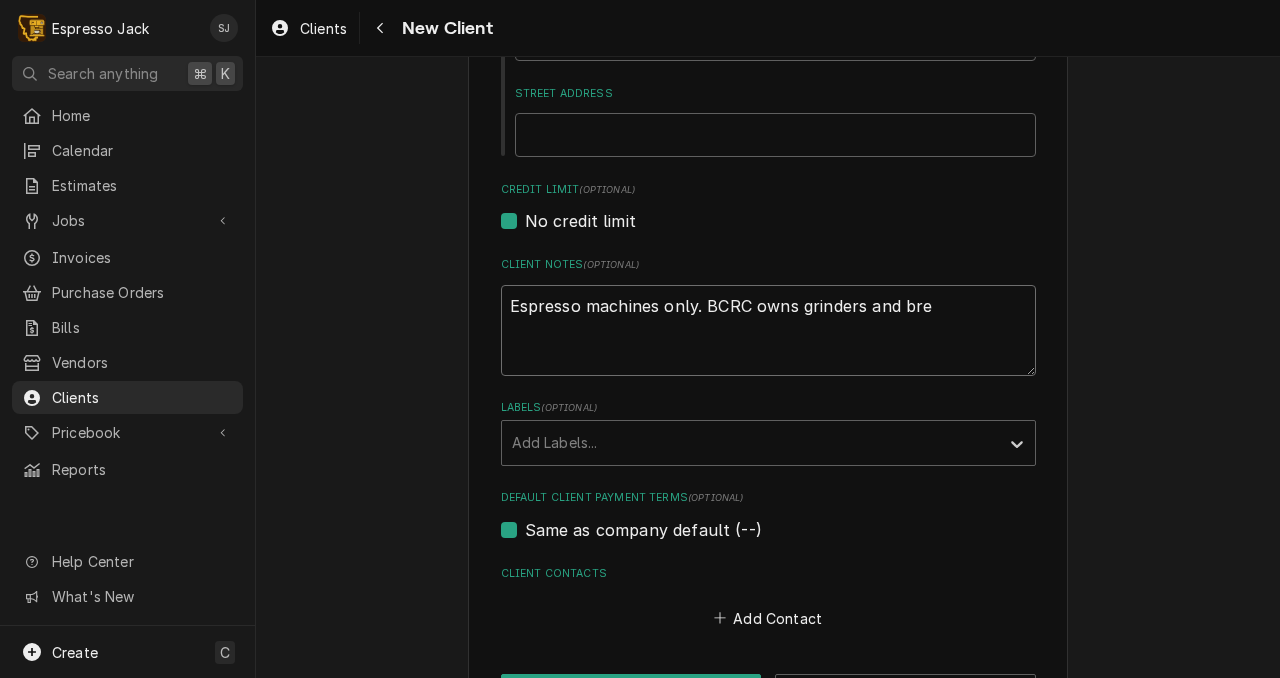 type on "x" 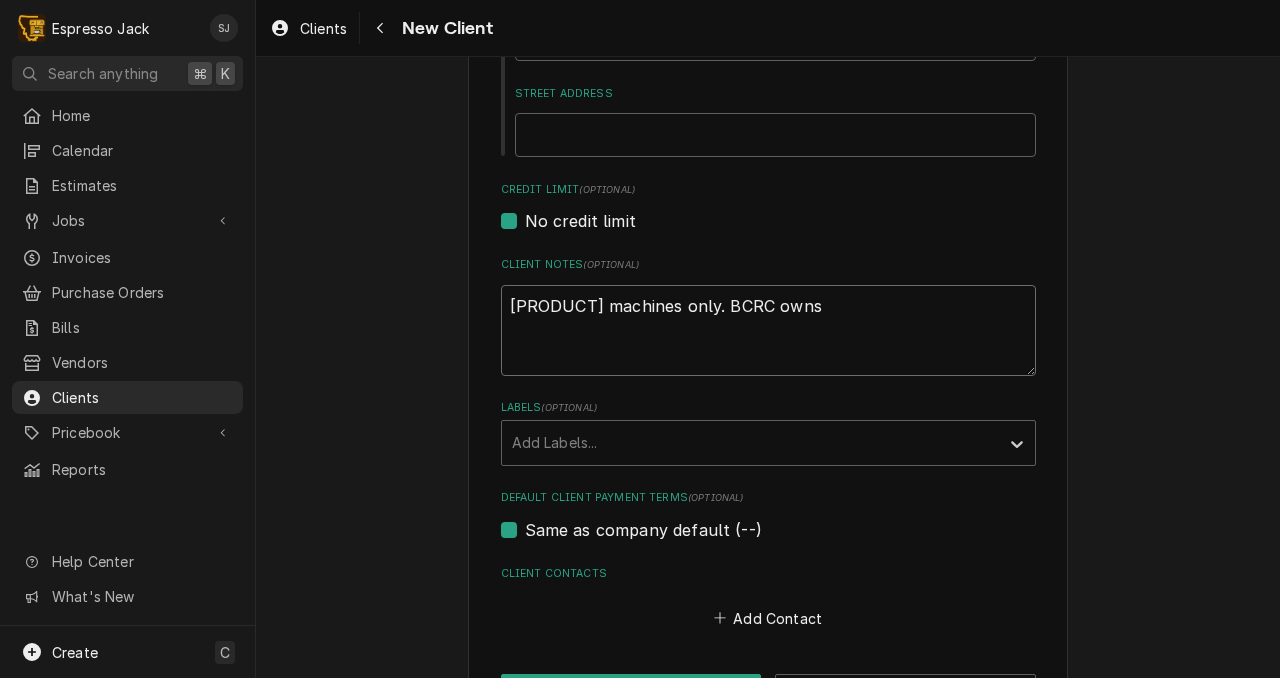 type on "x" 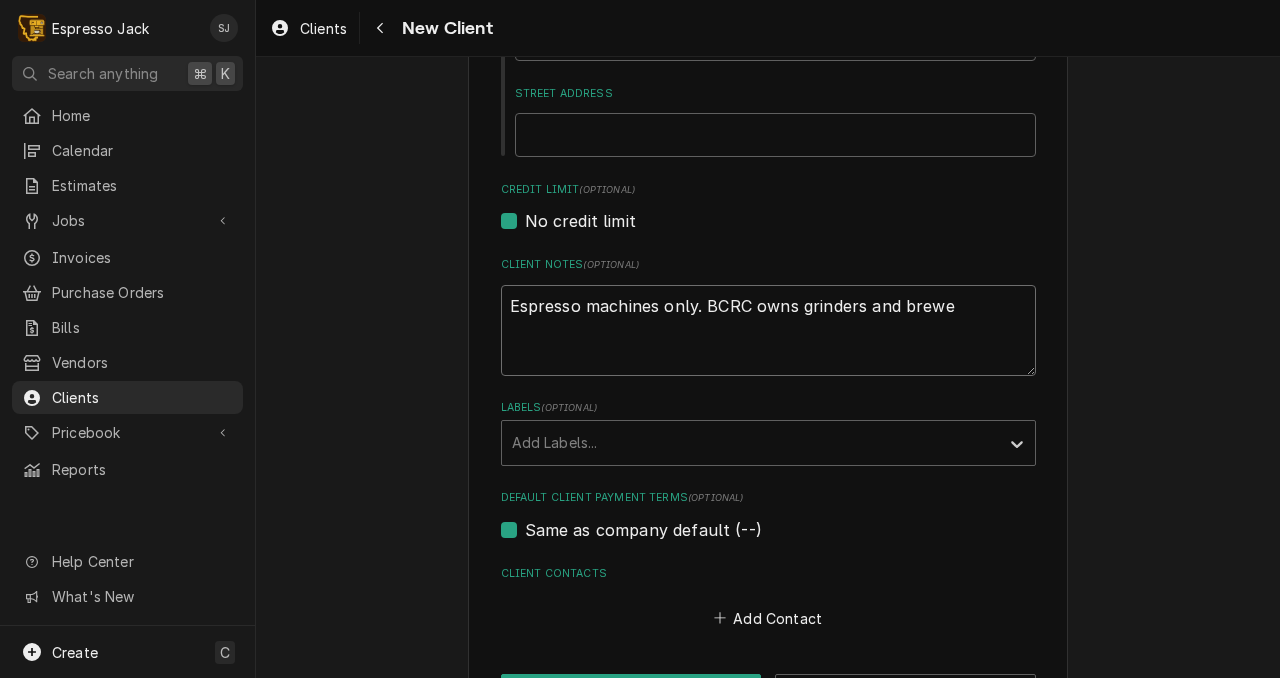 type on "x" 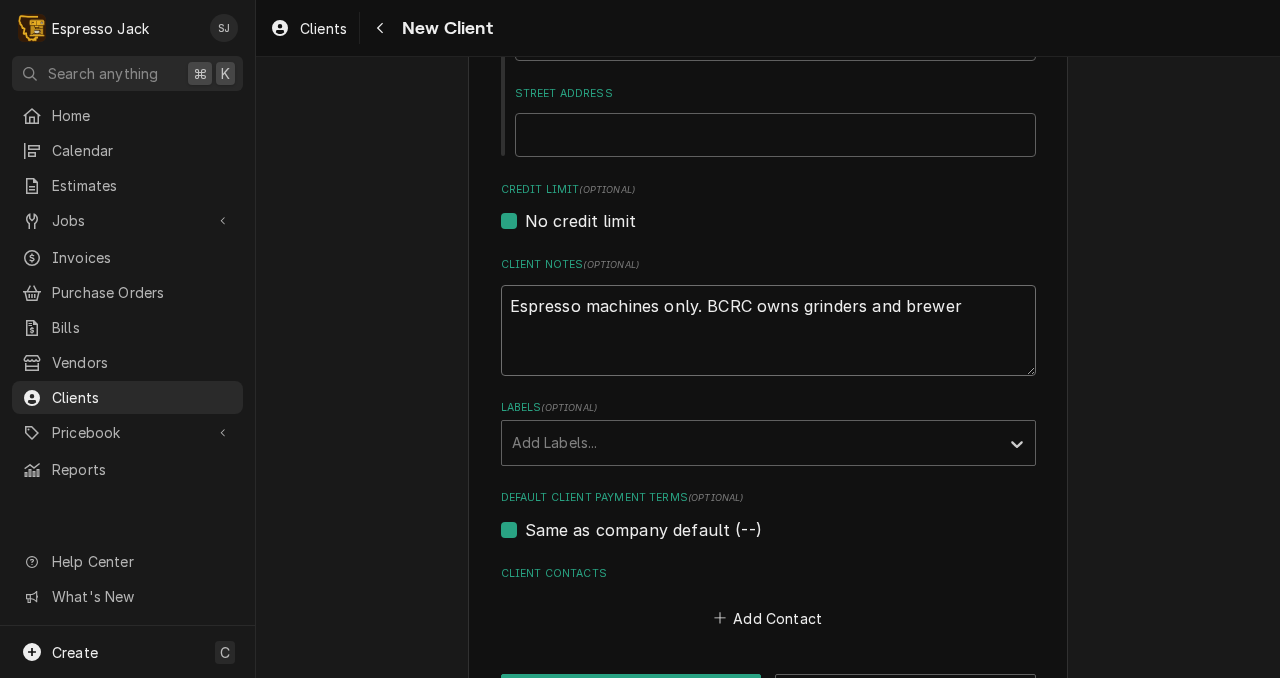type on "x" 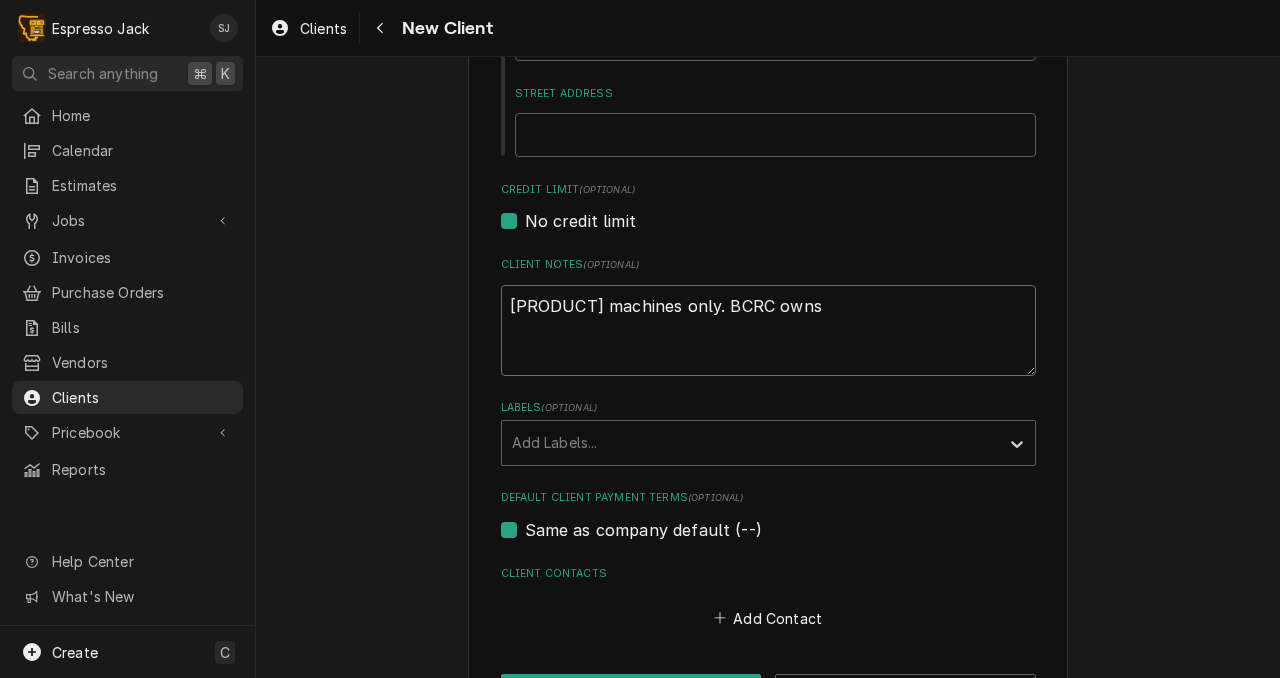 click on "Espresso machines only. BCRC owns grinders and brewers" at bounding box center (768, 330) 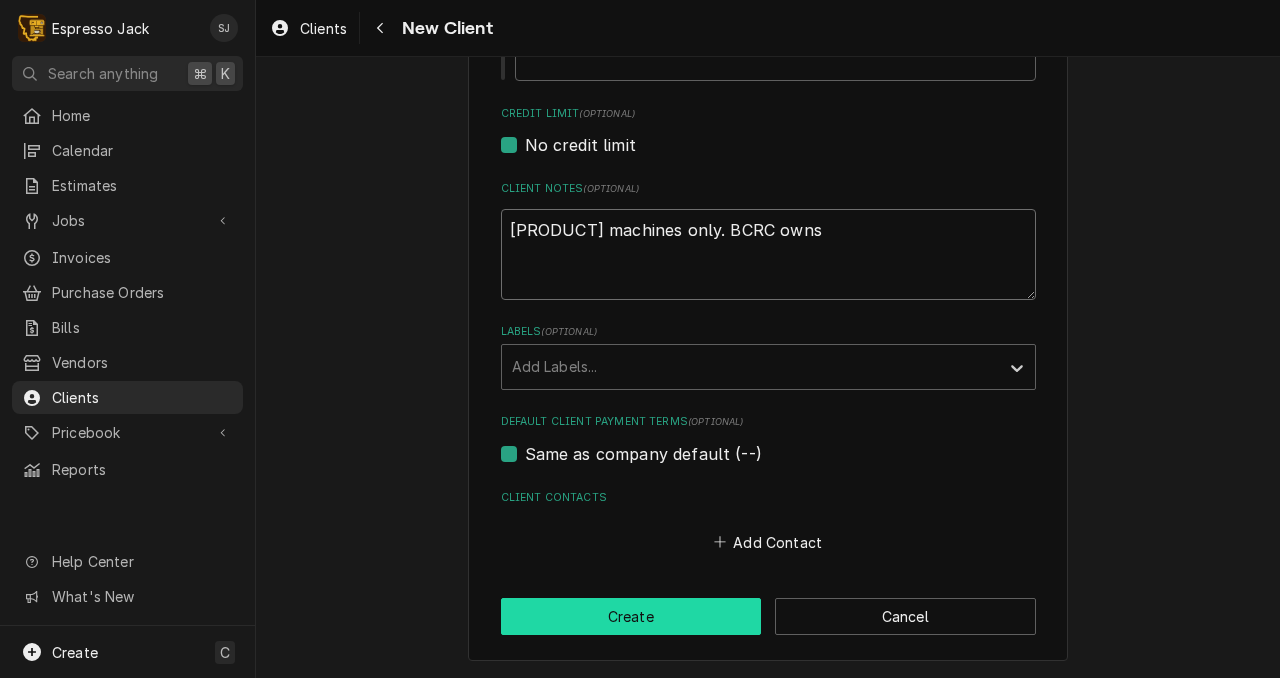 type on "Espresso machines only. BCRC owns grinders and brewers" 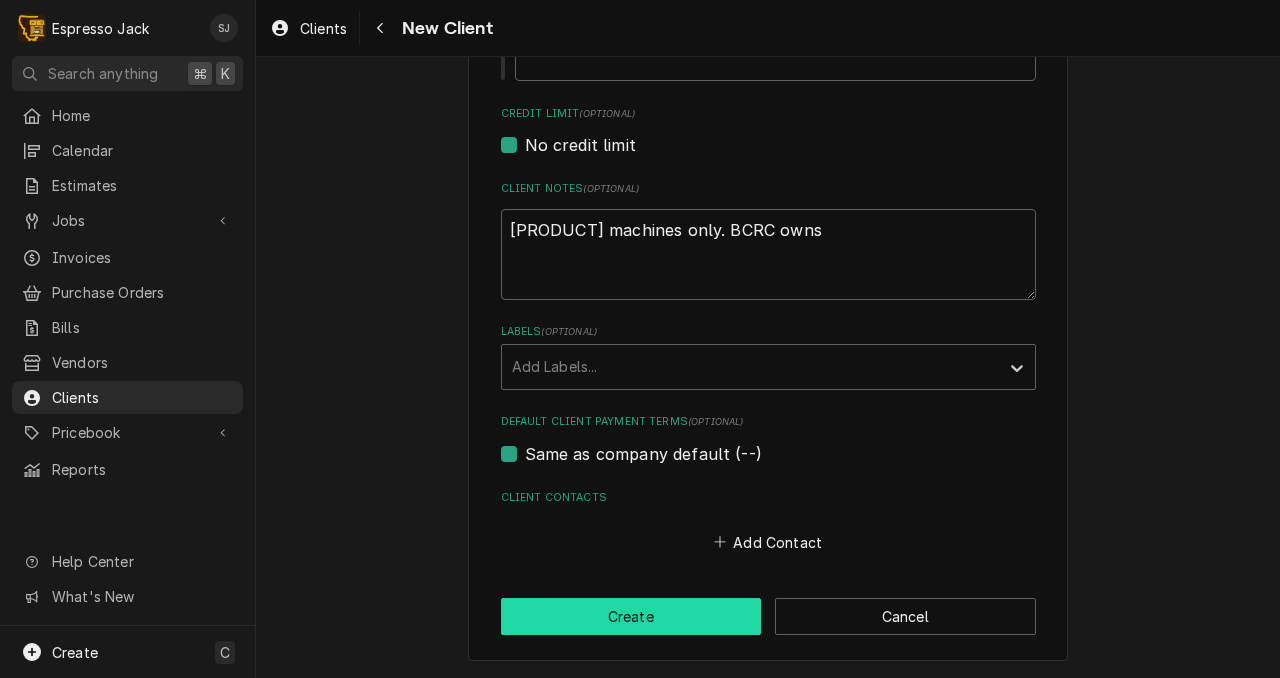 click on "Create" at bounding box center [631, 616] 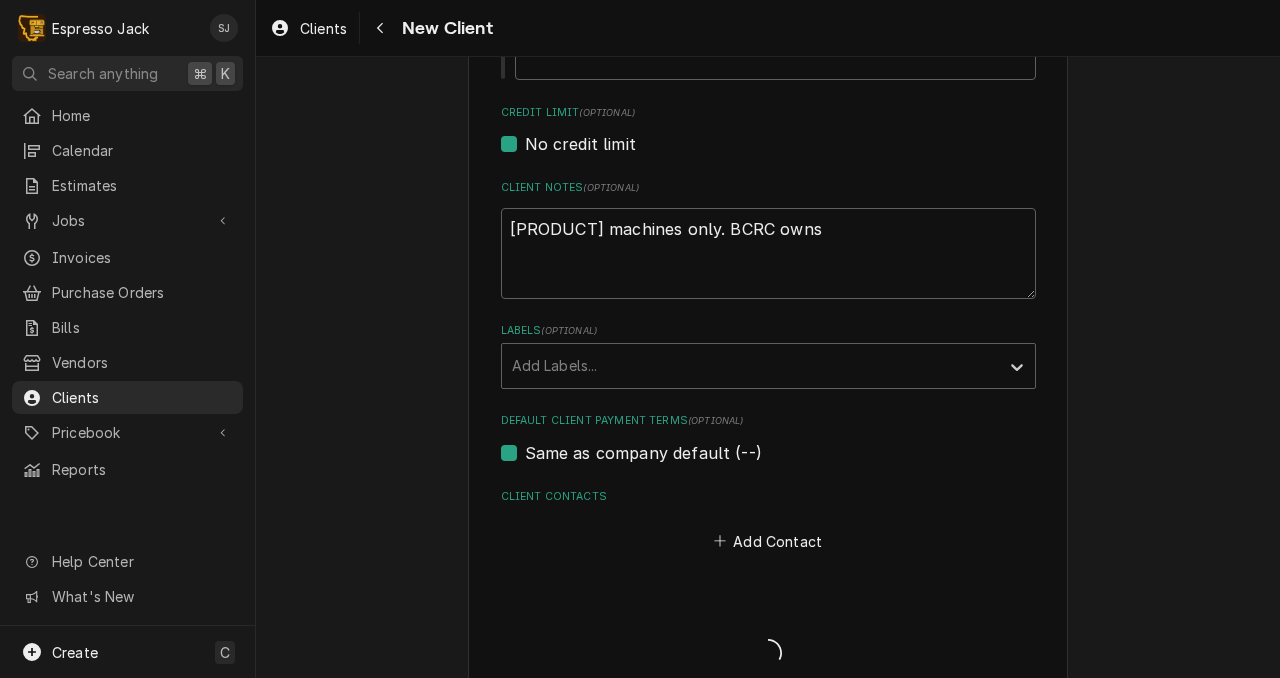 type on "x" 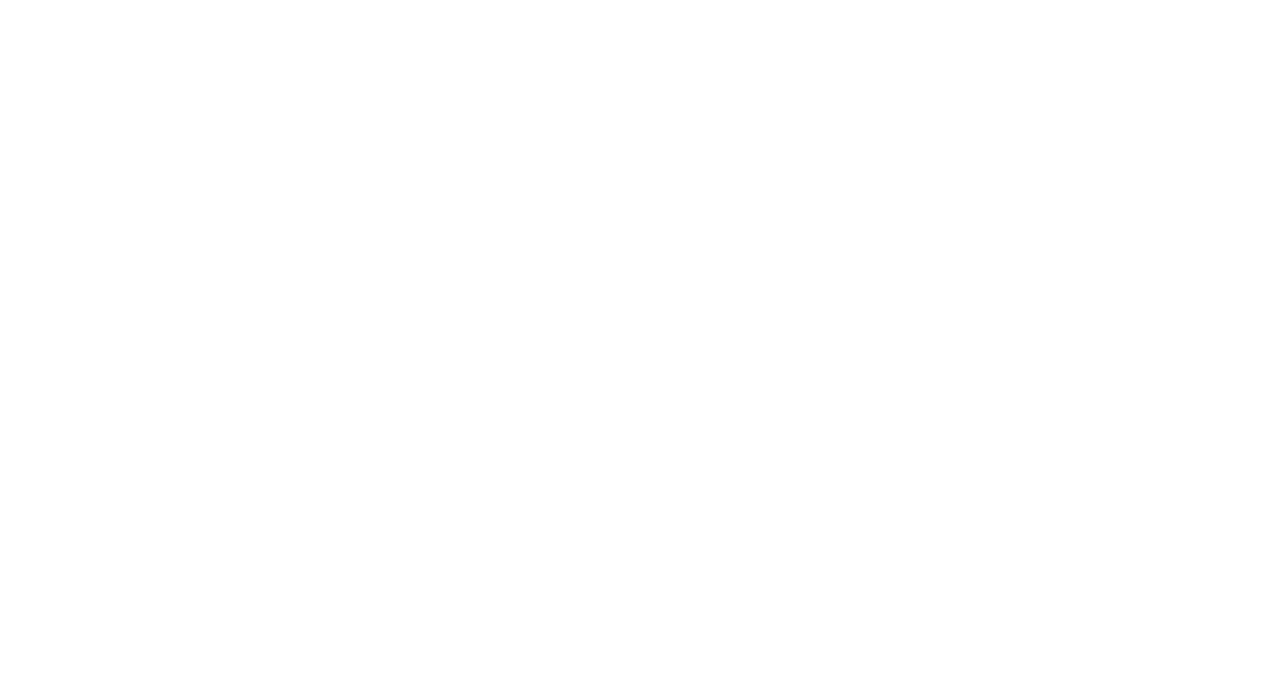scroll, scrollTop: 0, scrollLeft: 0, axis: both 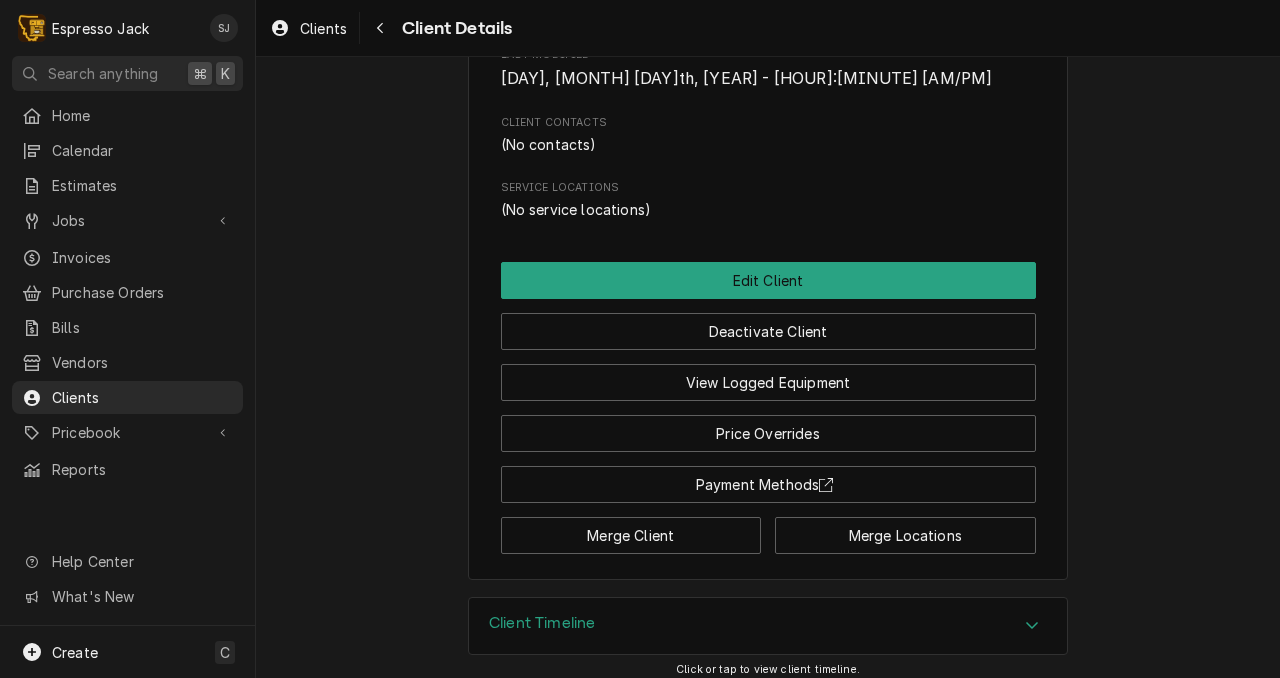 click on "(No service locations)" at bounding box center [768, 209] 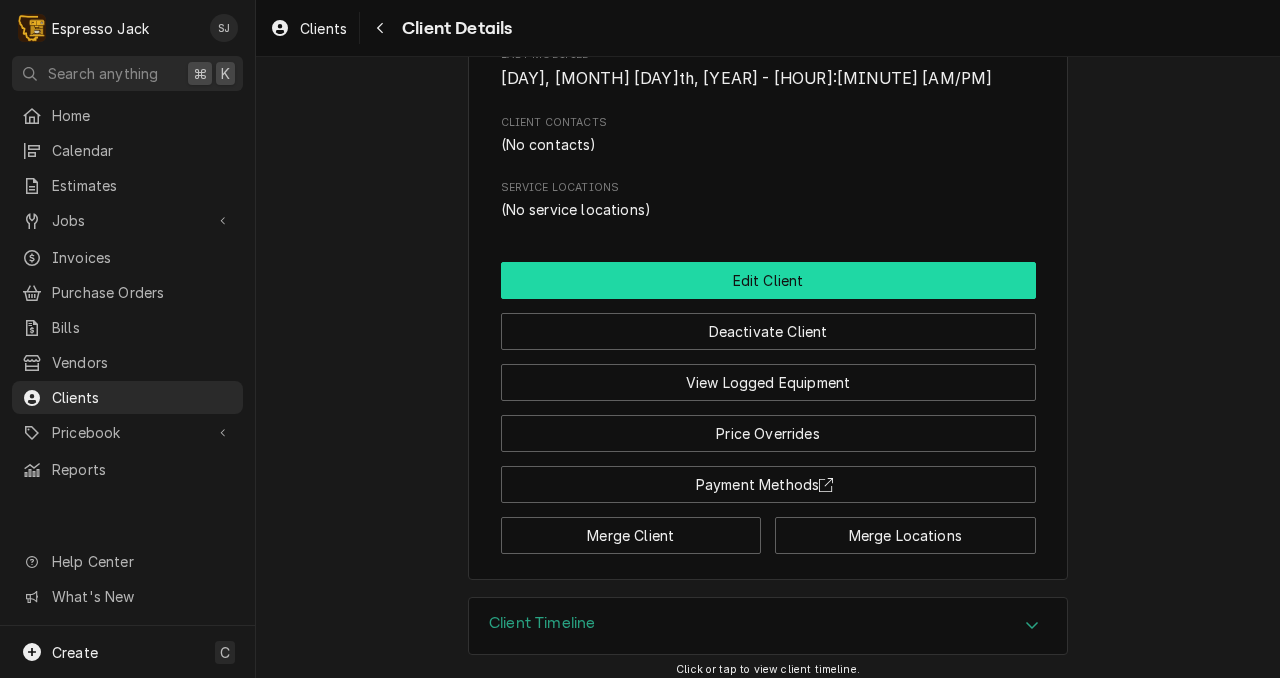 click on "Edit Client" at bounding box center [768, 280] 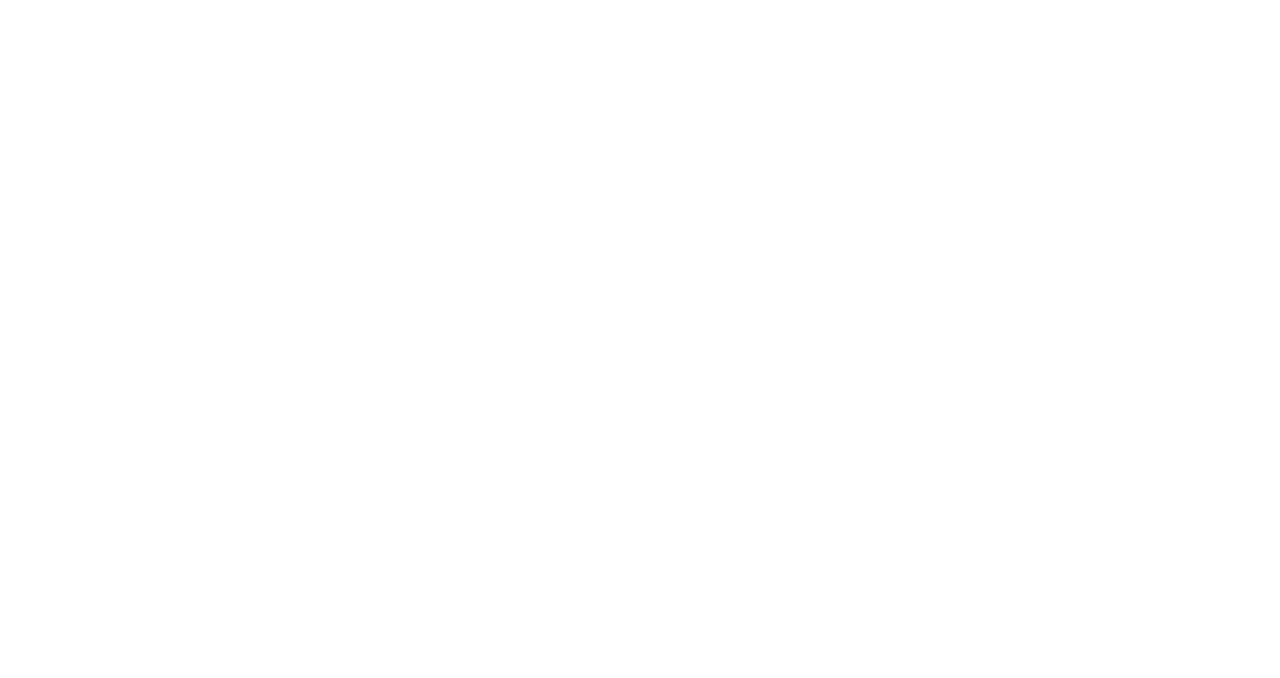 scroll, scrollTop: 0, scrollLeft: 0, axis: both 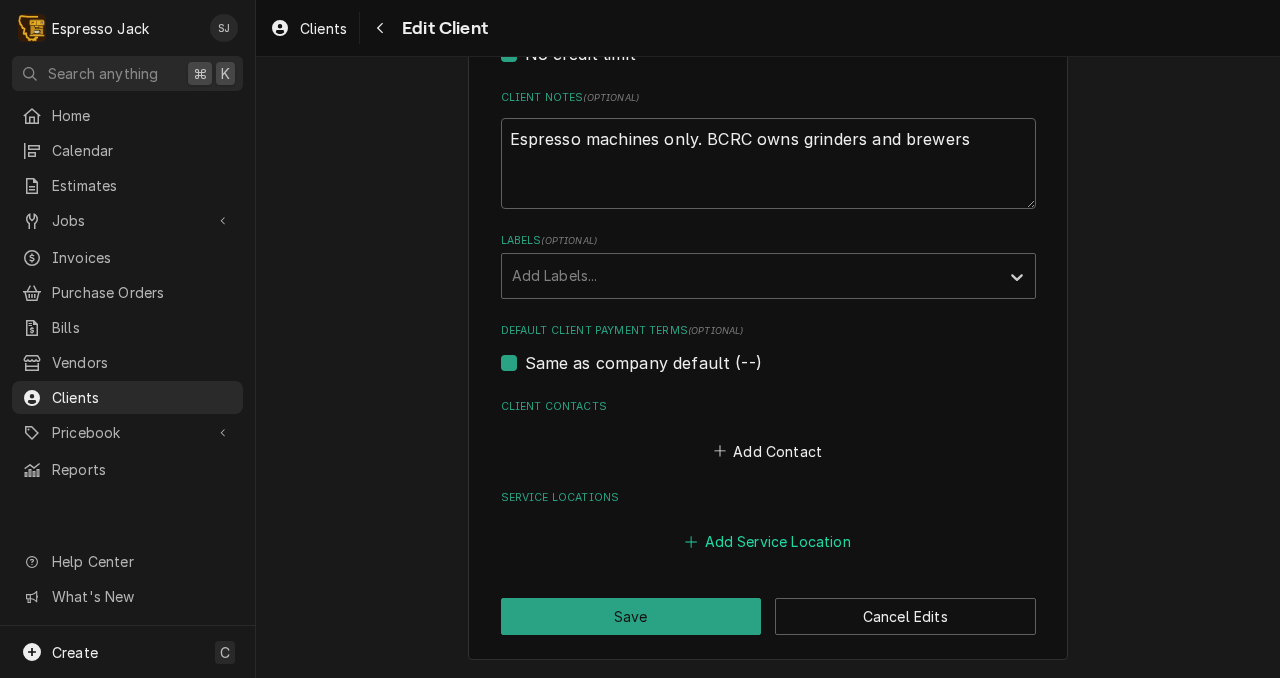 click on "Add Service Location" at bounding box center (768, 542) 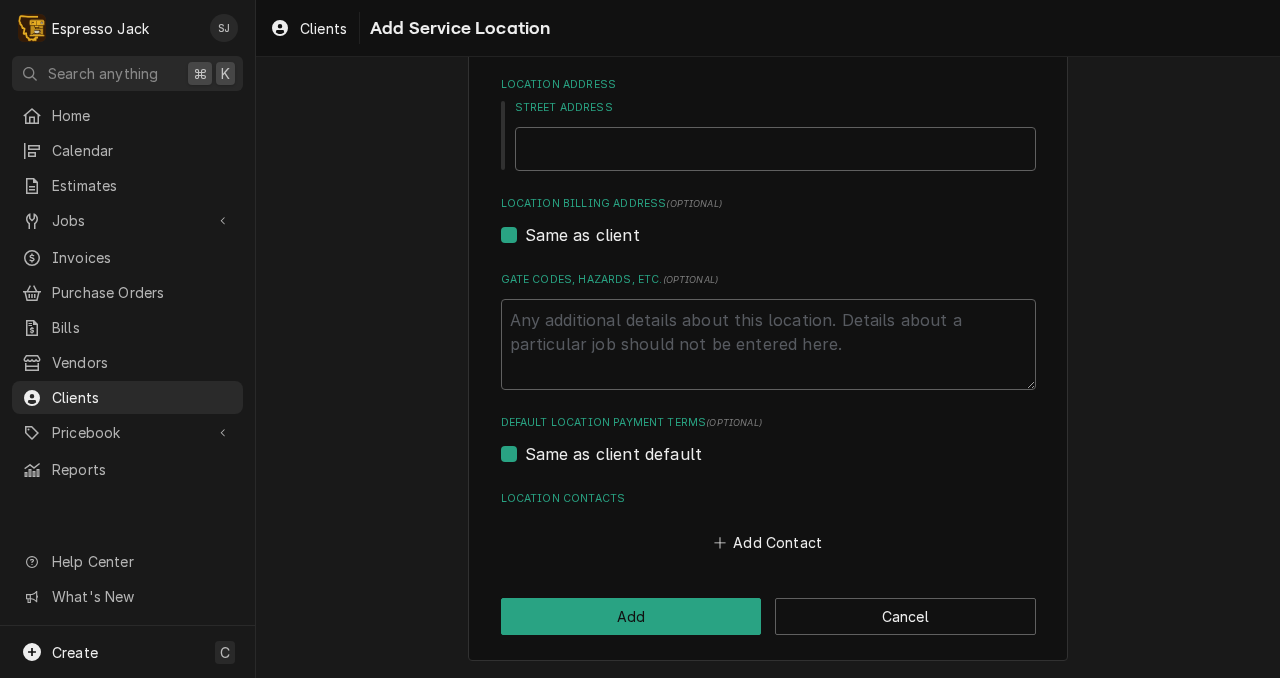 scroll, scrollTop: 0, scrollLeft: 0, axis: both 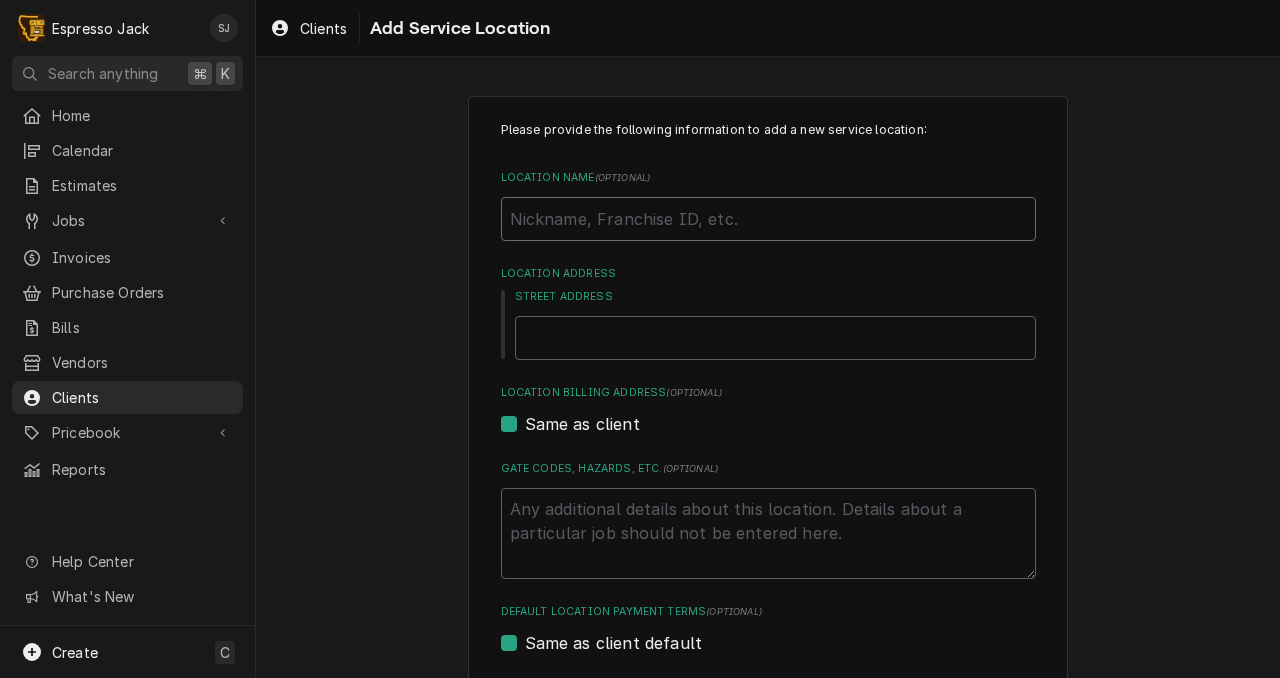 click on "Location Name  ( optional )" at bounding box center (768, 219) 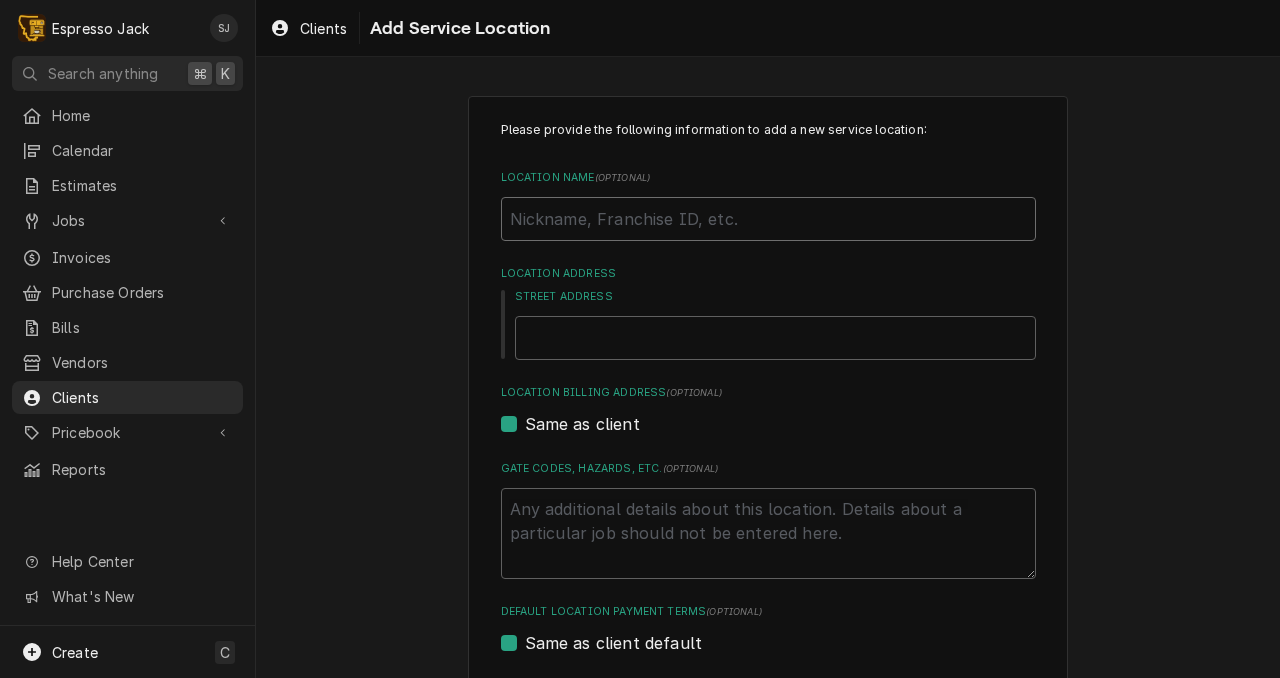 type on "x" 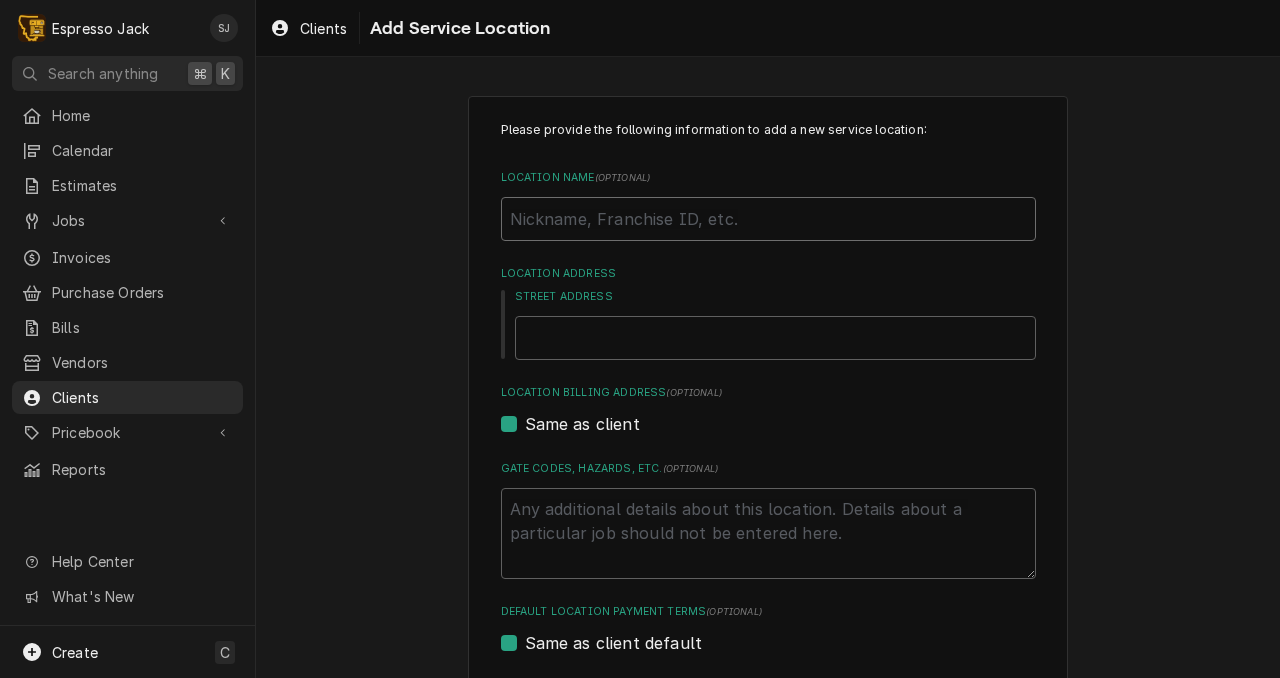 type on "T" 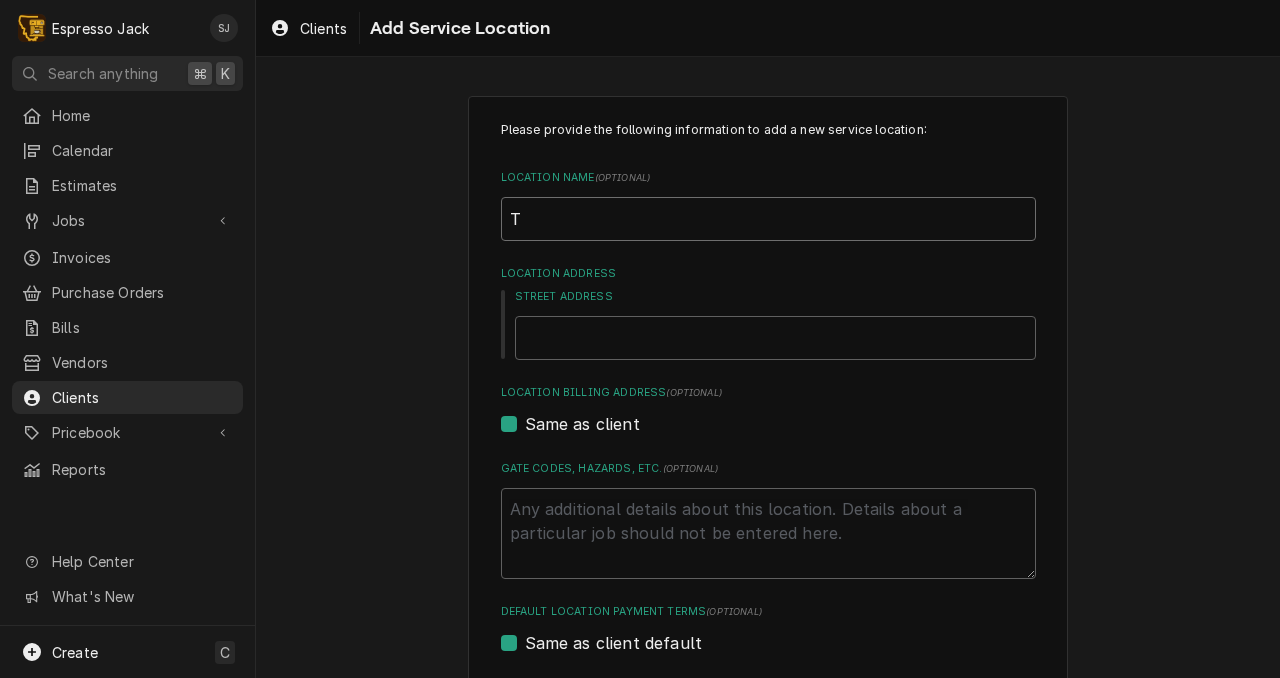 type on "x" 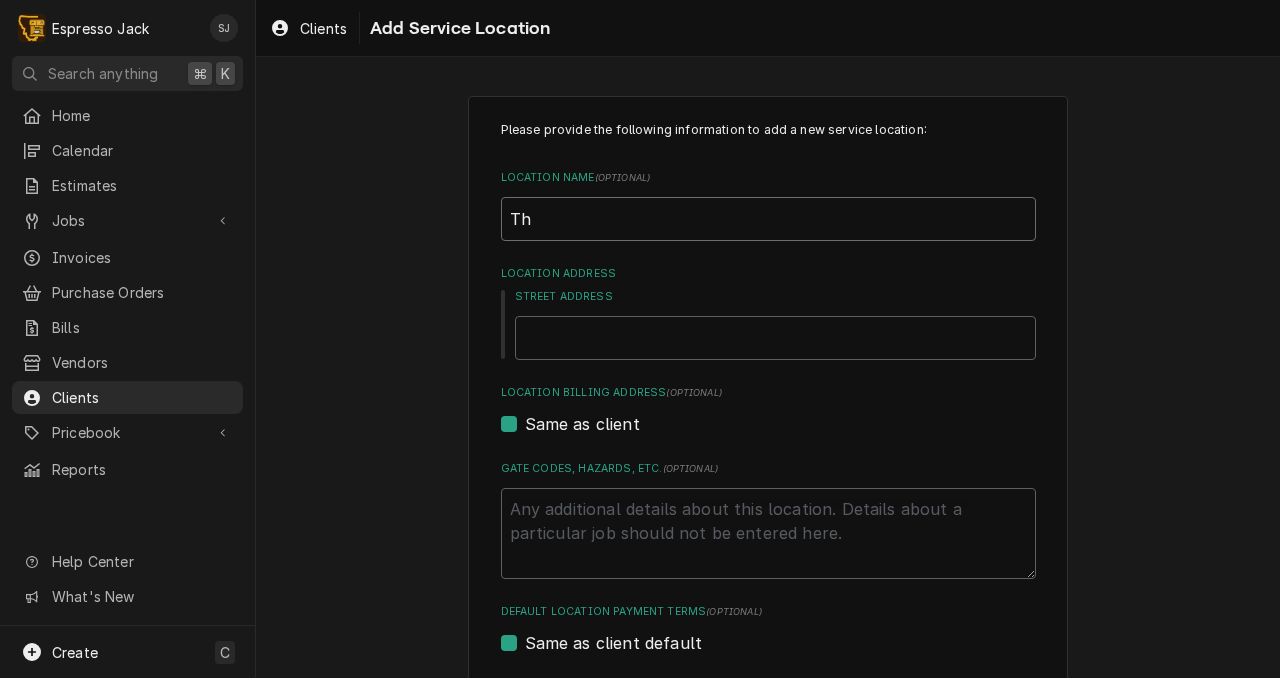 type on "Thi" 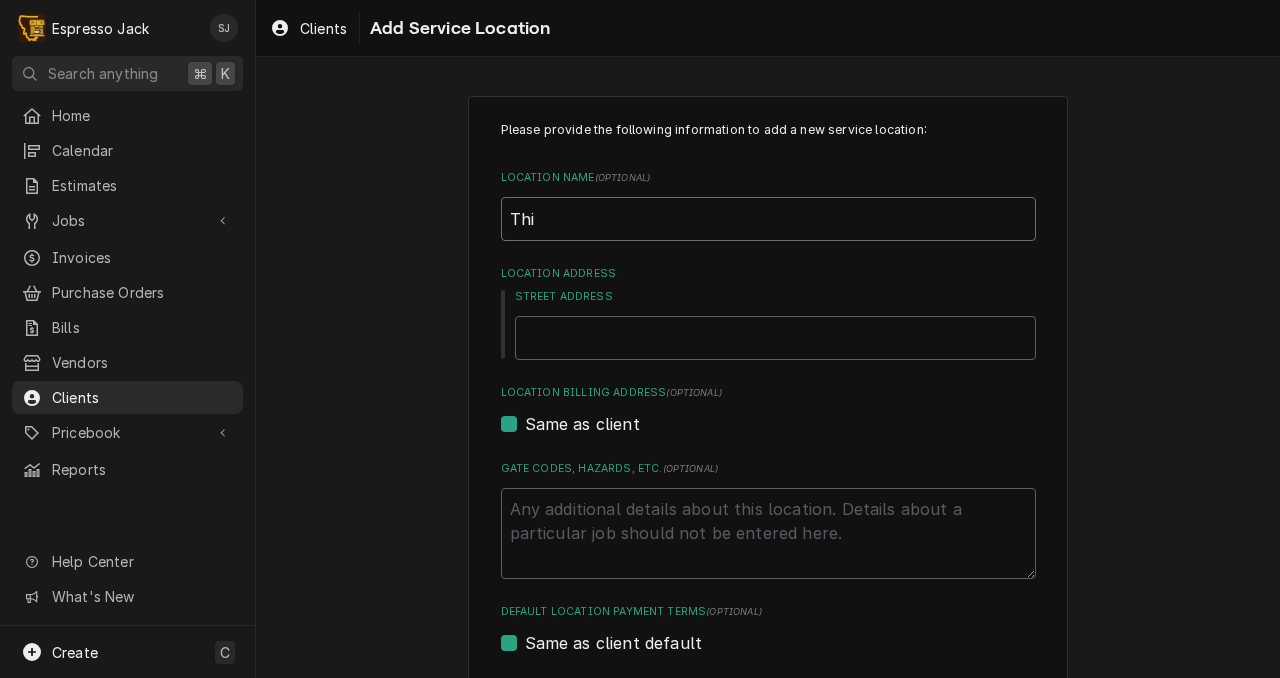 type on "x" 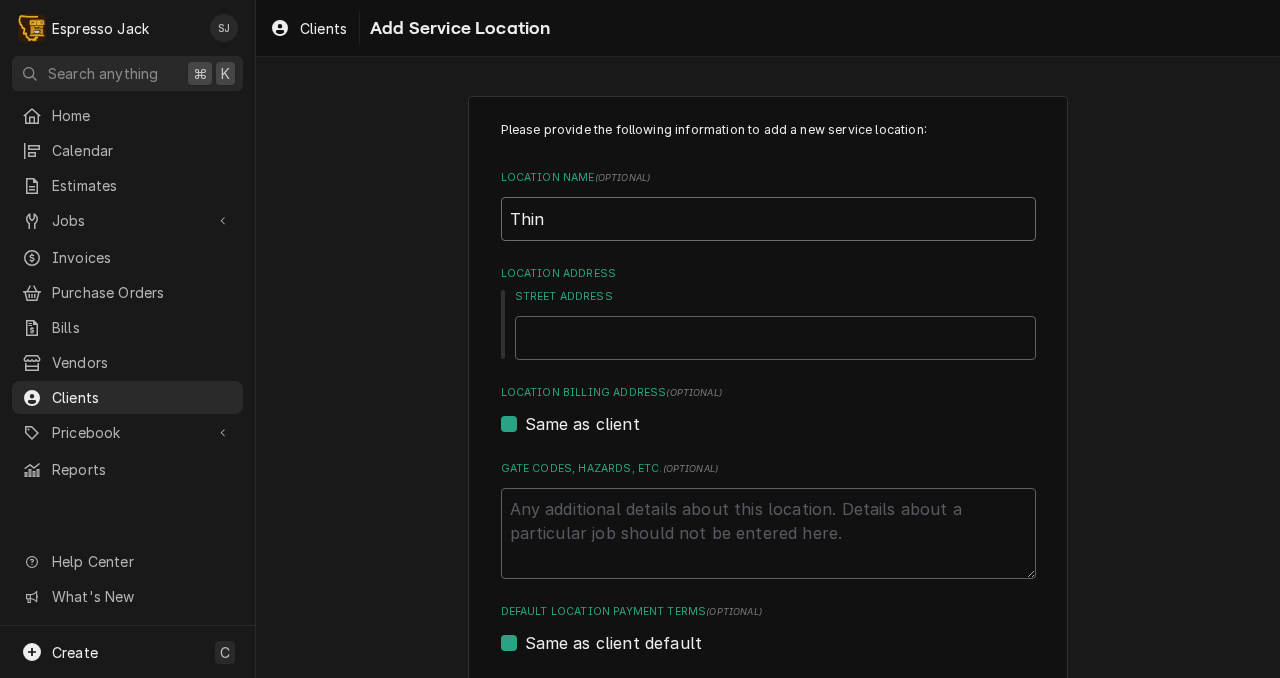 type on "Think" 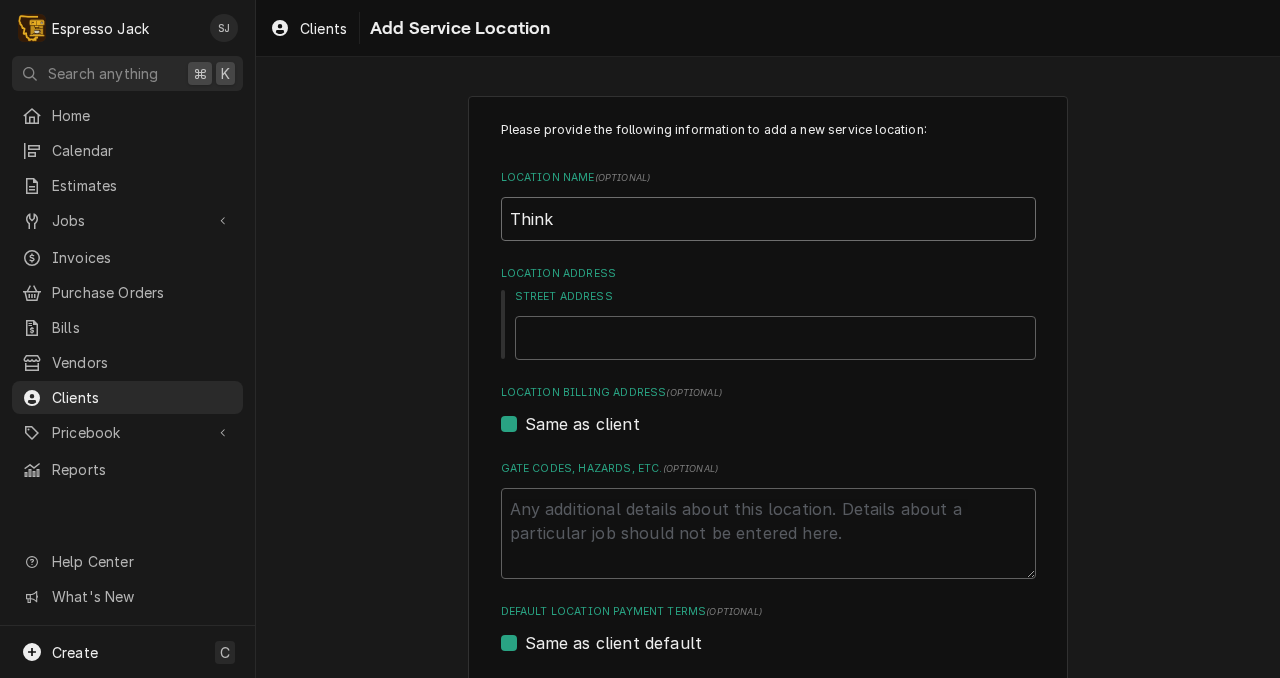 type on "x" 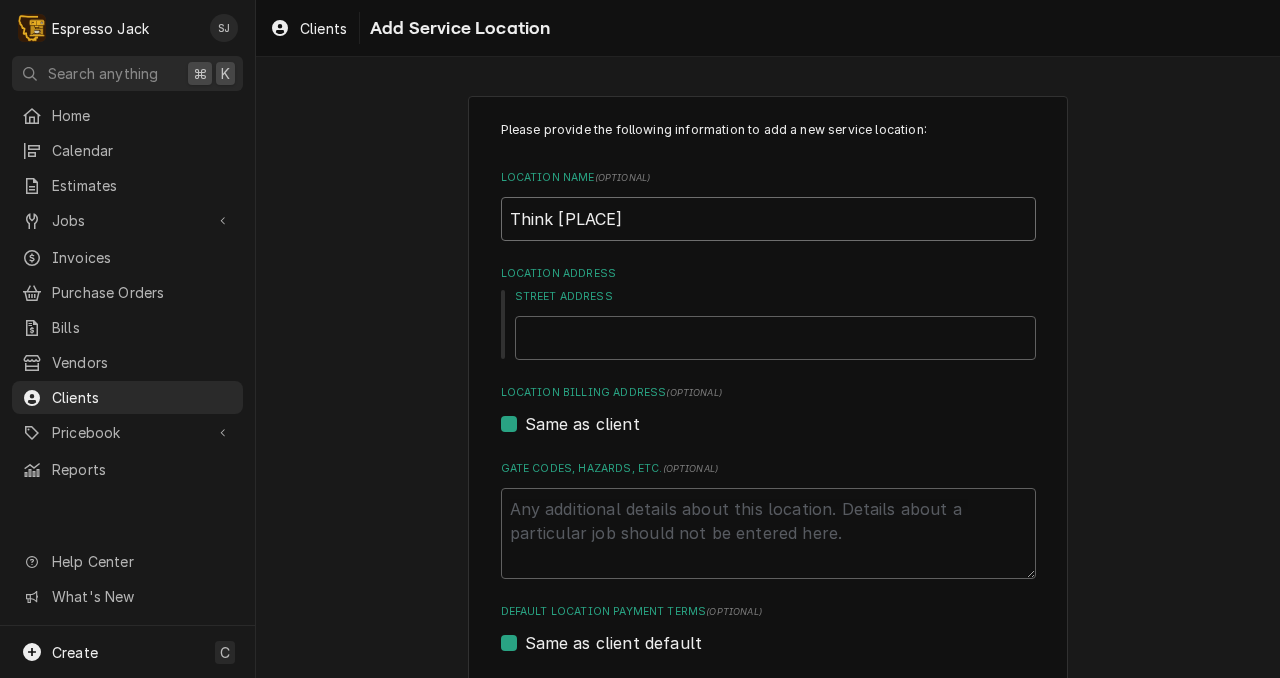 type on "x" 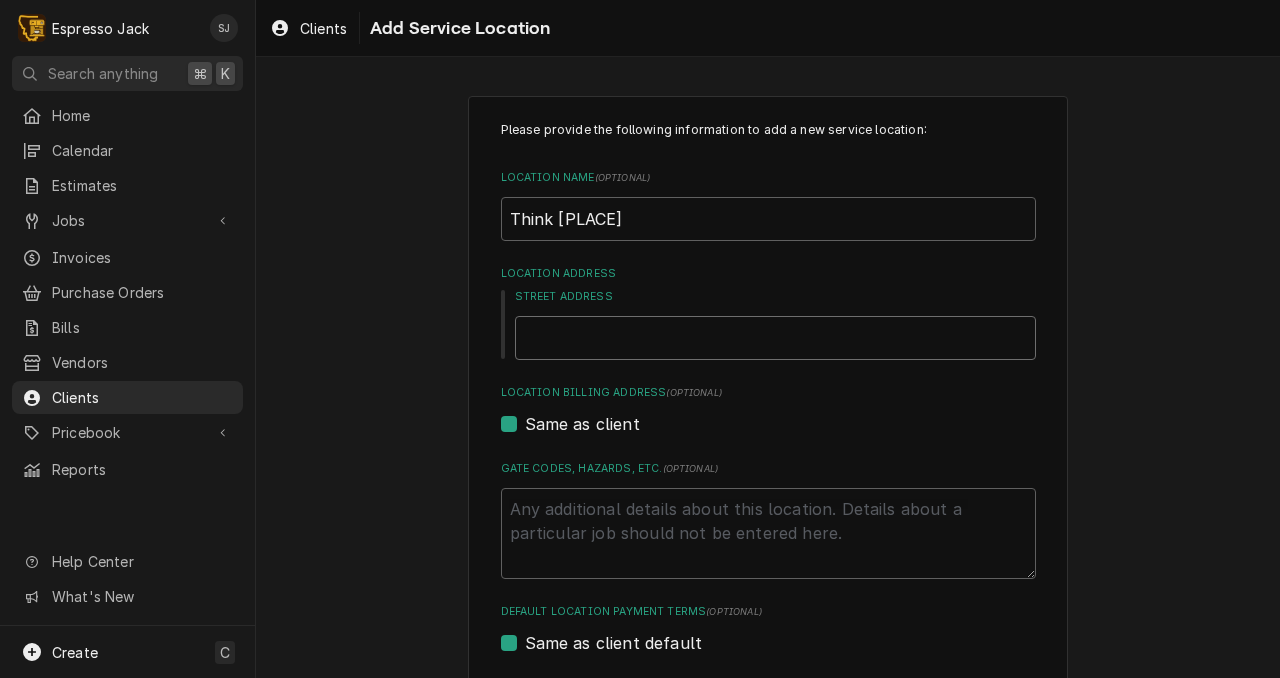 click on "Street Address" at bounding box center [775, 338] 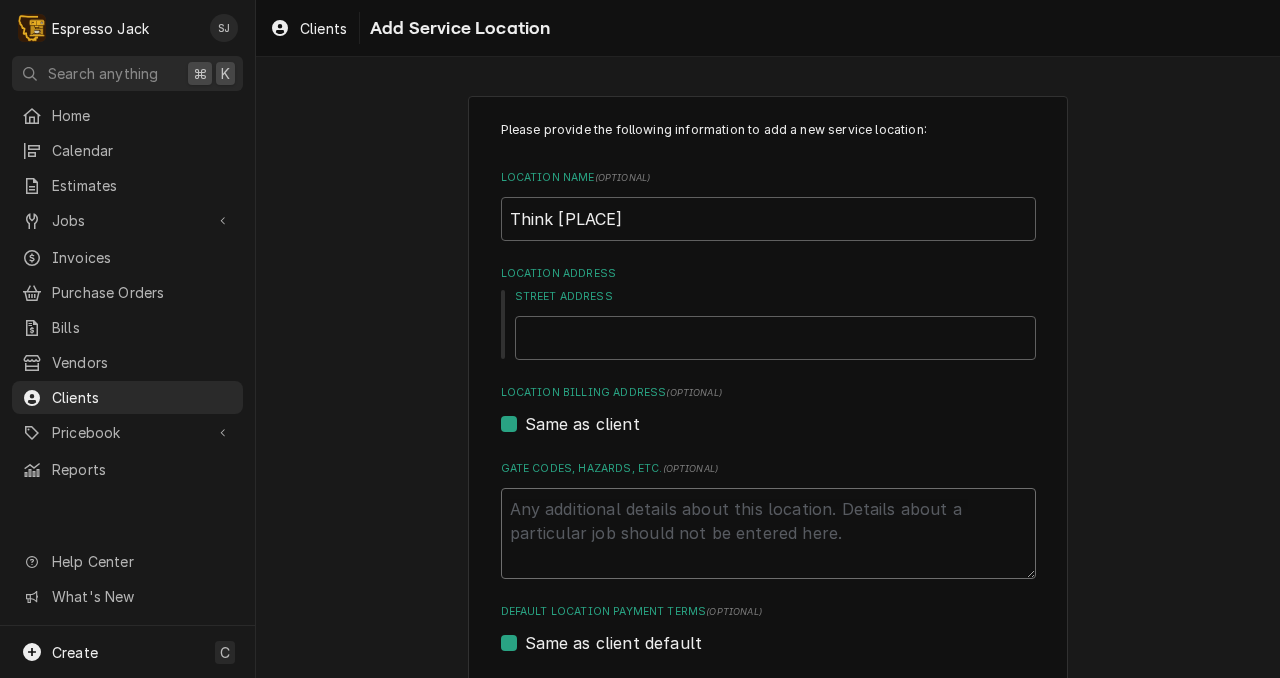 click on "Gate Codes, Hazards, etc.  ( optional )" at bounding box center [768, 533] 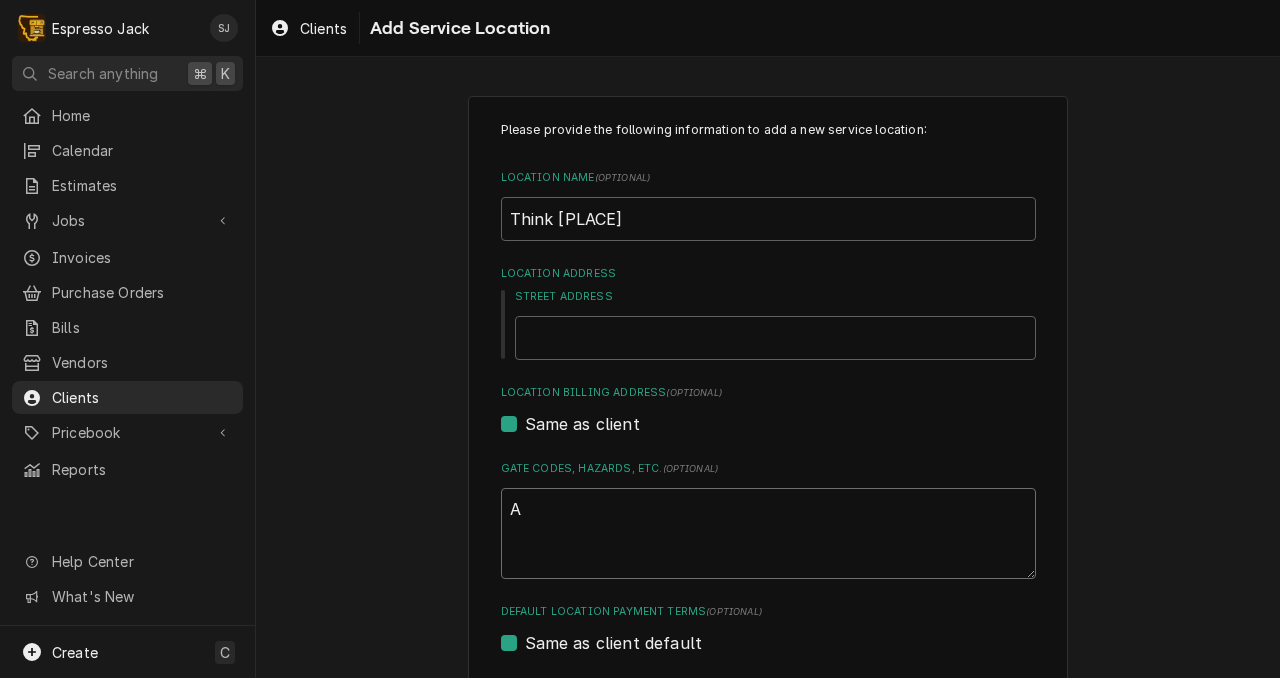 type on "x" 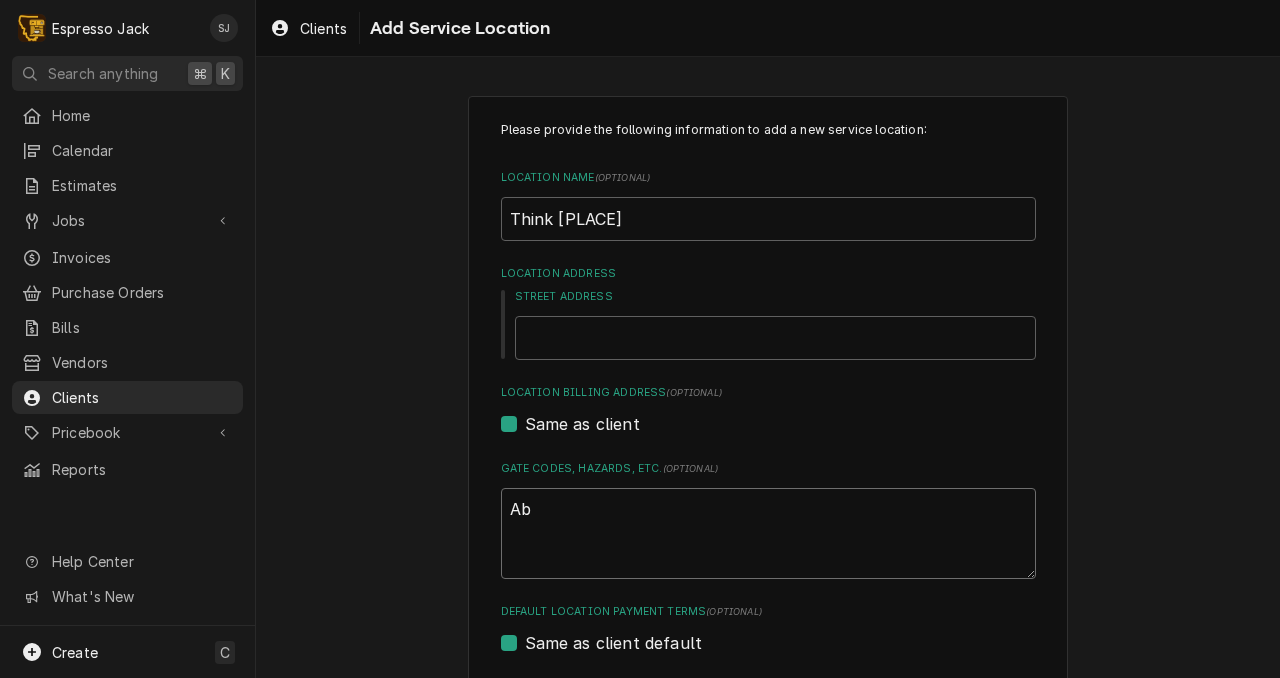 type on "x" 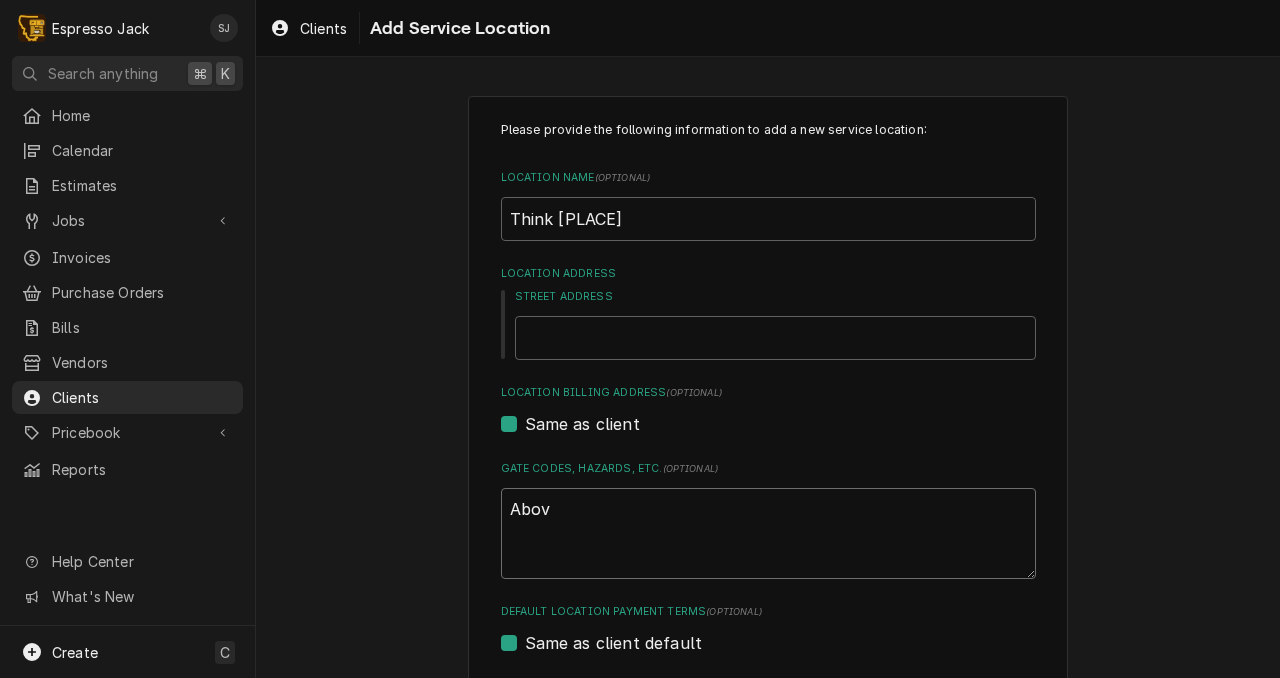 type on "x" 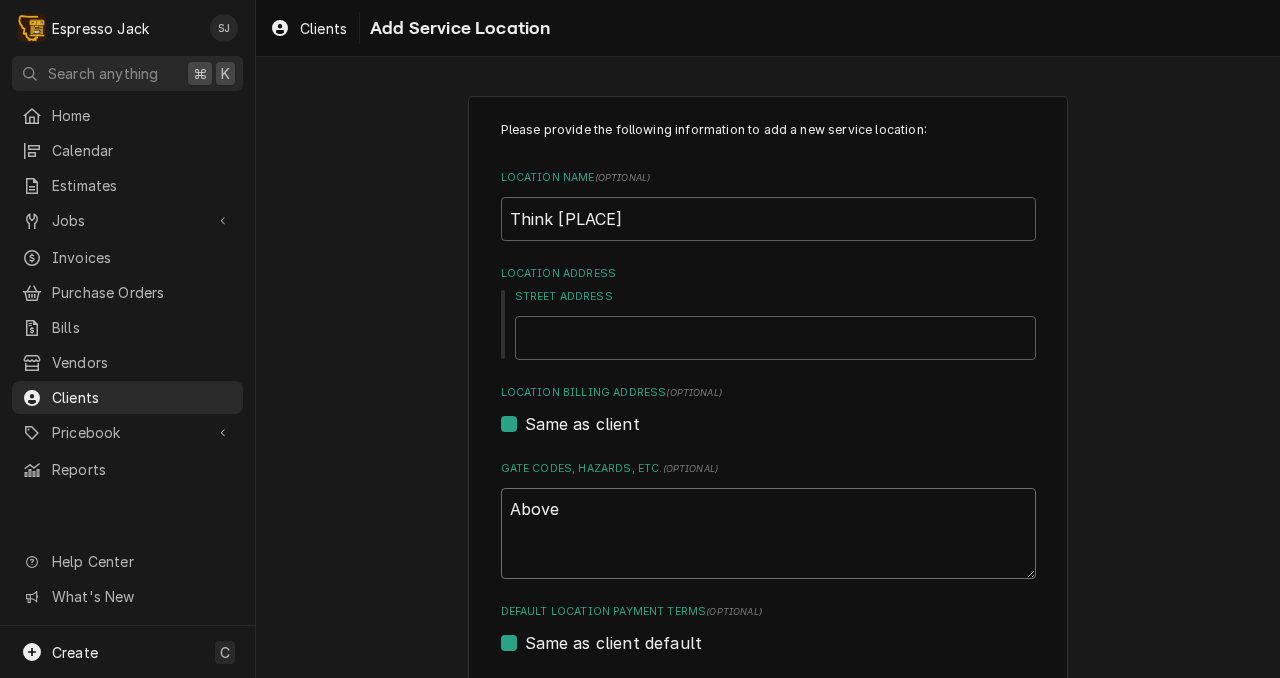 type on "x" 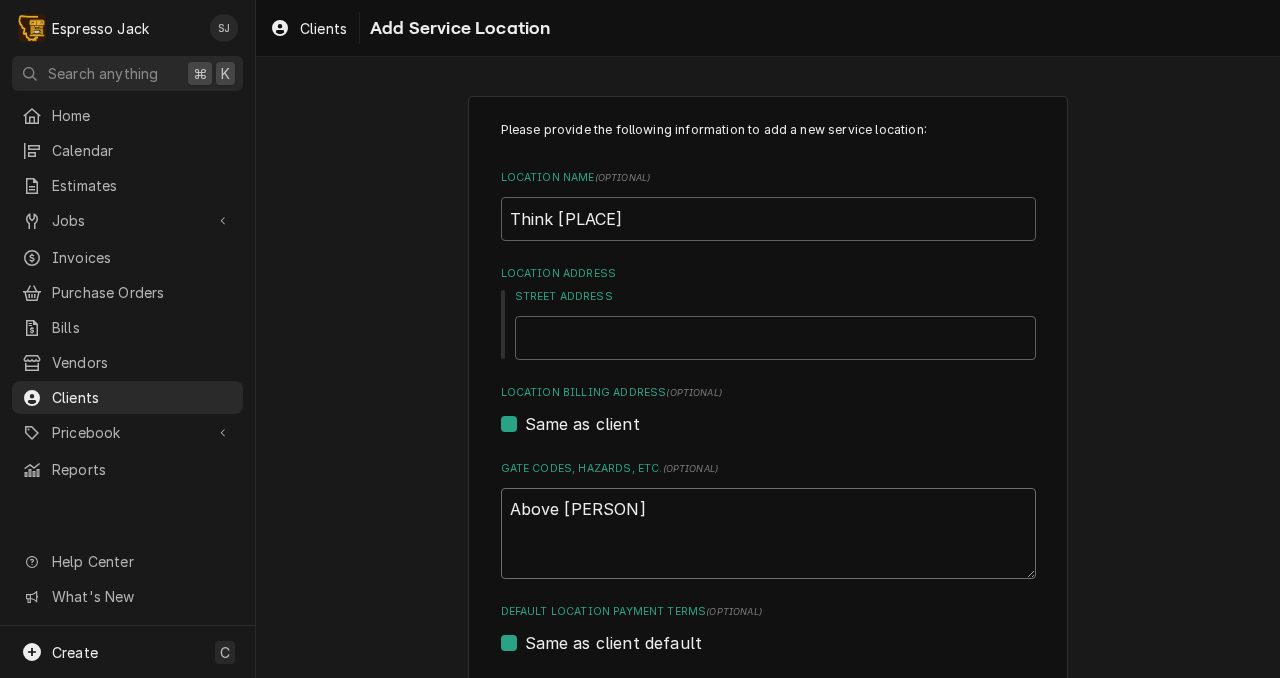 type on "x" 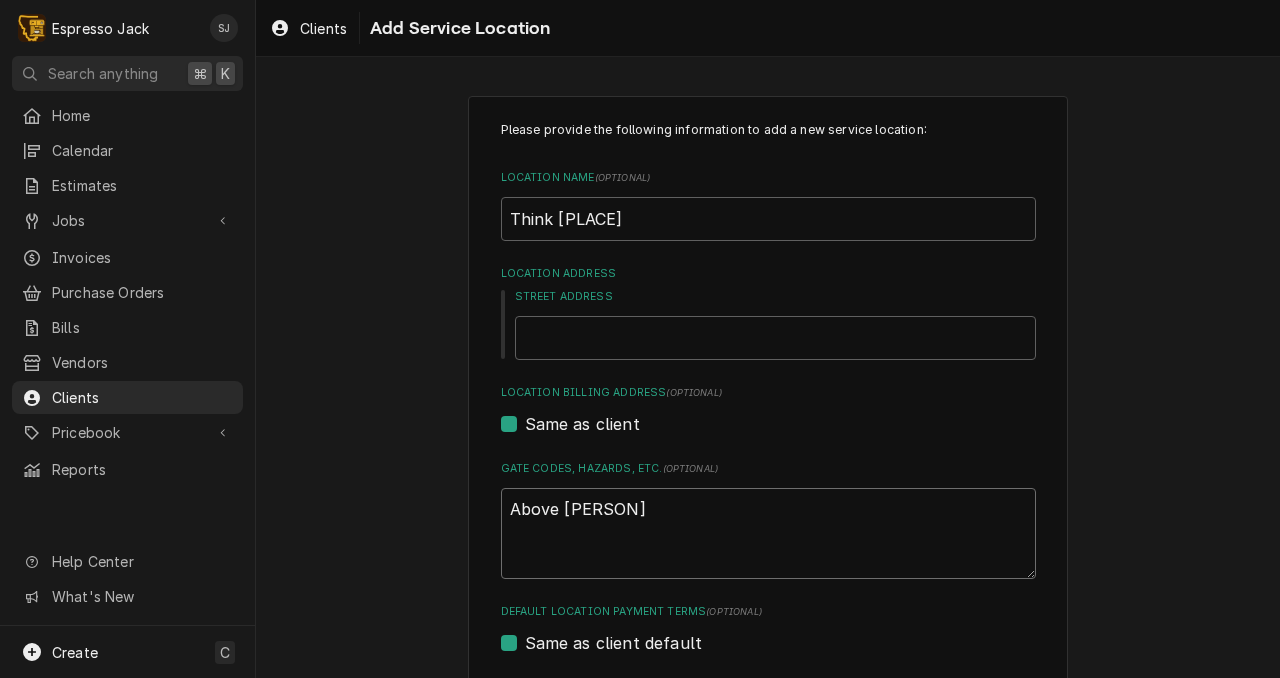 type on "x" 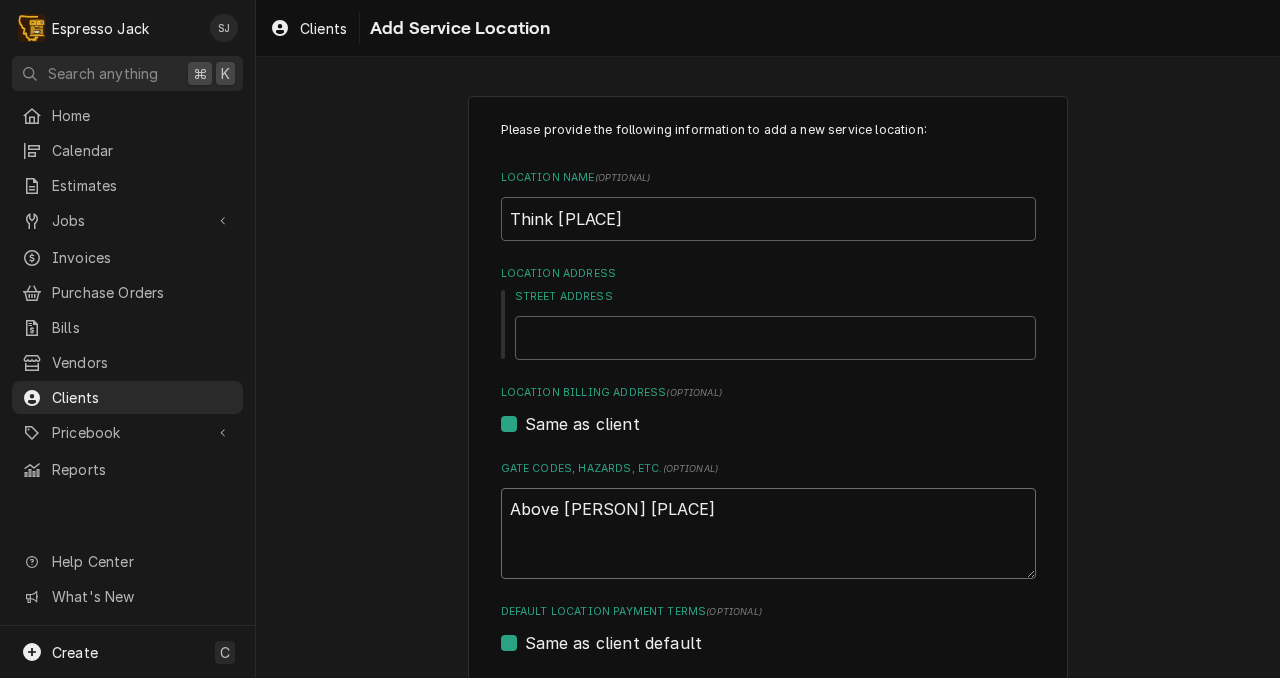 type on "x" 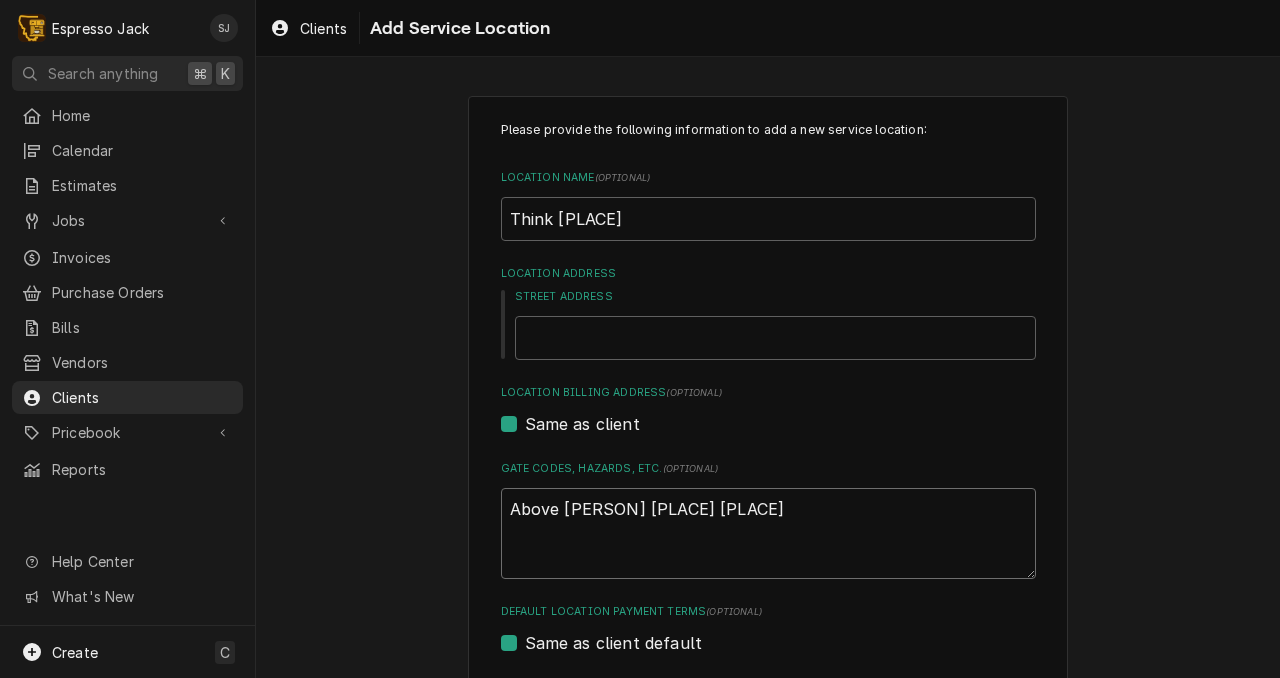 type on "x" 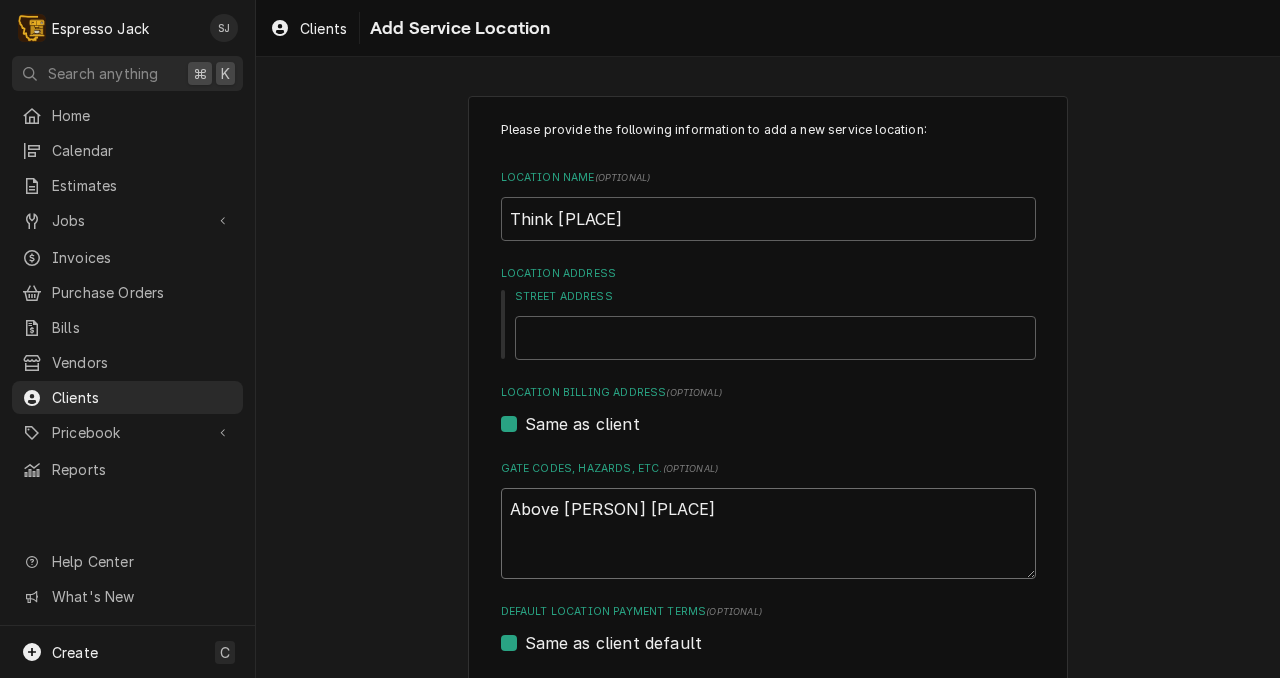 type on "x" 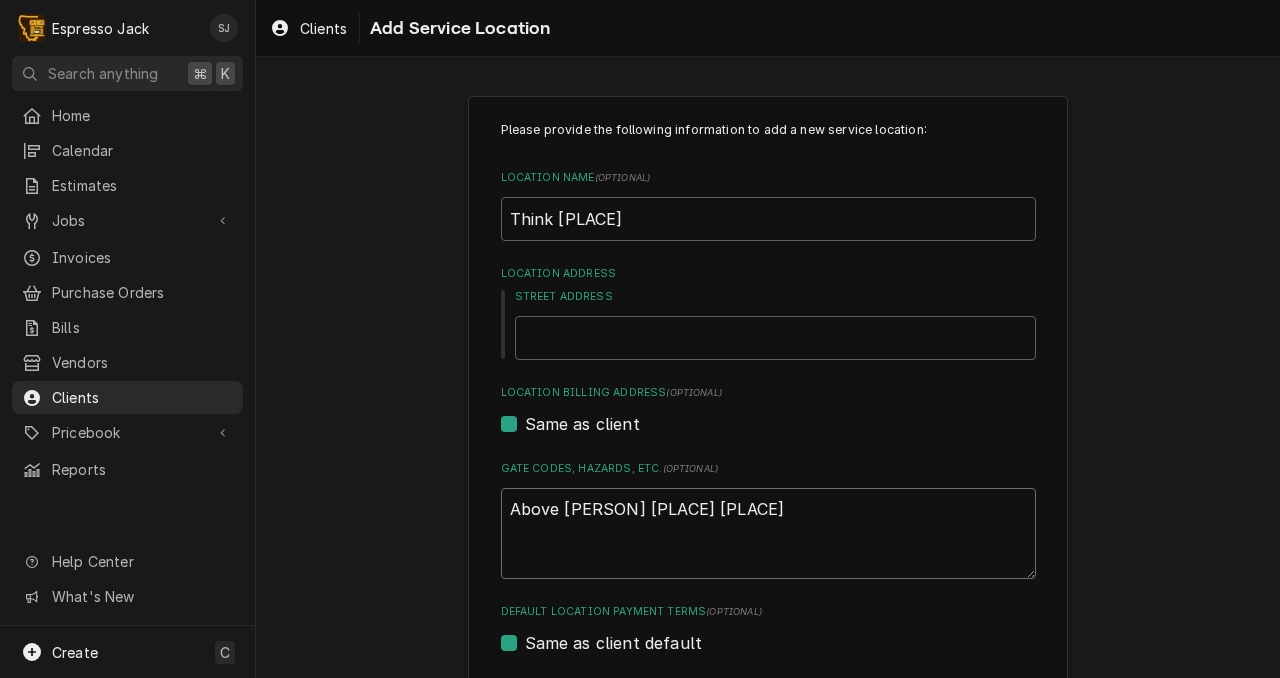 type on "x" 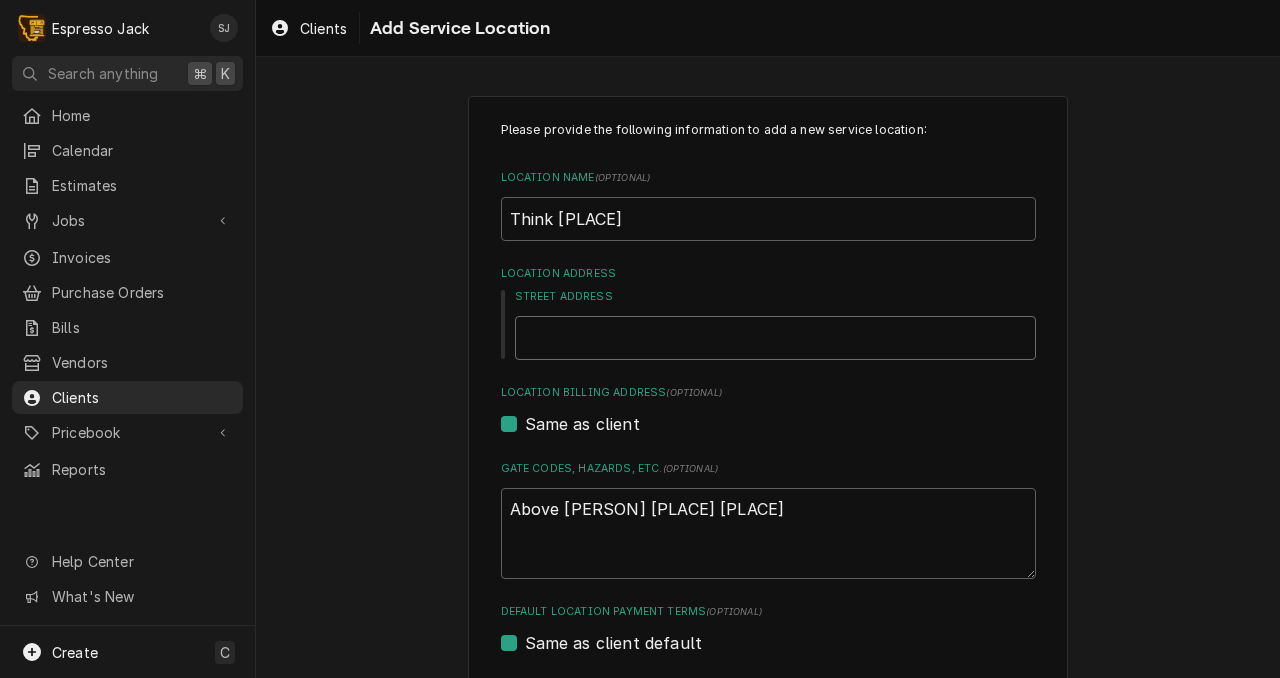click on "Street Address" at bounding box center (775, 338) 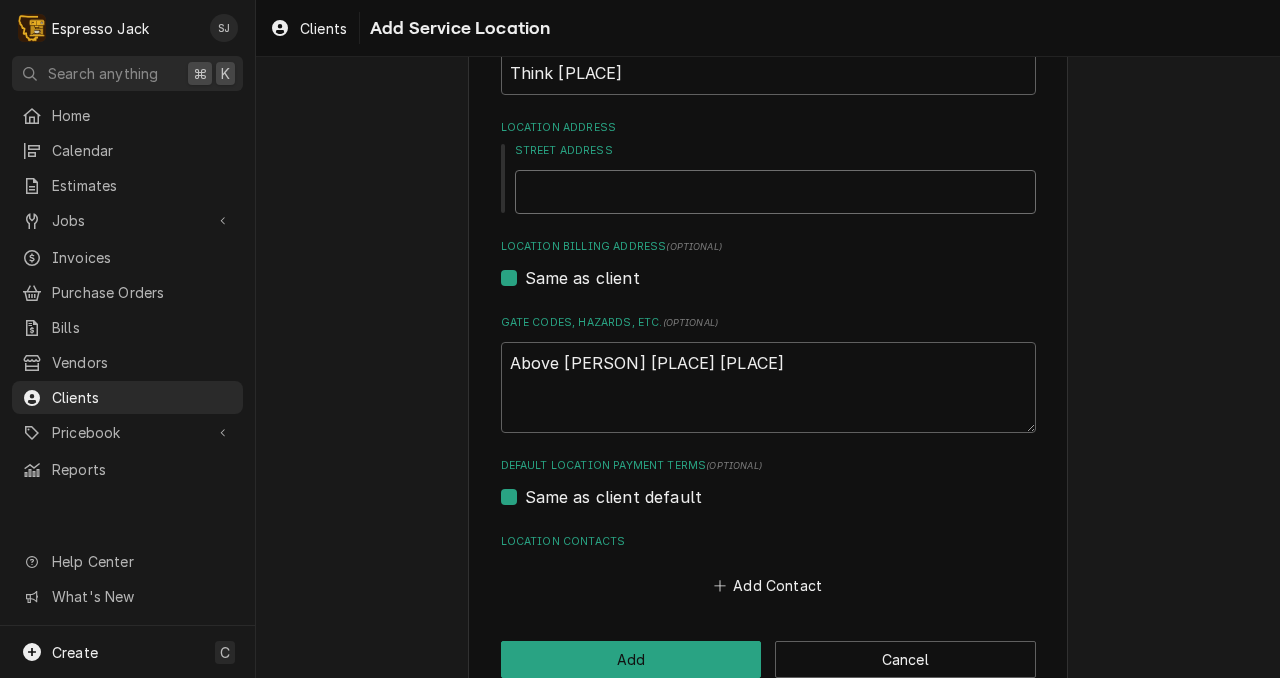 scroll, scrollTop: 190, scrollLeft: 0, axis: vertical 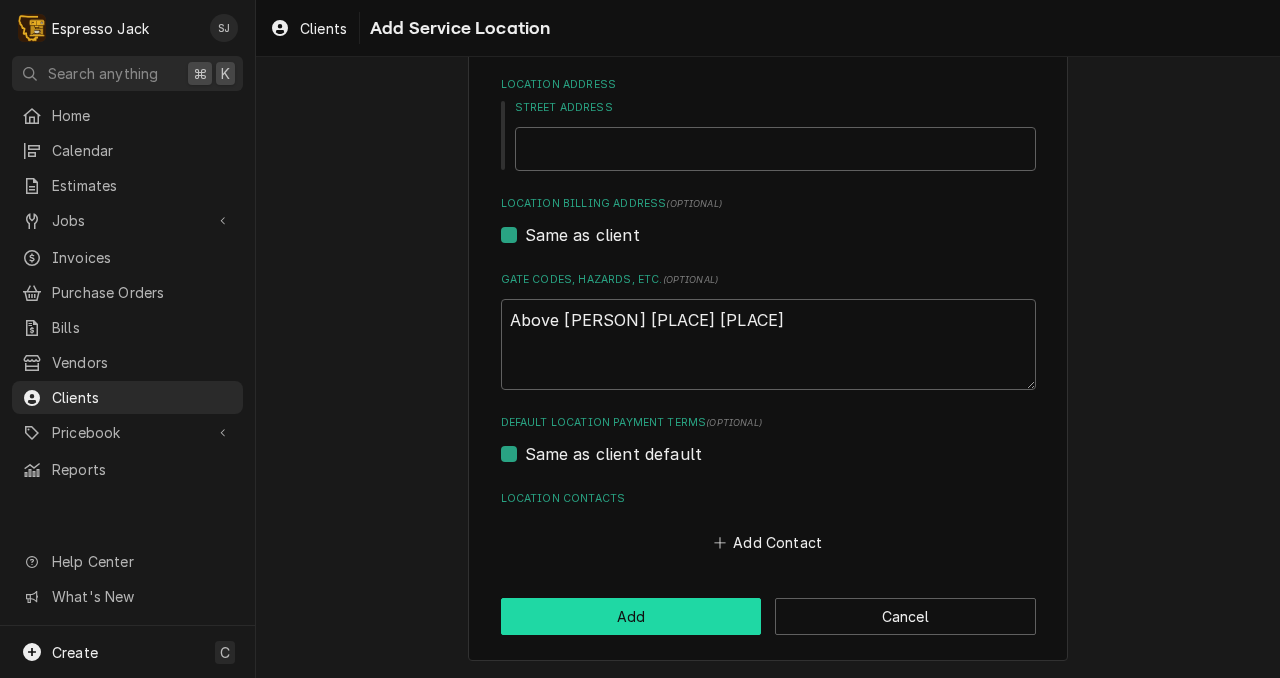 click on "Add" at bounding box center (631, 616) 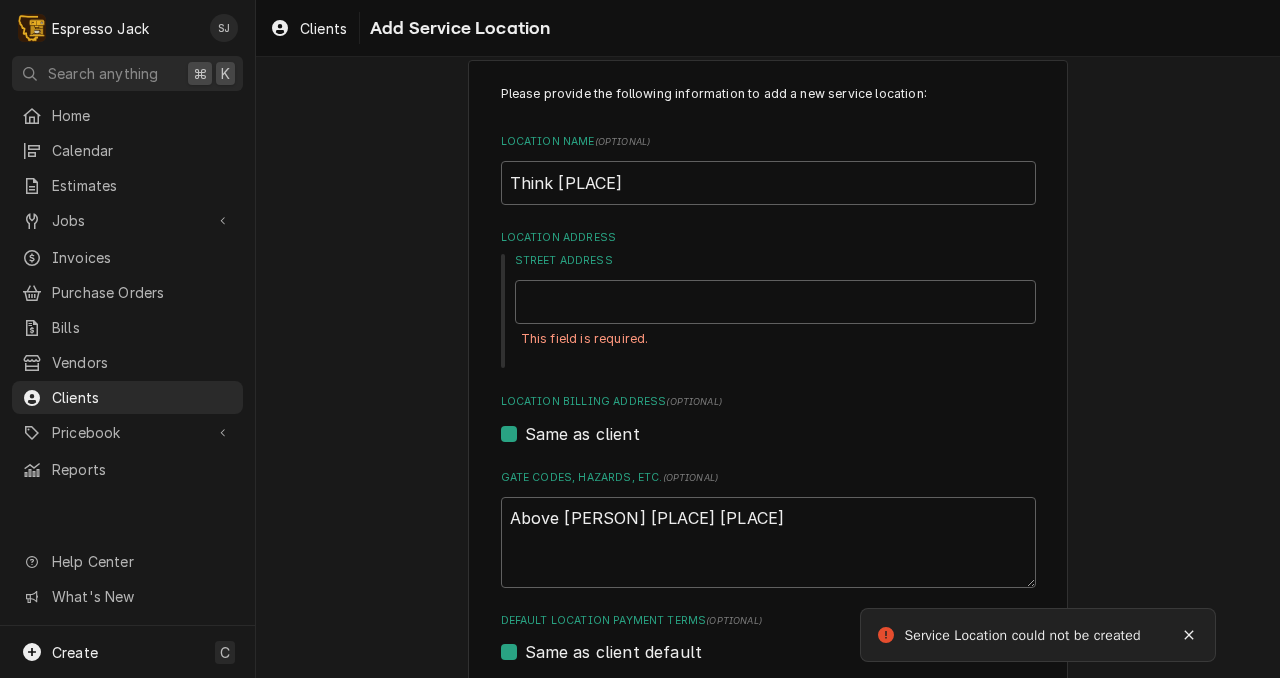 scroll, scrollTop: 0, scrollLeft: 0, axis: both 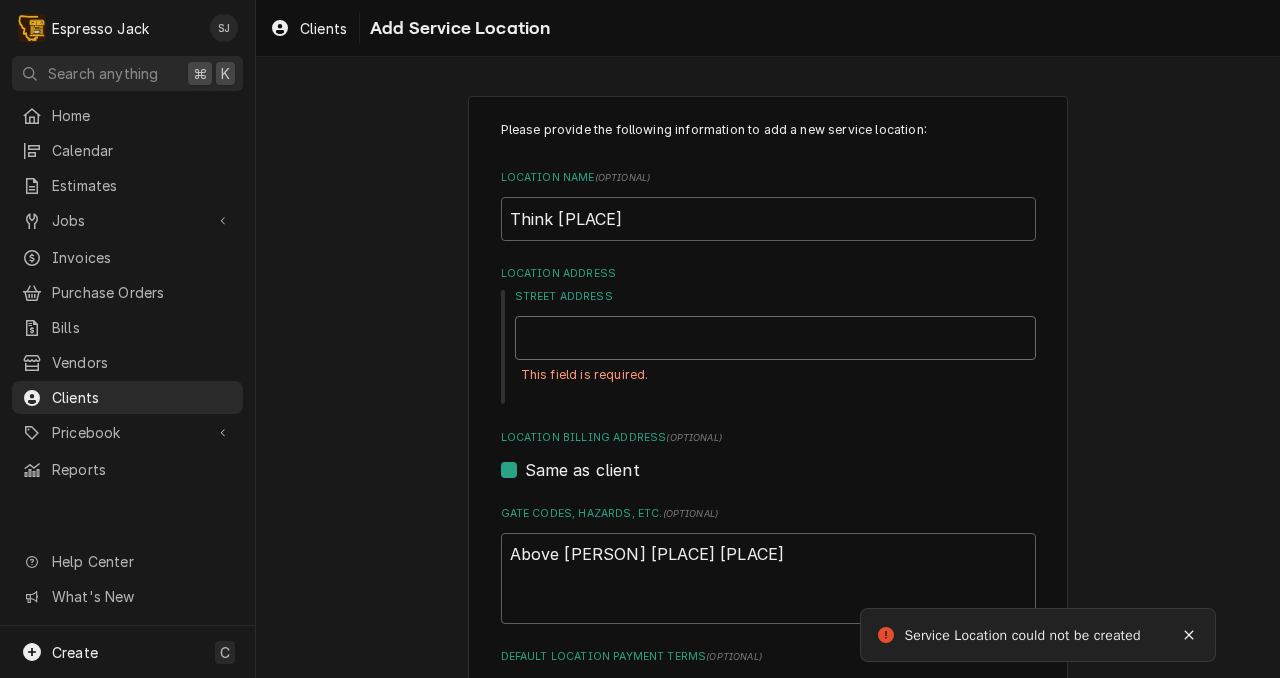 click on "Street Address" at bounding box center [775, 338] 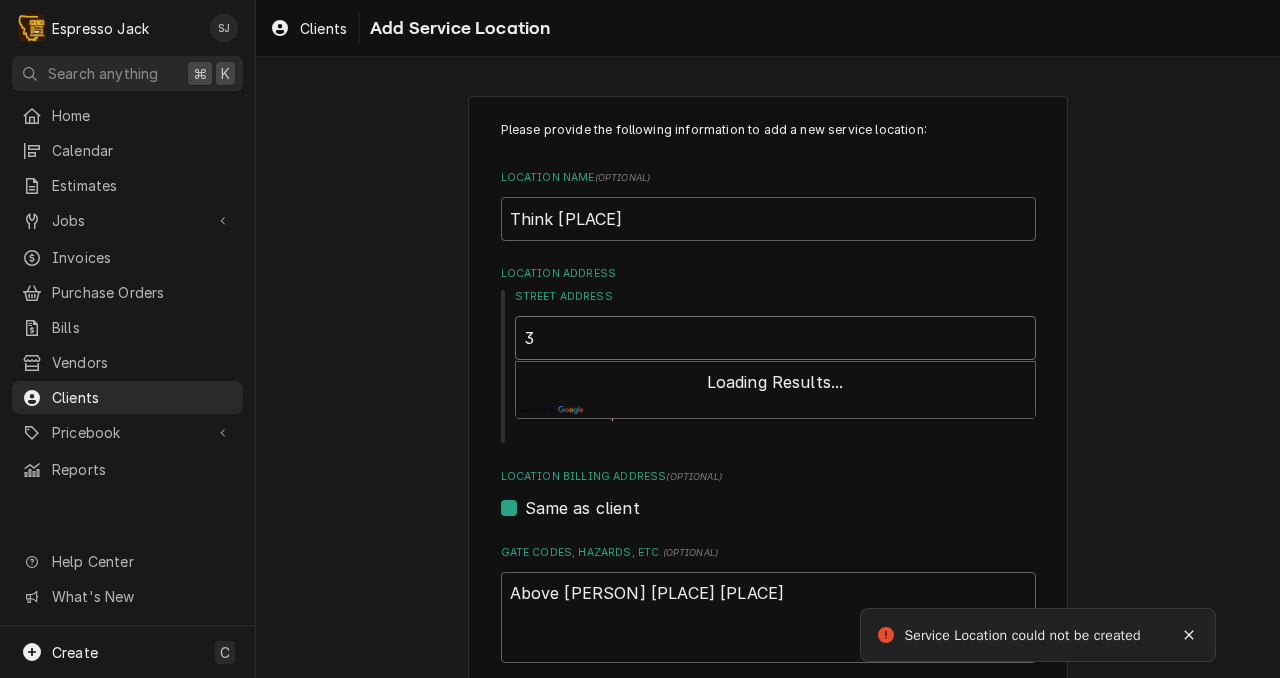 type on "x" 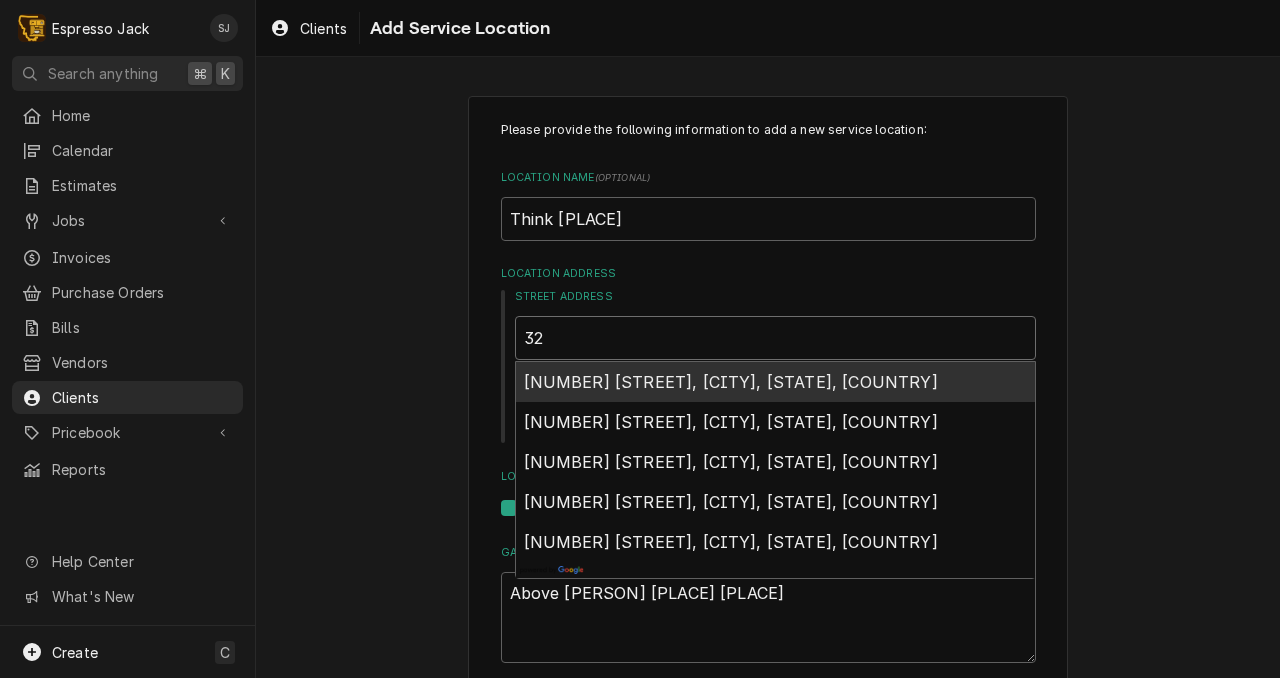 type on "x" 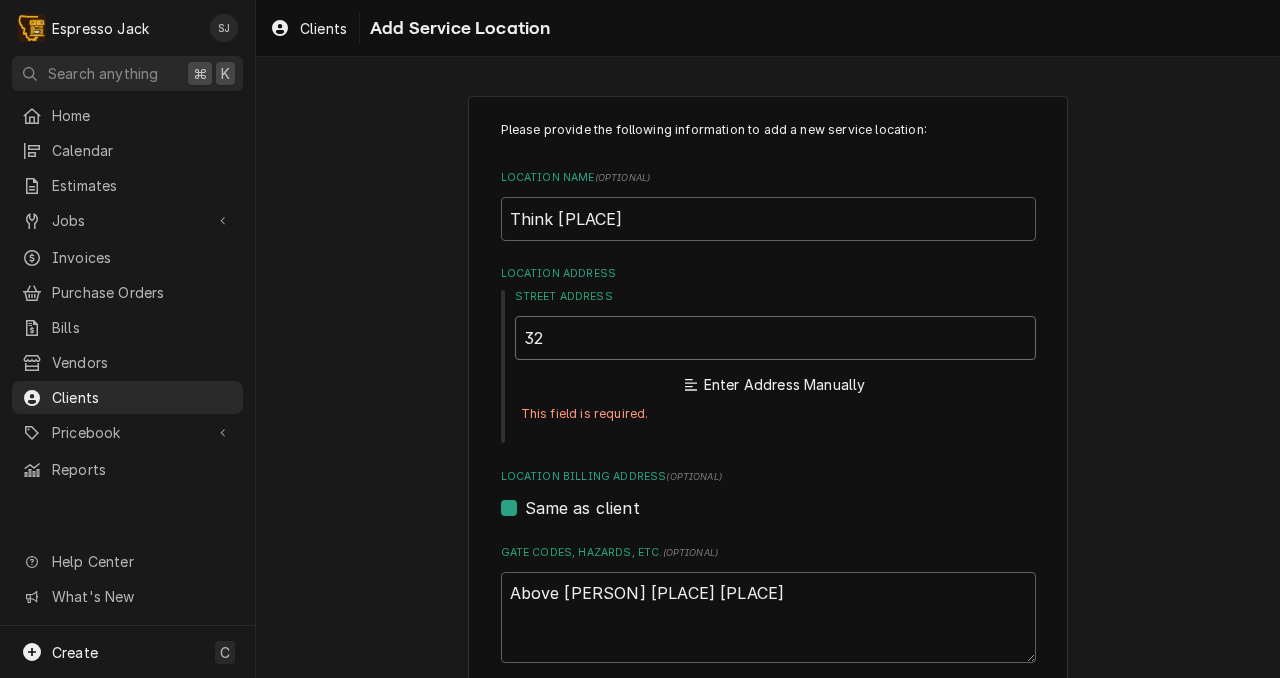 type on "x" 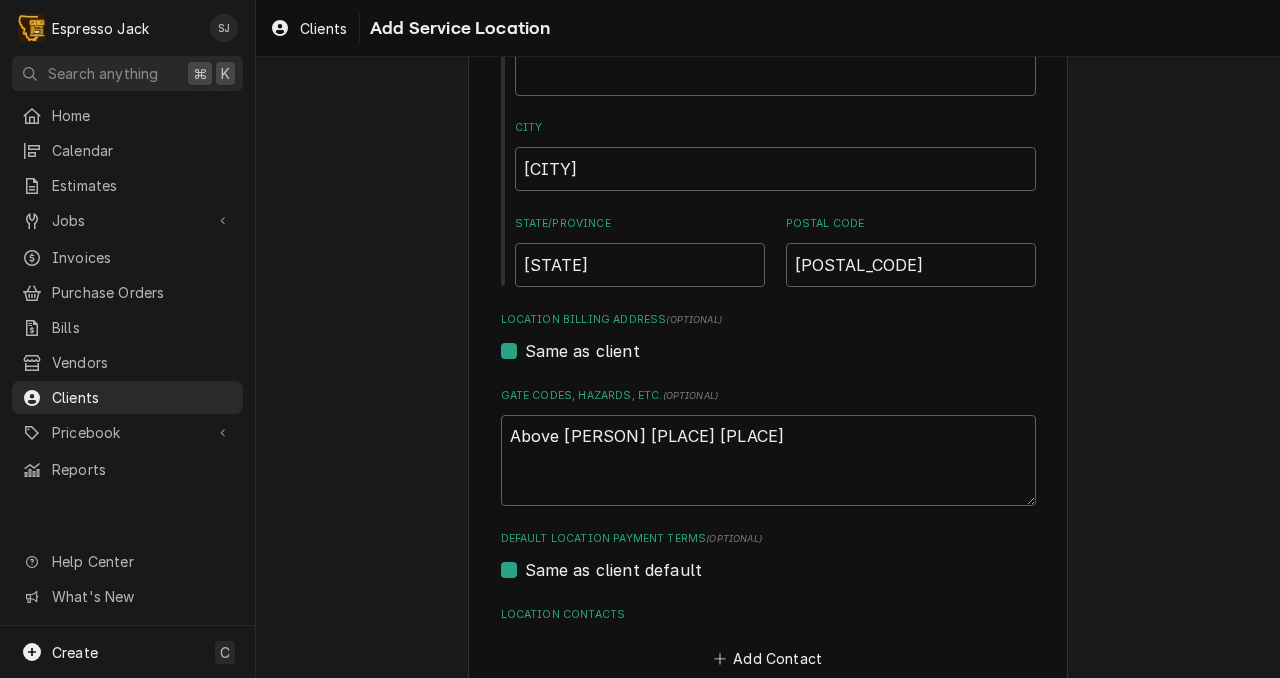 scroll, scrollTop: 523, scrollLeft: 0, axis: vertical 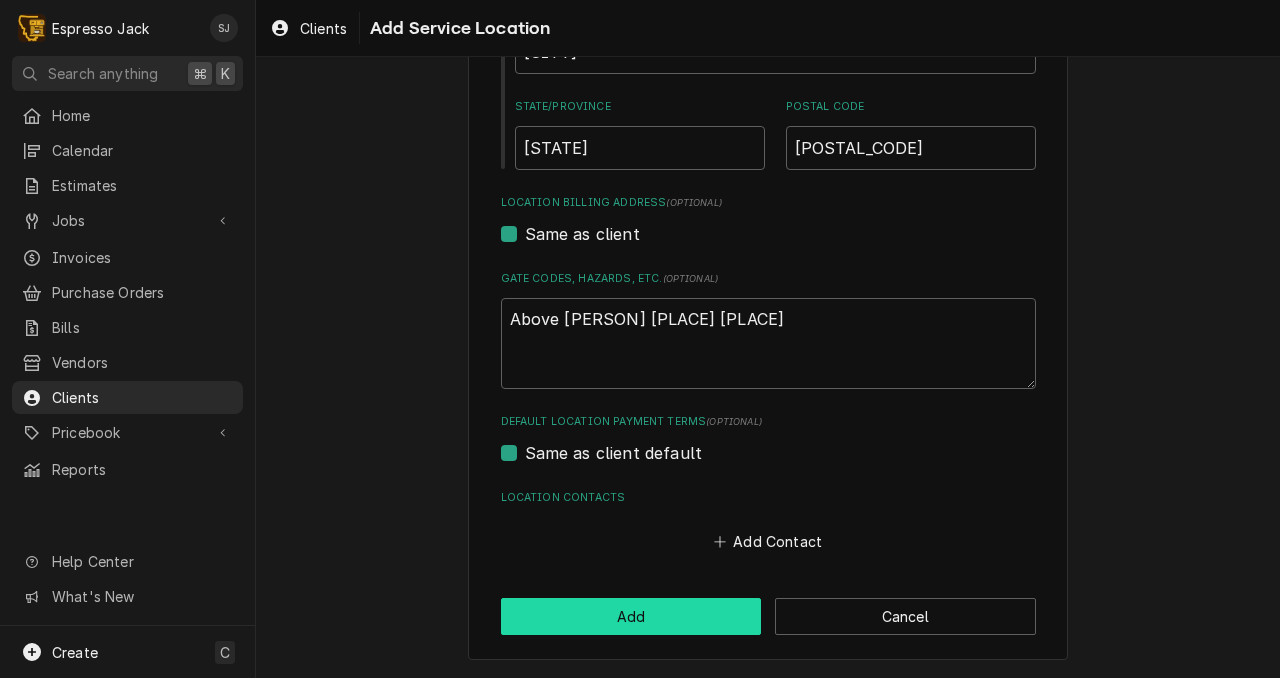 type on "[NUMBER] [STREET]" 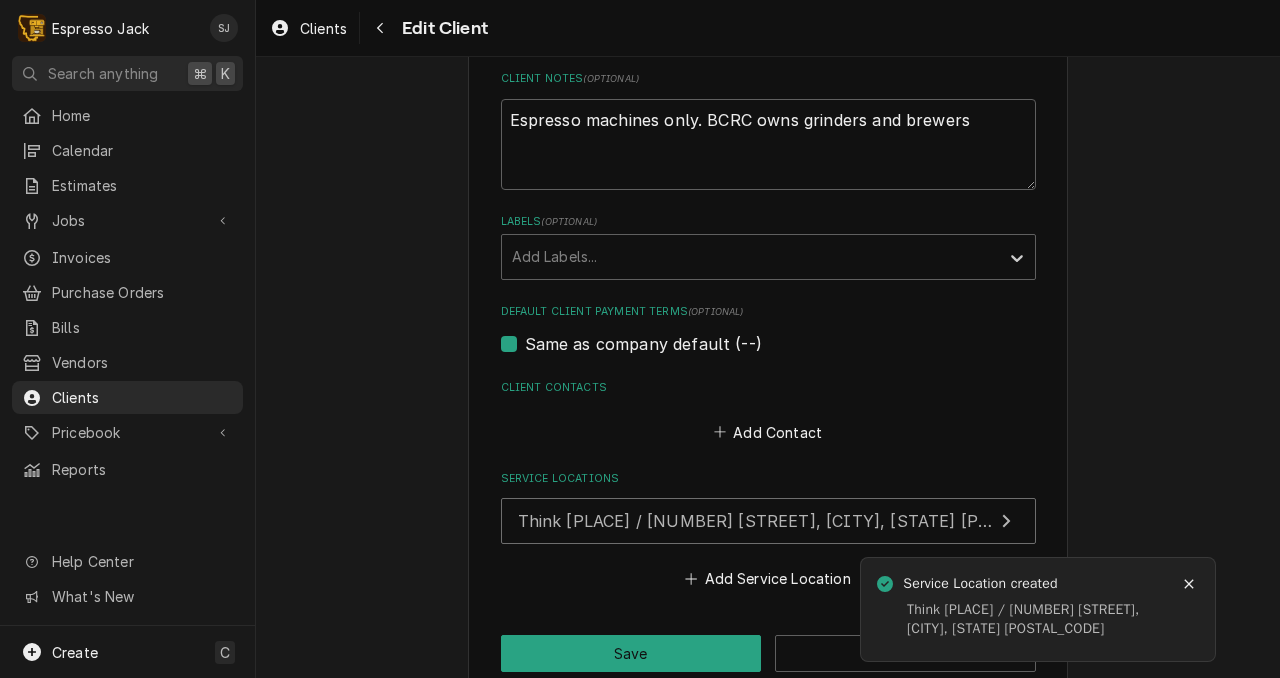 scroll, scrollTop: 679, scrollLeft: 0, axis: vertical 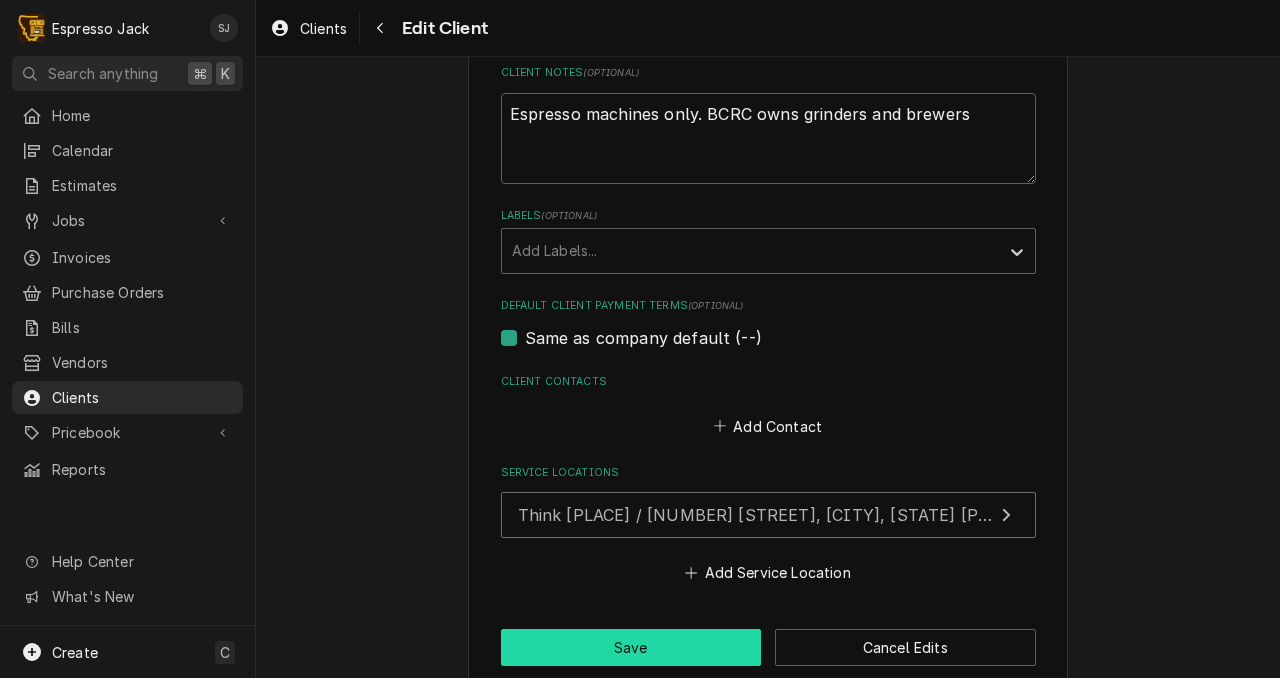click on "Save" at bounding box center (631, 647) 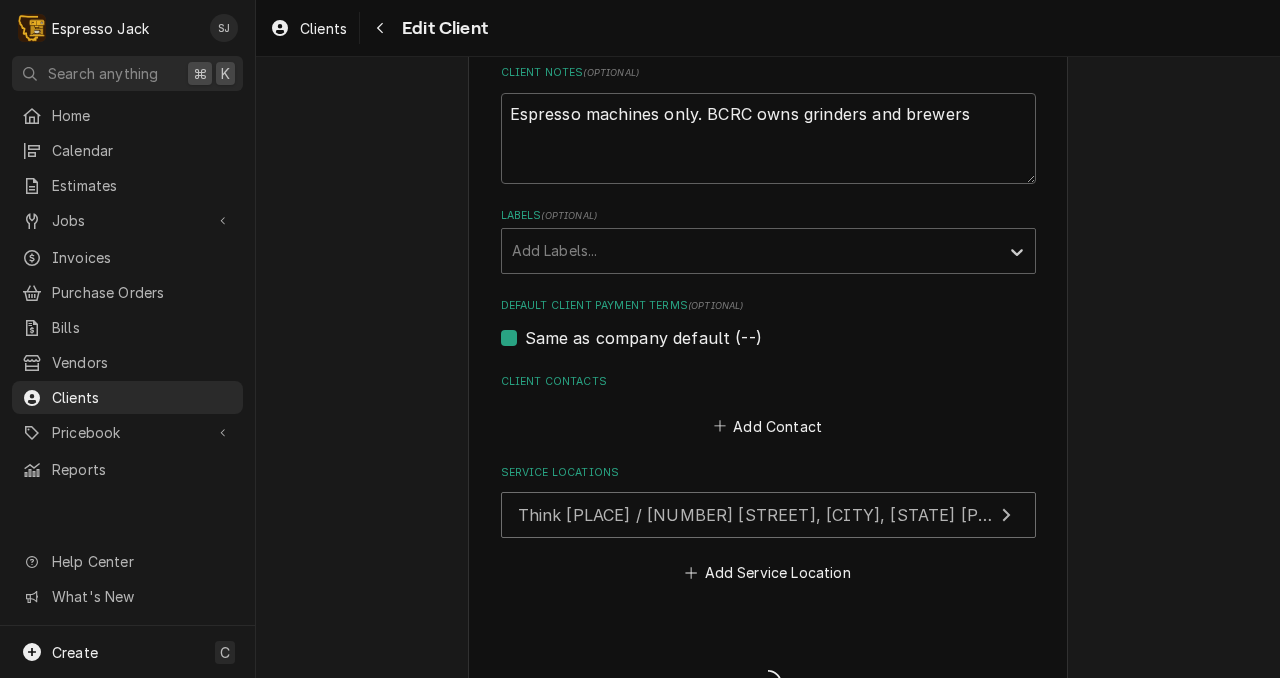 type on "x" 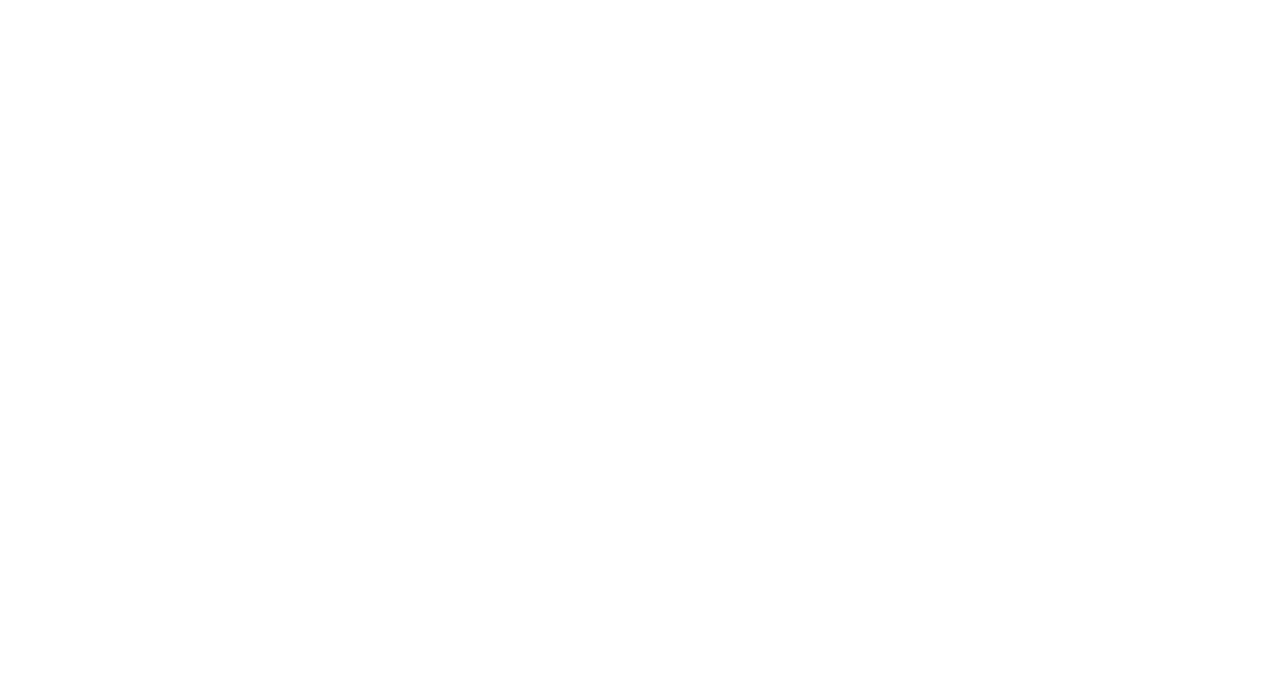 scroll, scrollTop: 0, scrollLeft: 0, axis: both 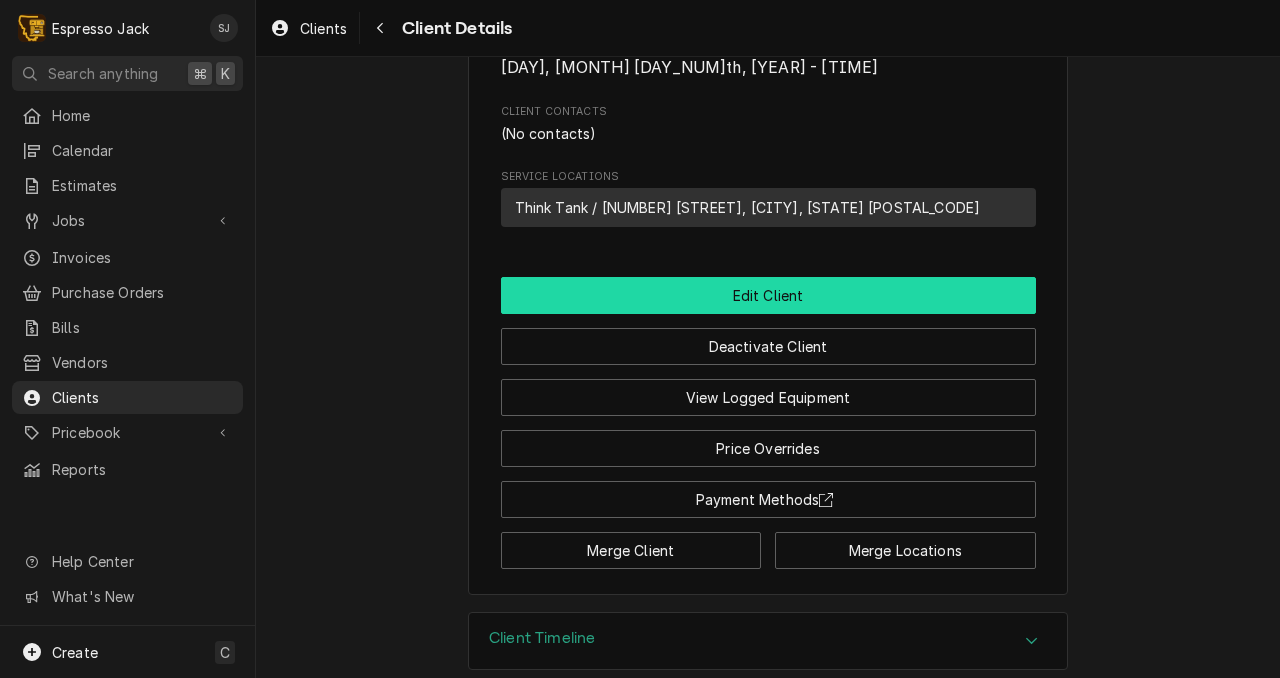 click on "Edit Client" at bounding box center [768, 295] 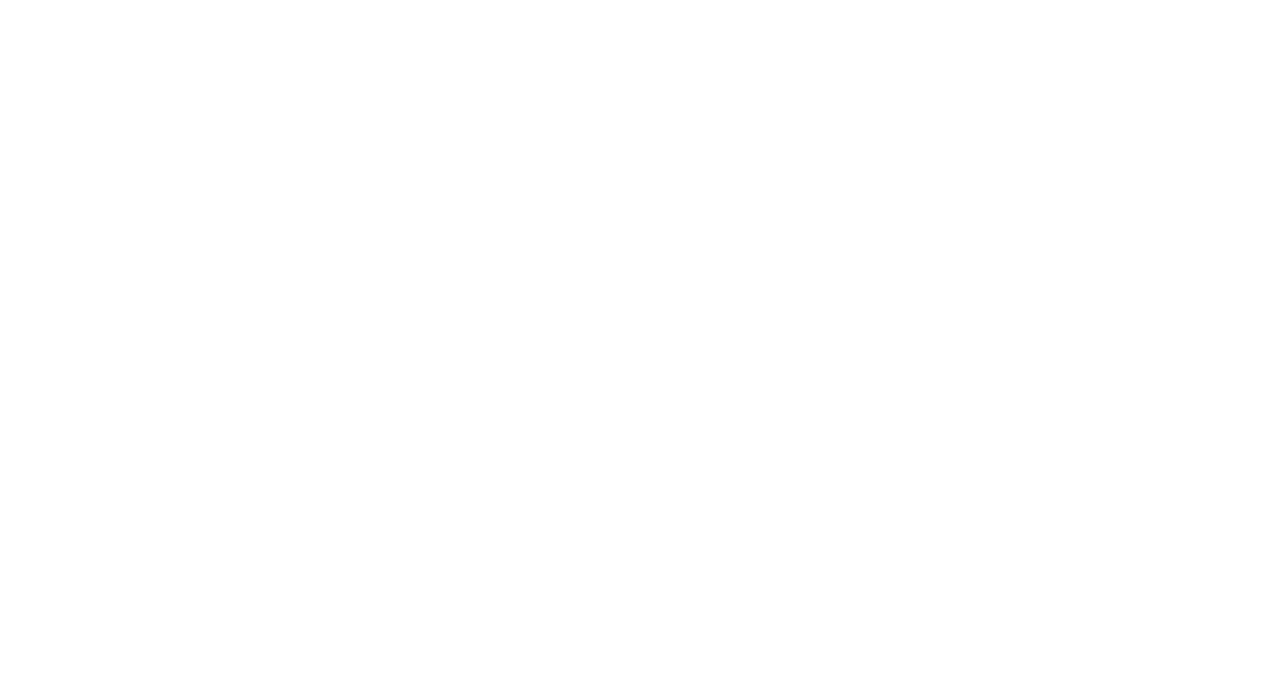 scroll, scrollTop: 0, scrollLeft: 0, axis: both 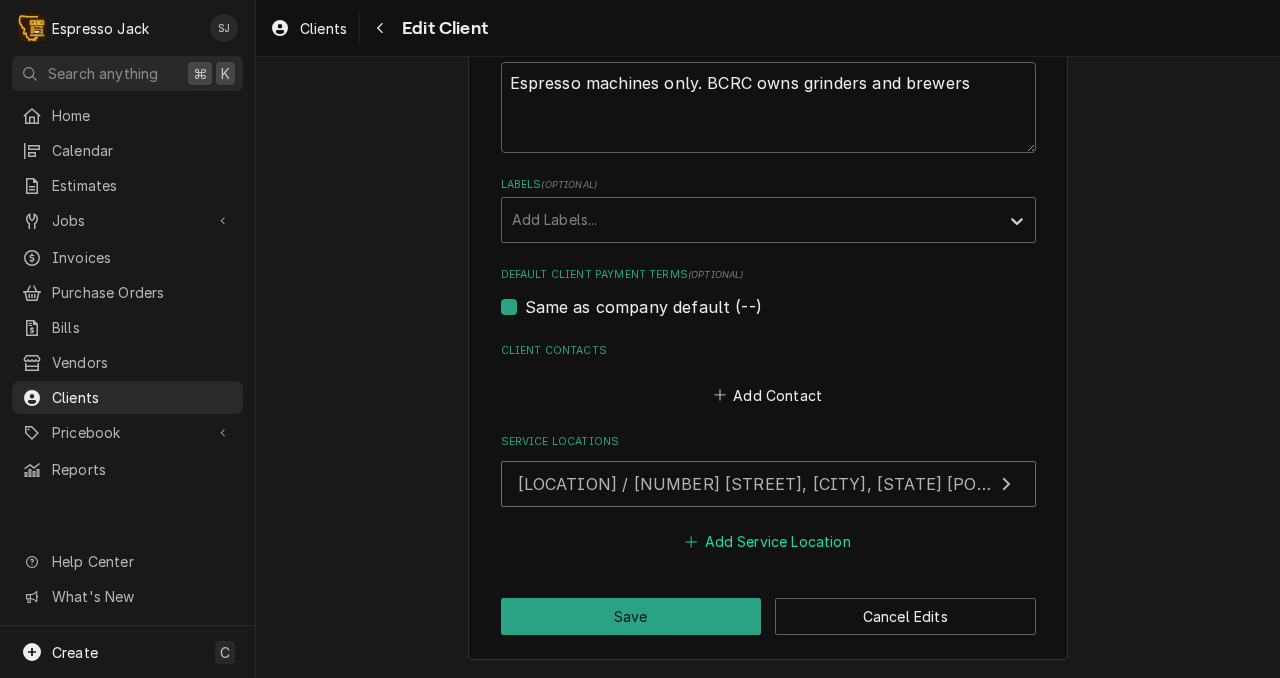 click on "Add Service Location" at bounding box center [768, 542] 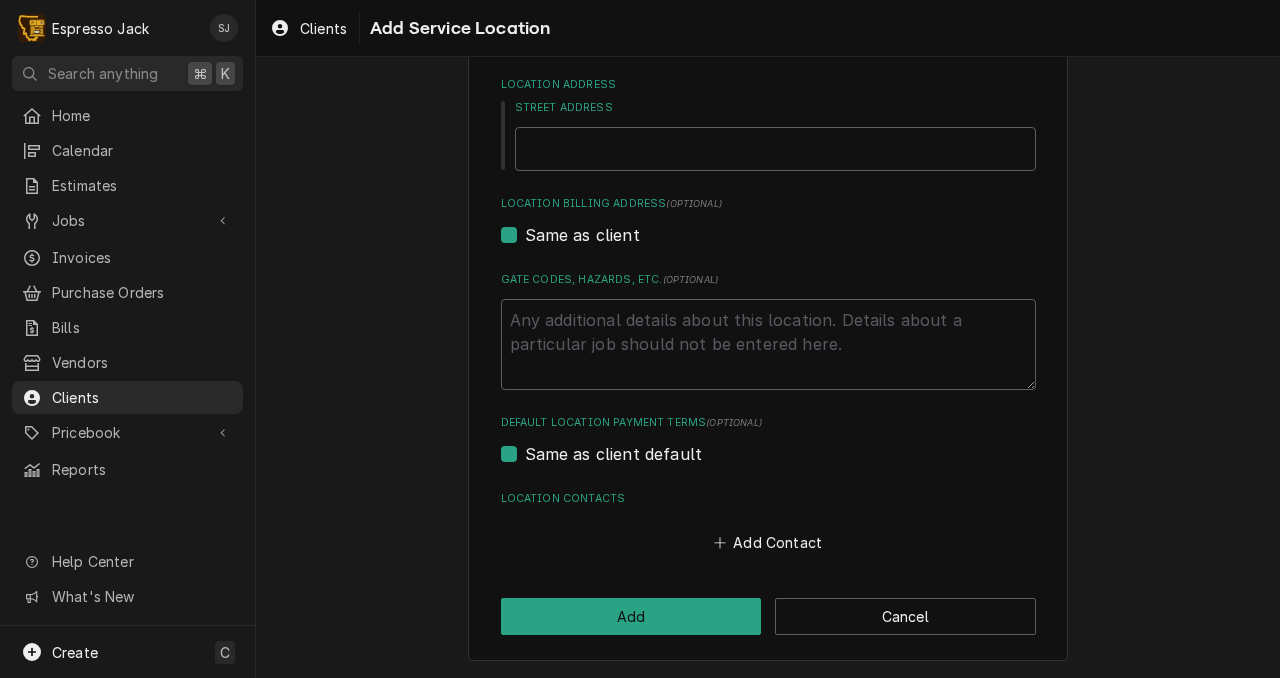 scroll, scrollTop: 0, scrollLeft: 0, axis: both 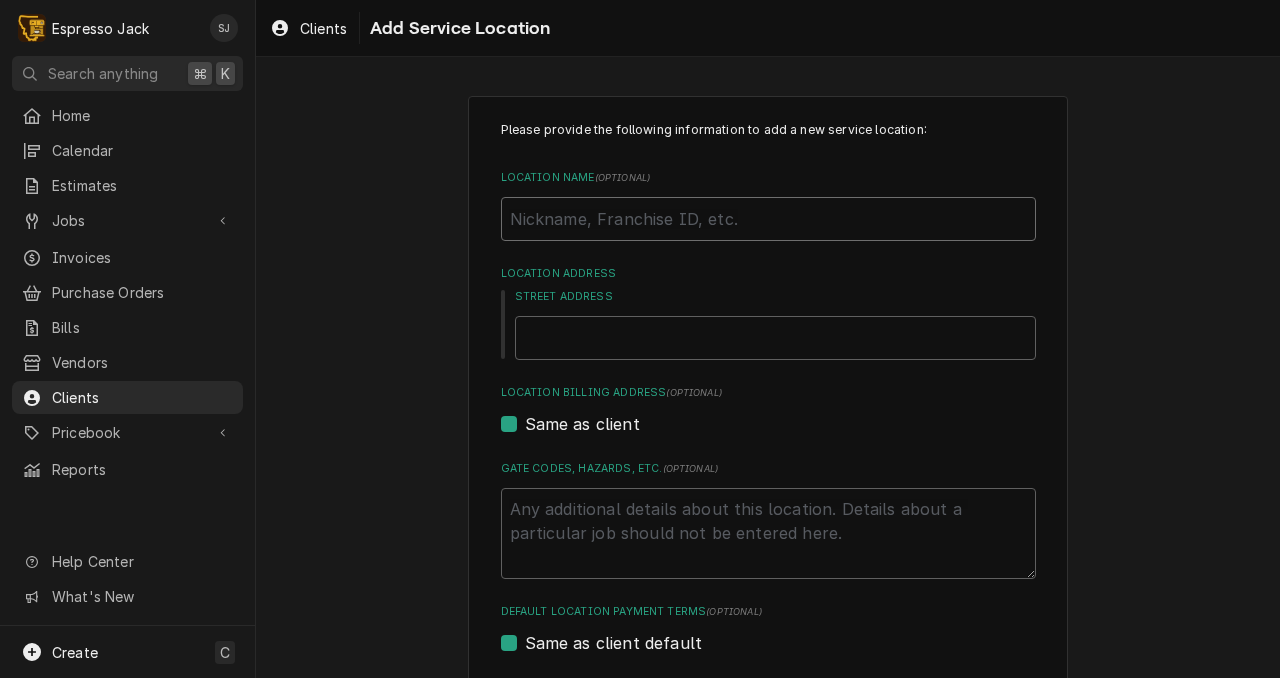 click on "Location Name  ( optional )" at bounding box center [768, 219] 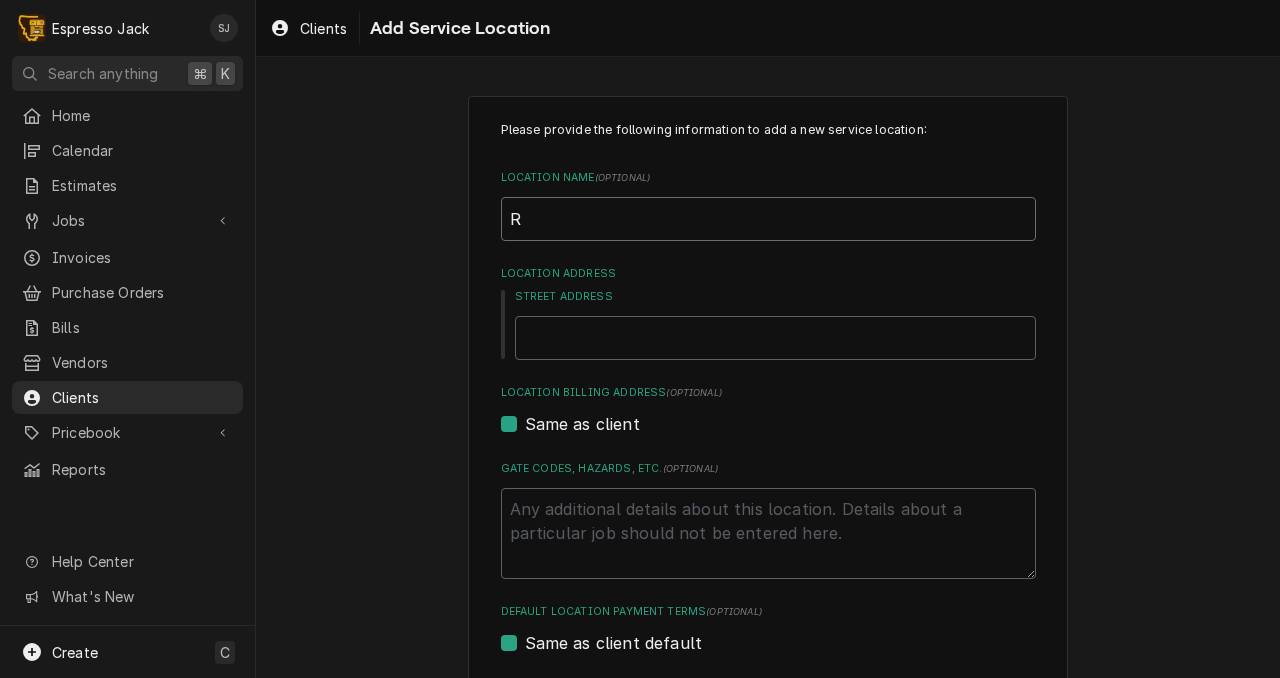 type on "x" 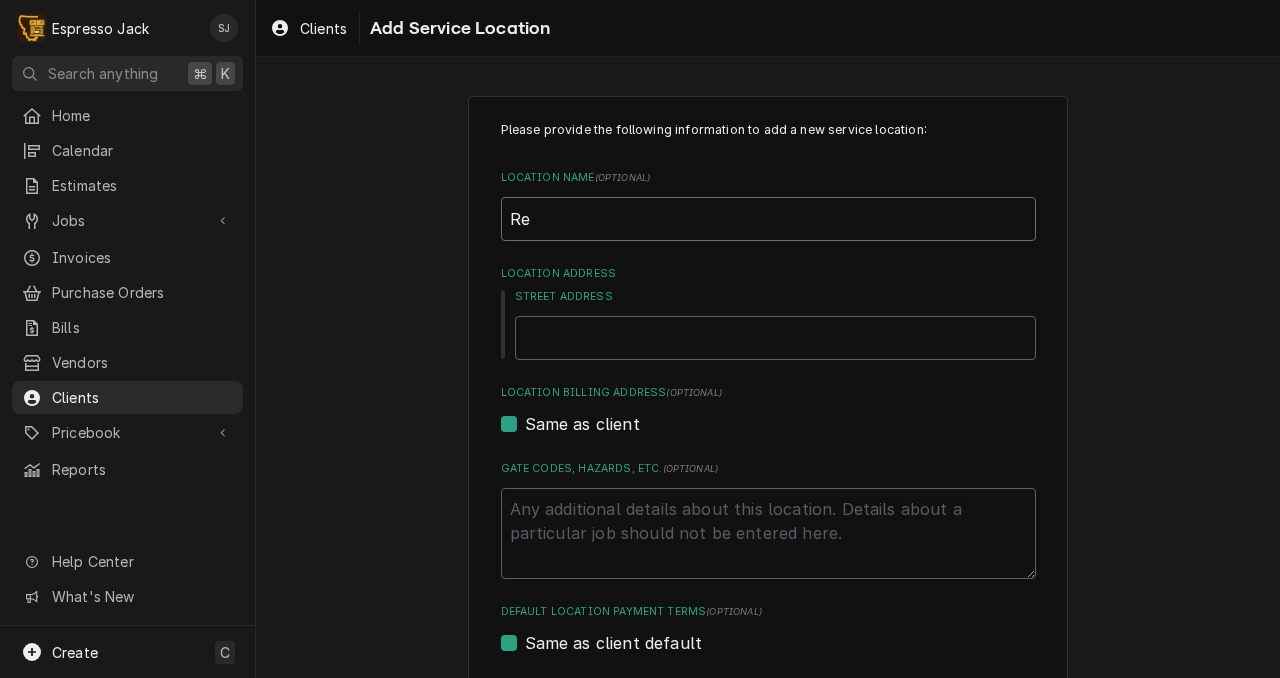 type on "x" 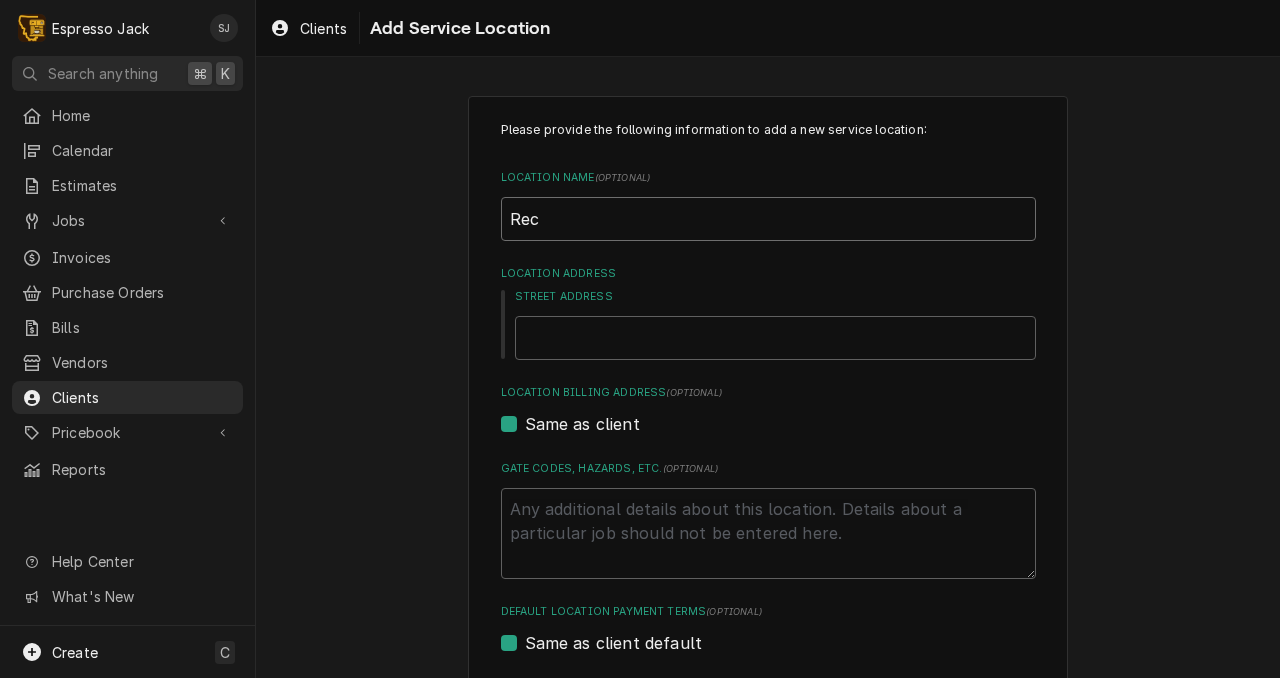type on "x" 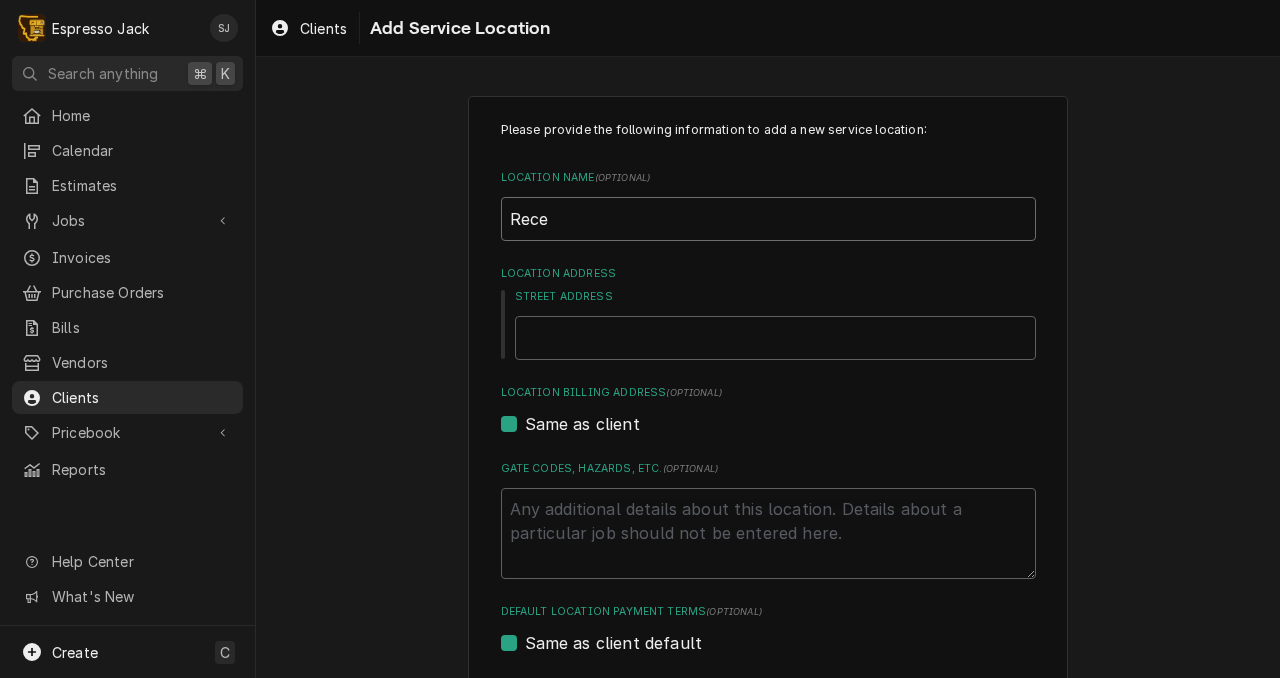type on "x" 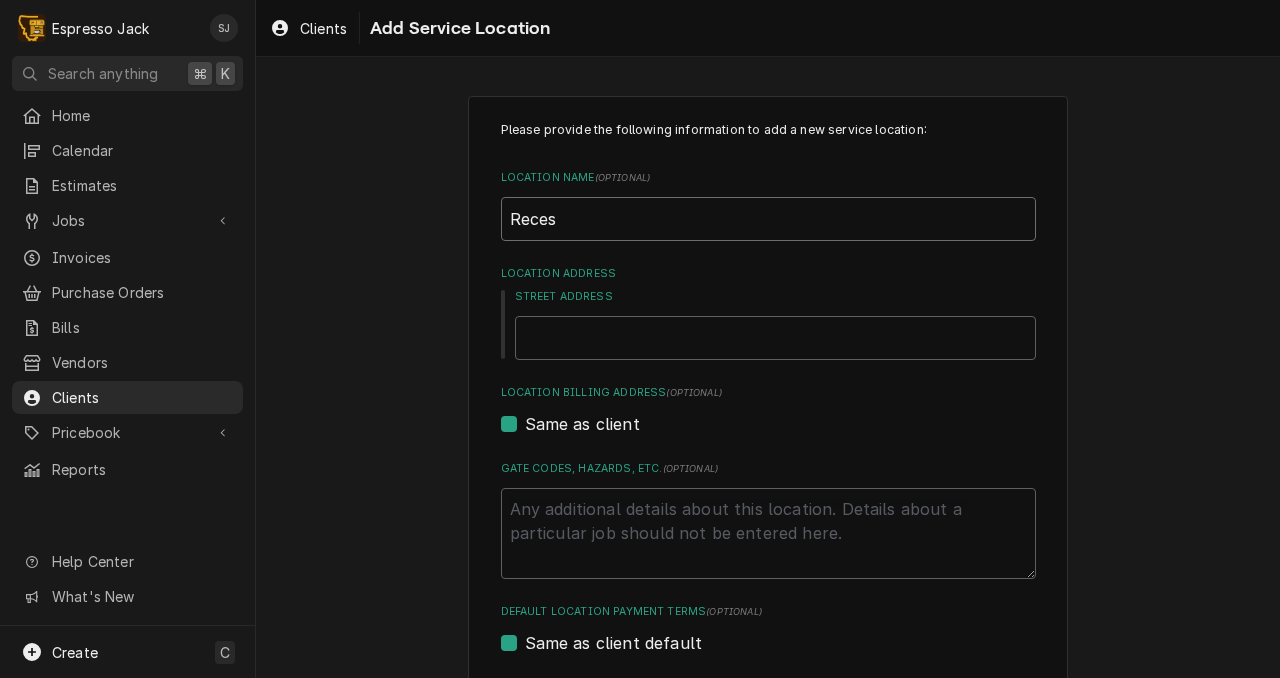 type on "x" 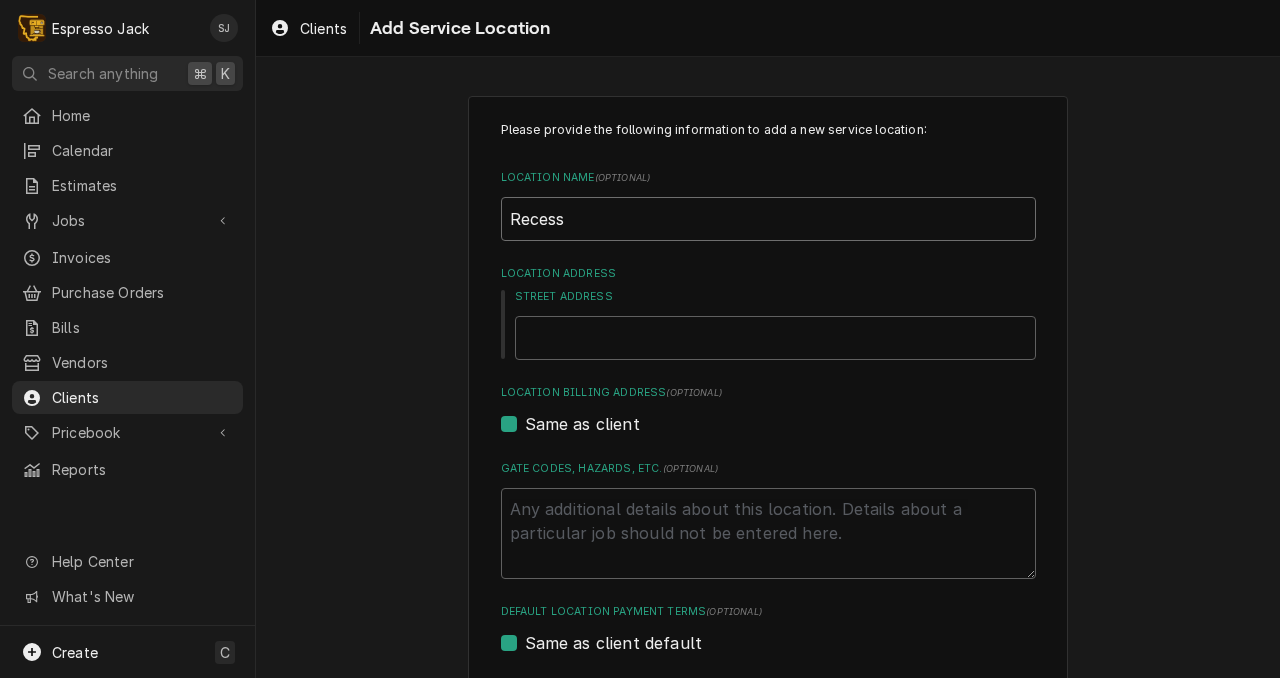 type on "Recess" 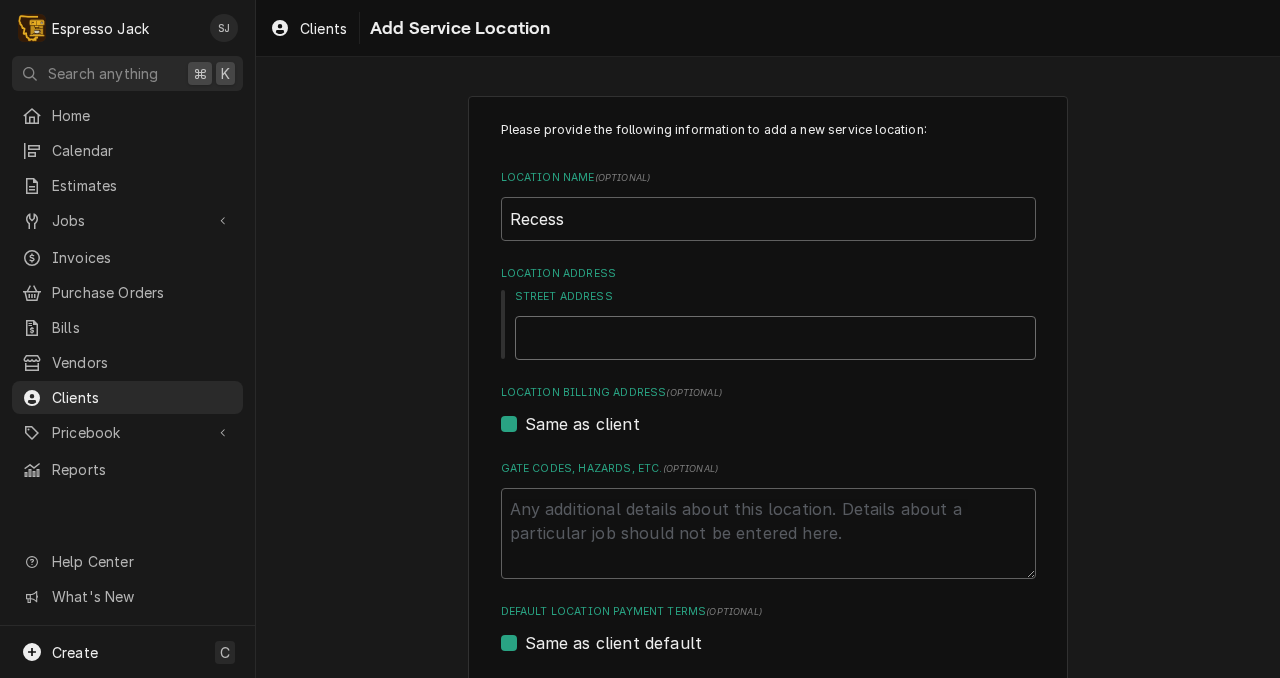 type on "x" 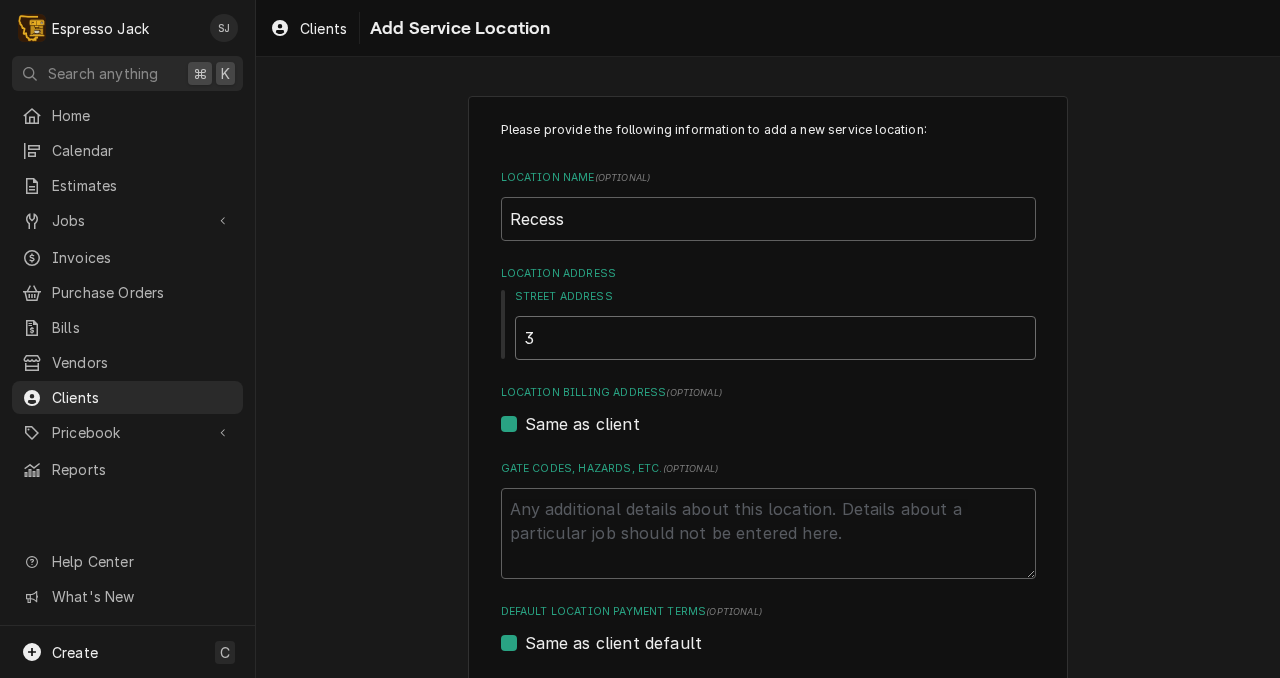 type on "x" 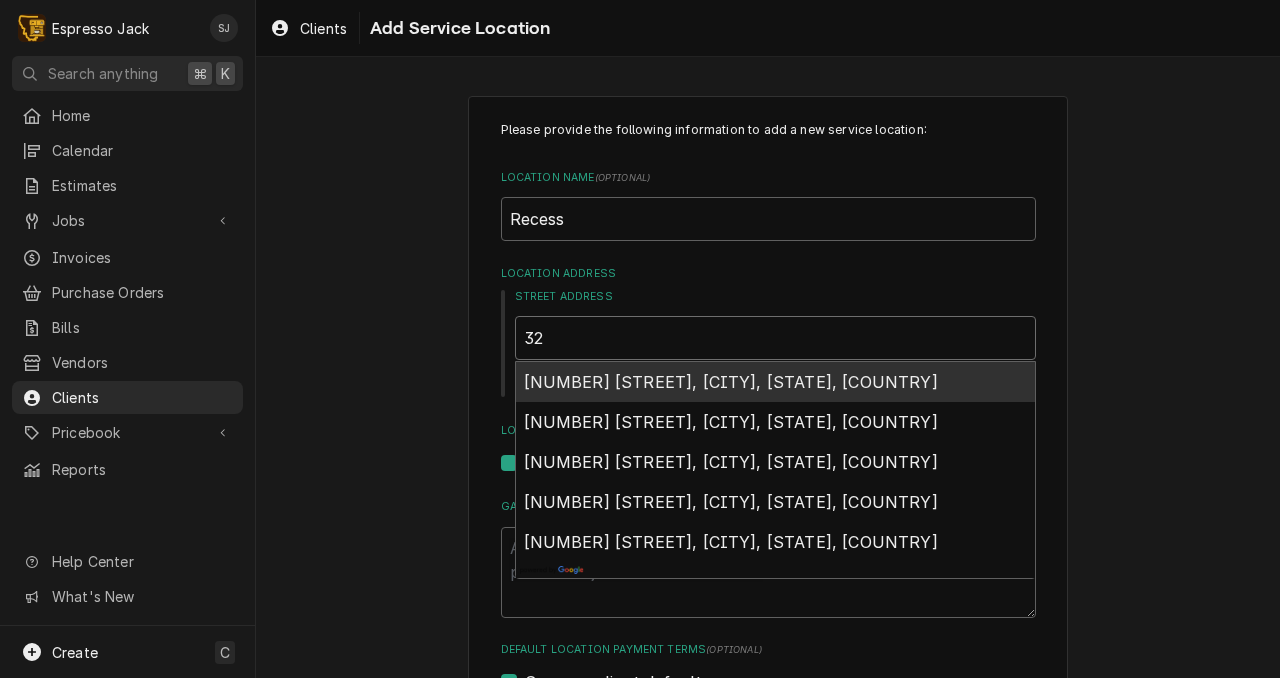 type on "x" 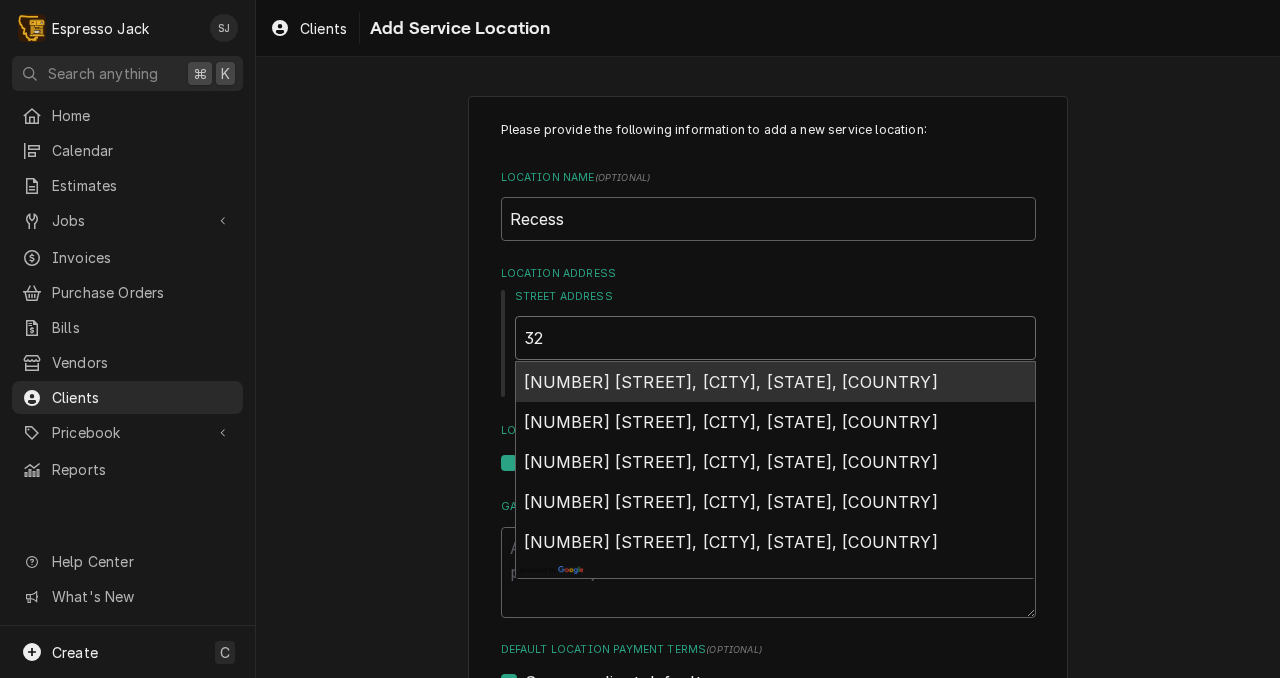 type on "32" 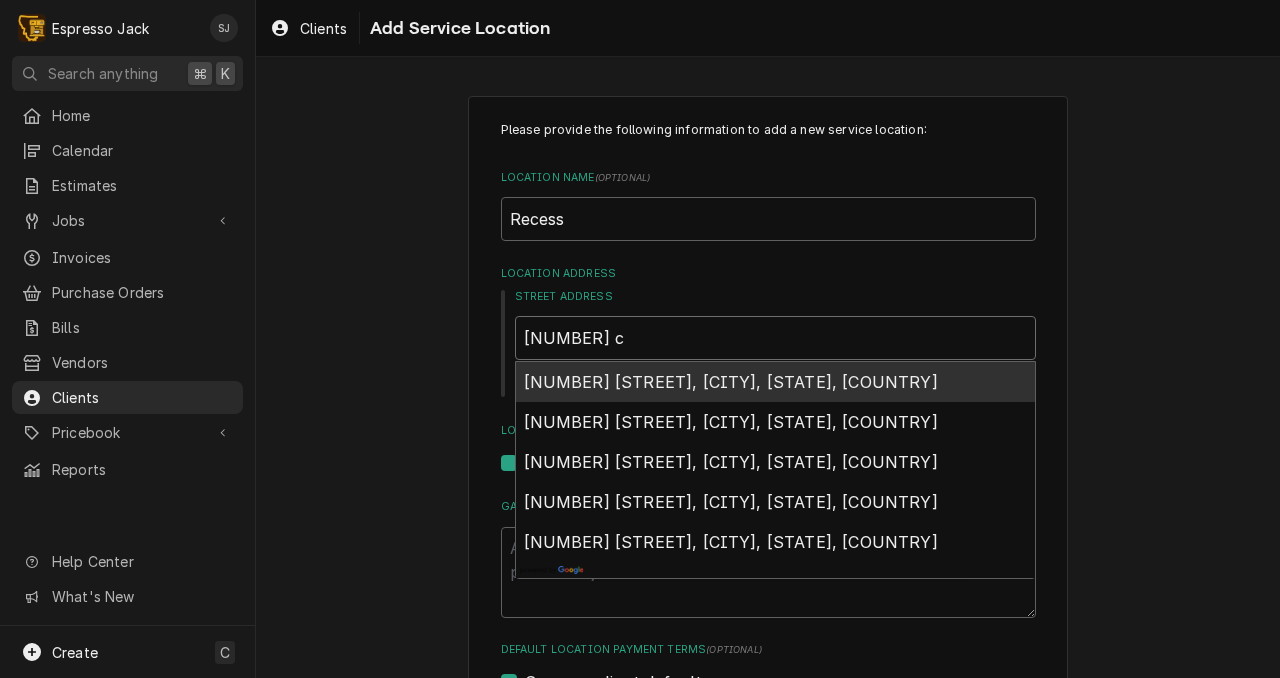 type on "x" 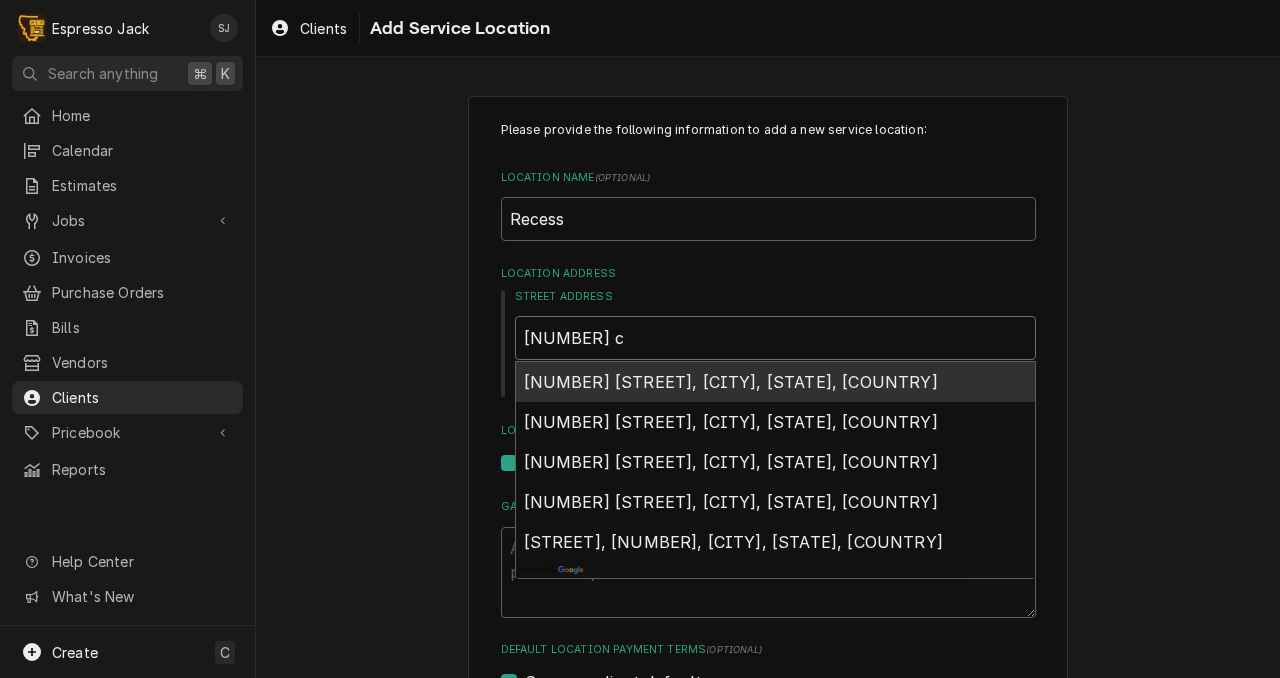 click on "[NUMBER] [STREET], [CITY], [STATE], [COUNTRY]" at bounding box center [731, 382] 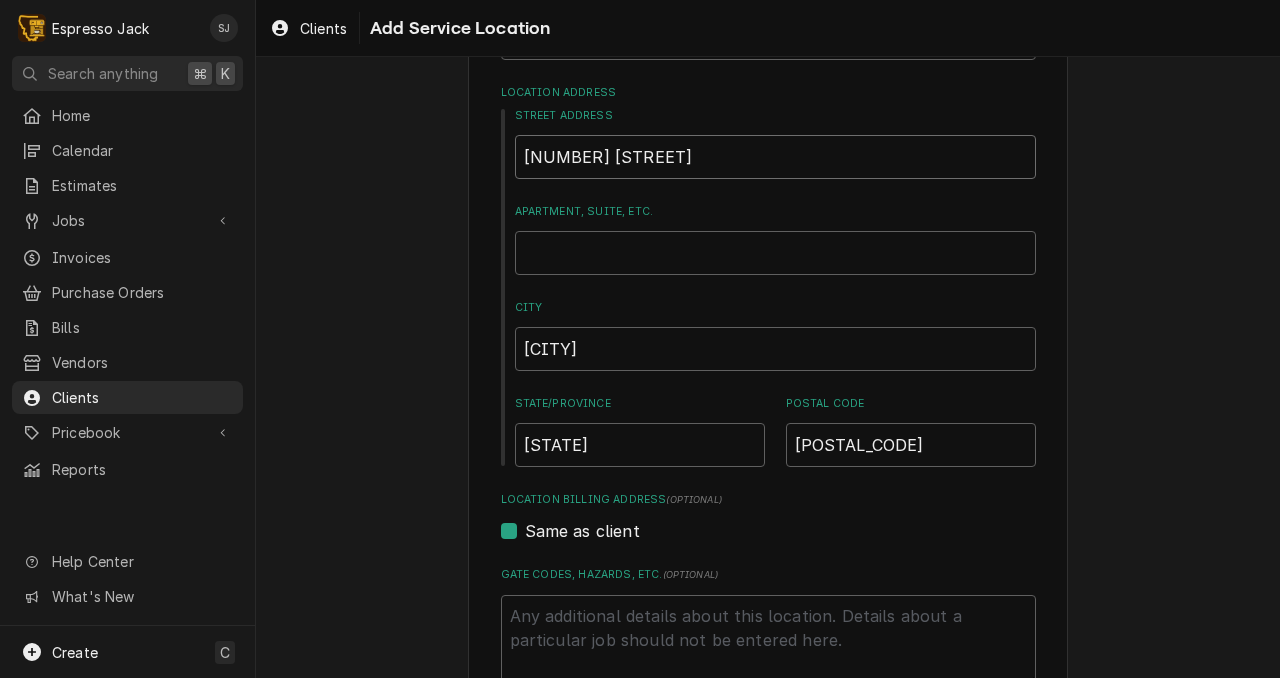 scroll, scrollTop: 187, scrollLeft: 0, axis: vertical 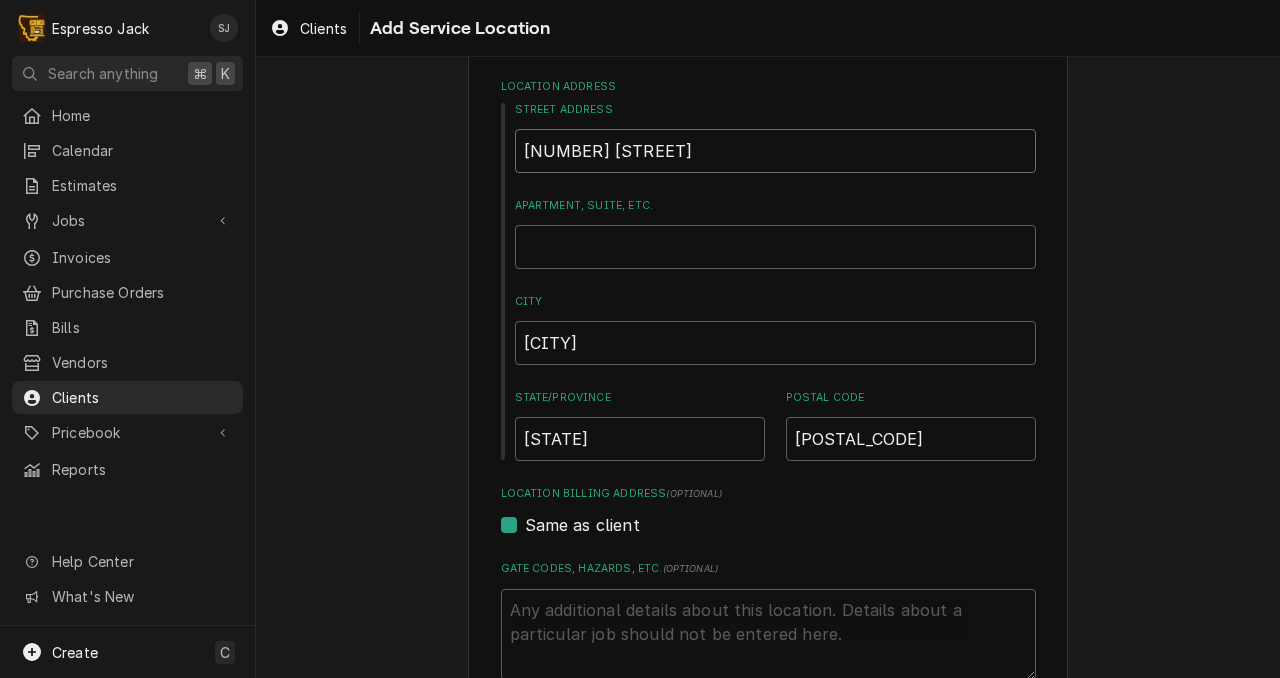type on "[NUMBER] [STREET]" 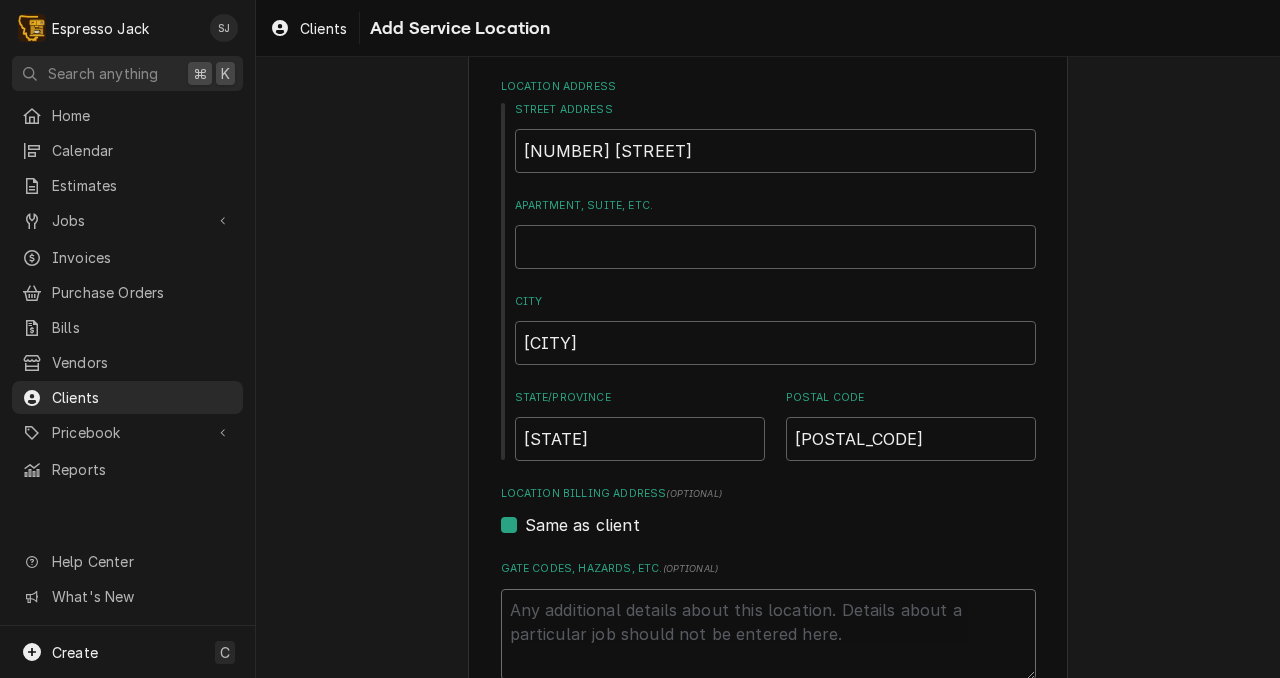 click on "Gate Codes, Hazards, etc.  ( optional )" at bounding box center [768, 634] 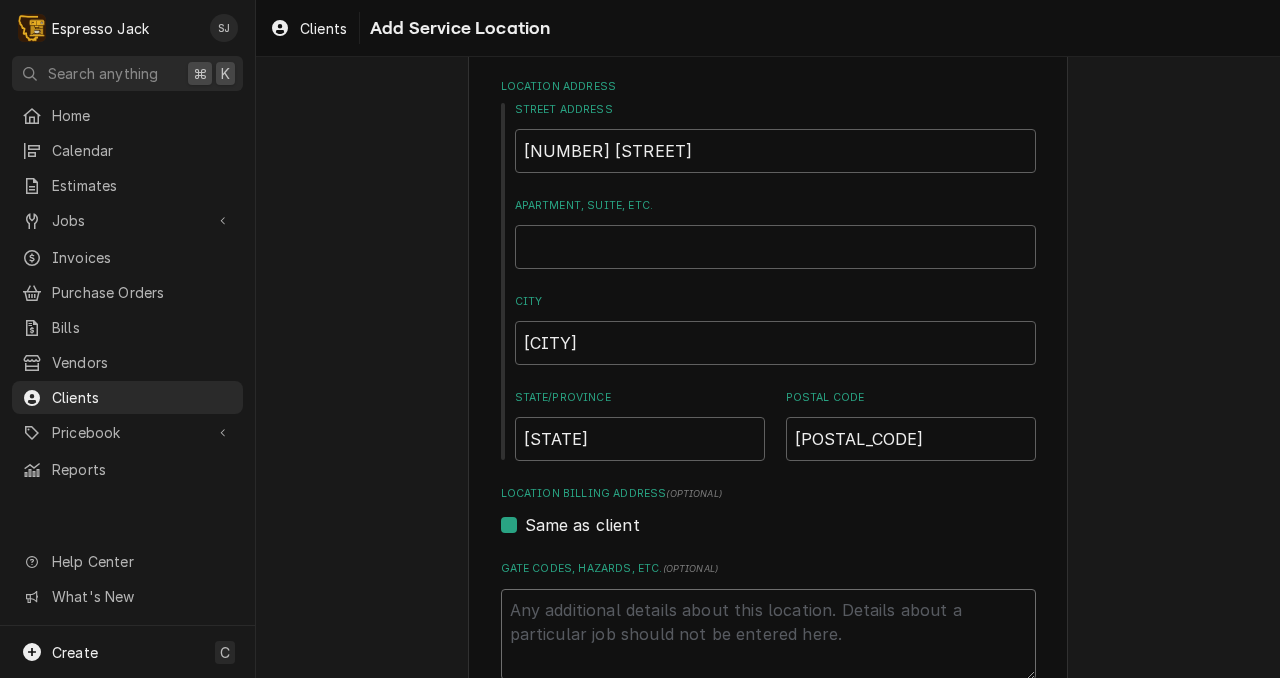 scroll, scrollTop: 301, scrollLeft: 0, axis: vertical 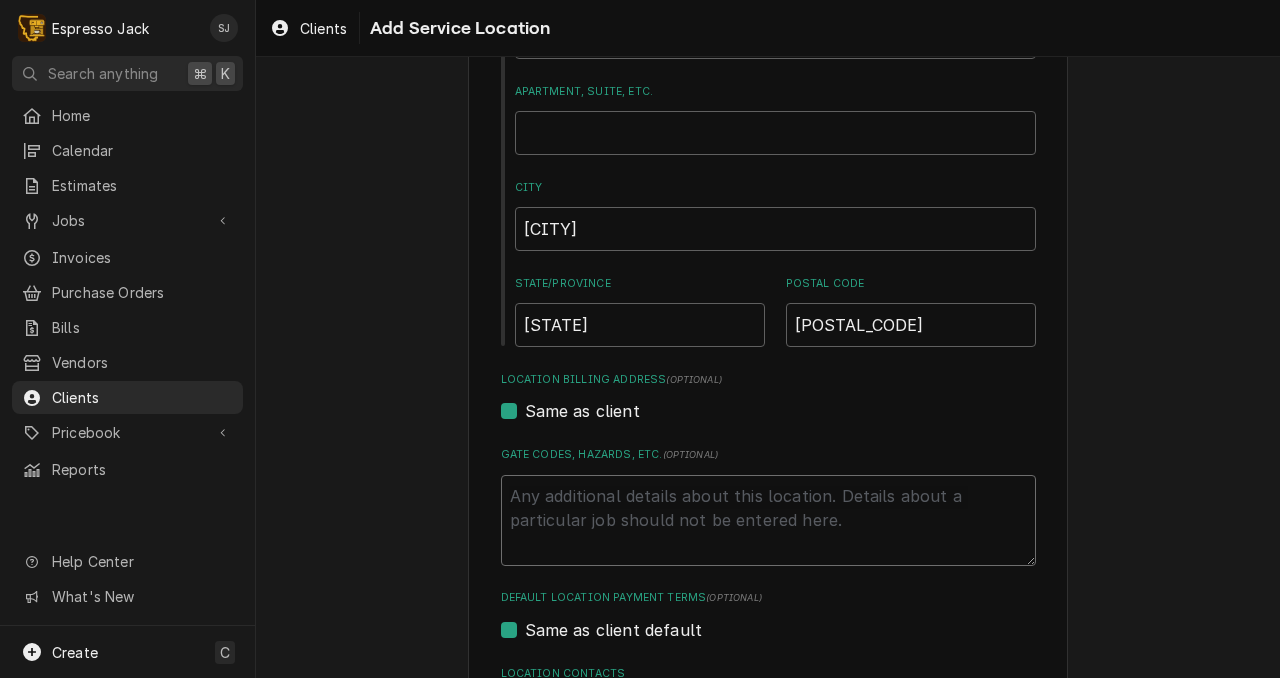 click on "Gate Codes, Hazards, etc.  ( optional )" at bounding box center (768, 520) 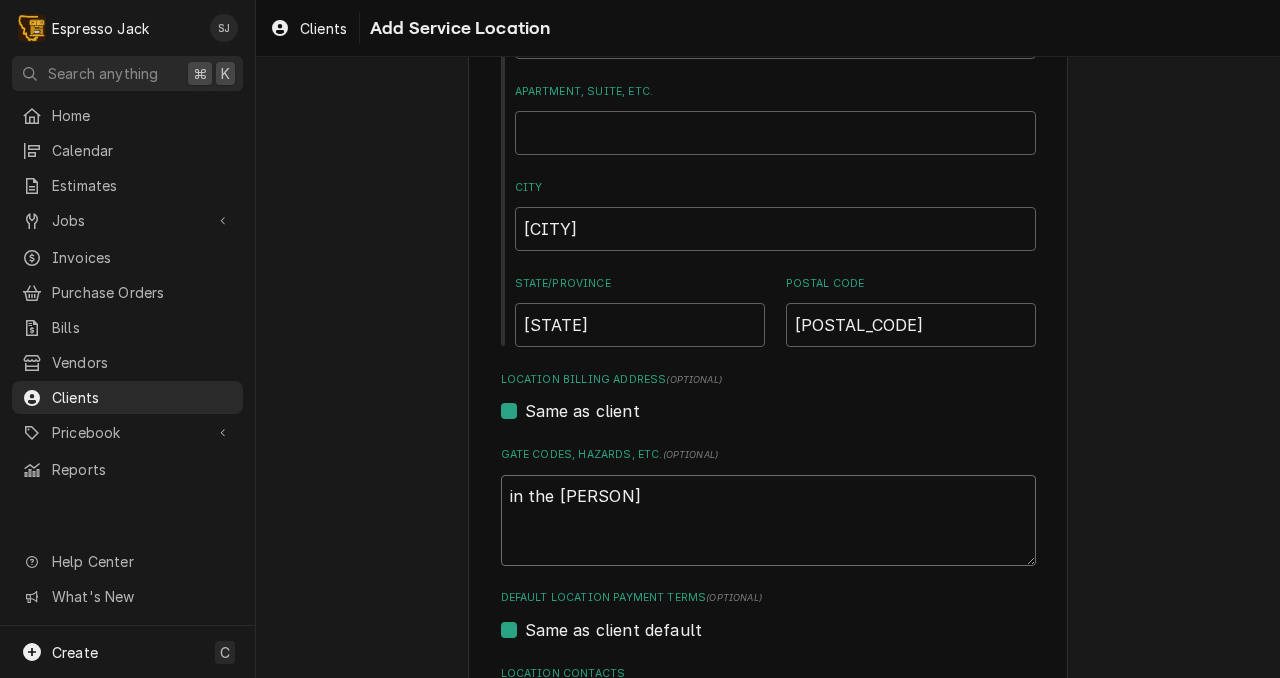 click on "in the [PERSON]" at bounding box center [768, 520] 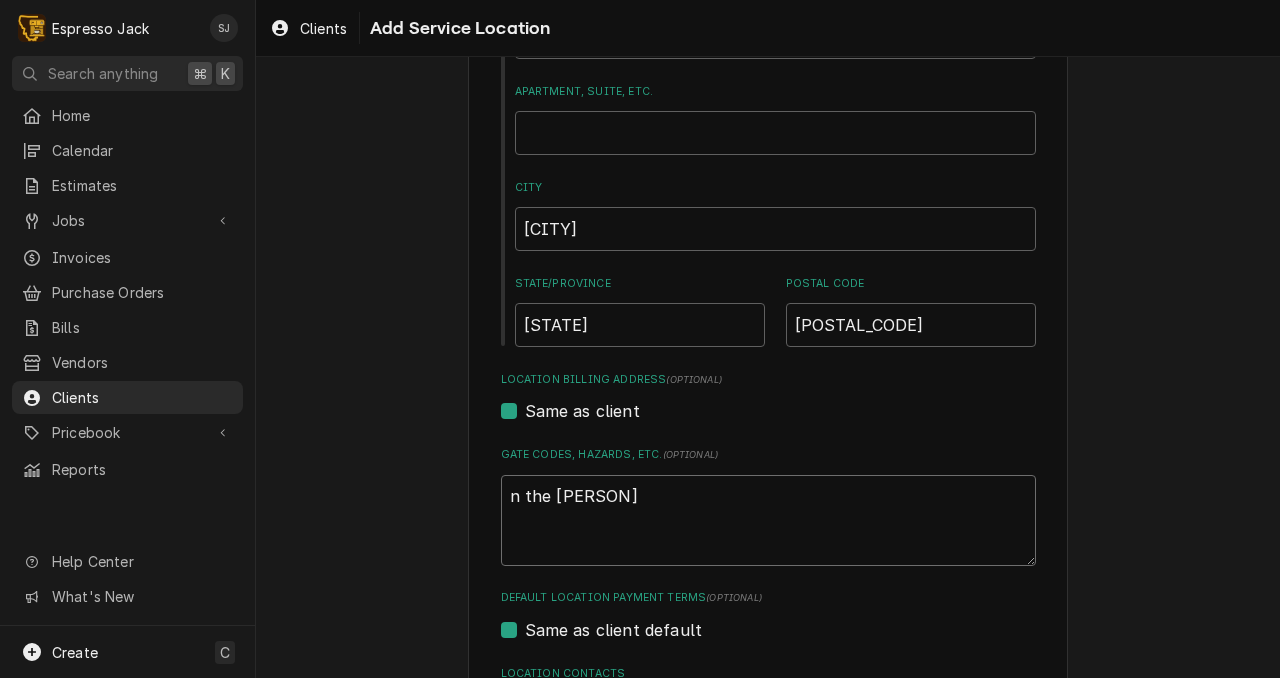type on "x" 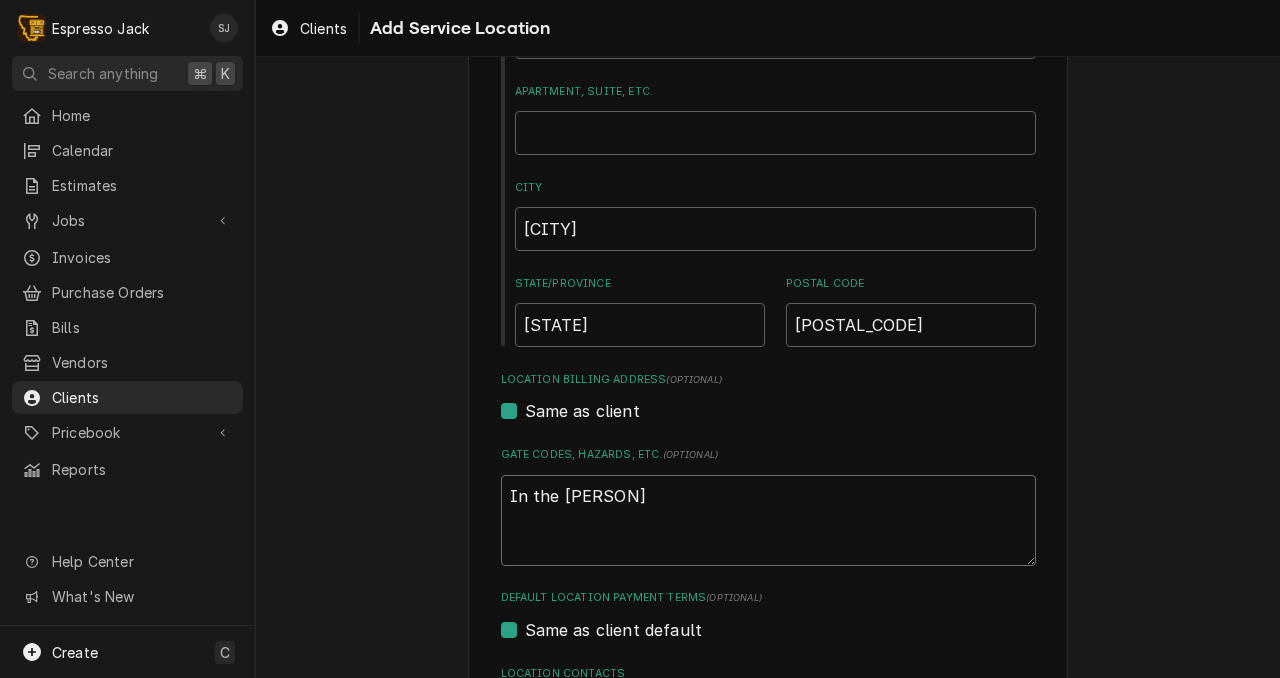 click on "In the [PERSON]" at bounding box center [768, 520] 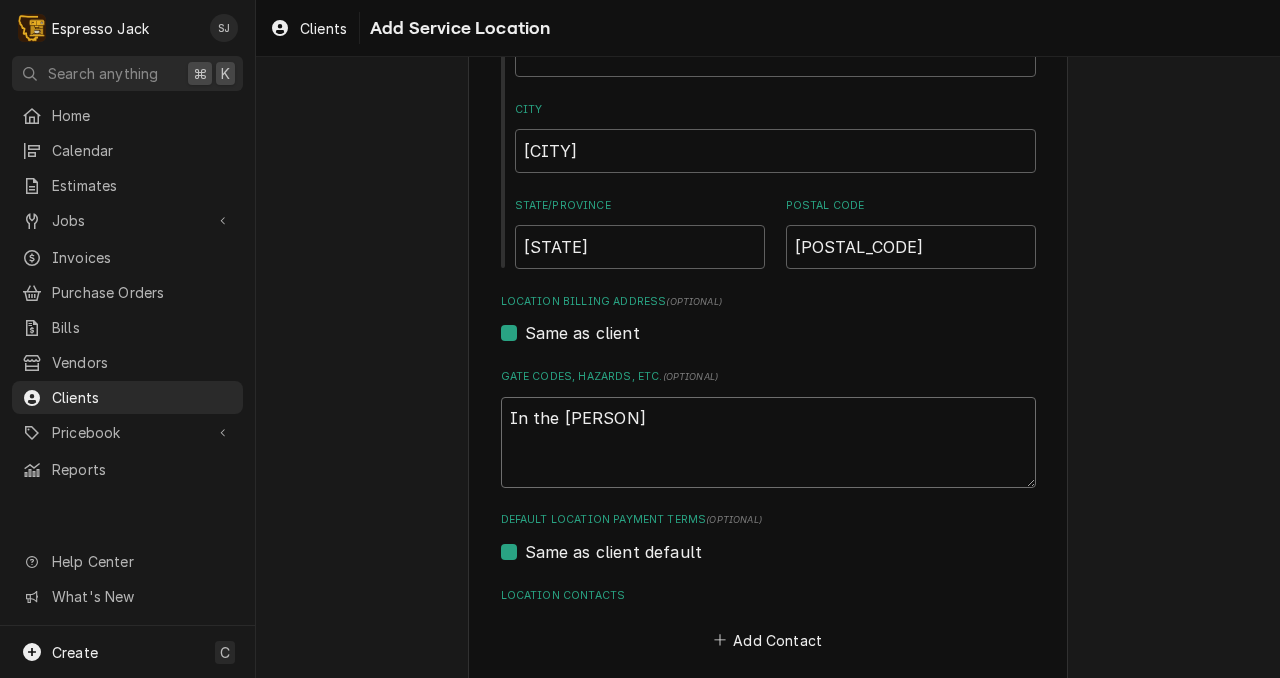 scroll, scrollTop: 478, scrollLeft: 0, axis: vertical 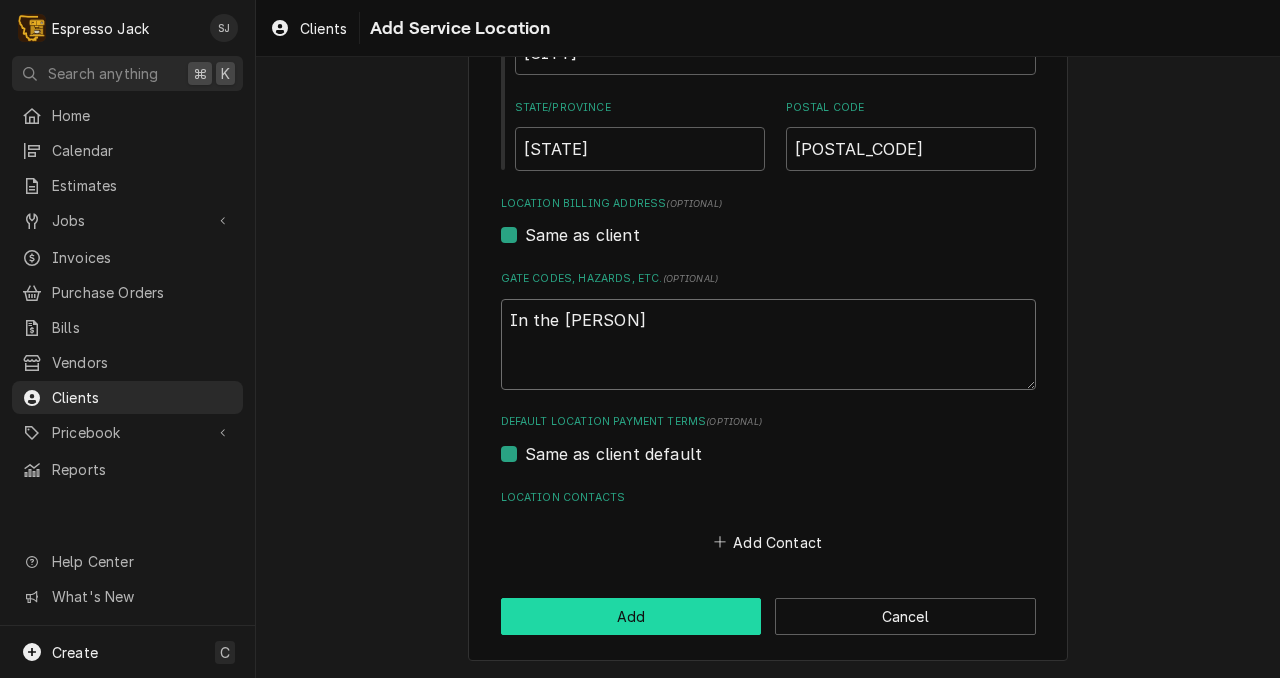 type on "In the [PERSON]" 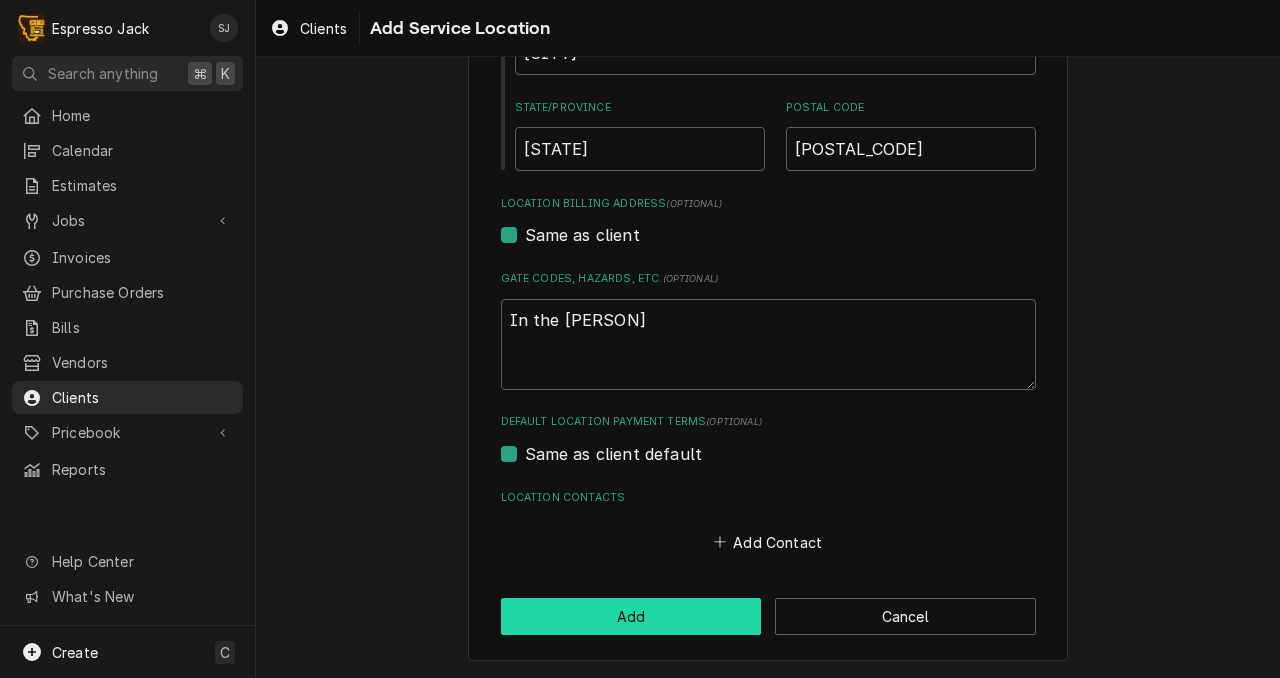 click on "Add" at bounding box center (631, 616) 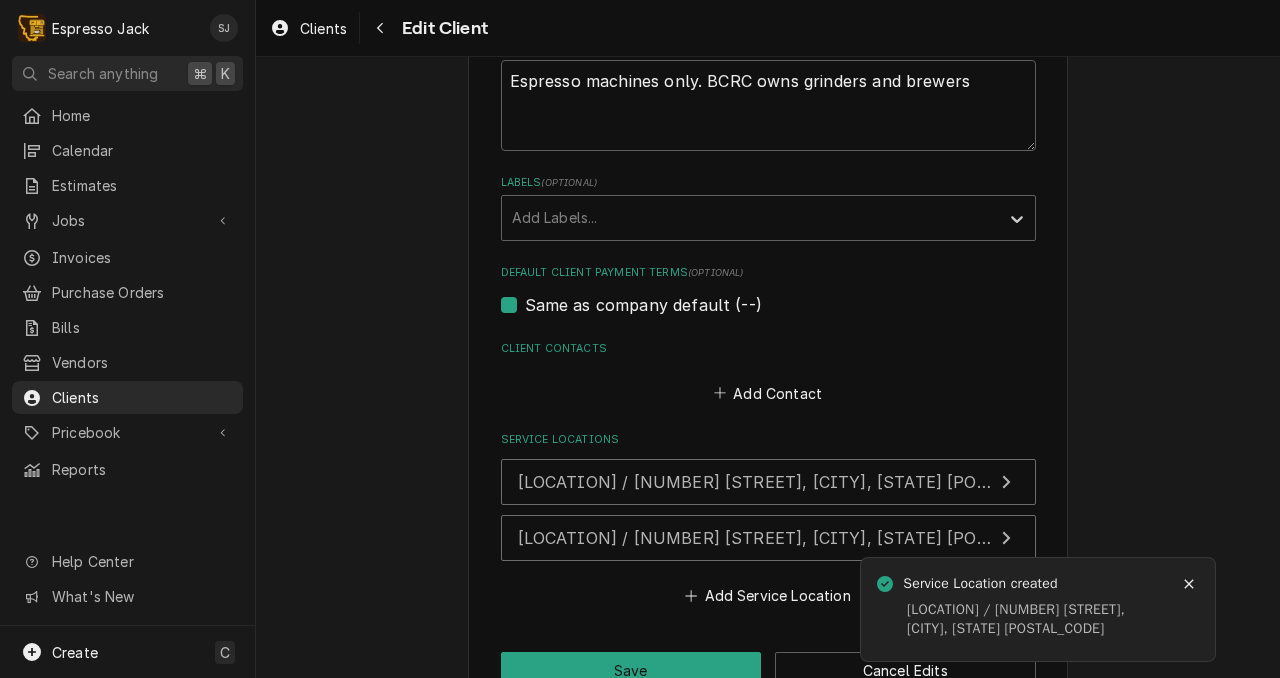scroll, scrollTop: 712, scrollLeft: 0, axis: vertical 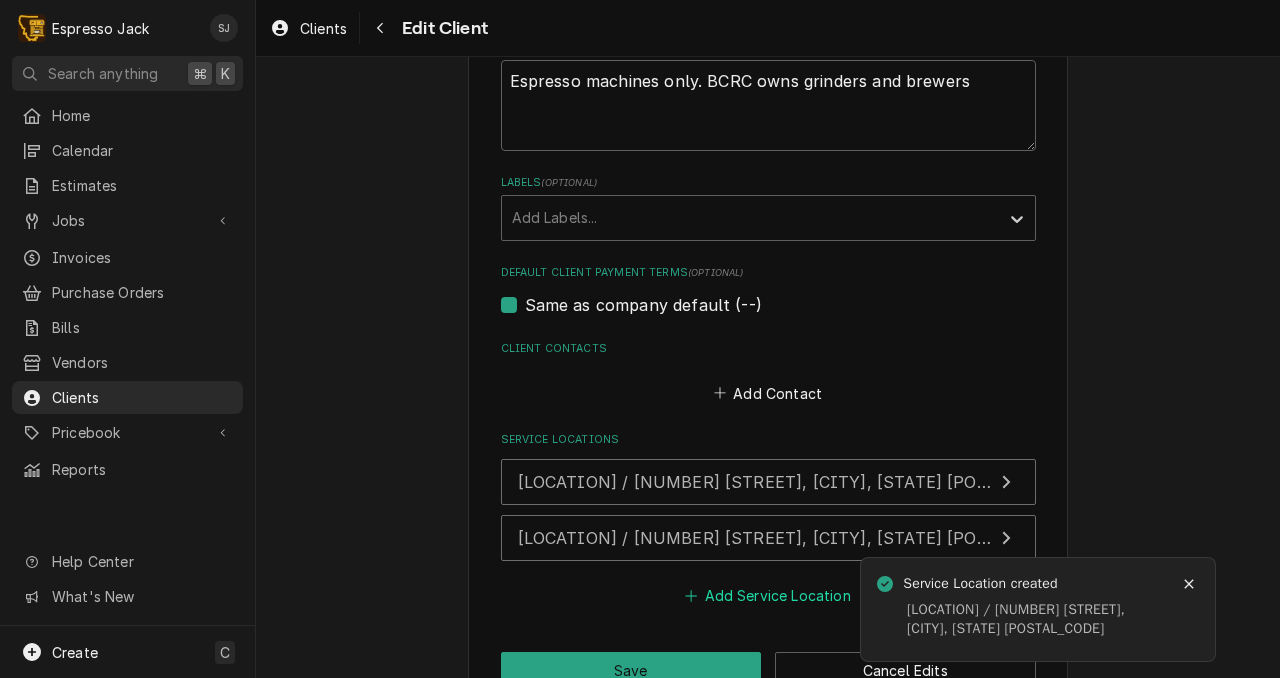 click on "Add Service Location" at bounding box center (768, 596) 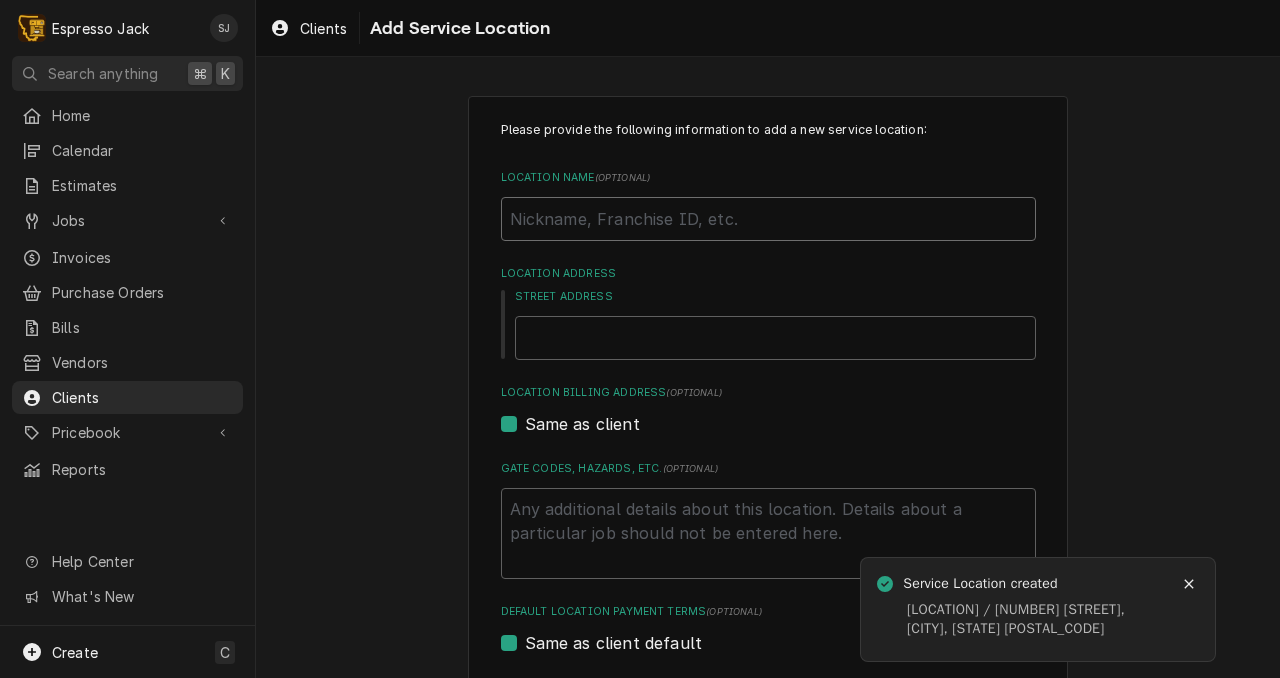 click on "Location Name  ( optional )" at bounding box center (768, 219) 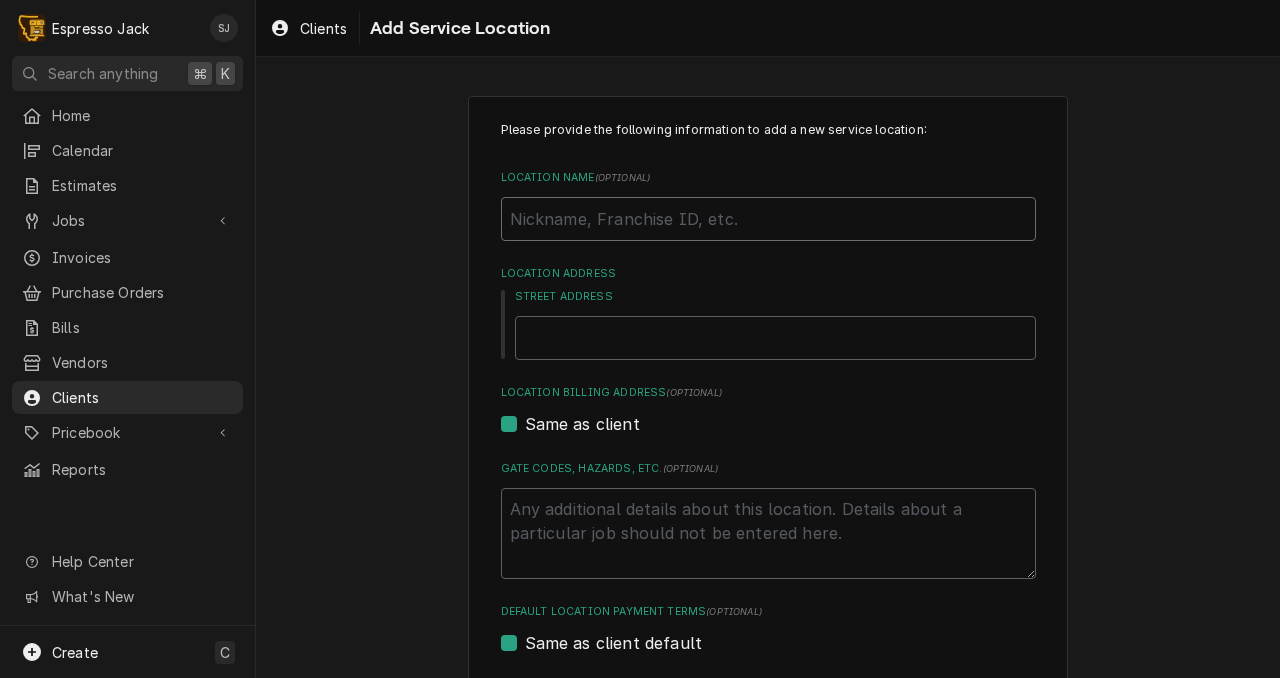 type on "x" 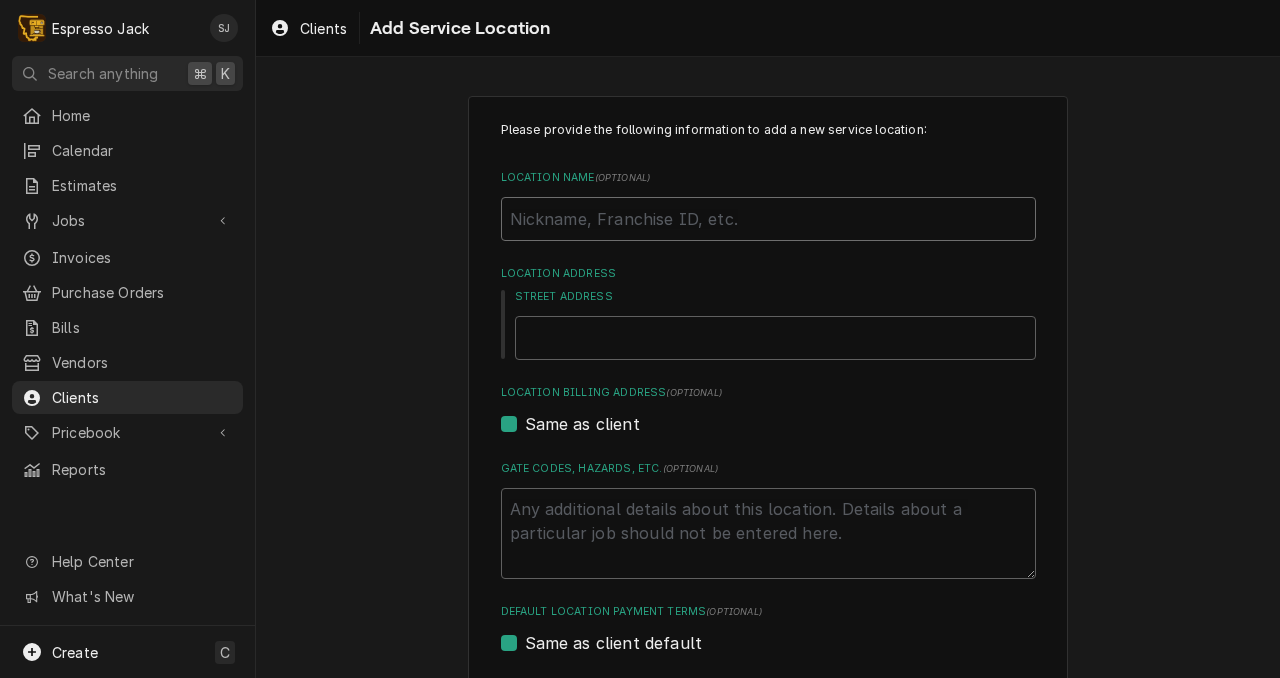 type on "T" 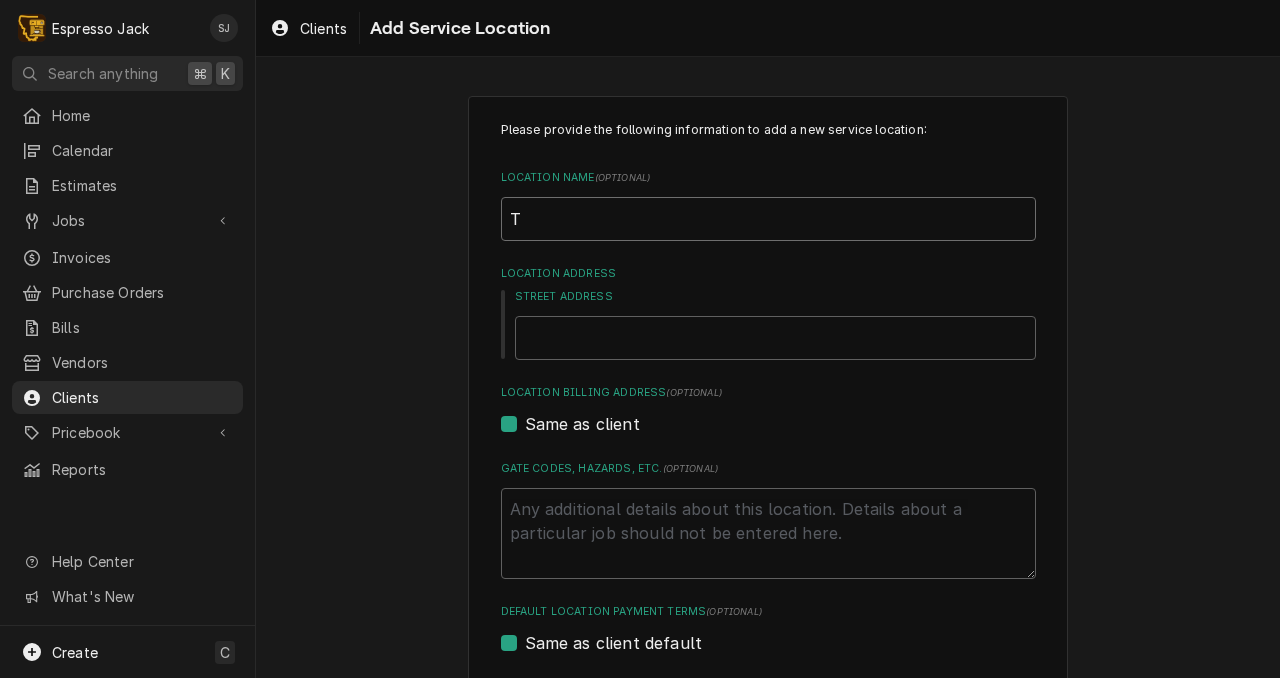 type on "x" 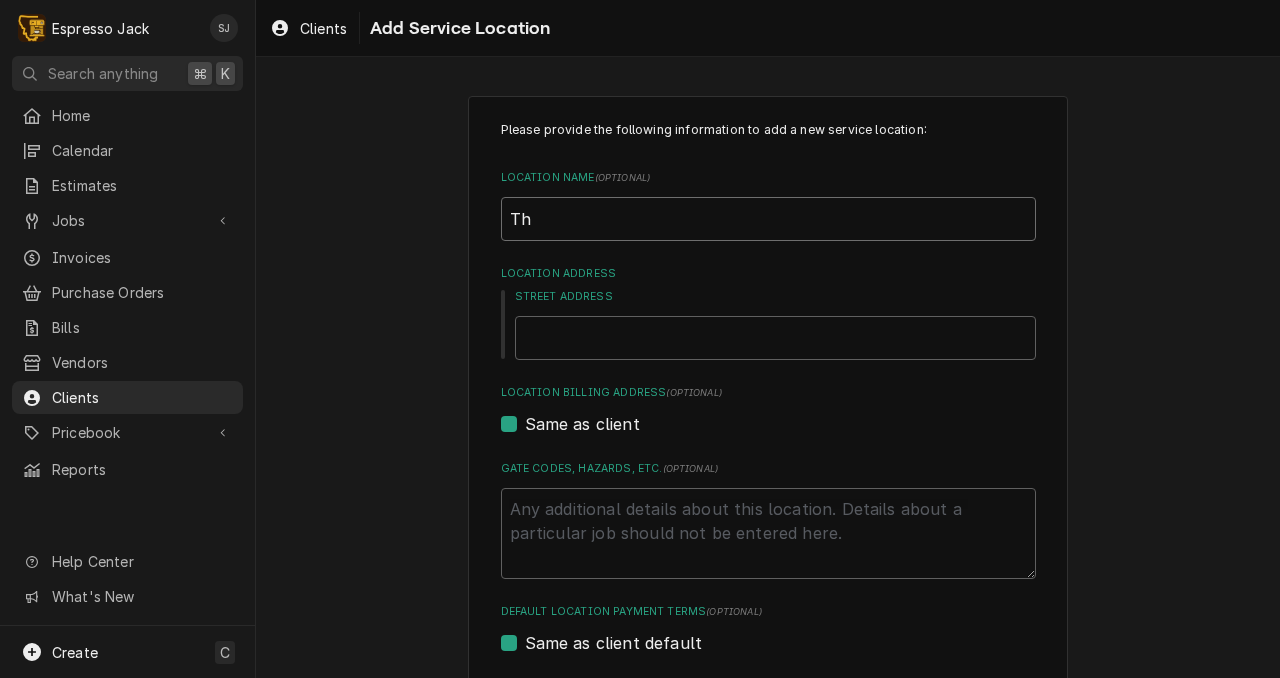 type on "x" 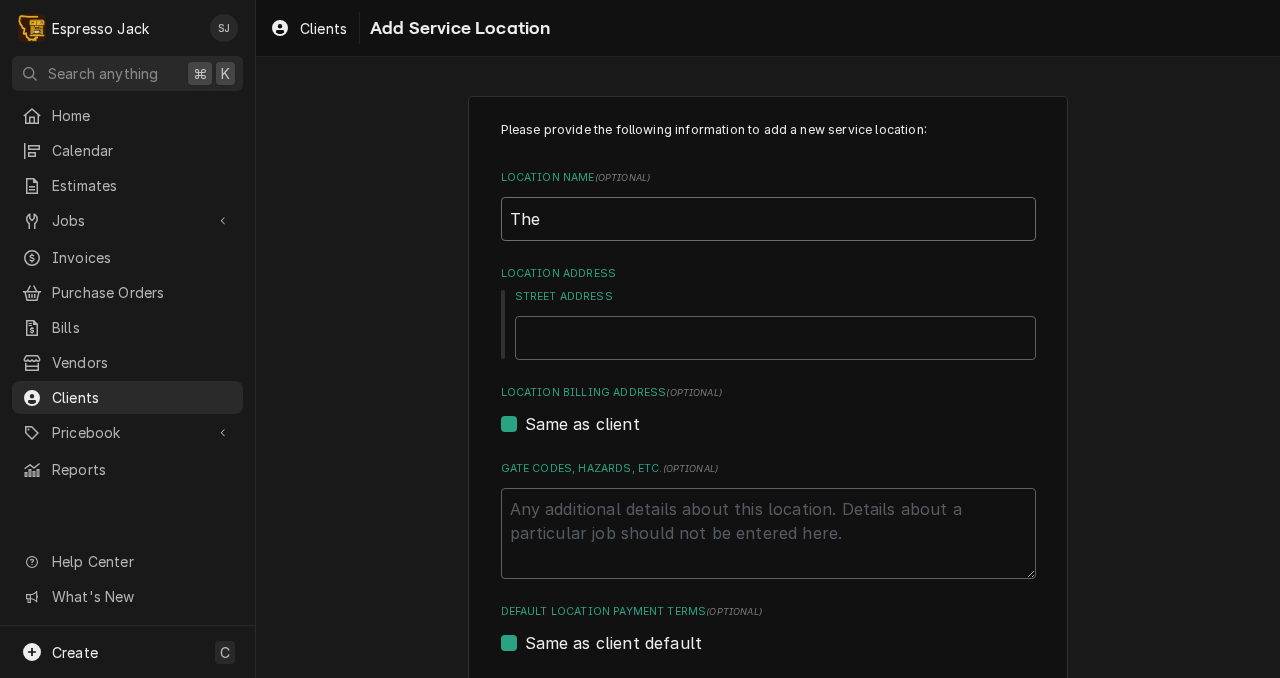 type on "x" 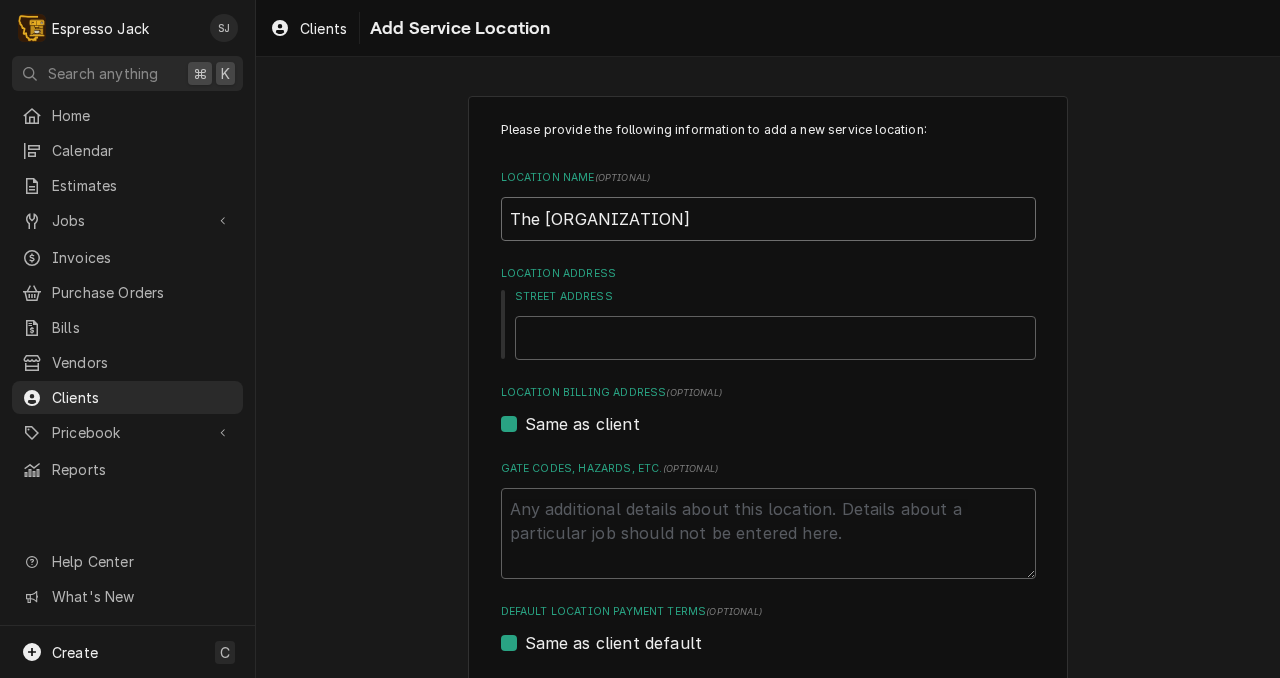type on "x" 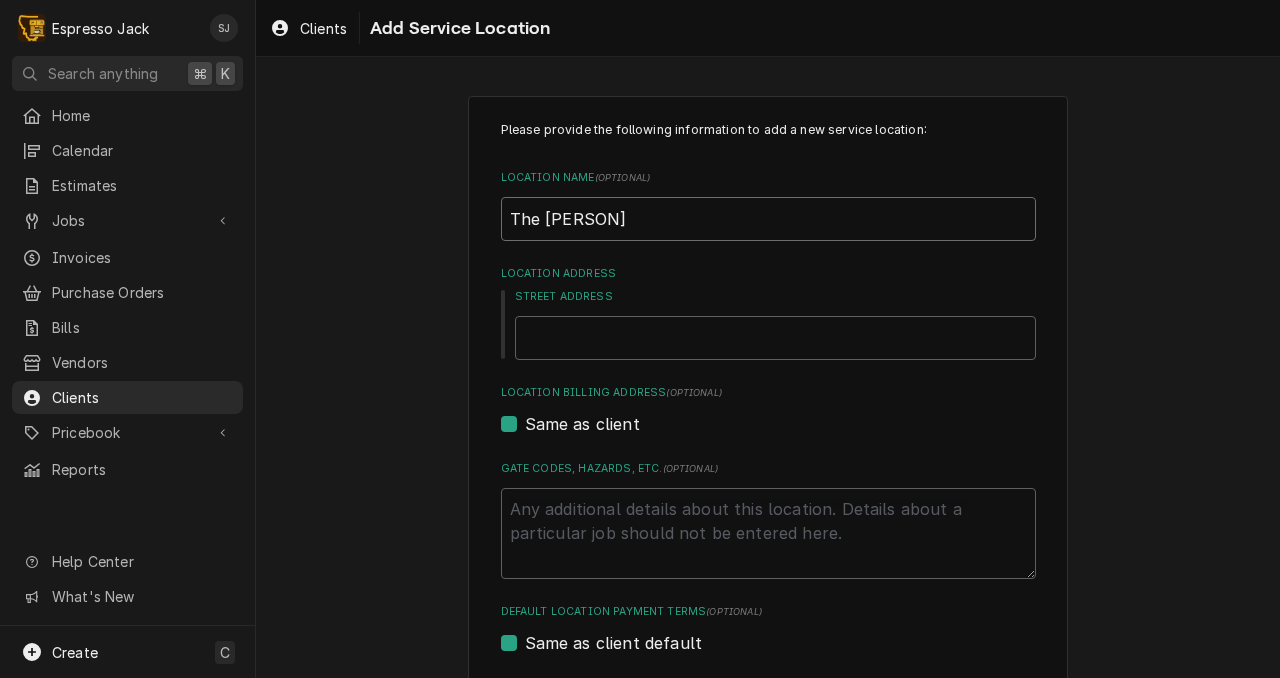 type on "x" 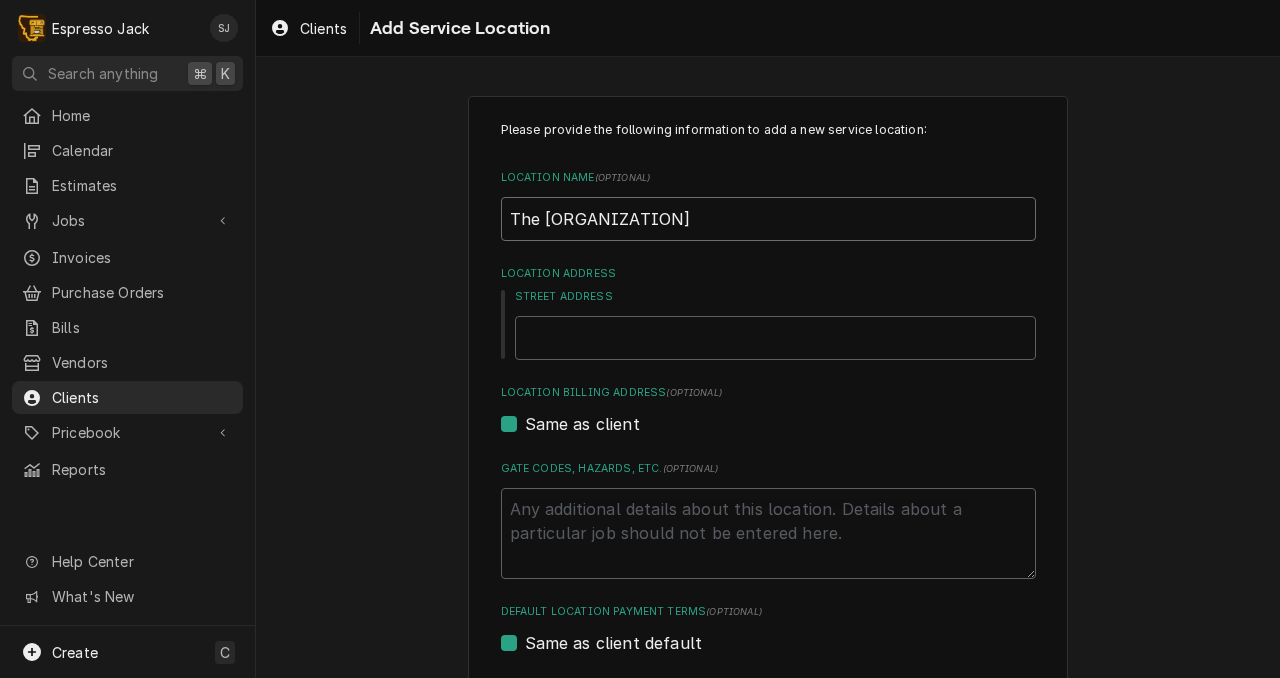 type on "x" 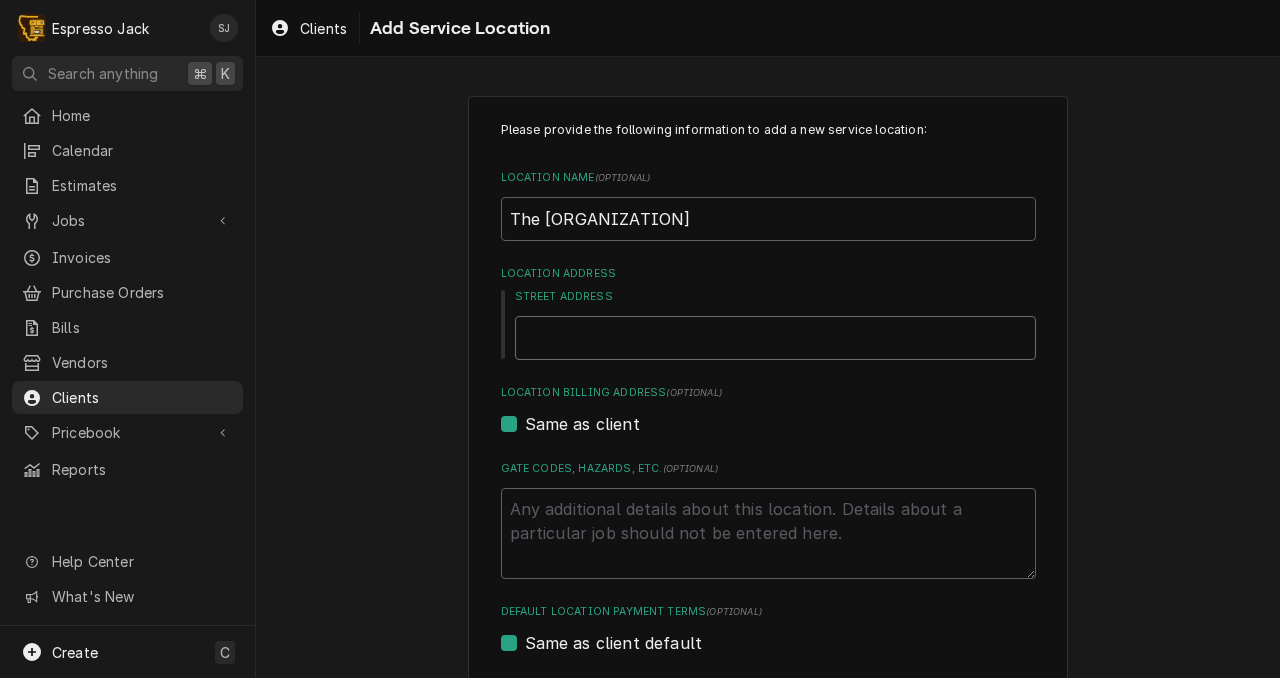 type on "x" 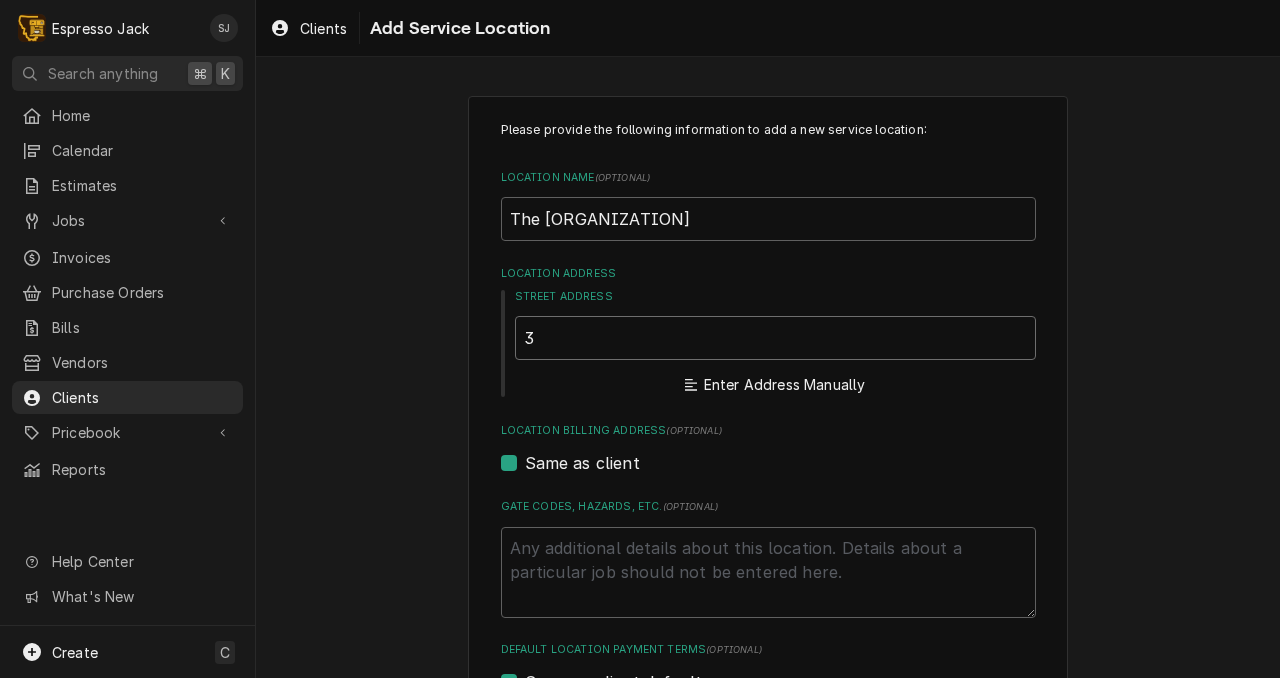 type on "x" 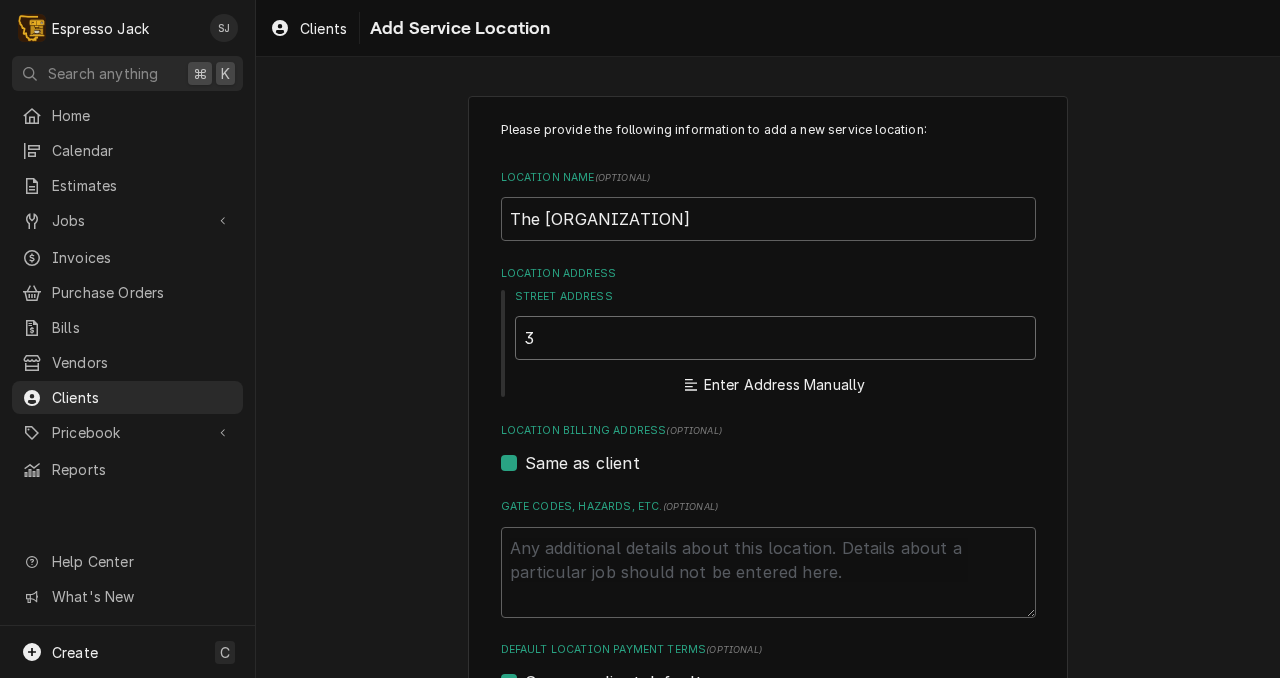 type on "32" 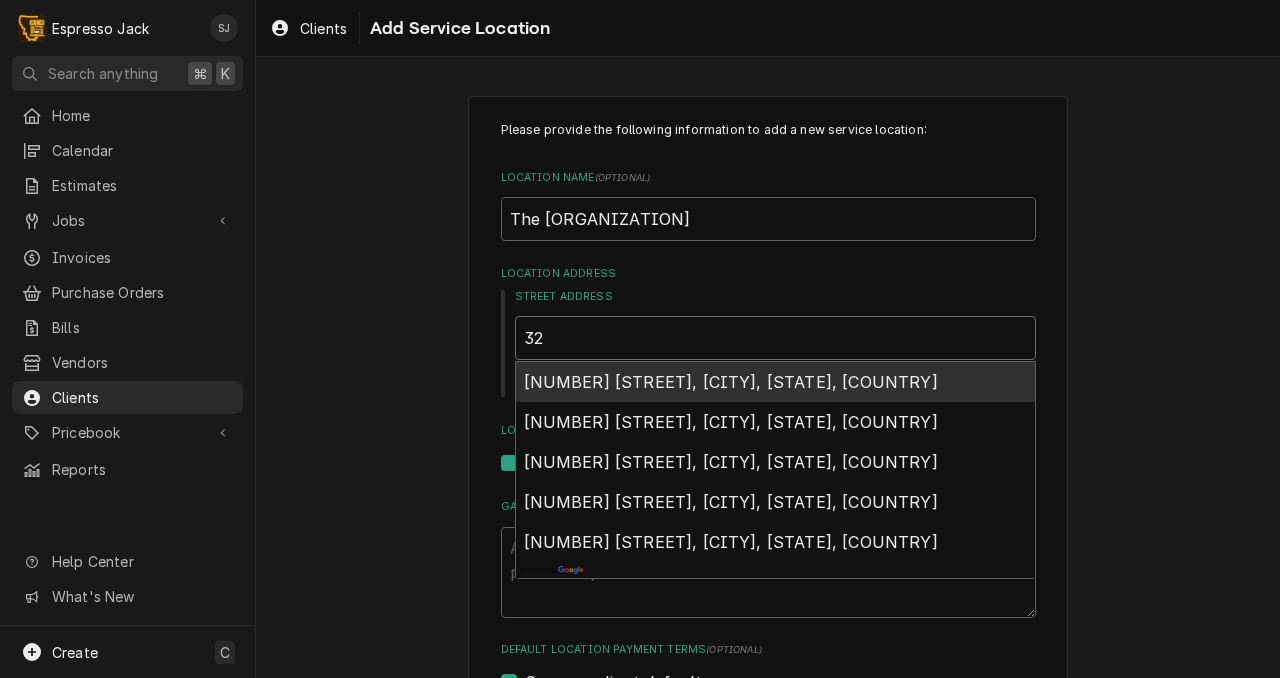 type on "x" 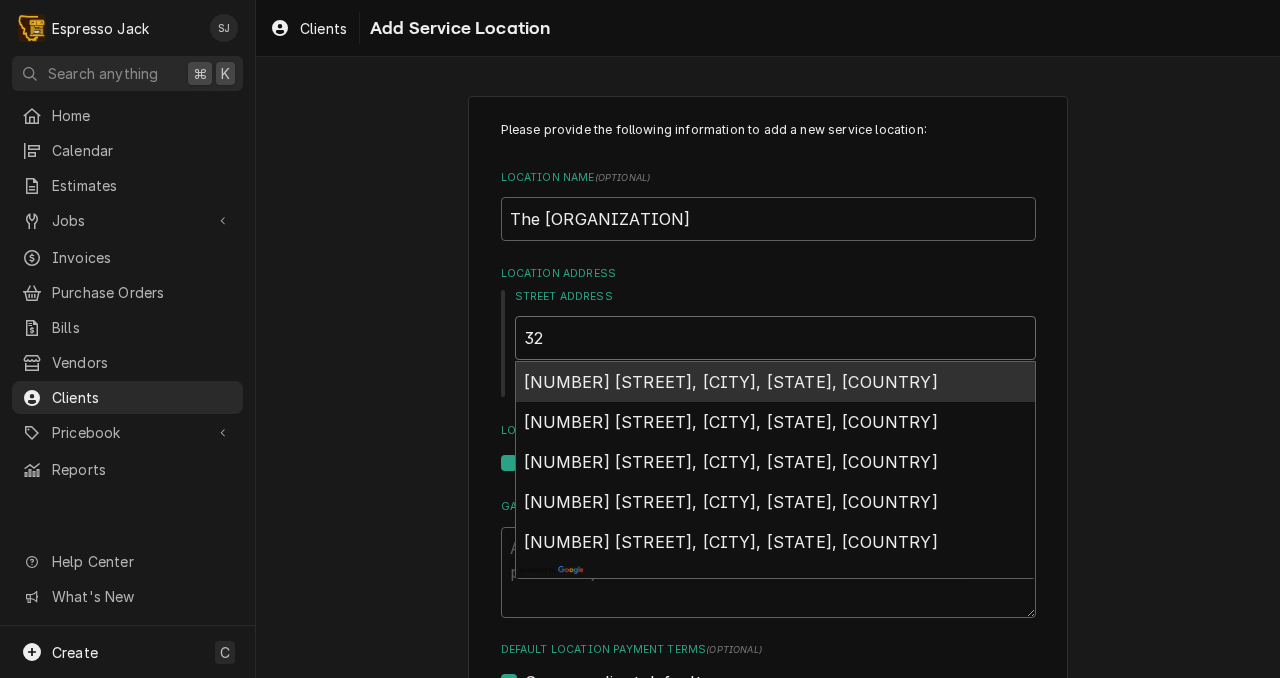 type on "32" 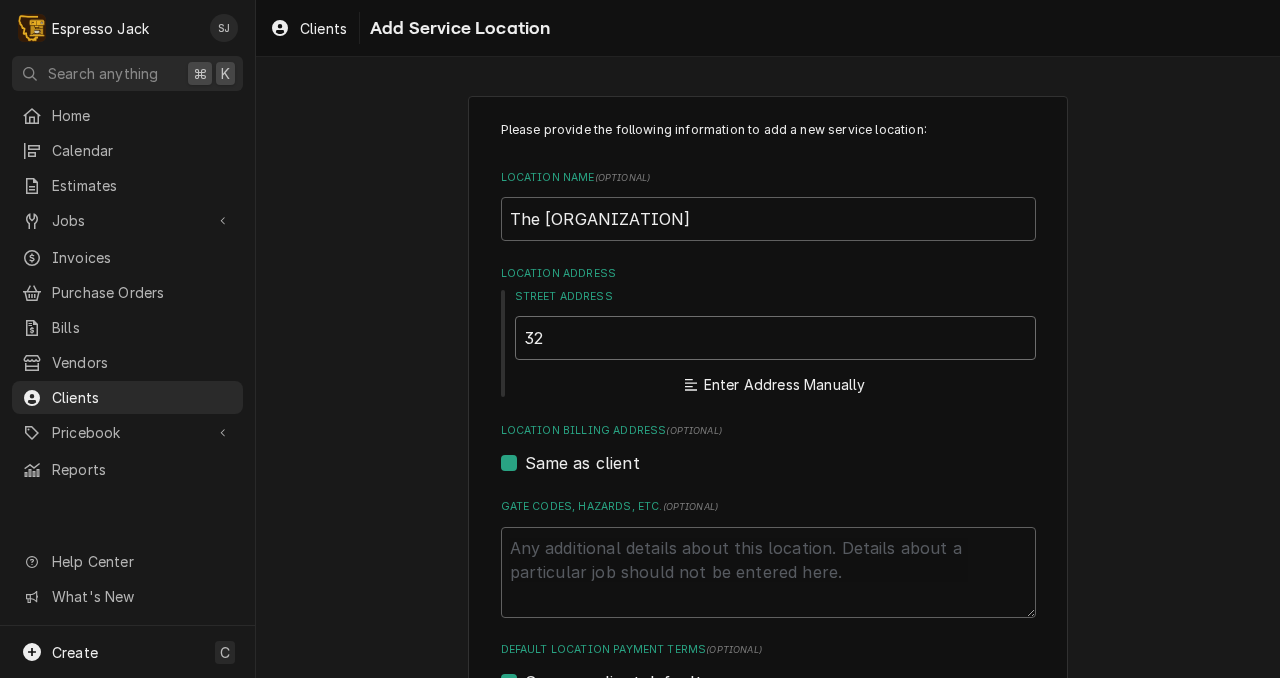 type on "x" 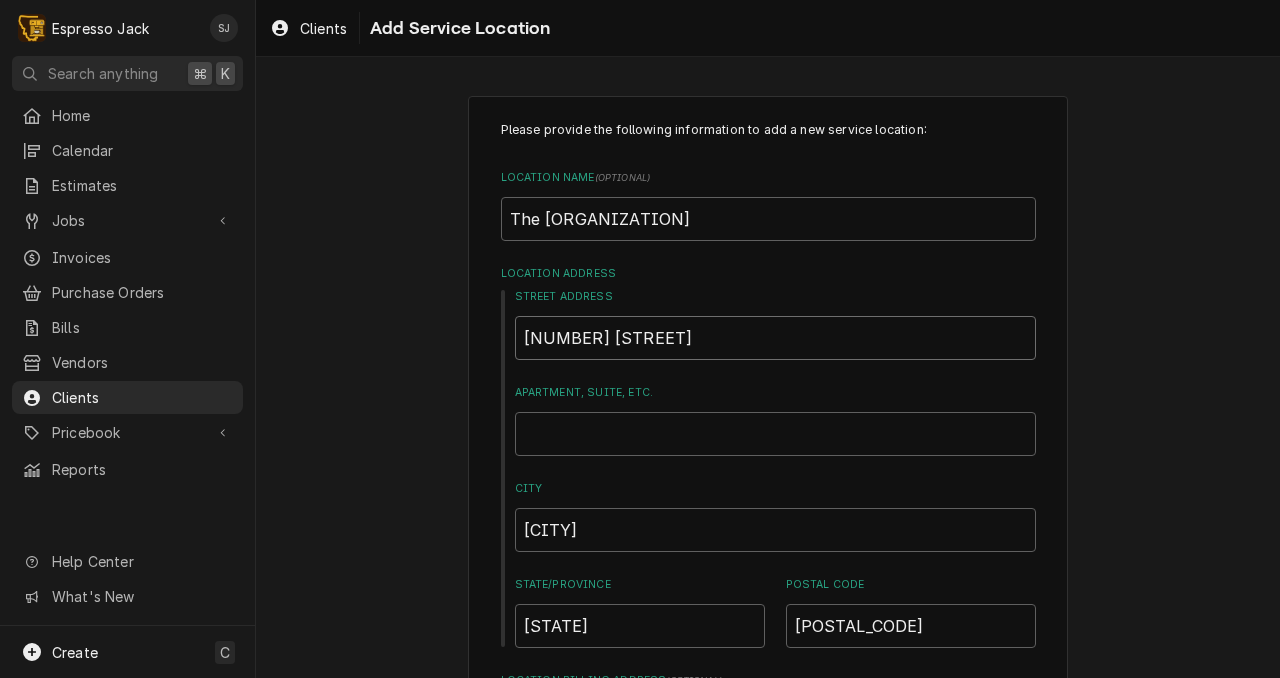 type on "32 Campus Dr" 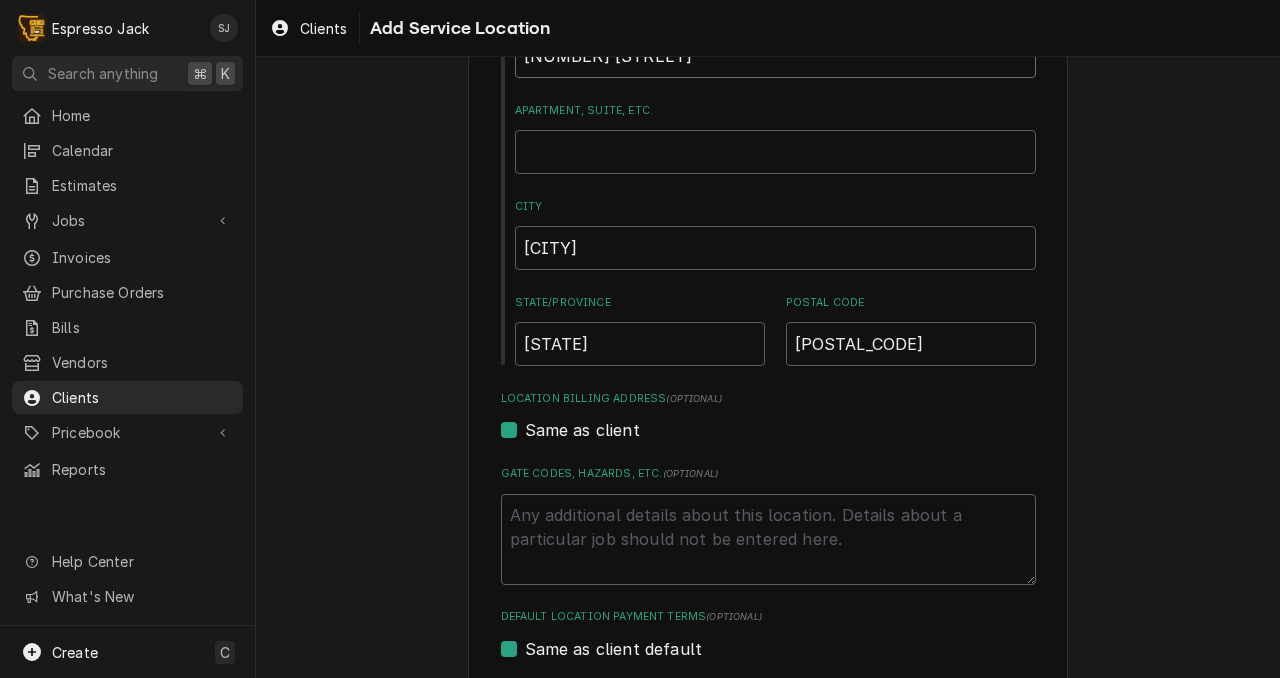 scroll, scrollTop: 283, scrollLeft: 0, axis: vertical 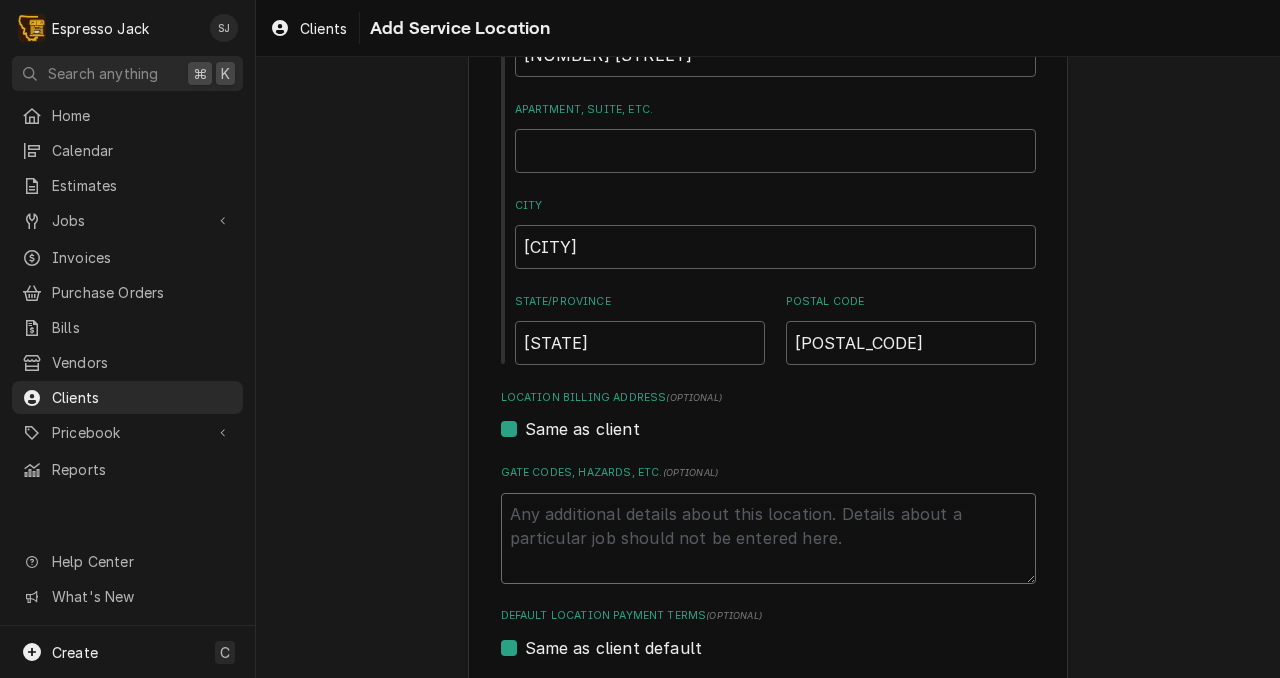 click on "Gate Codes, Hazards, etc.  ( optional )" at bounding box center [768, 538] 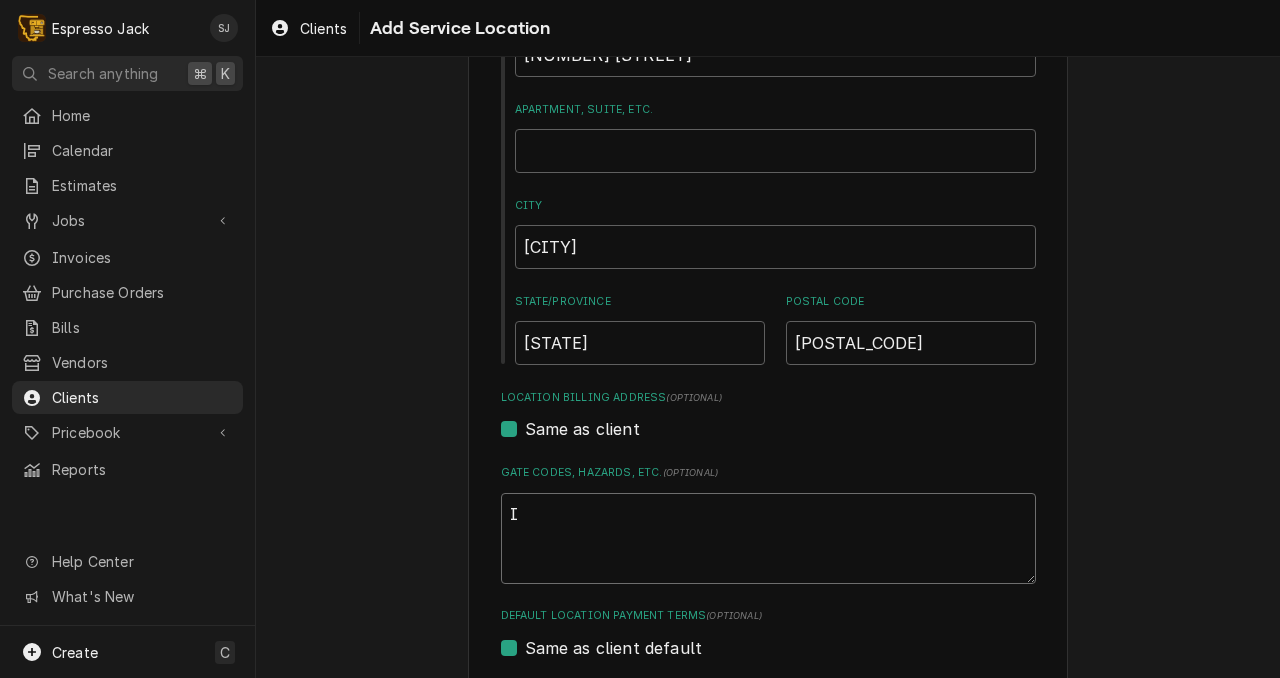 type on "x" 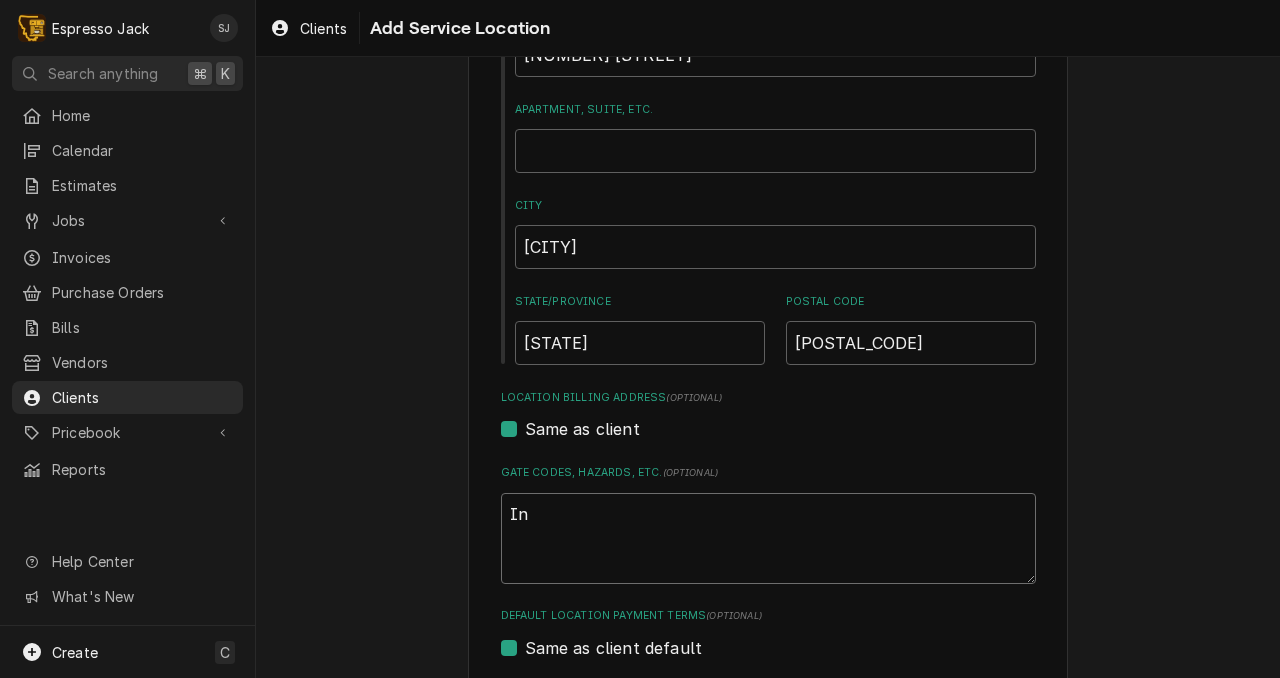 type on "x" 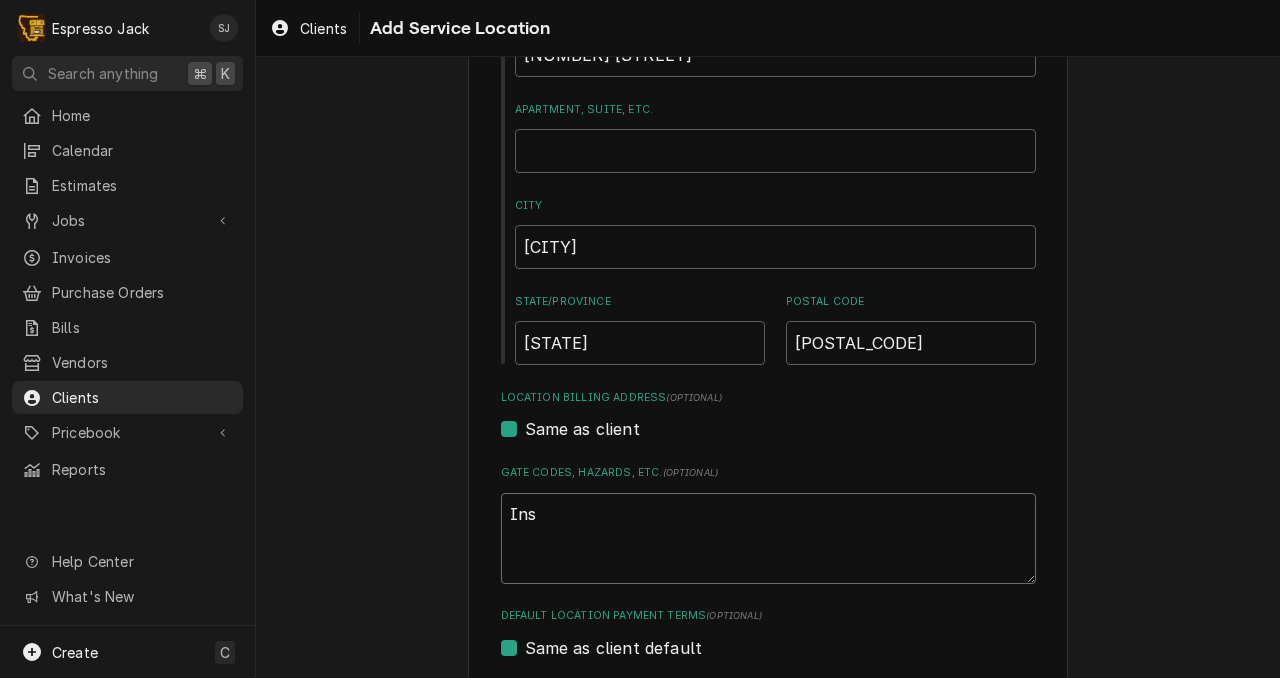 type on "Insi" 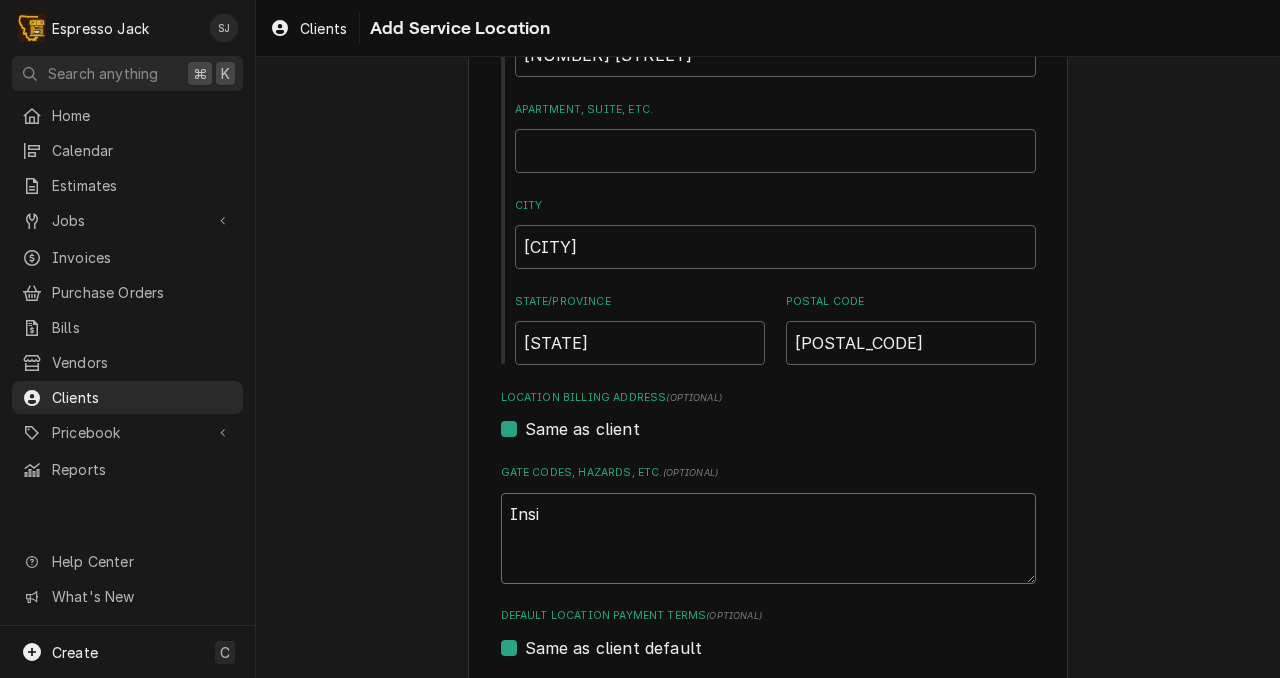 type on "x" 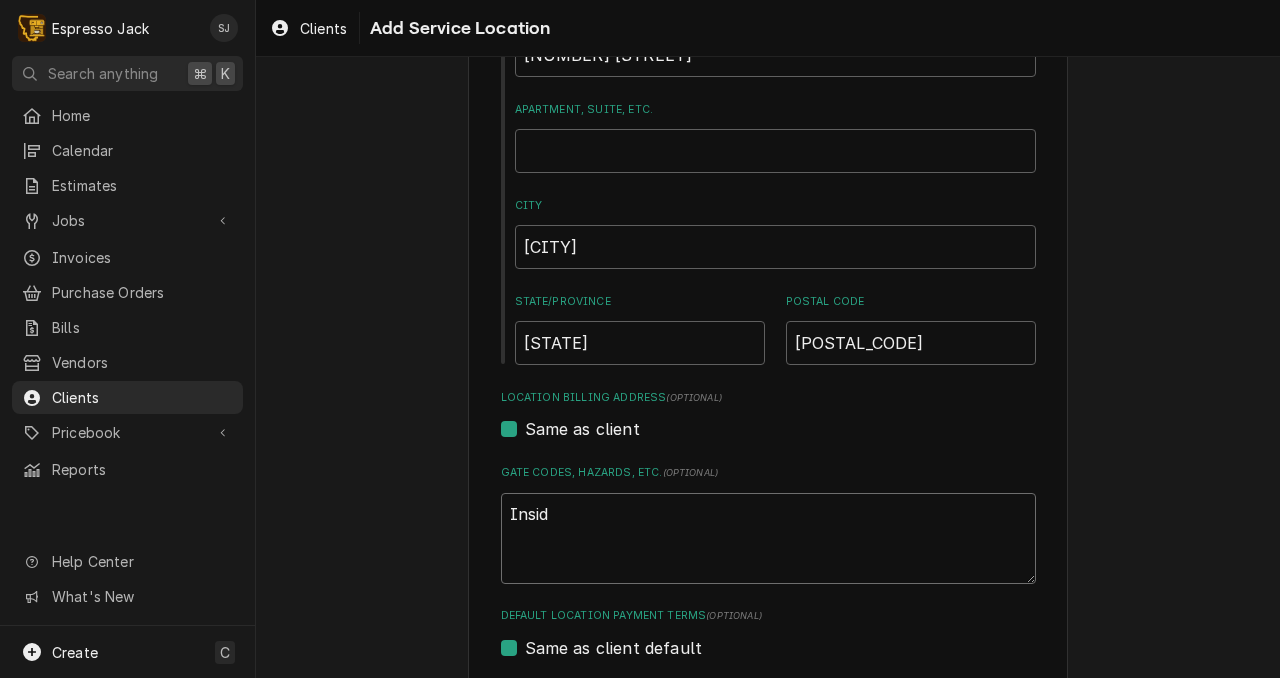 type on "x" 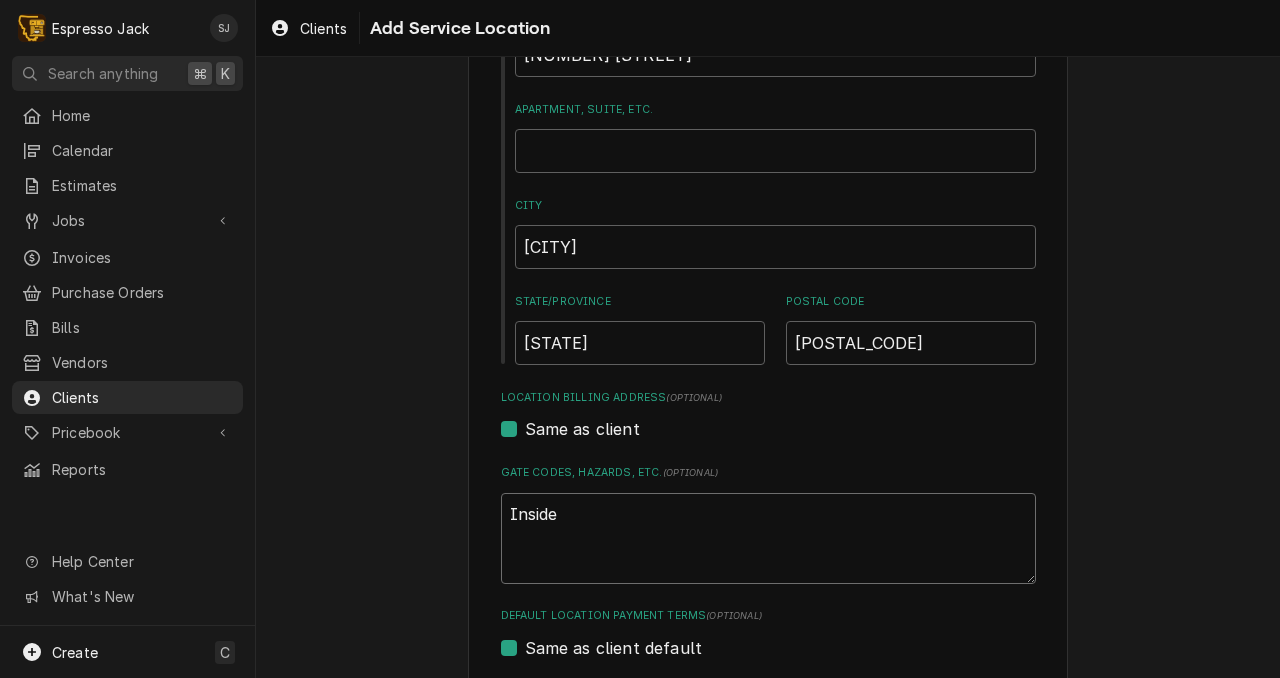 type on "x" 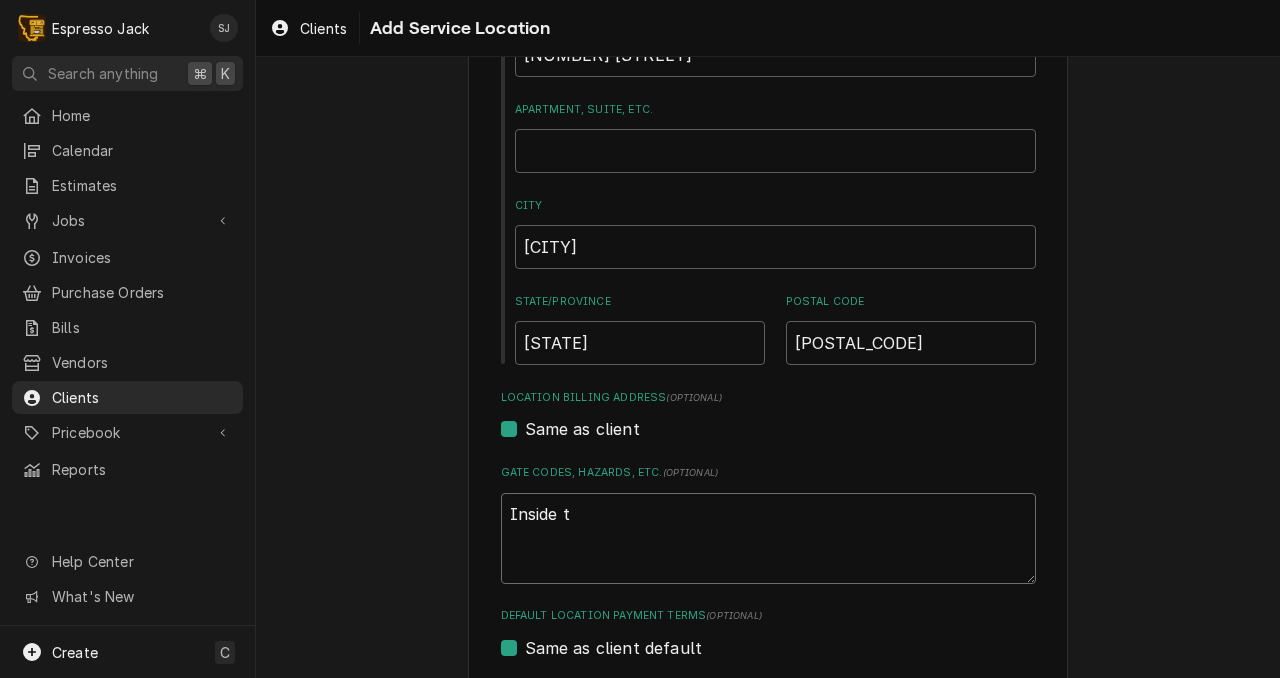 type on "x" 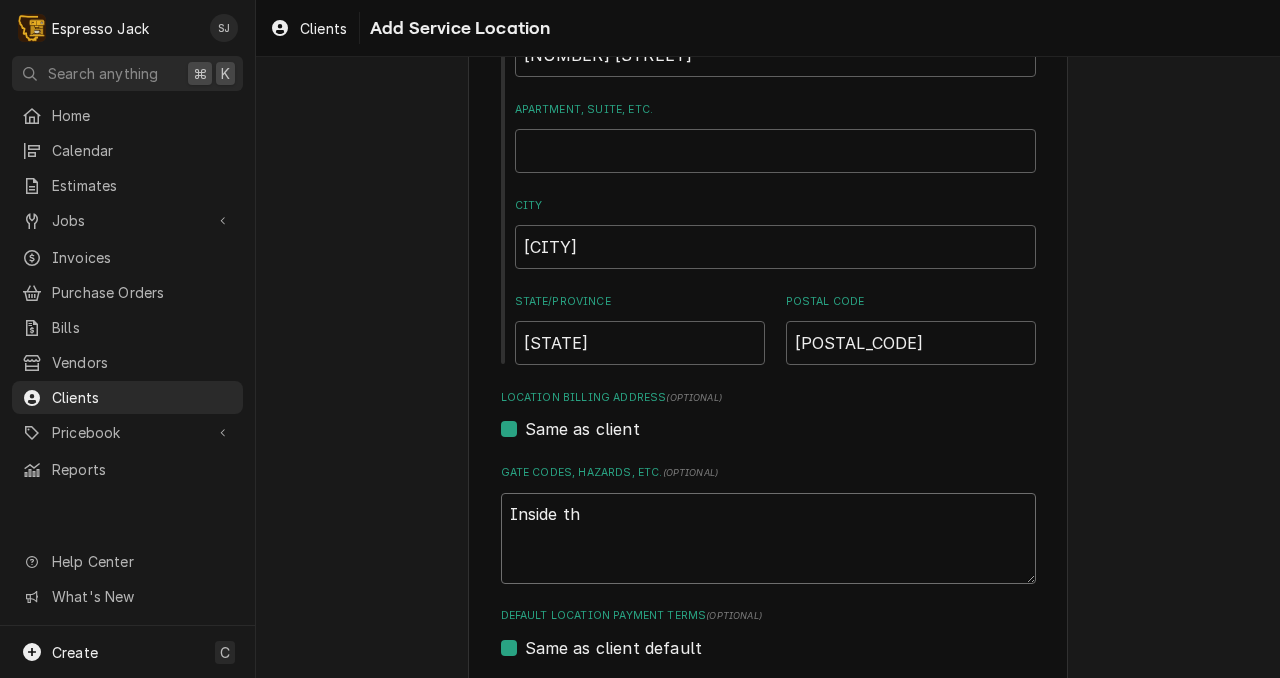 type on "x" 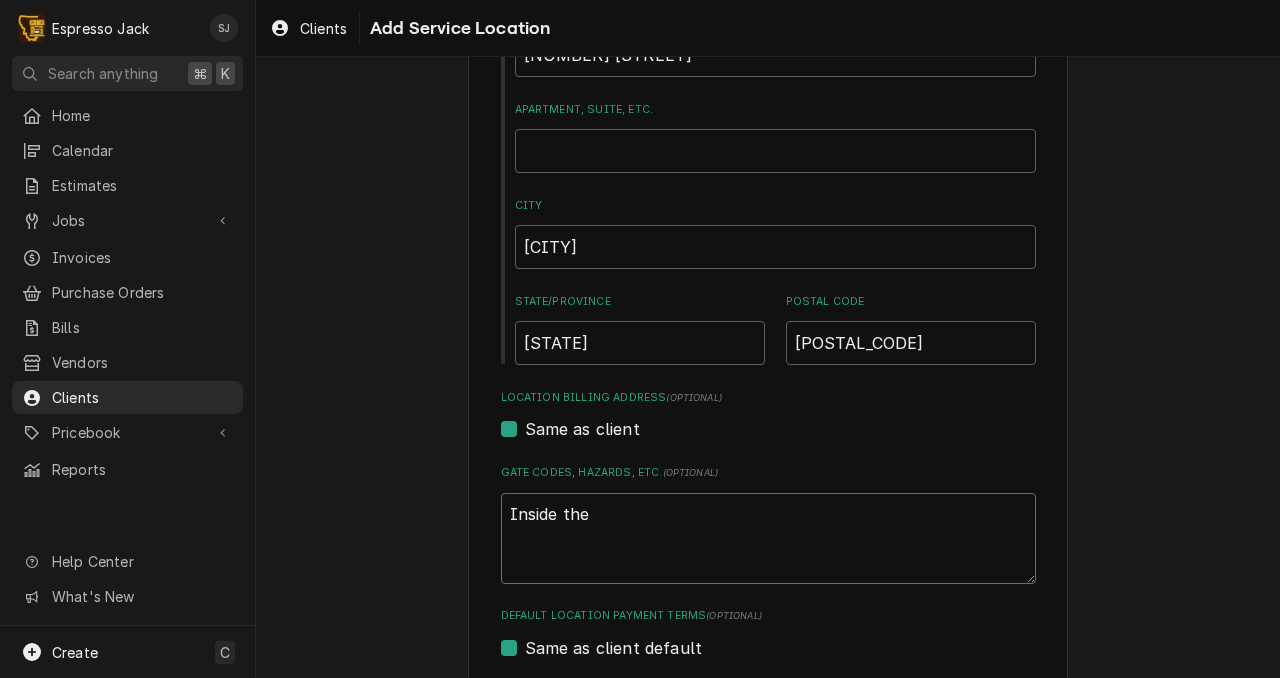 type on "x" 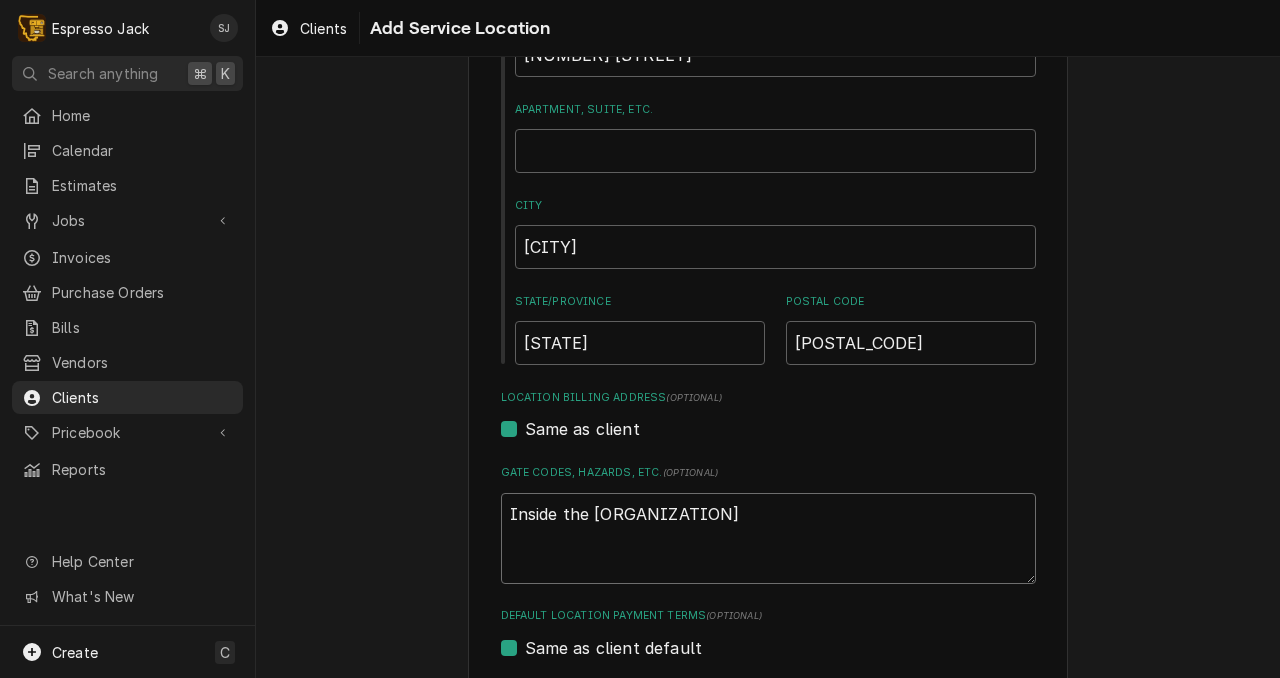 type on "x" 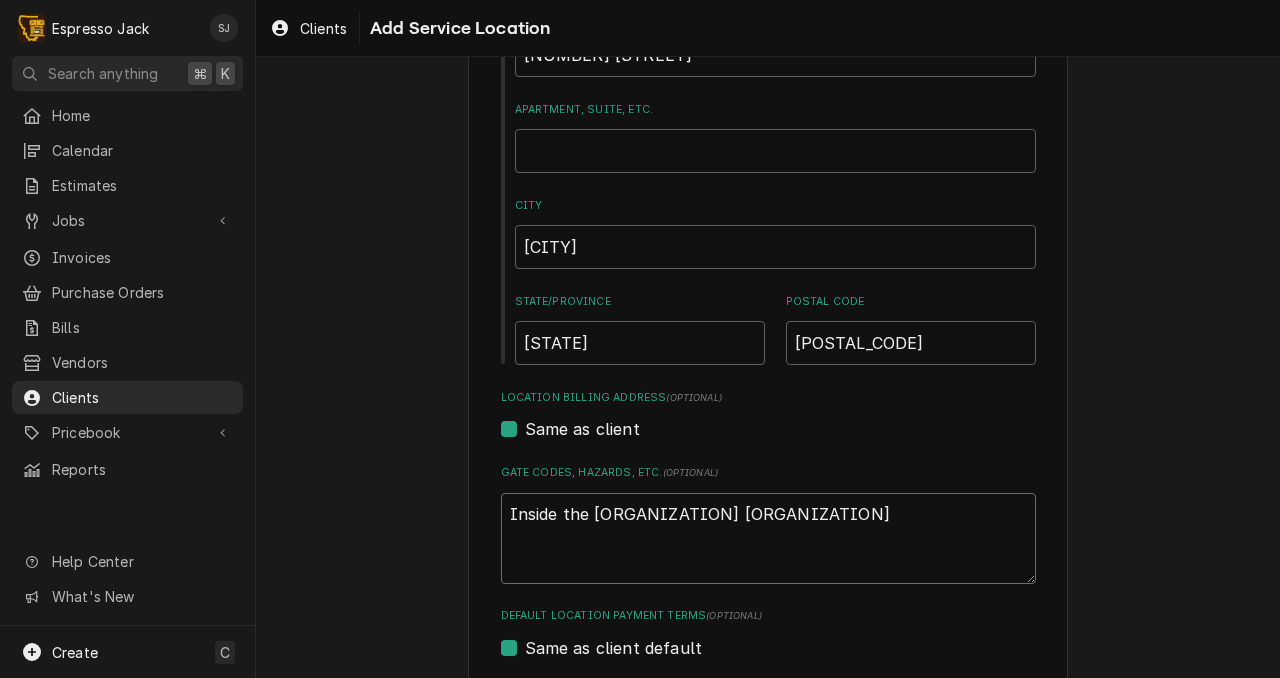 type on "x" 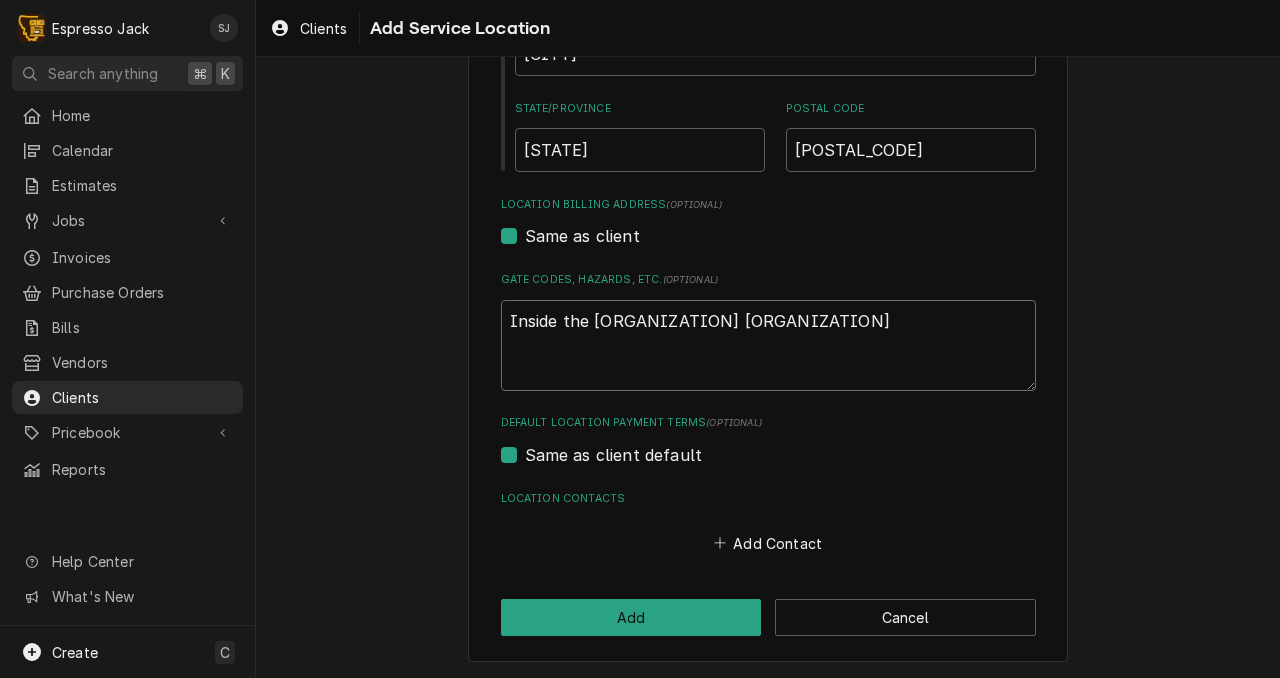 scroll, scrollTop: 478, scrollLeft: 0, axis: vertical 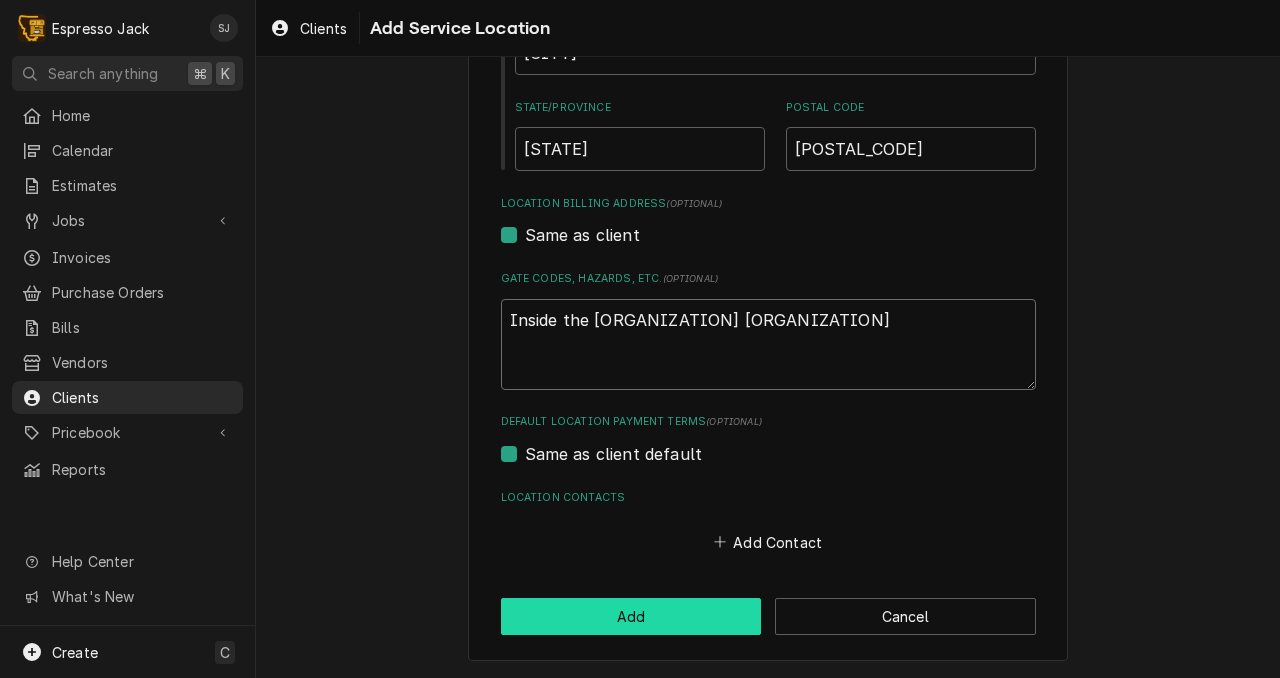 type on "Inside the University Center" 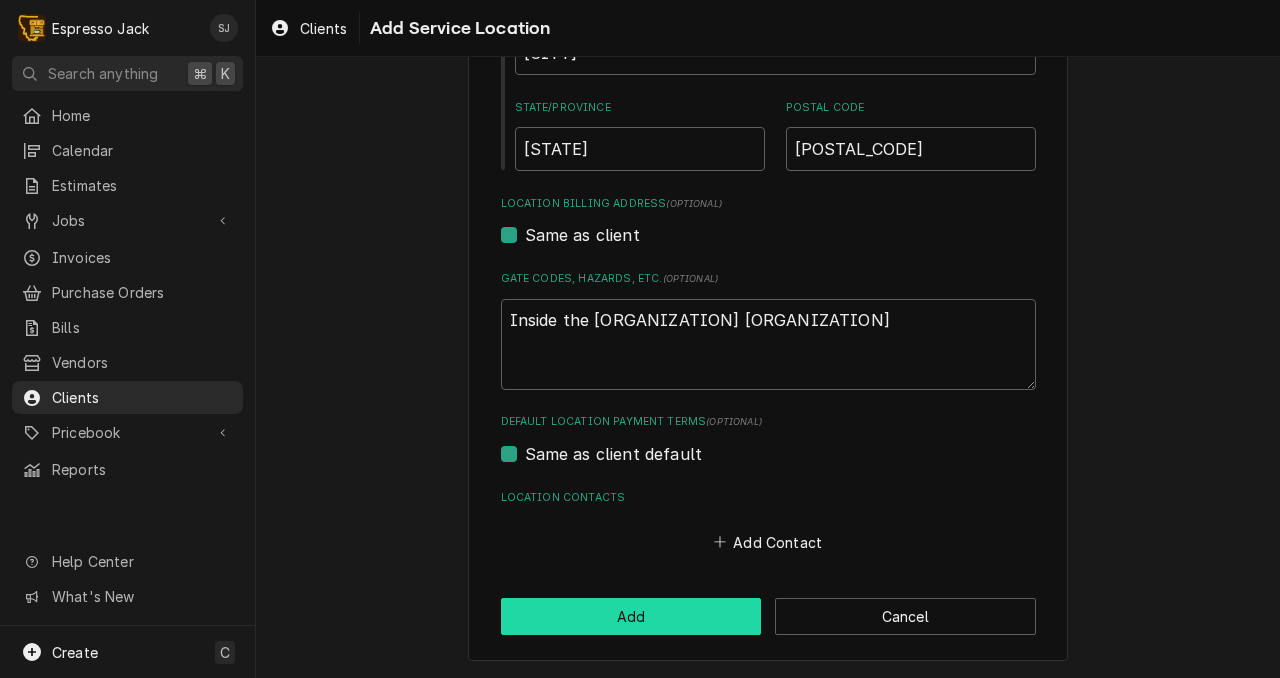 click on "Add" at bounding box center [631, 616] 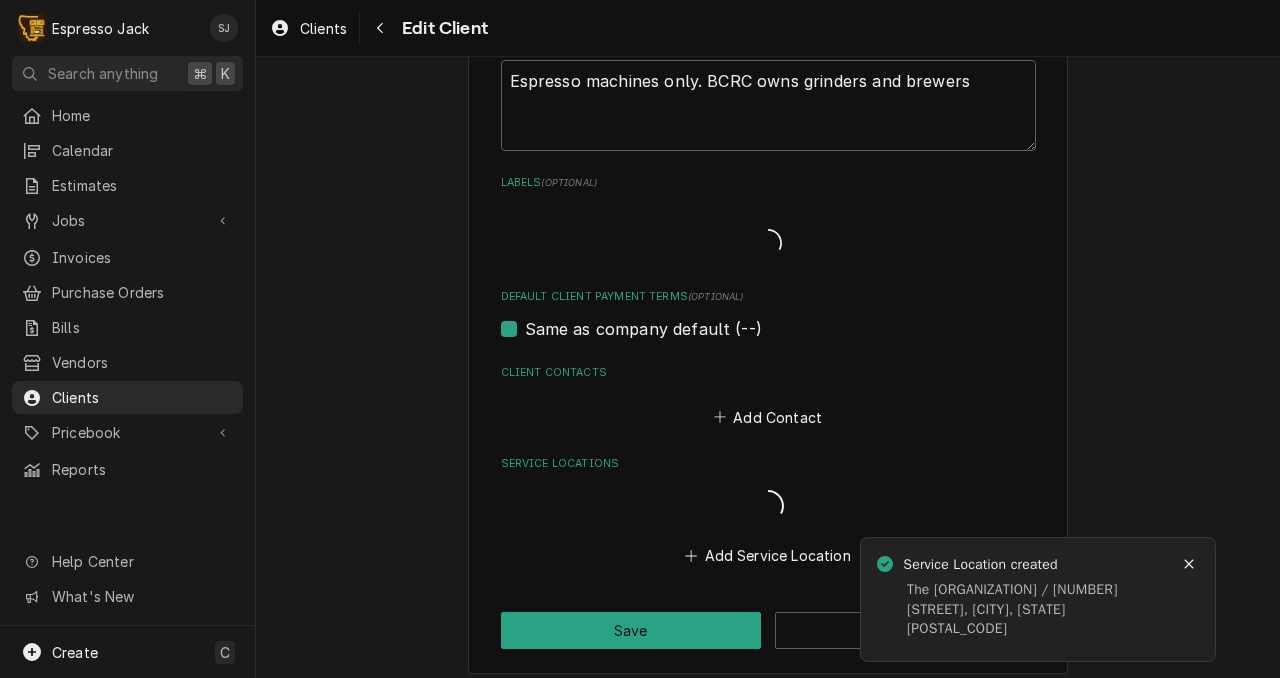 scroll, scrollTop: 712, scrollLeft: 0, axis: vertical 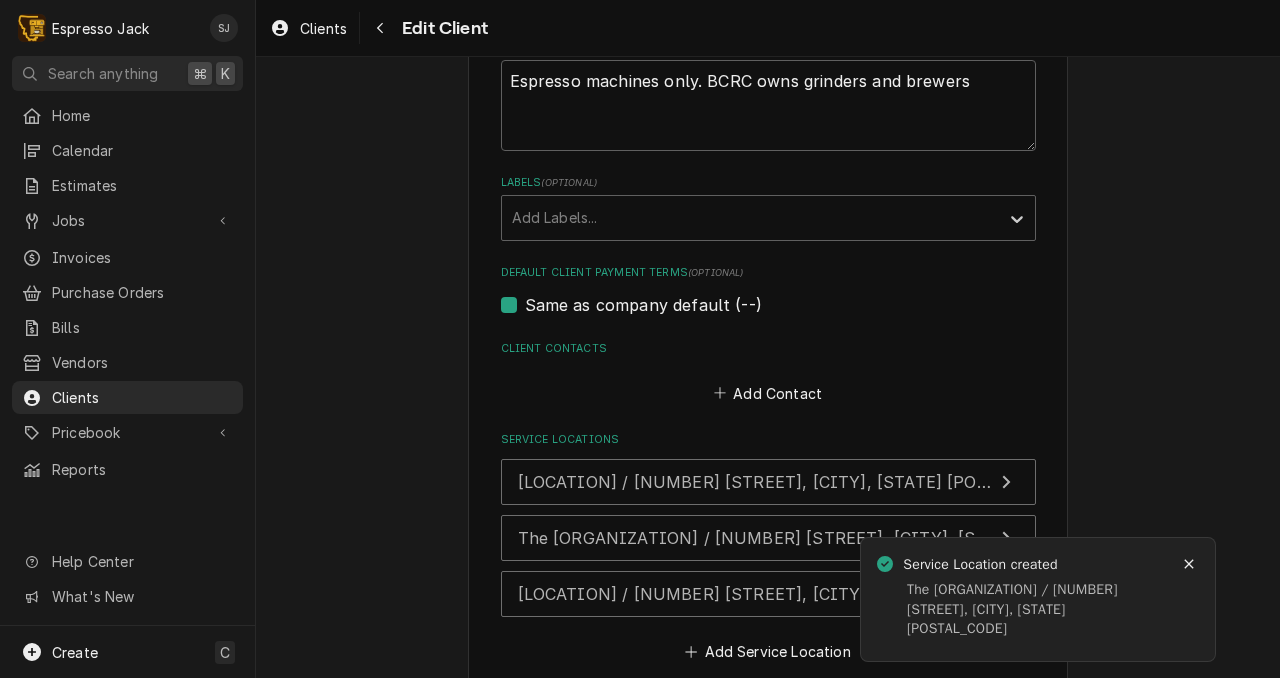 click on "Please provide the following information about your client: Client Type Industry Type  ( optional ) Choose industry type... Residential Commercial Industrial Government Business Name U of M Dining Services Billing Address  ( optional ) Recipient, Attention To, etc.  ( if different ) Street Address Credit Limit  (optional) No credit limit Client Notes  ( optional ) Espresso machines only. BCRC owns grinders and brewers Labels  ( optional ) Add Labels... Default Client Payment Terms  (optional) Same as company default (--) Client Contacts Add Contact Service Locations Recess / 32 Campus Dr, Missoula, MT 59812 The Market / 32 Campus Dr, Missoula, MT 59812 Think Tank / 32 Campus Dr, Missoula, MT 59812 Add Service Location Save Cancel Edits" at bounding box center [768, 77] 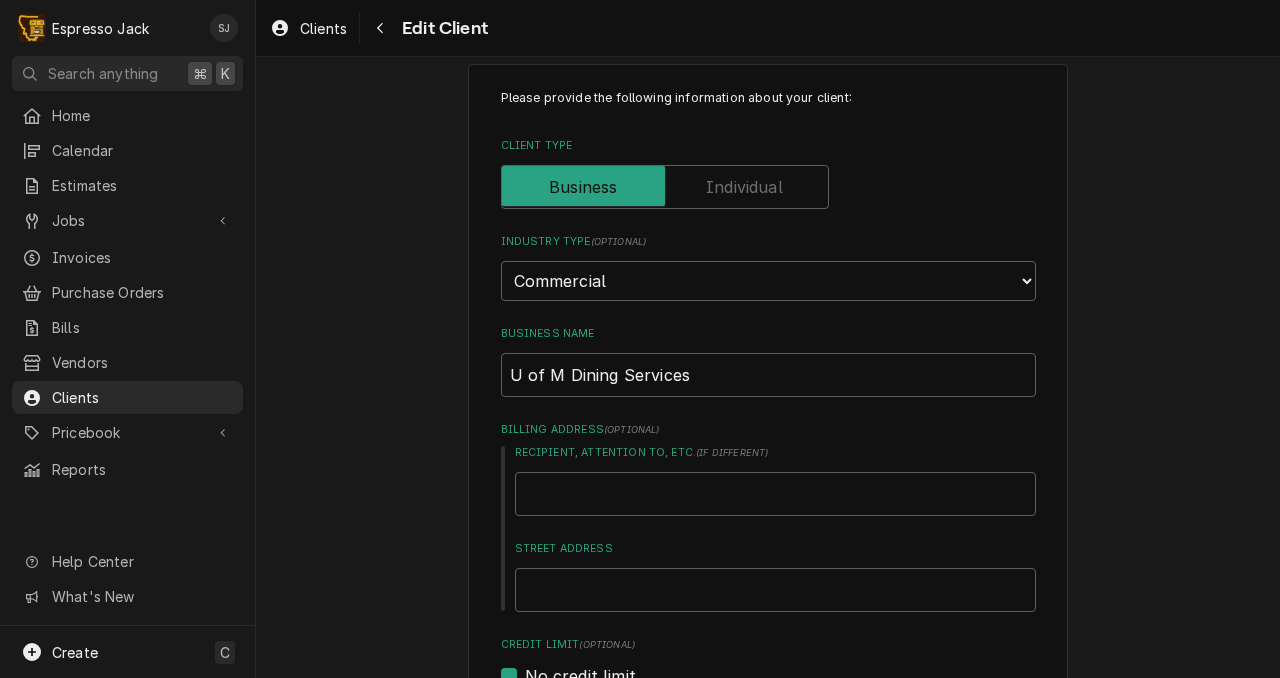scroll, scrollTop: 0, scrollLeft: 0, axis: both 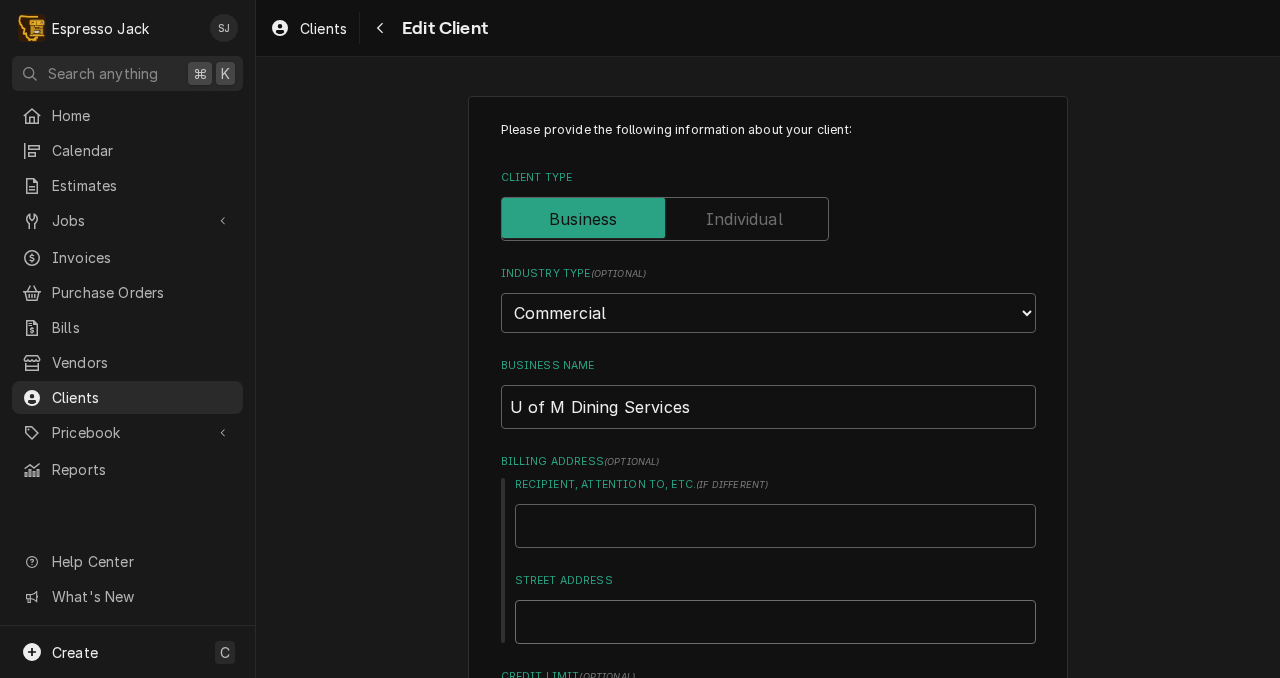 click on "Street Address" at bounding box center [775, 622] 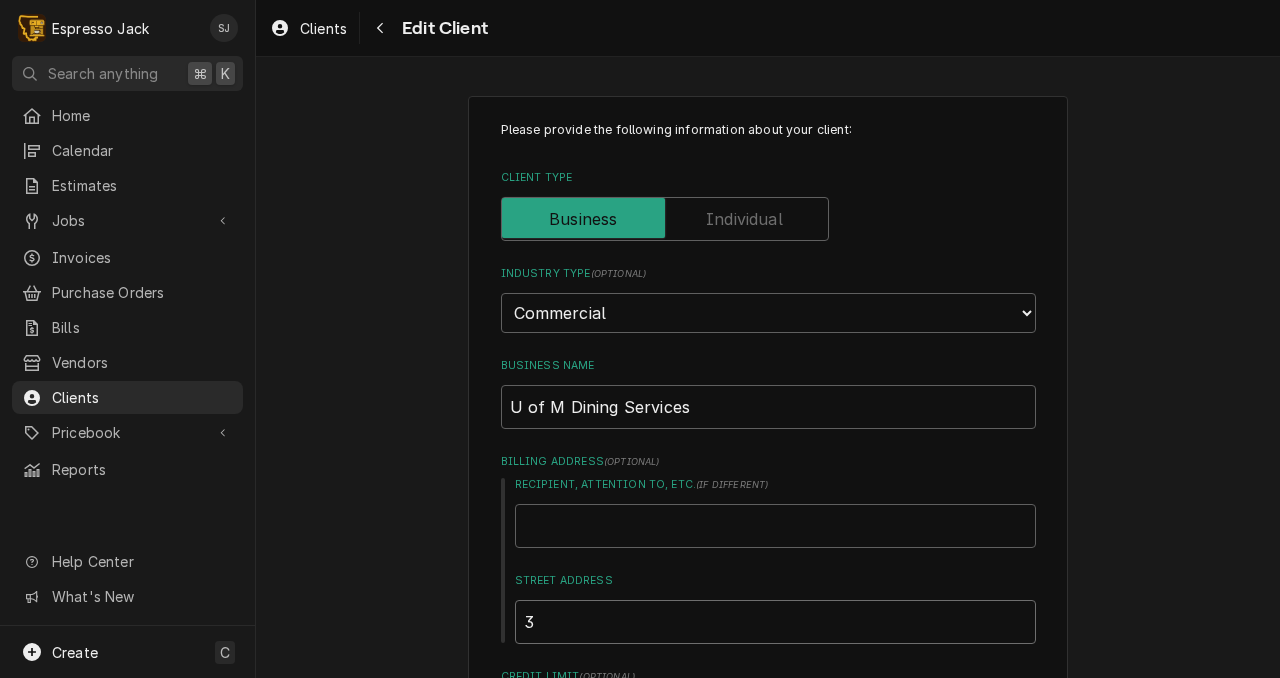 type on "x" 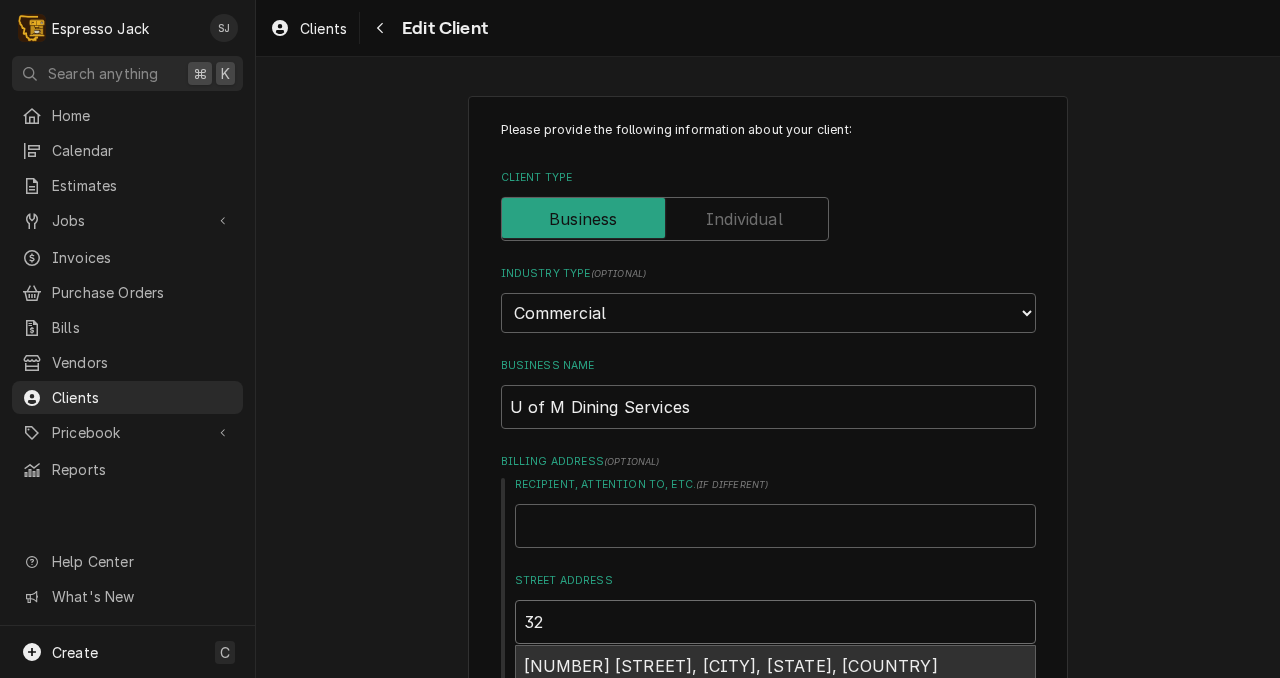 scroll, scrollTop: 50, scrollLeft: 0, axis: vertical 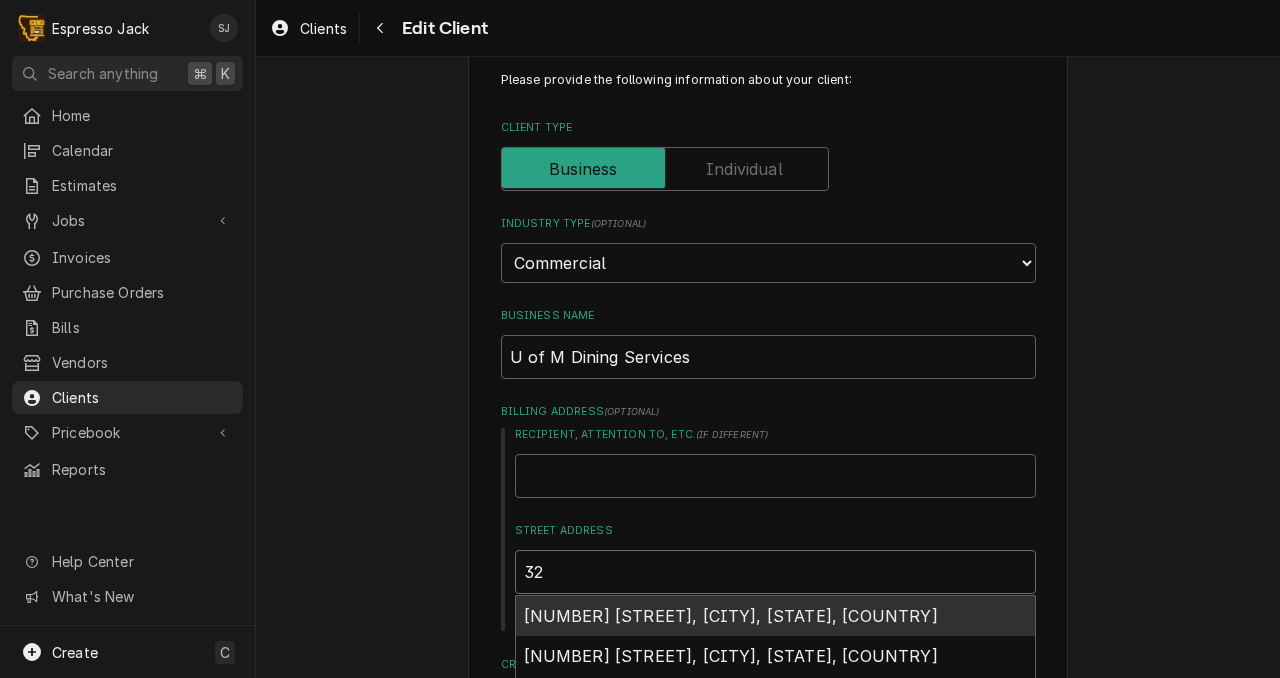 type on "x" 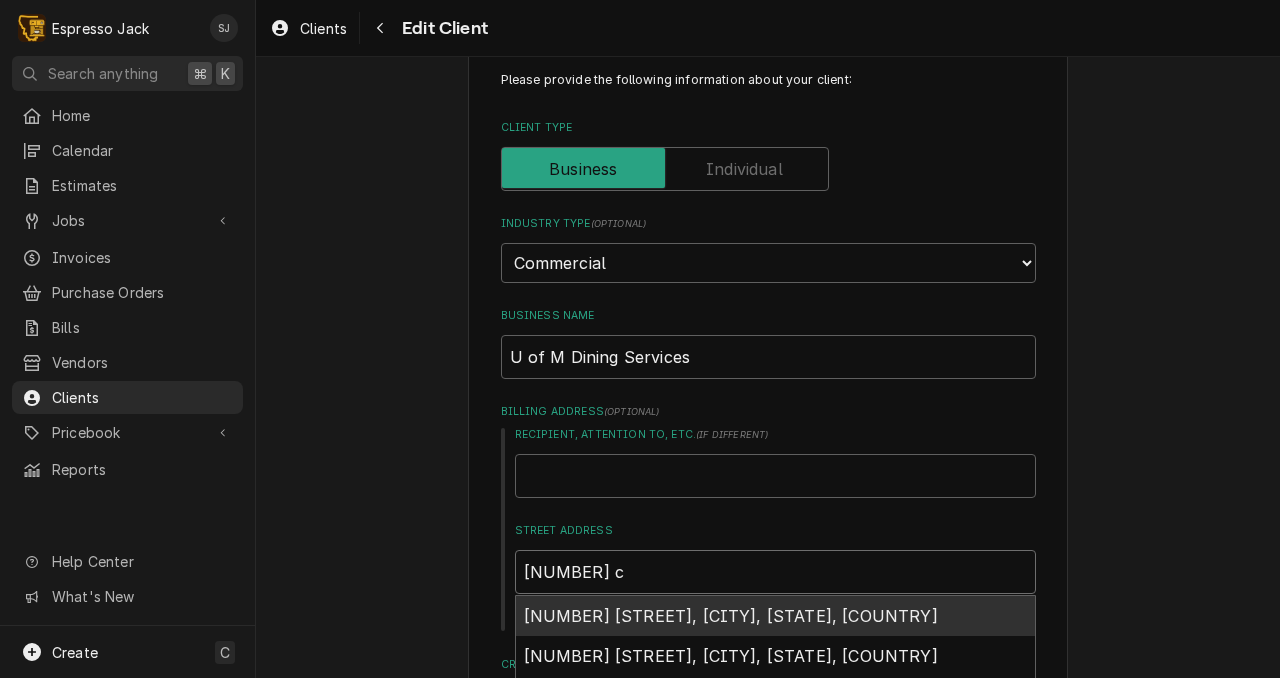 type on "x" 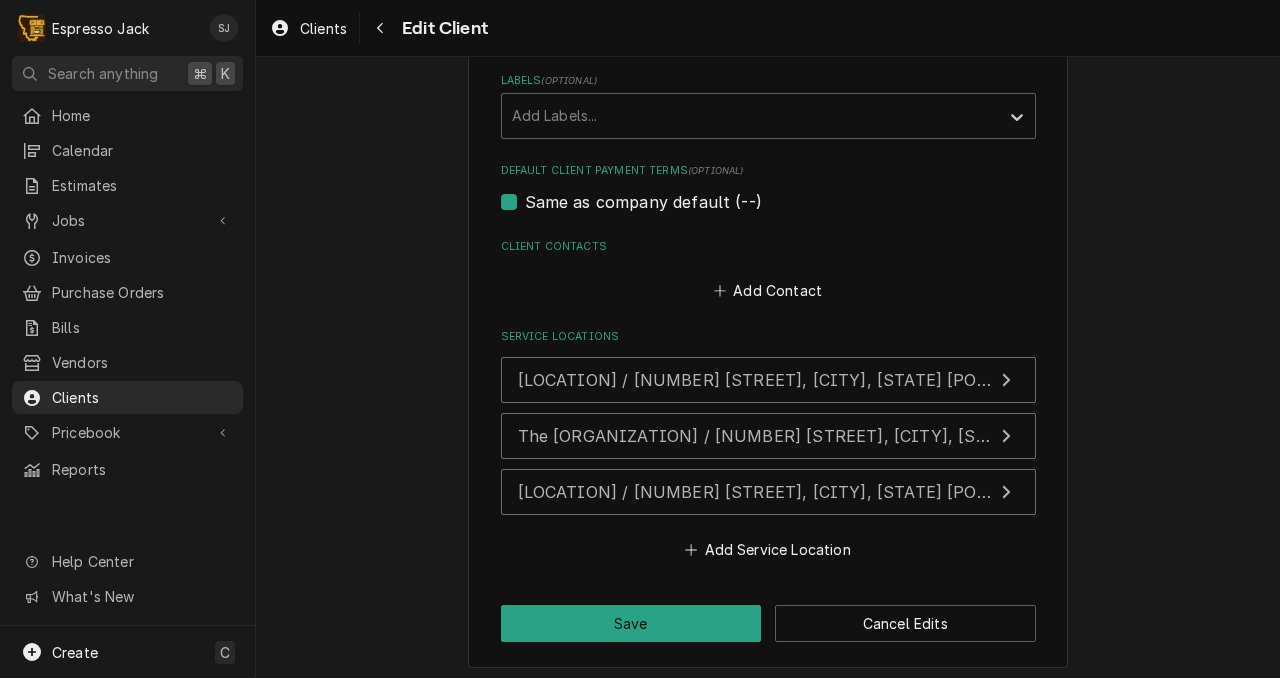 scroll, scrollTop: 1103, scrollLeft: 0, axis: vertical 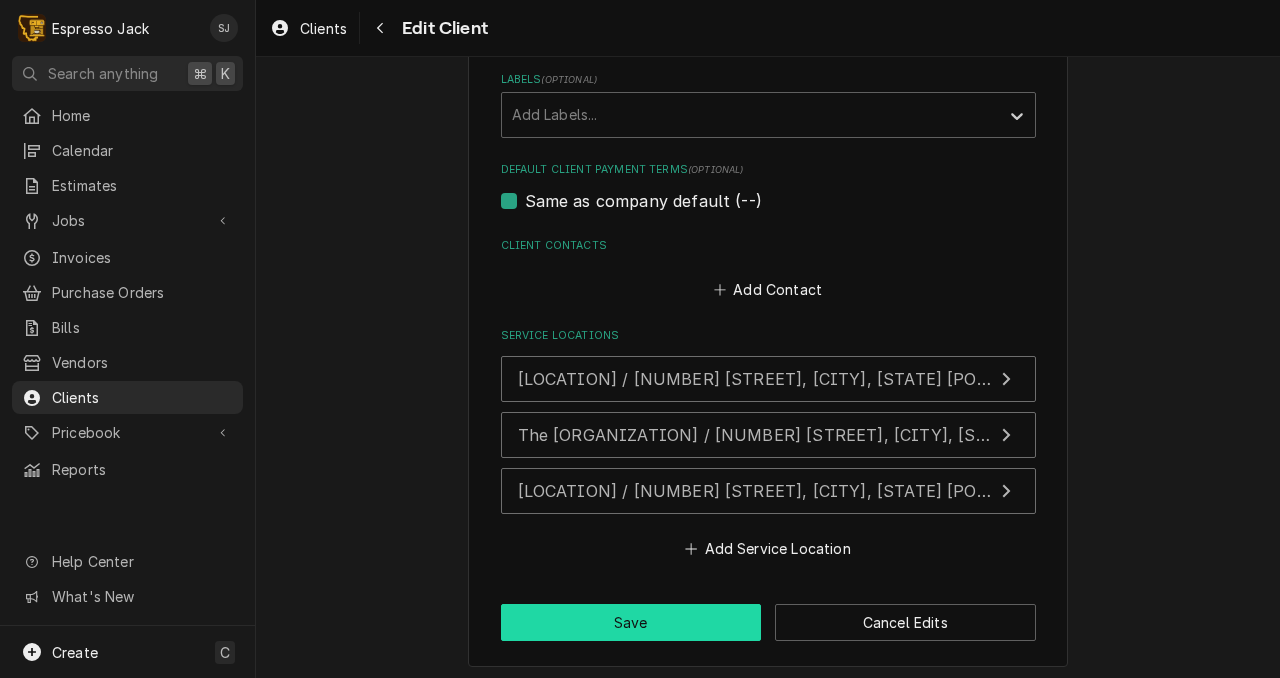 type on "32 Campus Dr" 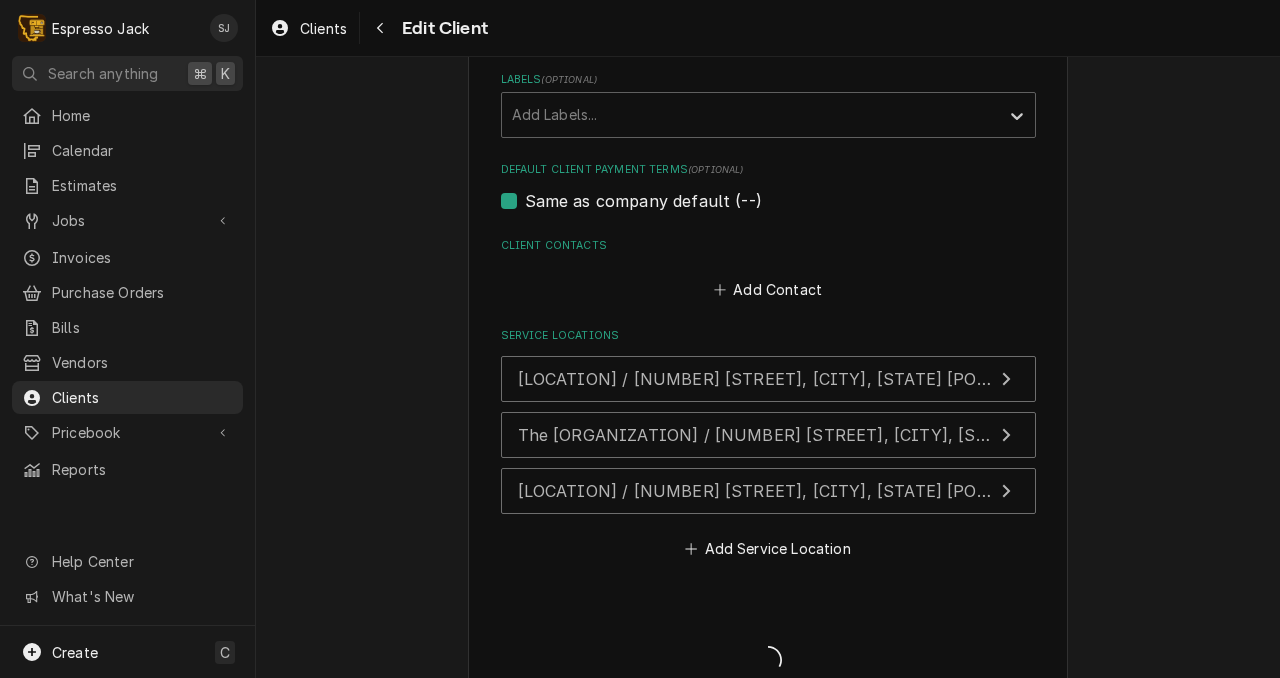 type on "x" 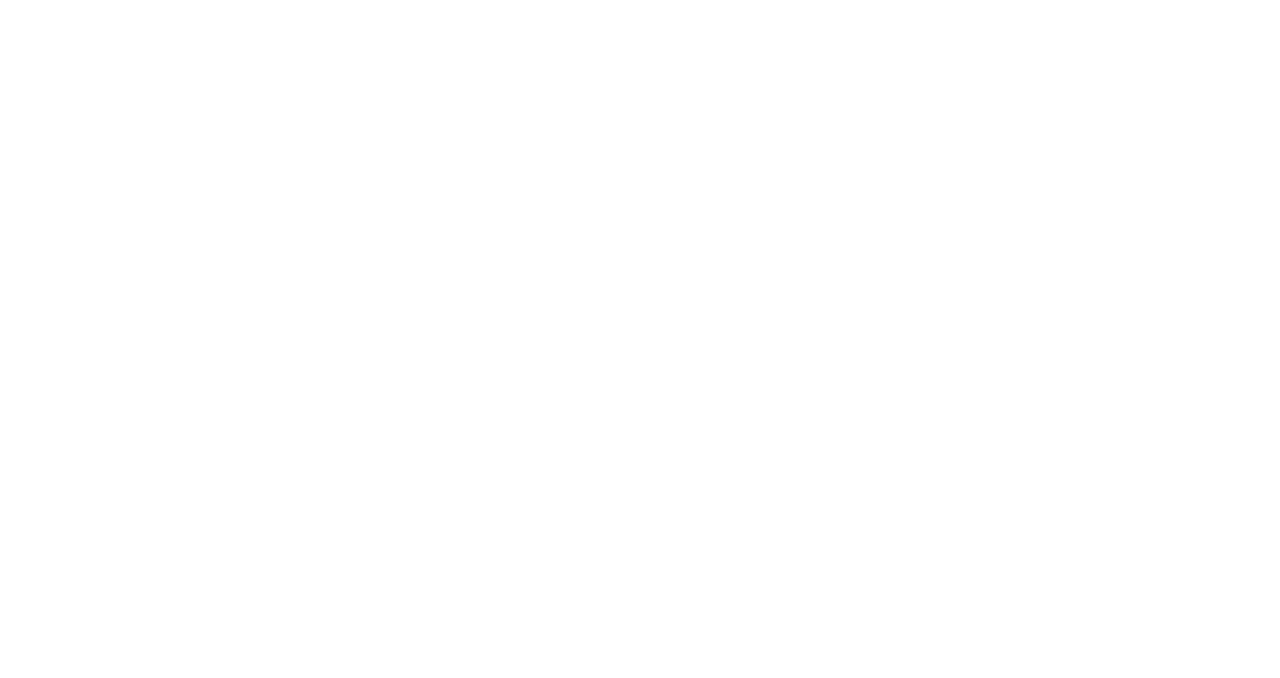 scroll, scrollTop: 0, scrollLeft: 0, axis: both 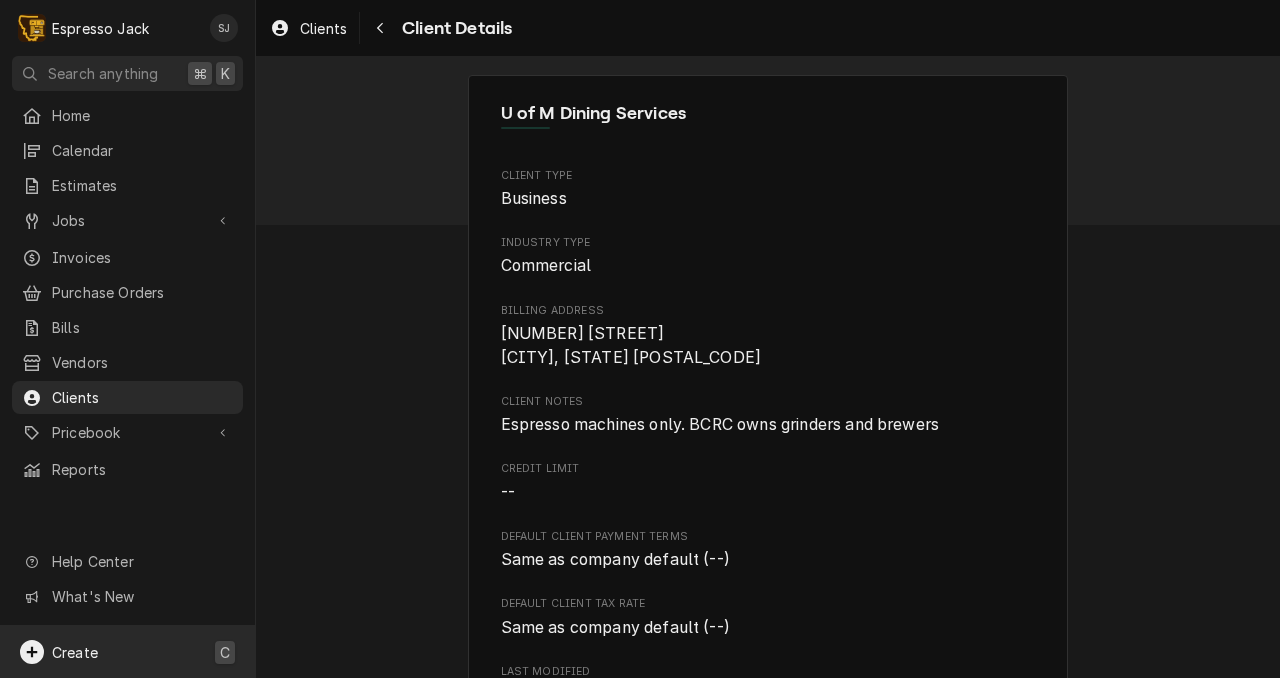 click 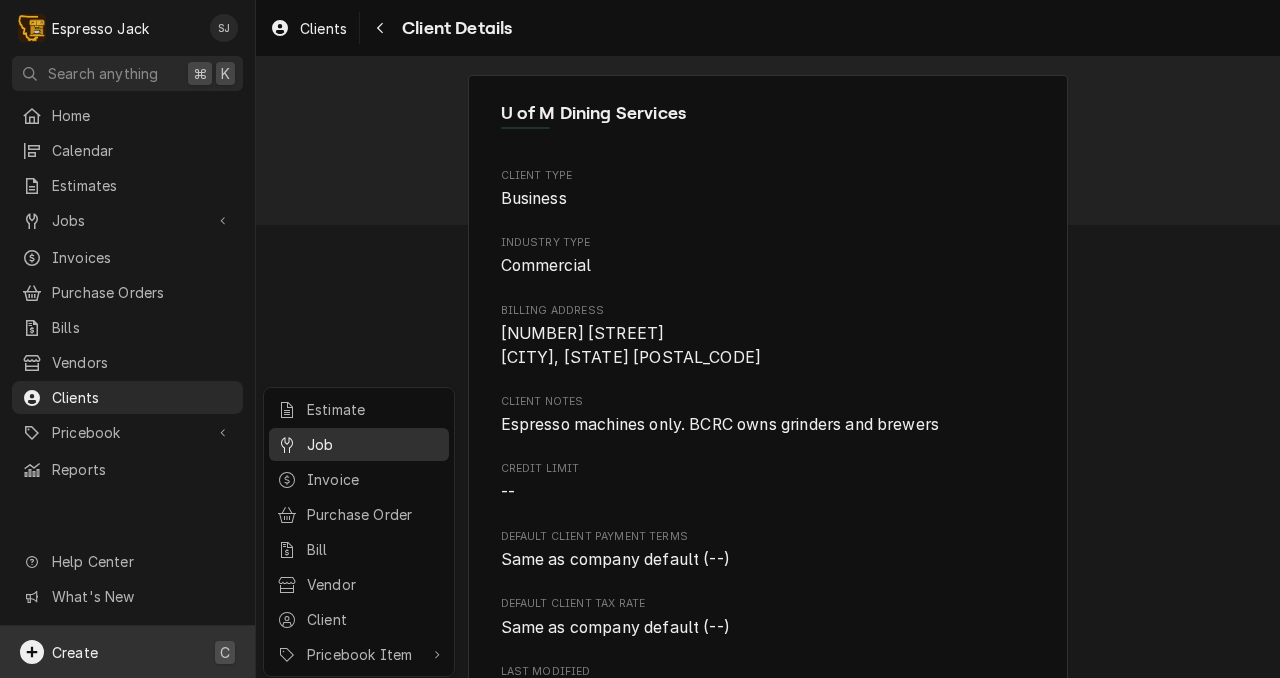 click on "Job" at bounding box center [374, 444] 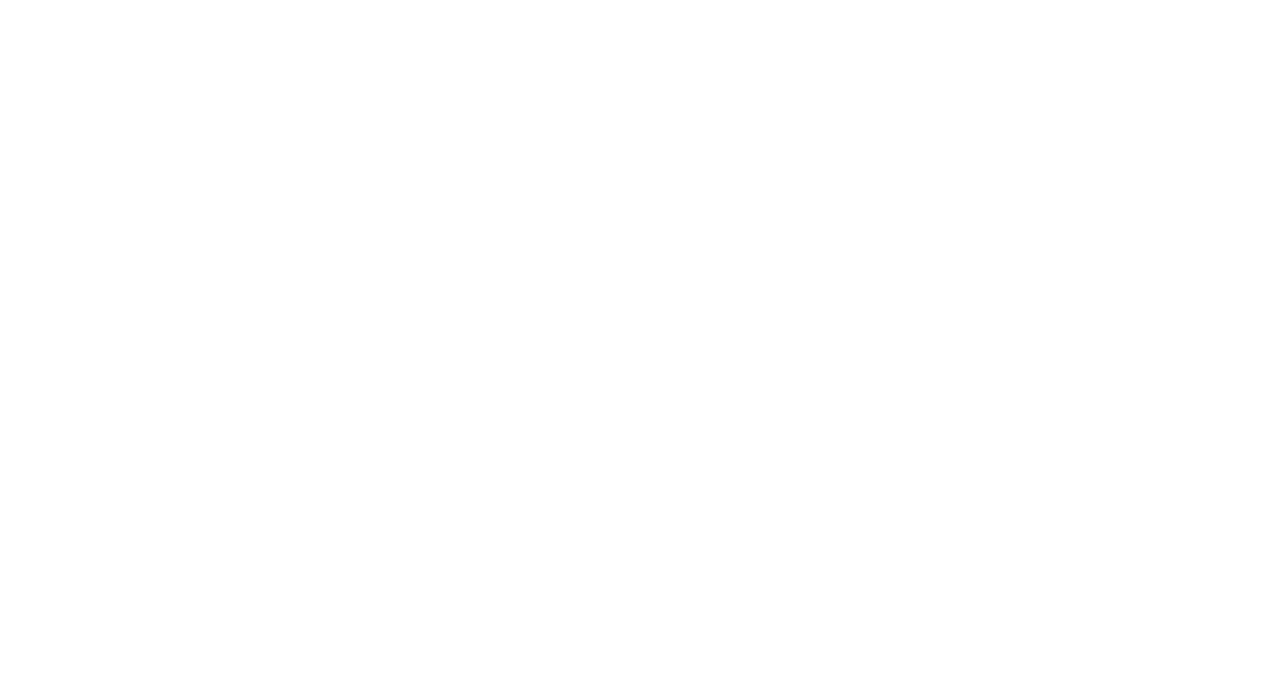 scroll, scrollTop: 0, scrollLeft: 0, axis: both 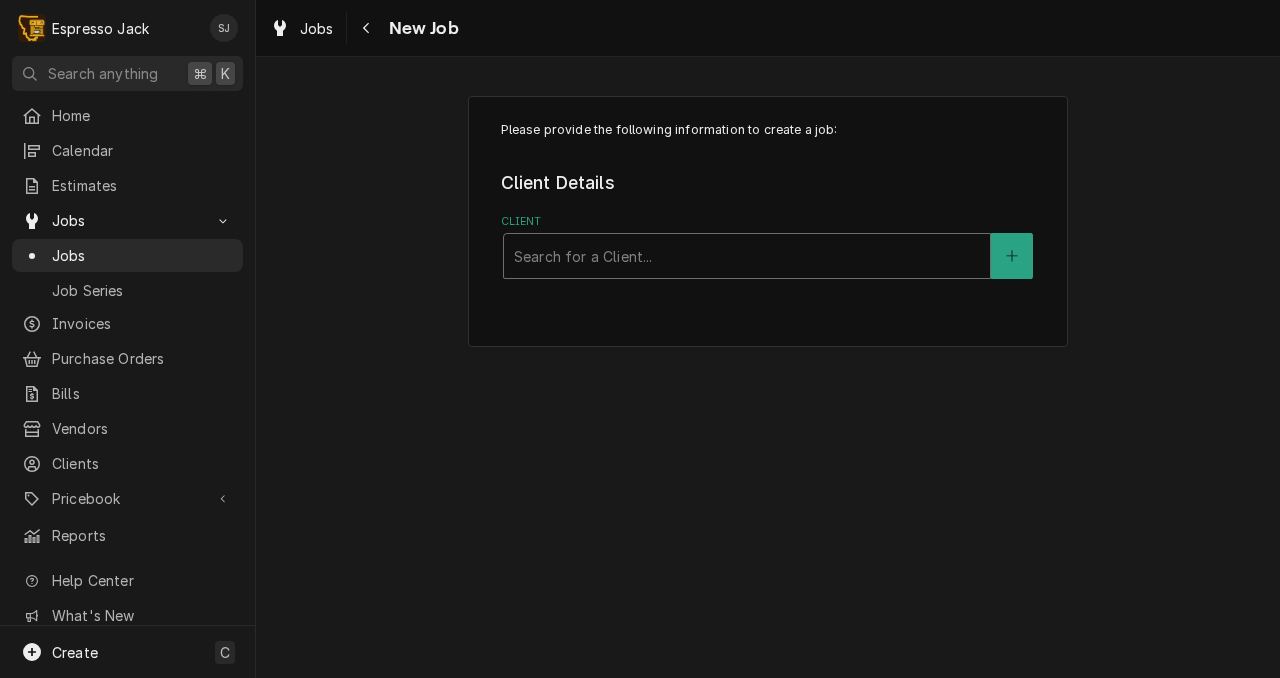 click at bounding box center (747, 256) 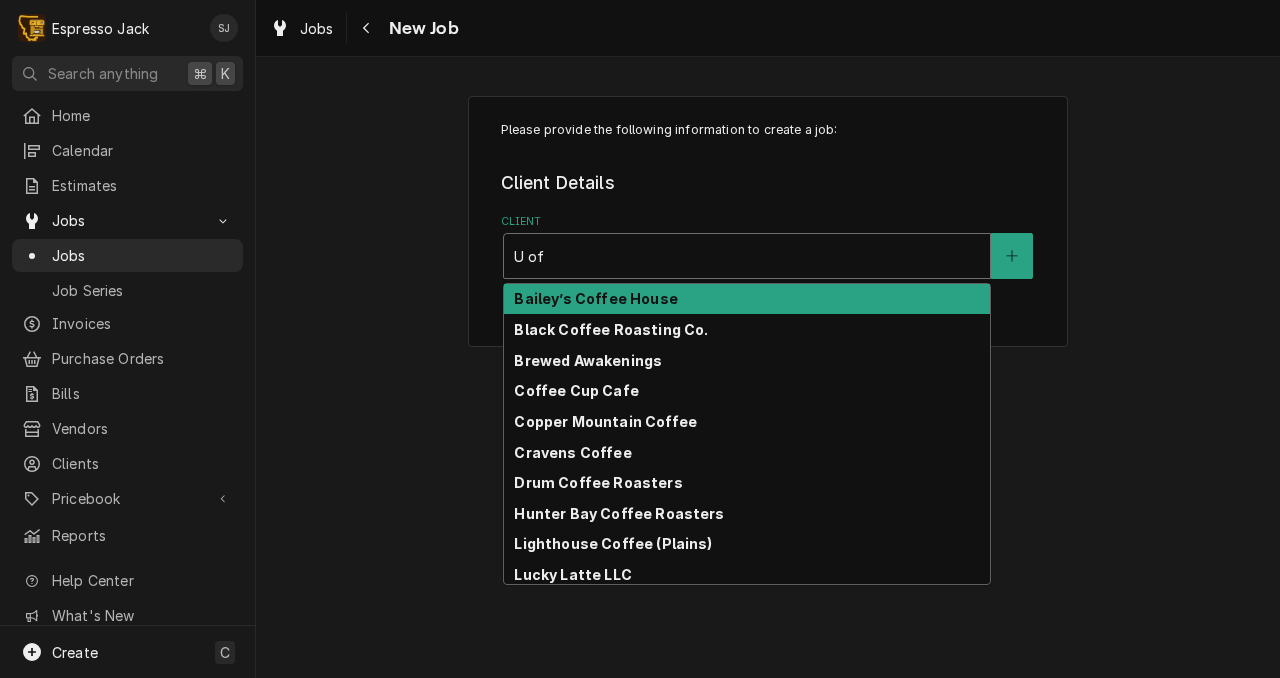 type on "U of [ORGANIZATION]" 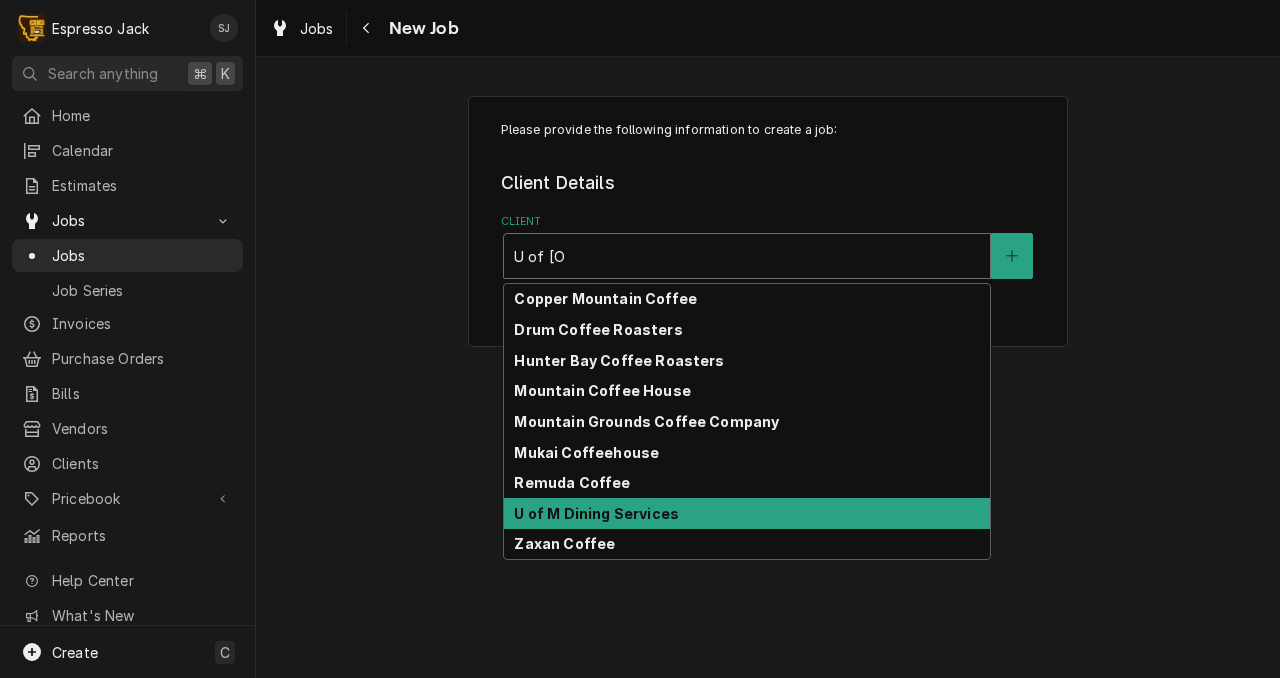 click on "U of M Dining Services" at bounding box center [596, 513] 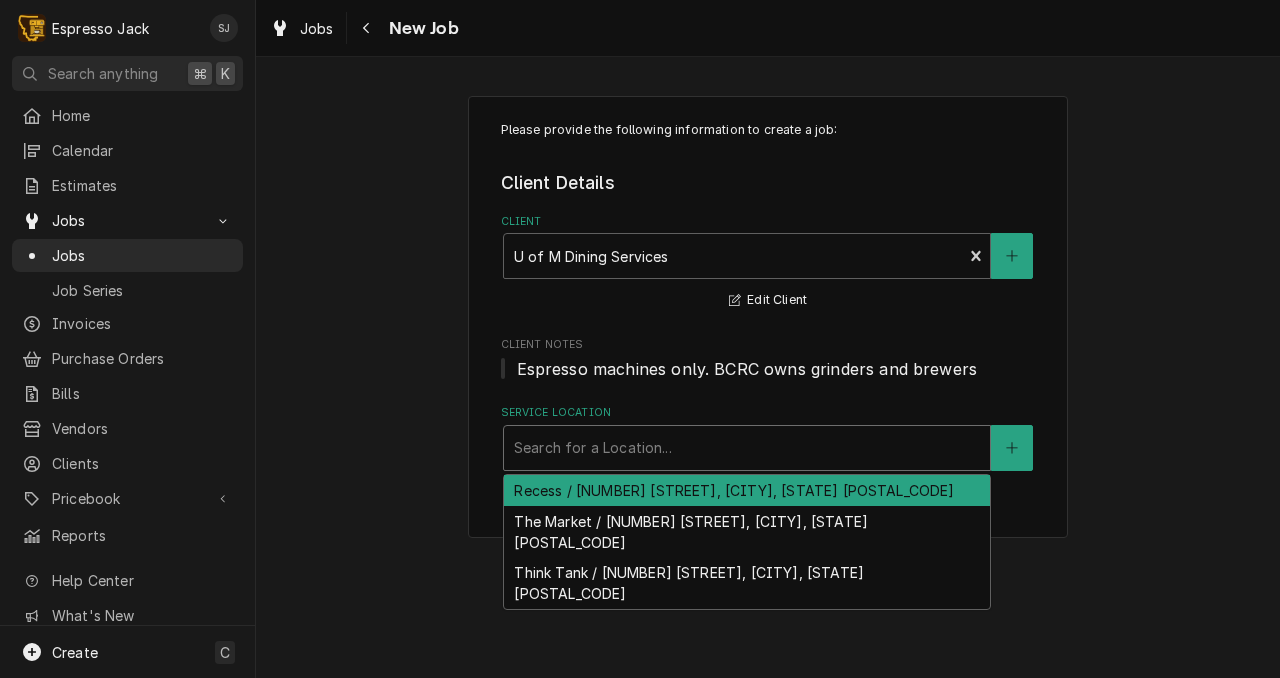 click at bounding box center [747, 448] 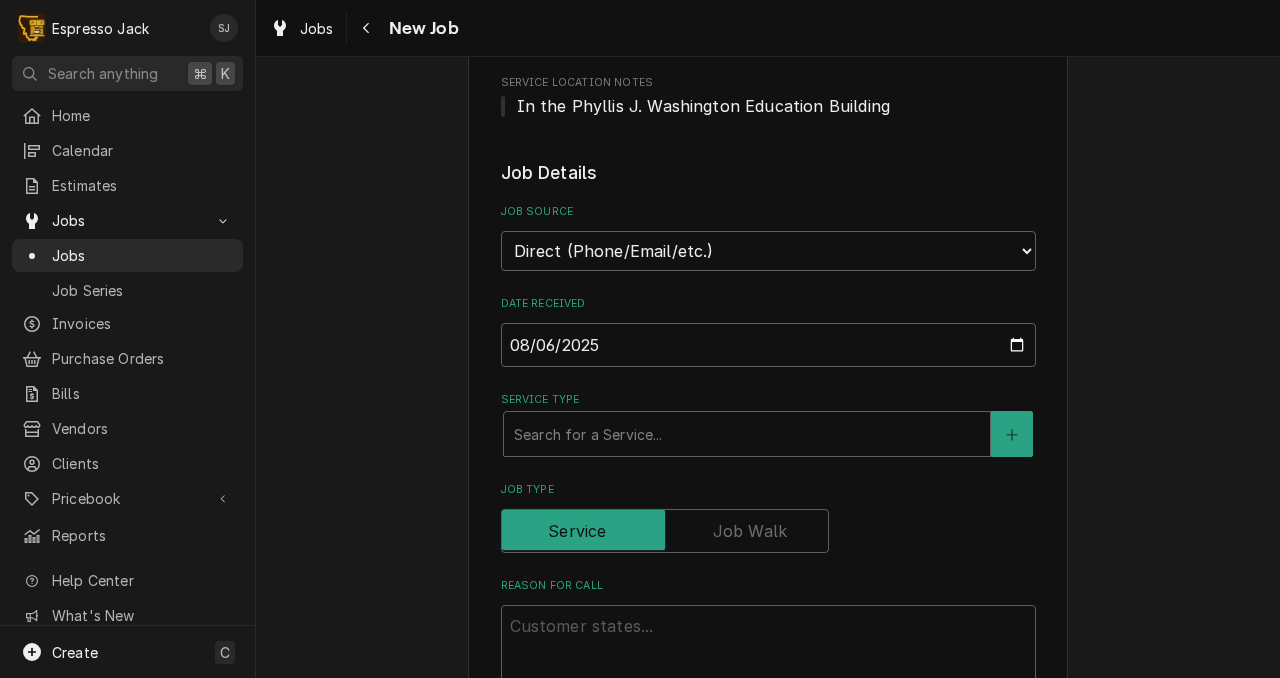scroll, scrollTop: 455, scrollLeft: 0, axis: vertical 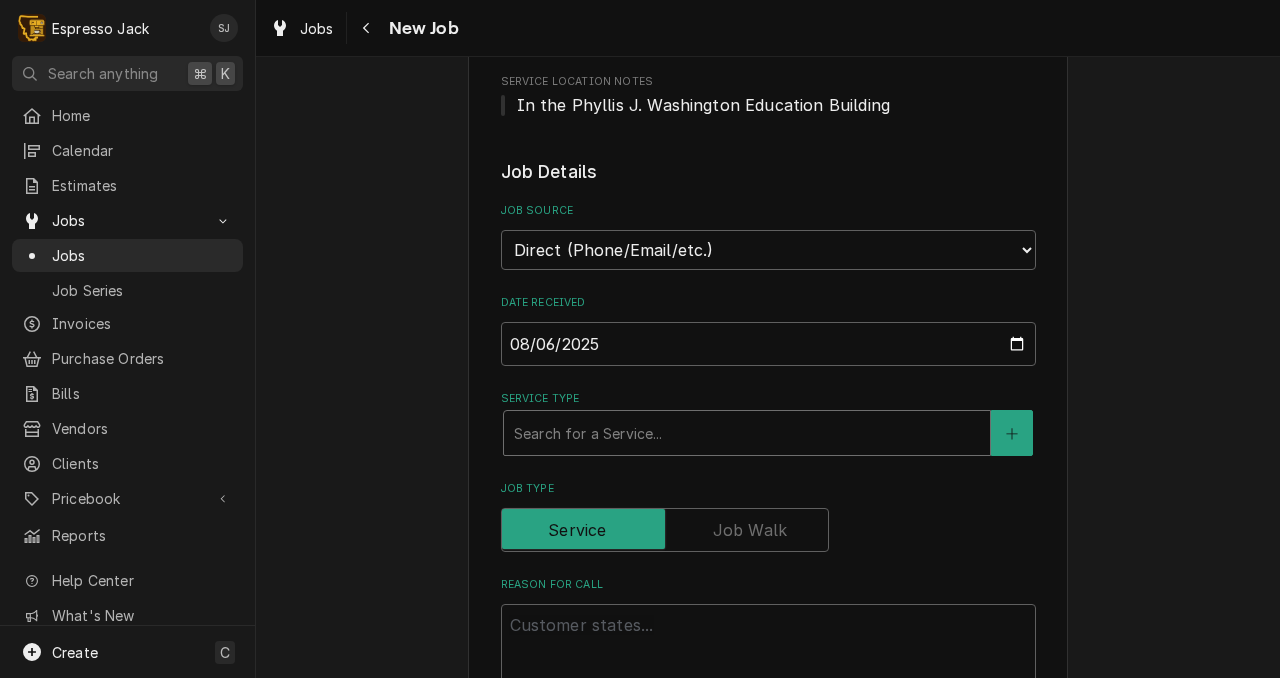 click at bounding box center [747, 433] 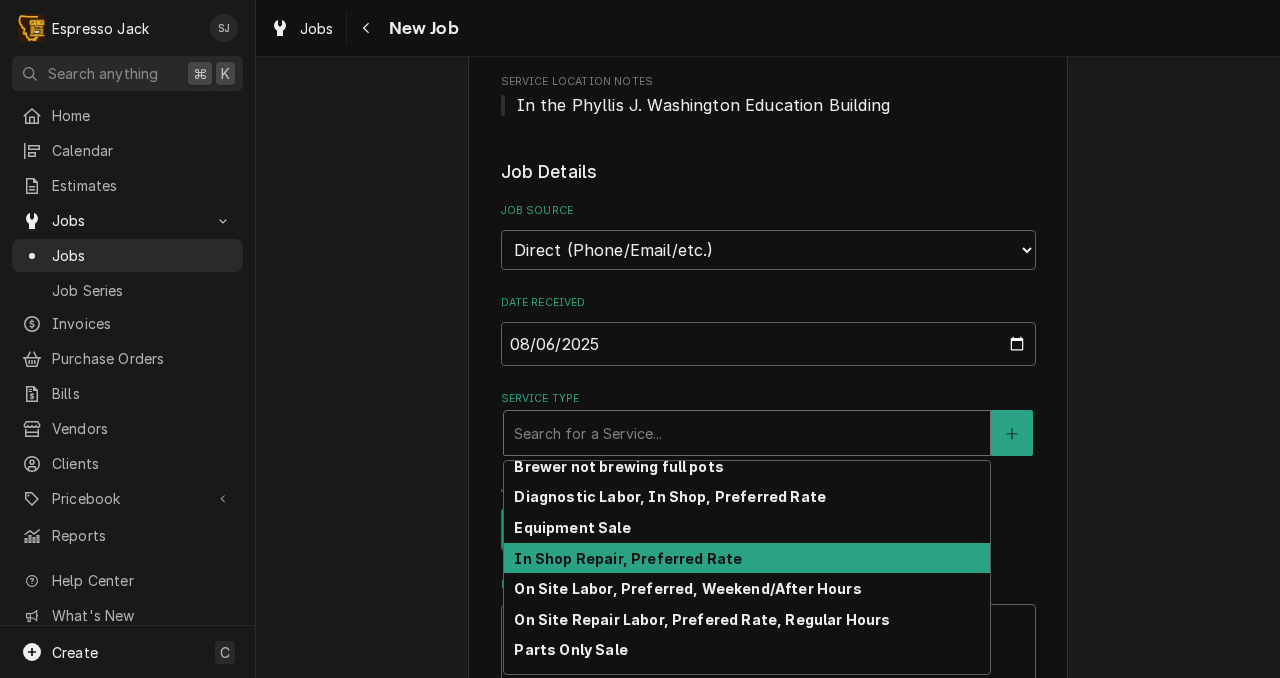 scroll, scrollTop: 0, scrollLeft: 0, axis: both 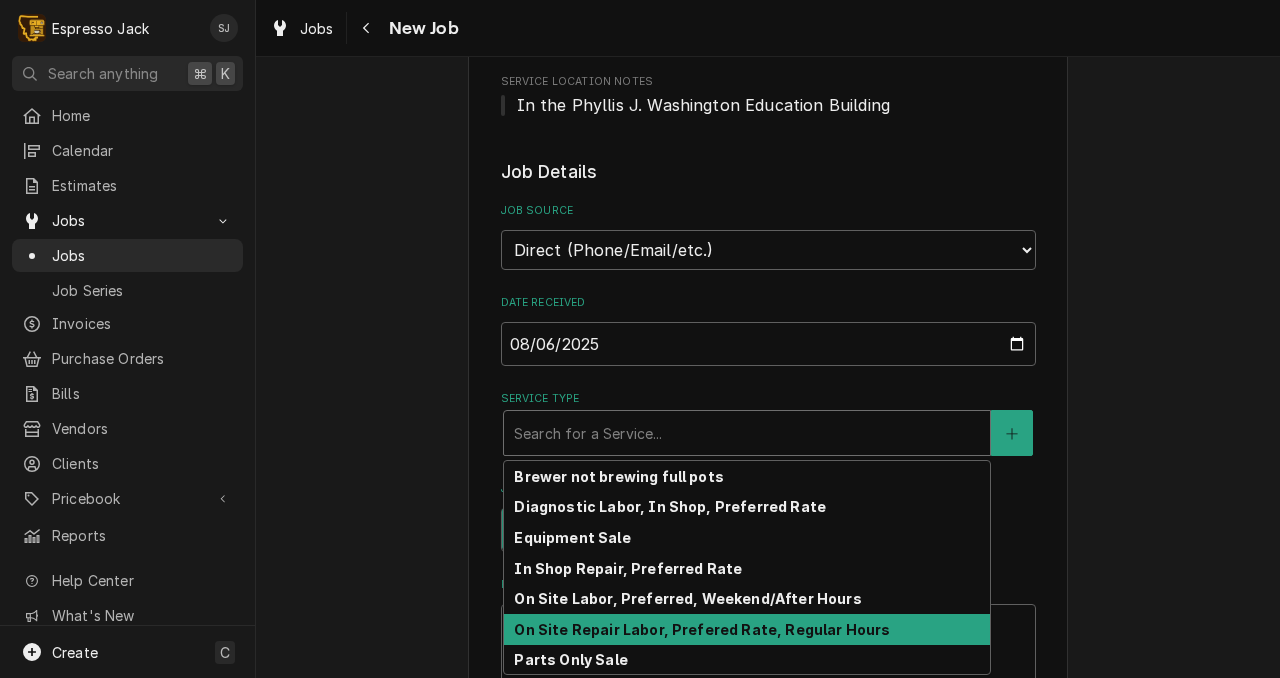 click on "On Site Repair Labor, Prefered Rate, Regular Hours" at bounding box center (702, 629) 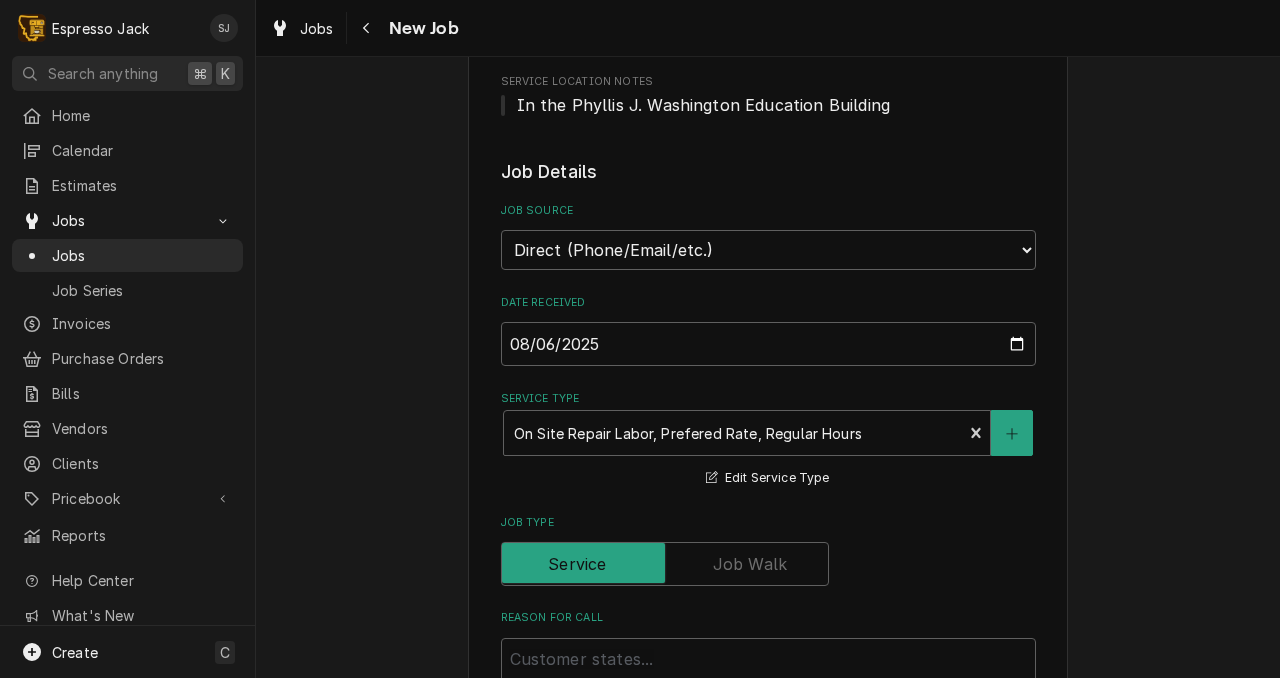 click on "Please provide the following information to create a job: Client Details Client U of [ORGANIZATION] Dining Services Edit Client Client Notes Espresso machines only. BCRC owns grinders and brewers Service Location Recess / [NUMBER] [STREET], [CITY], [STATE] [POSTAL_CODE] Edit Service Location Service Location Notes In the Phyllis J. Washington Education Building Job Details Job Source Direct (Phone/Email/etc.) Other Date Received [DATE] Service Type On Site Repair Labor, Prefered Rate, Regular Hours Edit Service Type Job Type Reason For Call Technician Instructions  ( optional ) Priority No Priority Urgent High Medium Low Labels  ( optional ) Add Labels... Equipment Expected Is Equipment involved on this Job? Who called in this service? Search for a Contact... Who should the tech(s) ask for? Search for a Contact... Attachments  ( if any ) Add Attachment Estimated Arrival Time AM / PM 6:00 AM 6:15 AM 6:30 AM 6:45 AM 7:00 AM 7:15 AM 7:30 AM 7:45 AM 8:00 AM 8:15 AM 8:30 AM 8:45 AM 9:00 AM 9:15 AM 9:30 AM 9:45 AM 10:00 AM 10:15 AM 1:00 PM" at bounding box center [768, 739] 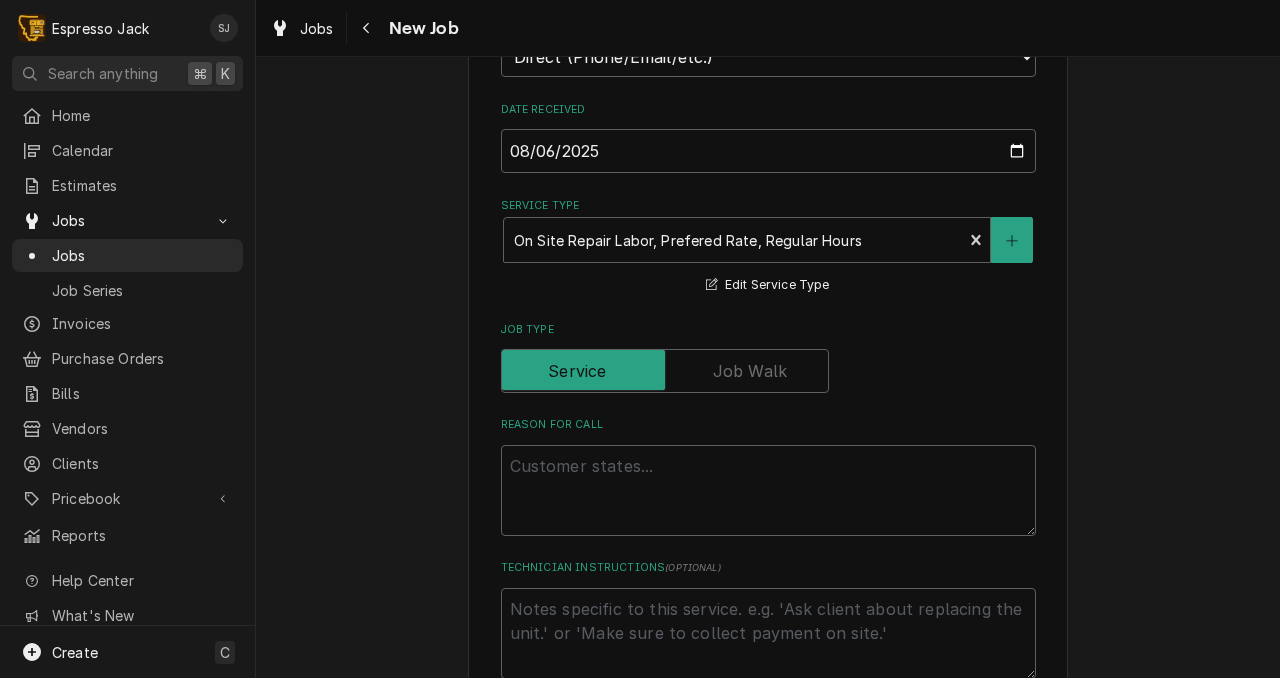 scroll, scrollTop: 691, scrollLeft: 0, axis: vertical 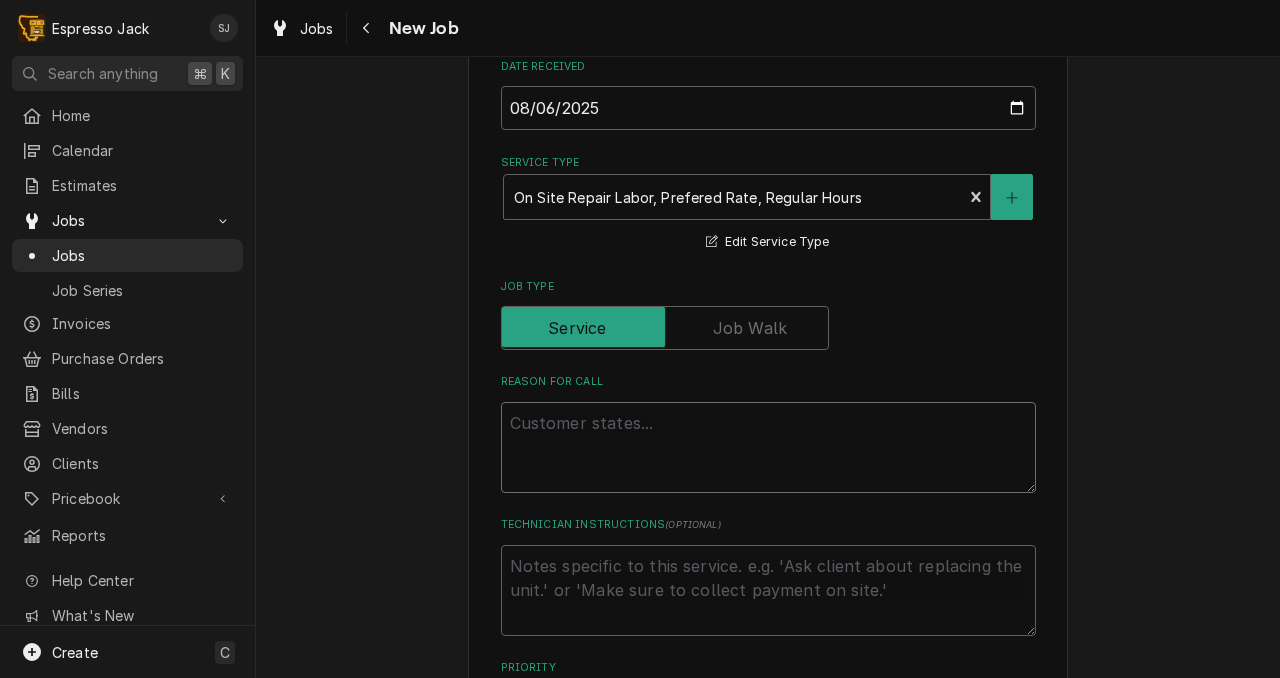 click on "Reason For Call" at bounding box center (768, 447) 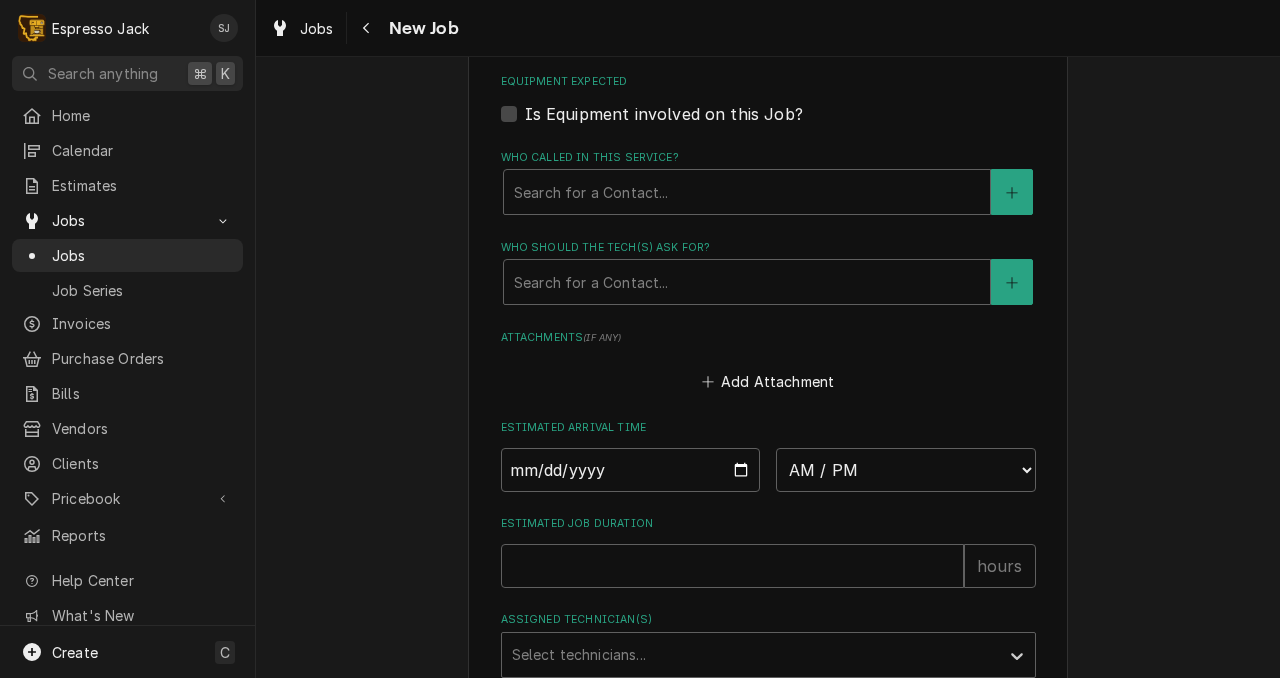 scroll, scrollTop: 1639, scrollLeft: 0, axis: vertical 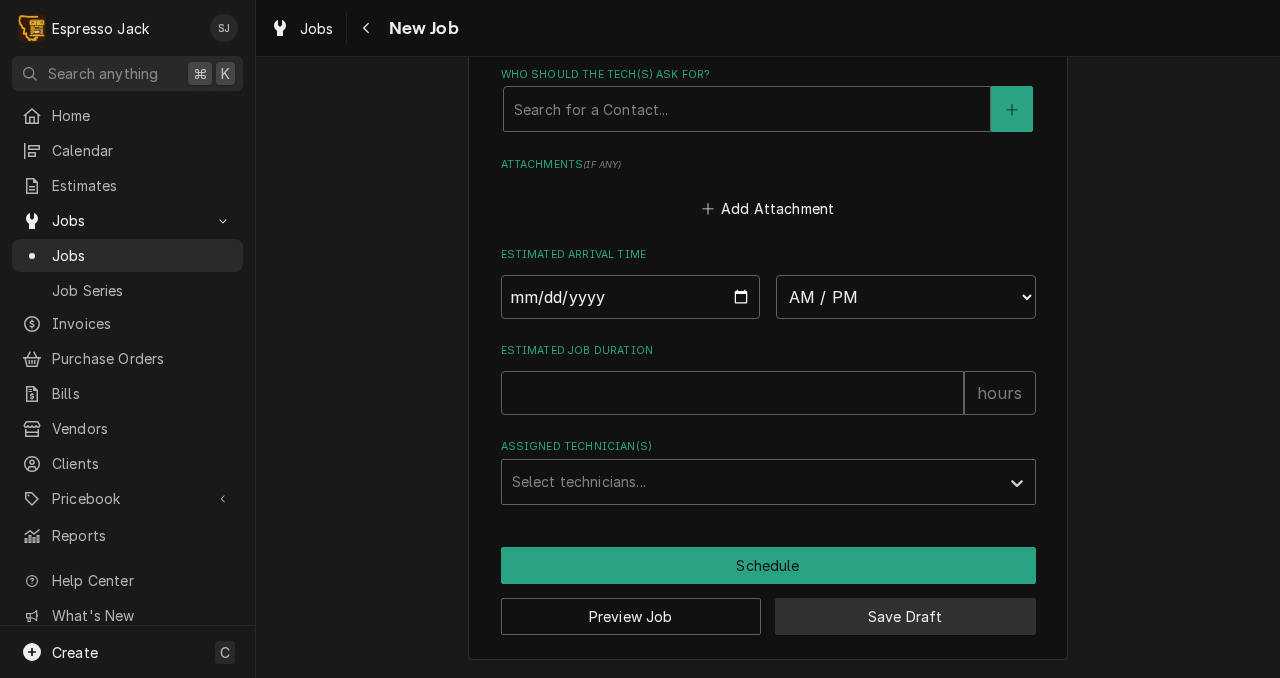 click on "Save Draft" at bounding box center (905, 616) 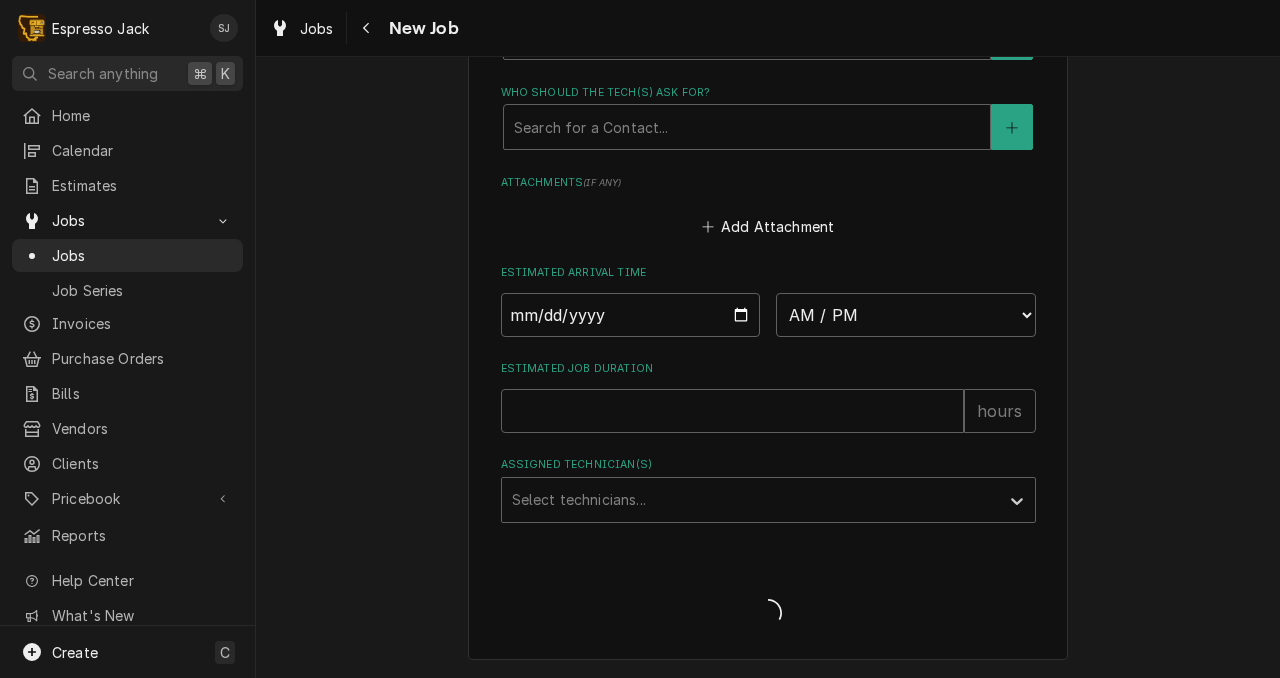 scroll, scrollTop: 1619, scrollLeft: 0, axis: vertical 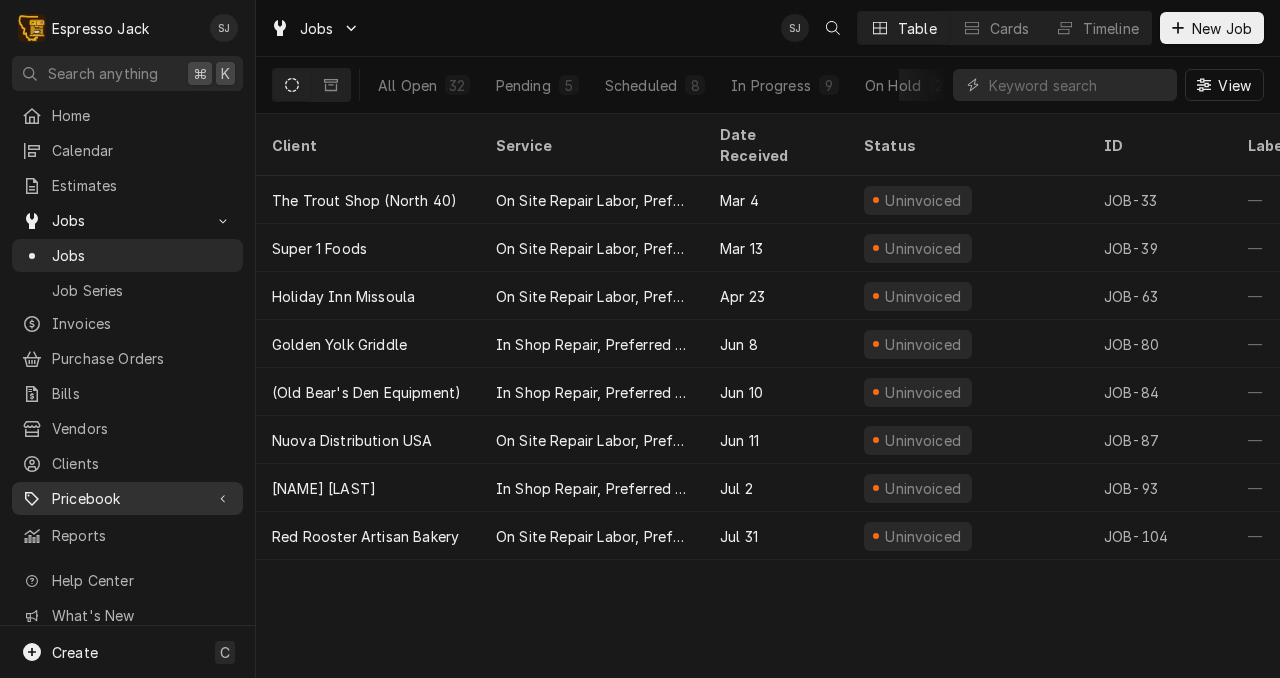 click on "Pricebook" at bounding box center (127, 498) 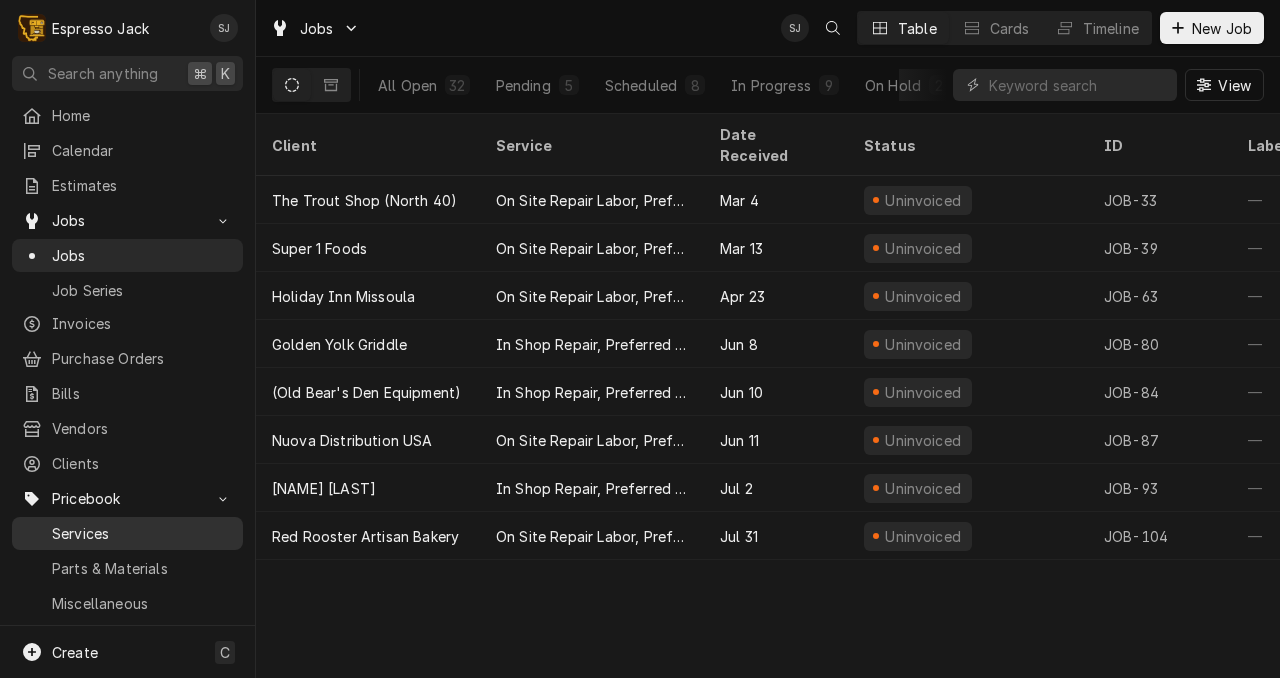 click on "Services" at bounding box center (142, 533) 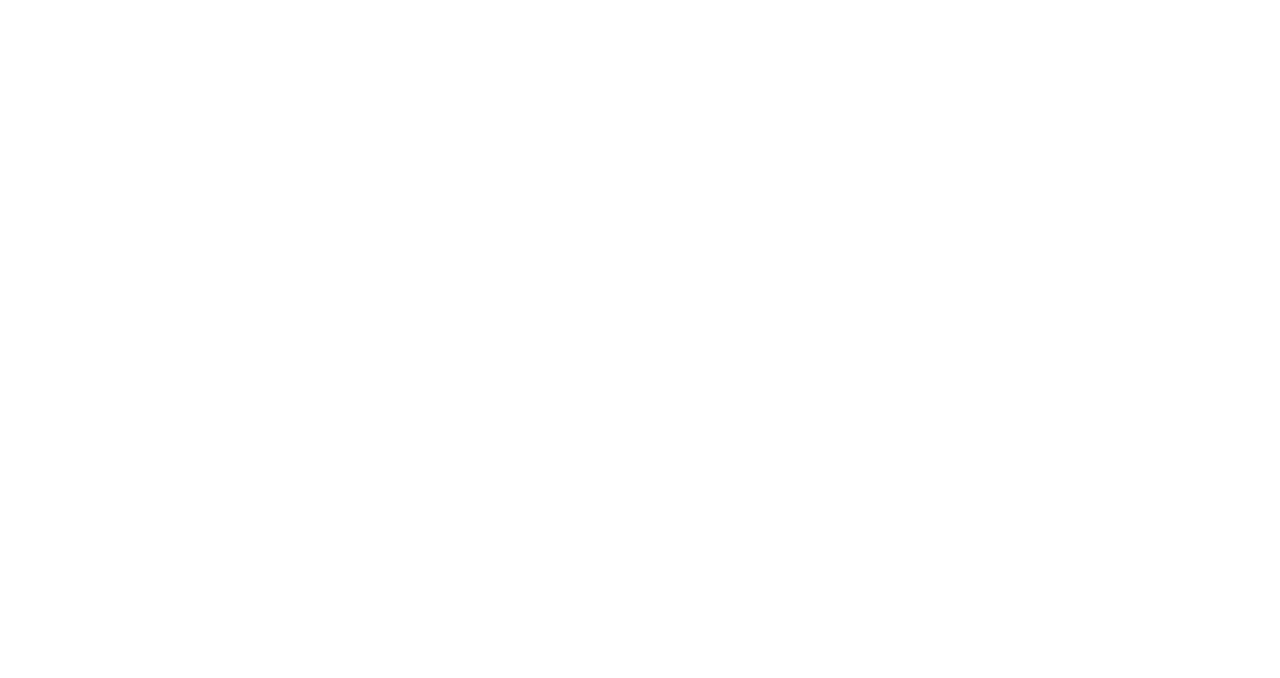 scroll, scrollTop: 0, scrollLeft: 0, axis: both 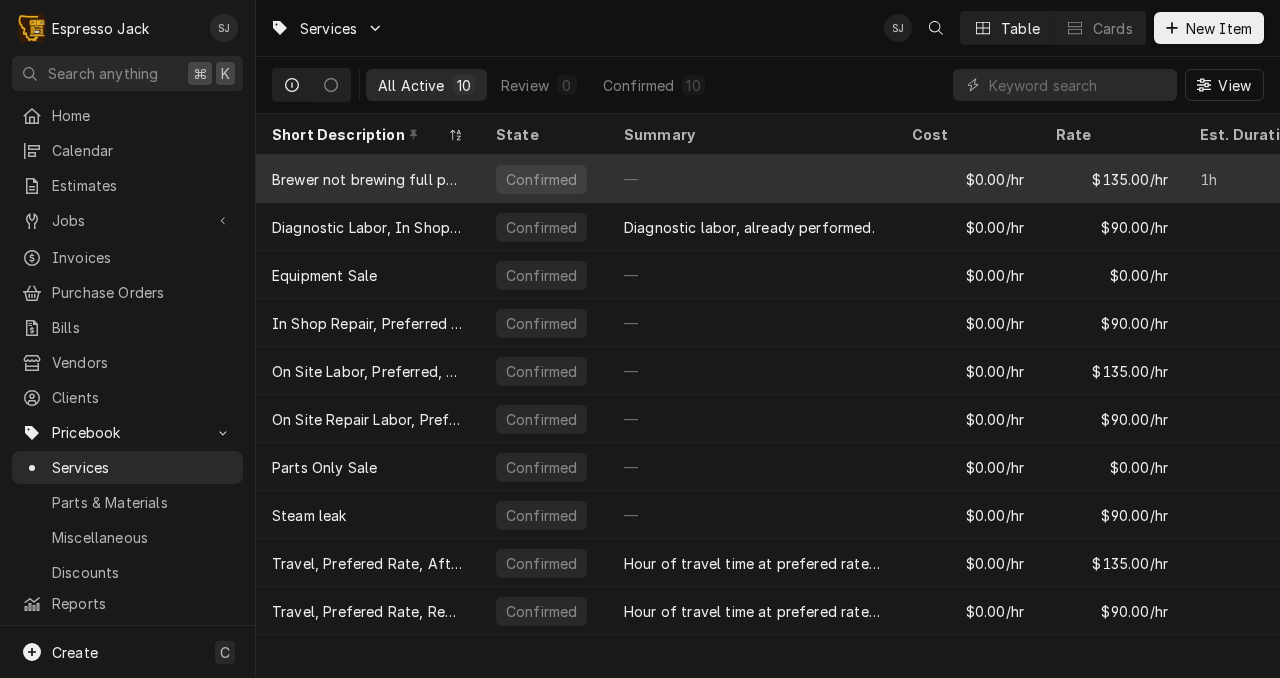 click on "Brewer not brewing full pots" at bounding box center (368, 179) 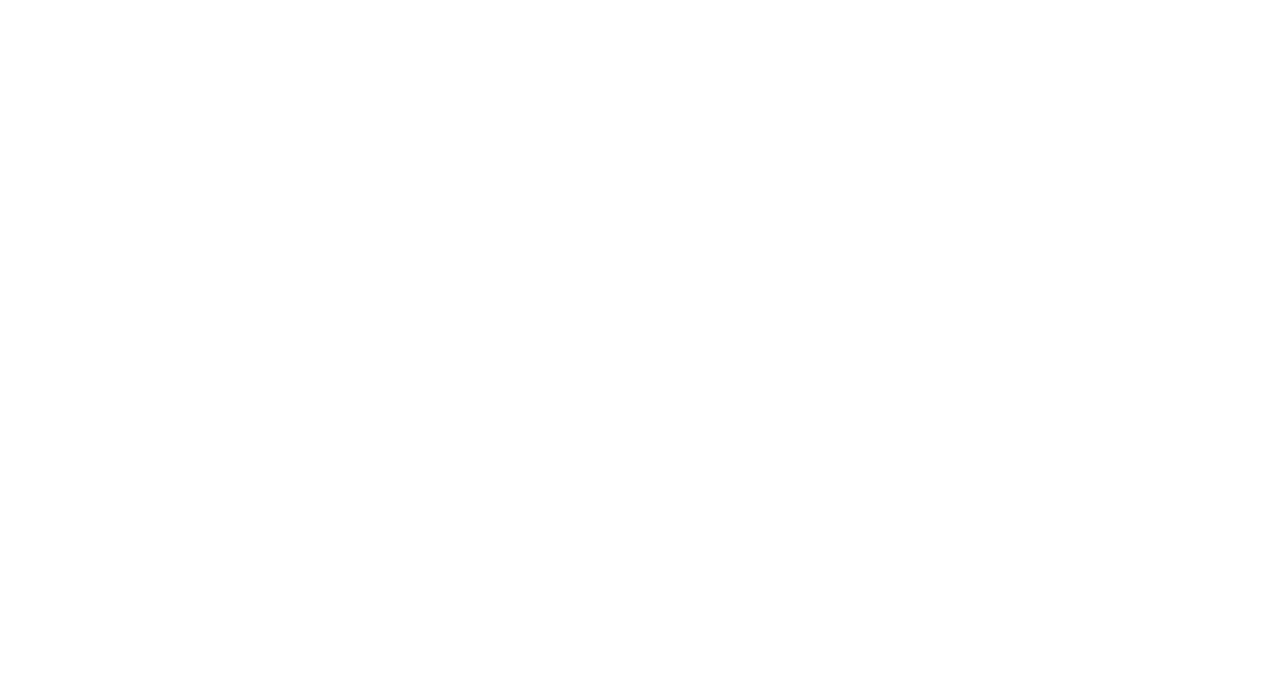 scroll, scrollTop: 0, scrollLeft: 0, axis: both 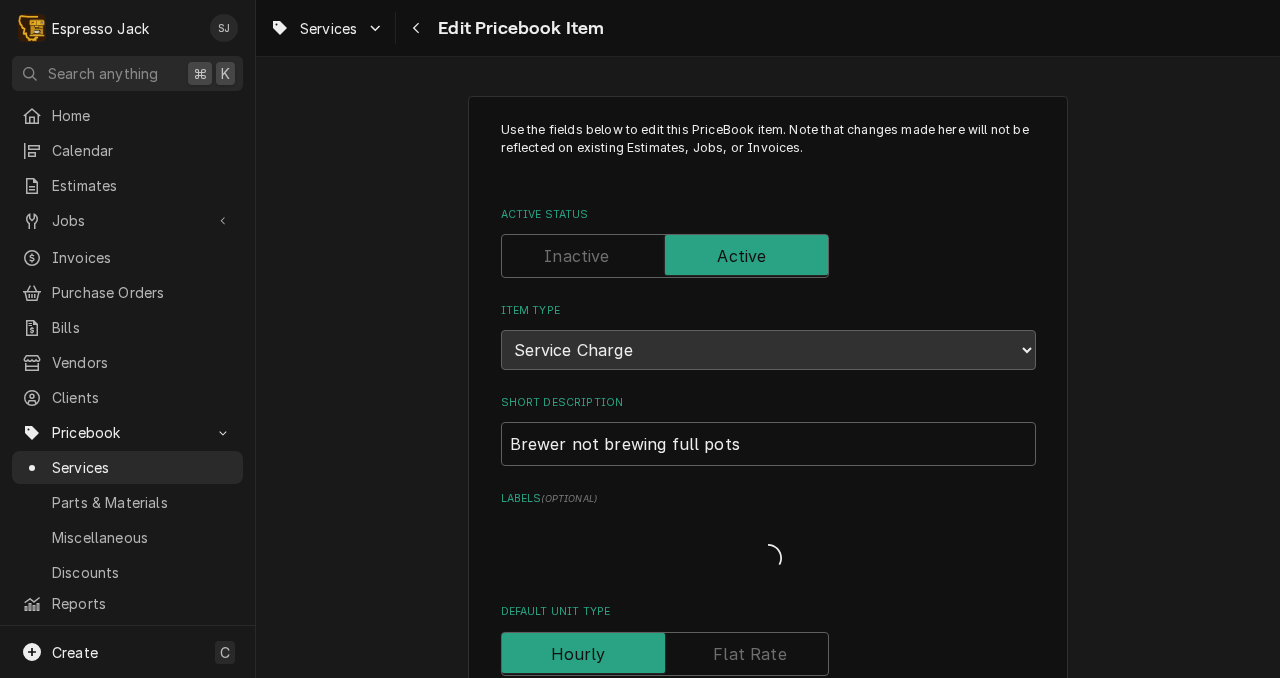 type on "x" 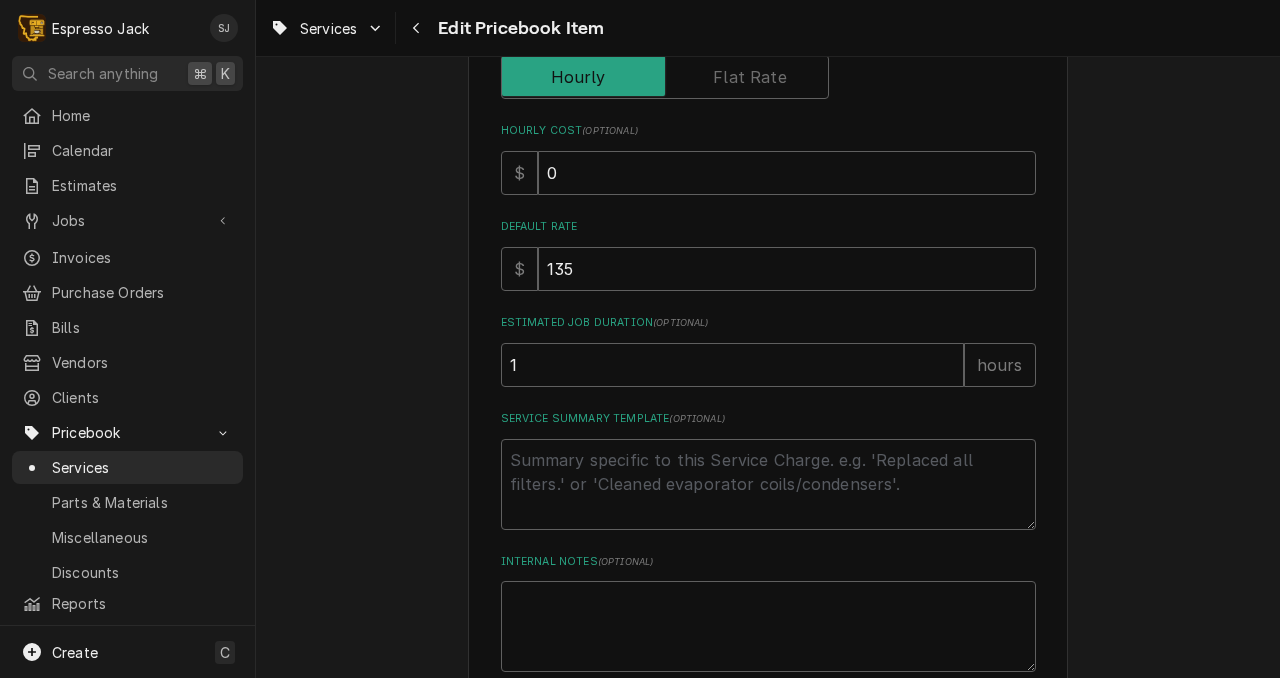 scroll, scrollTop: 817, scrollLeft: 0, axis: vertical 